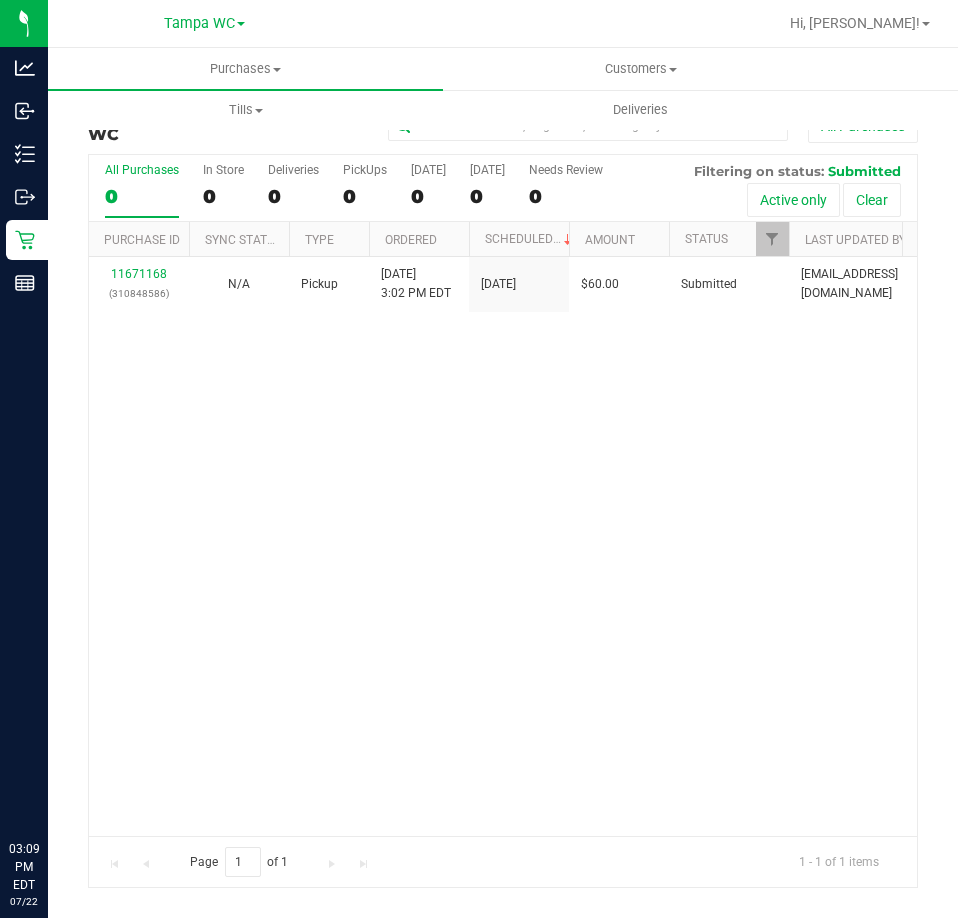 scroll, scrollTop: 0, scrollLeft: 0, axis: both 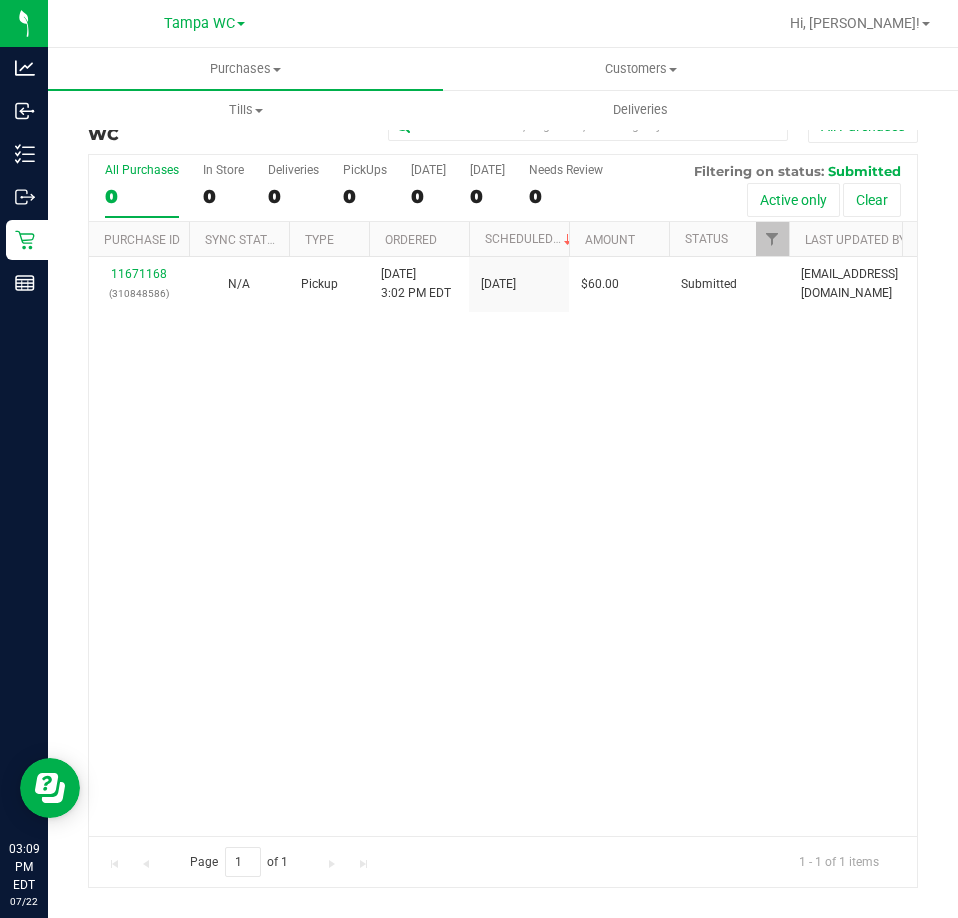 click on "11671168
(310848586)
N/A
Pickup 7/22/2025 3:02 PM EDT 7/22/2025
$60.00
Submitted abe+parallel@iheartjane.com" at bounding box center (503, 546) 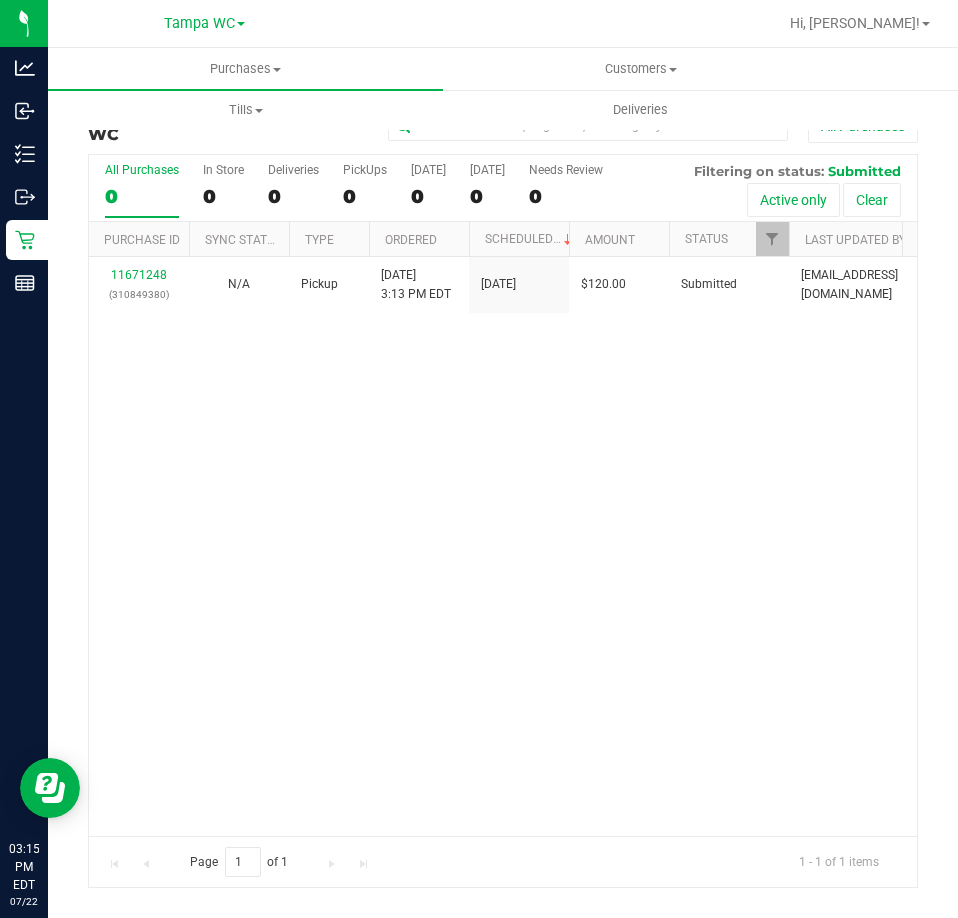 drag, startPoint x: 676, startPoint y: 467, endPoint x: 569, endPoint y: 381, distance: 137.2771 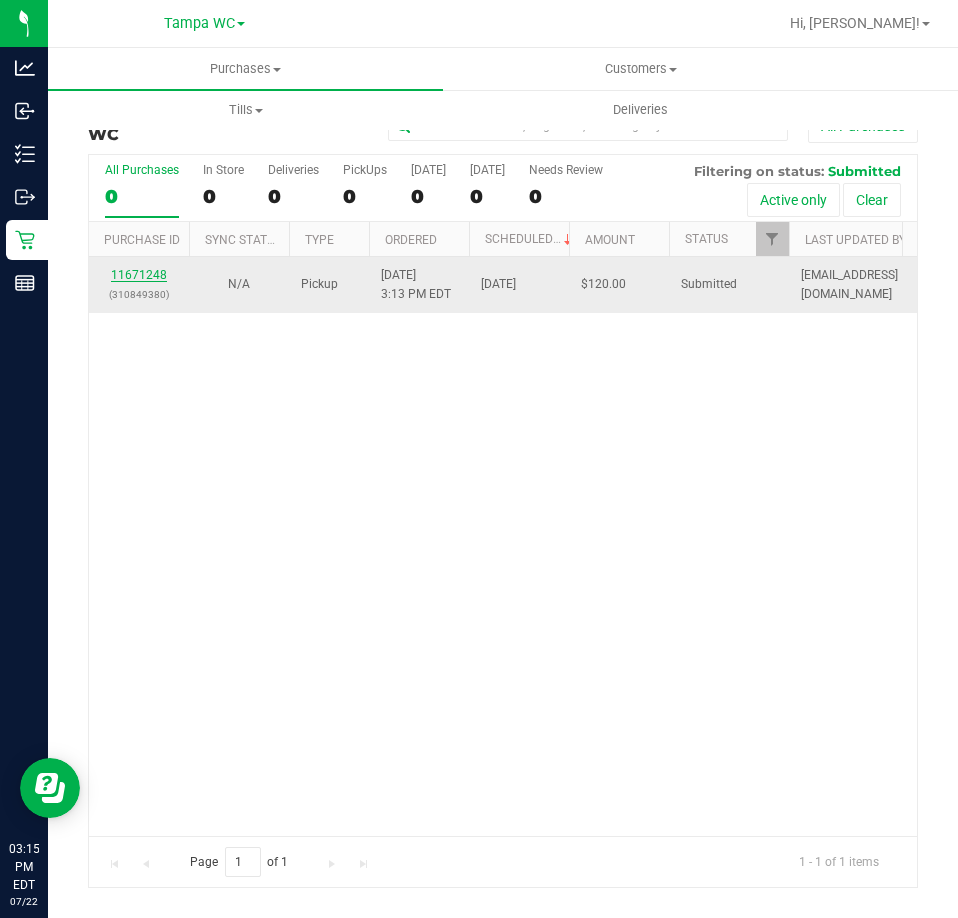 click on "11671248" at bounding box center (139, 275) 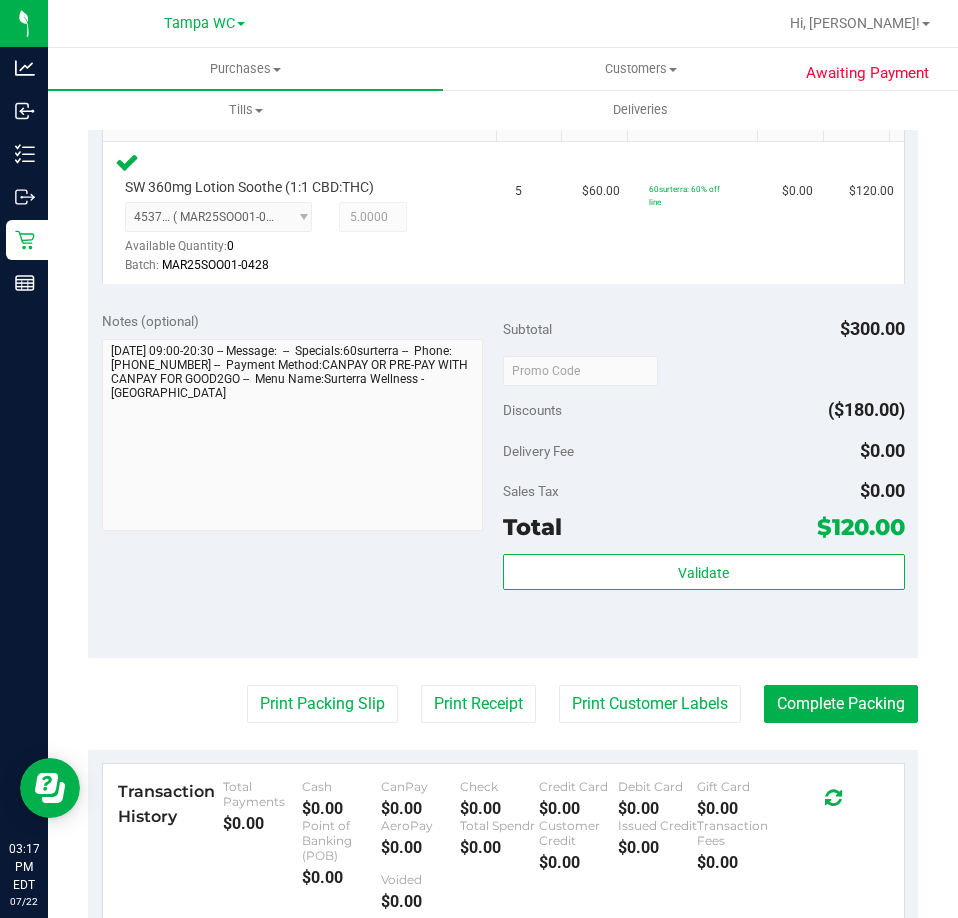 scroll, scrollTop: 500, scrollLeft: 0, axis: vertical 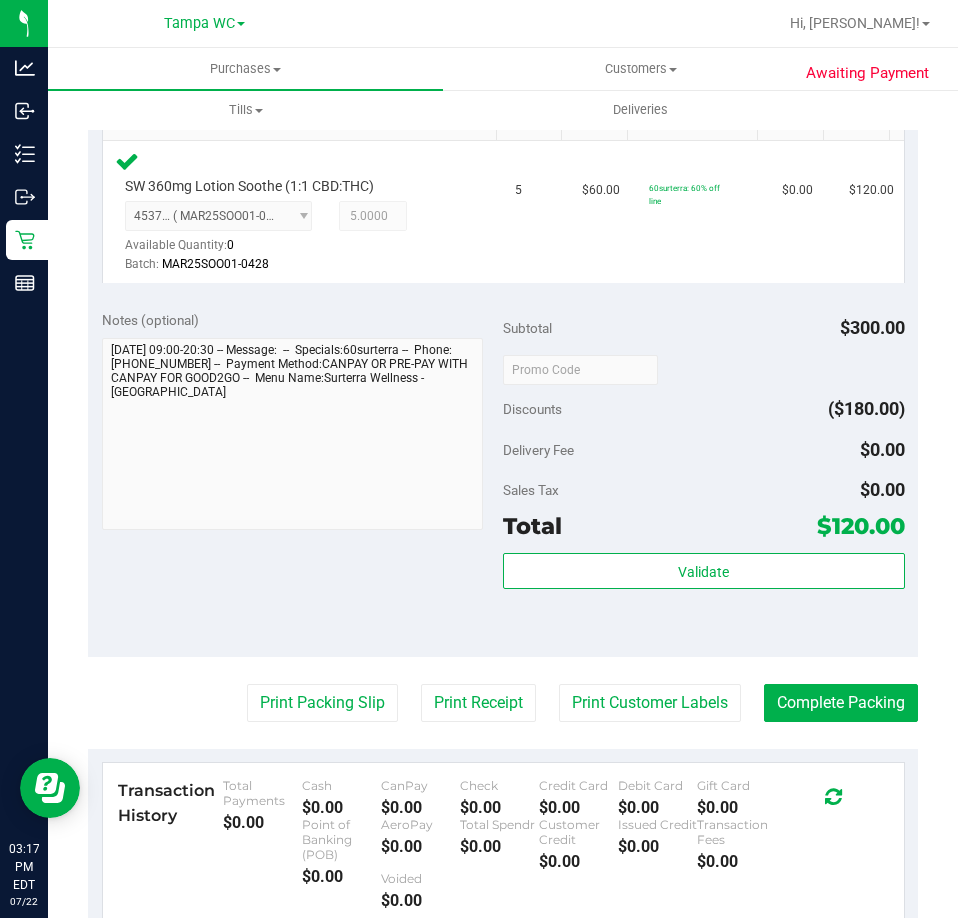 click on "Total
$120.00" at bounding box center [704, 526] 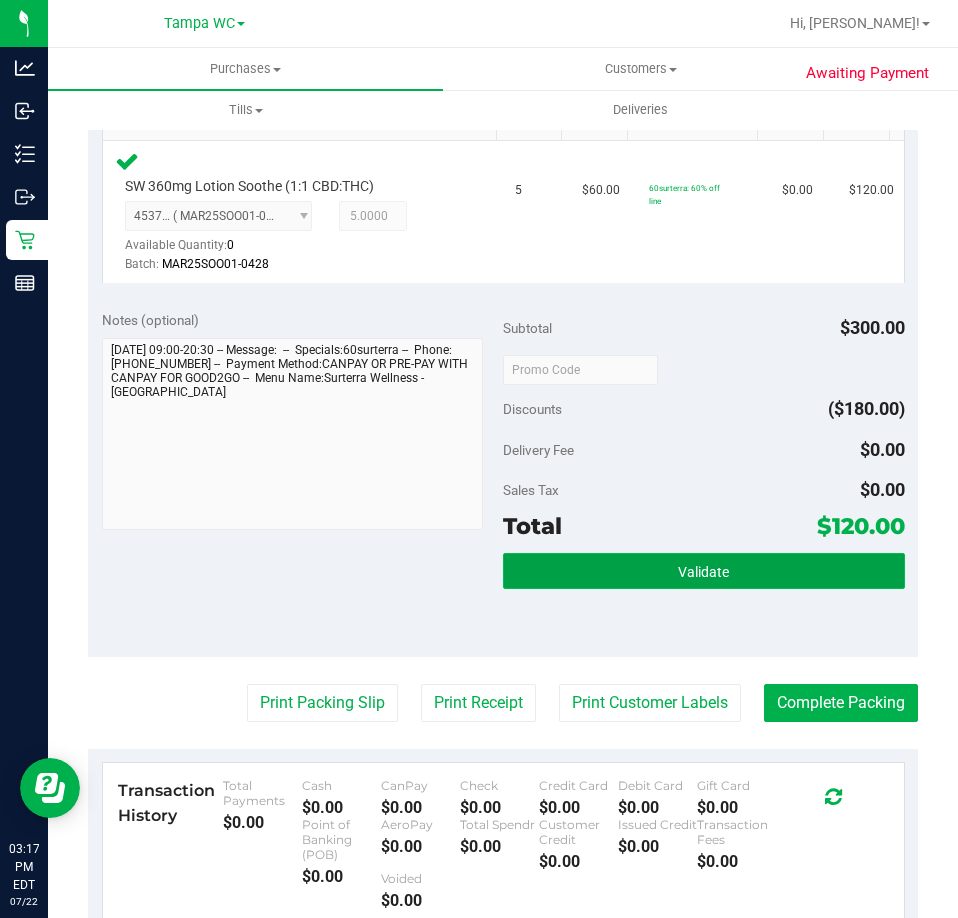 click on "Validate" at bounding box center (704, 571) 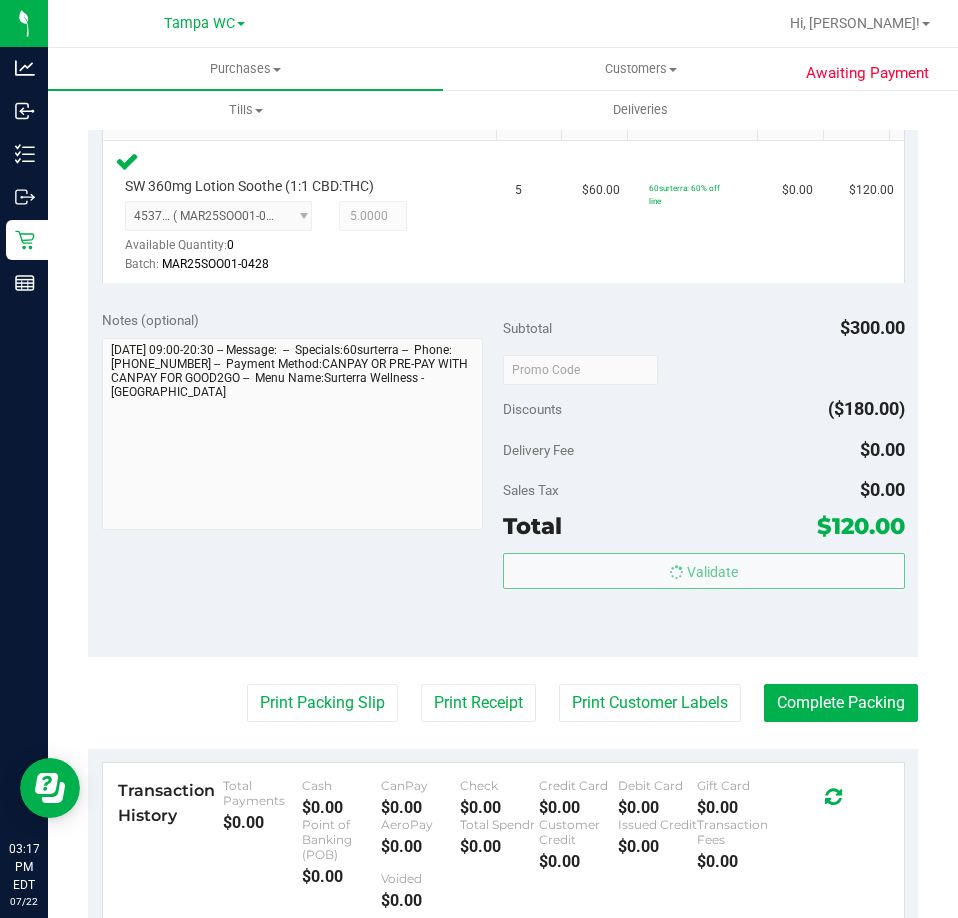 click on "Analytics Inbound Inventory Outbound Retail Reports 03:17 PM EDT 07/22/2025  07/22   Tampa WC   Hi, Jalen!
Purchases
Summary of purchases
Fulfillment
All purchases
Customers
All customers" at bounding box center (479, 459) 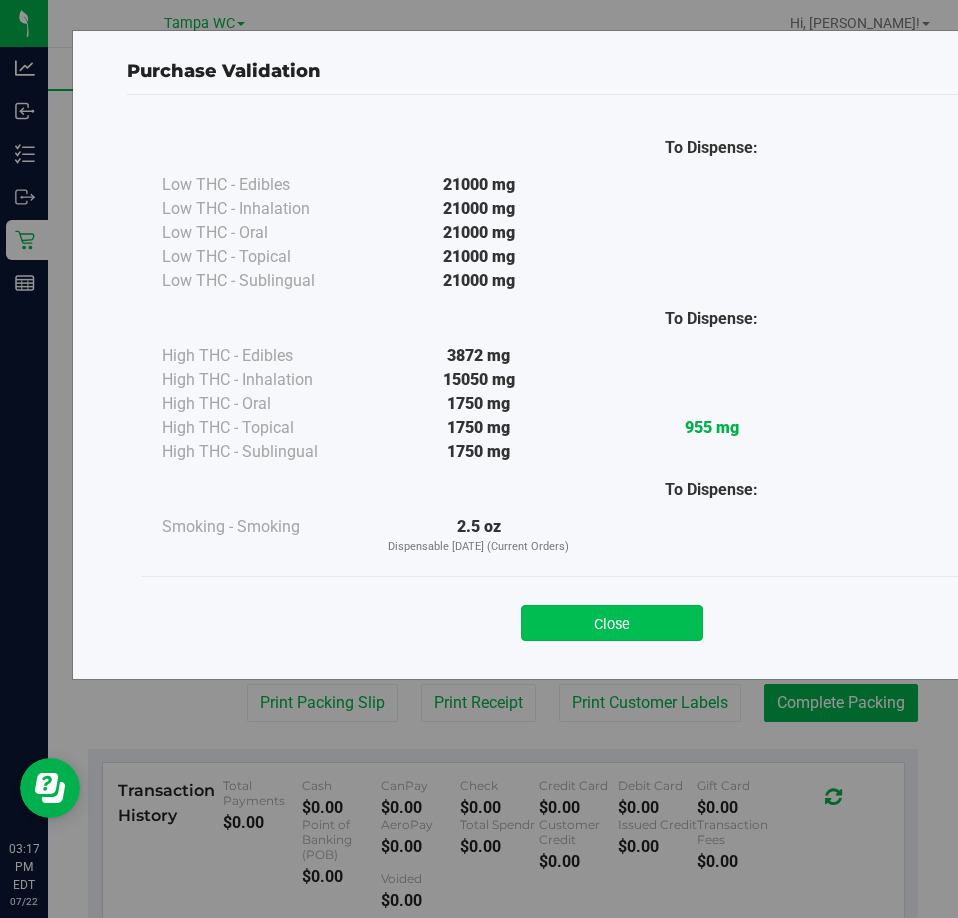 click on "Close" at bounding box center (612, 623) 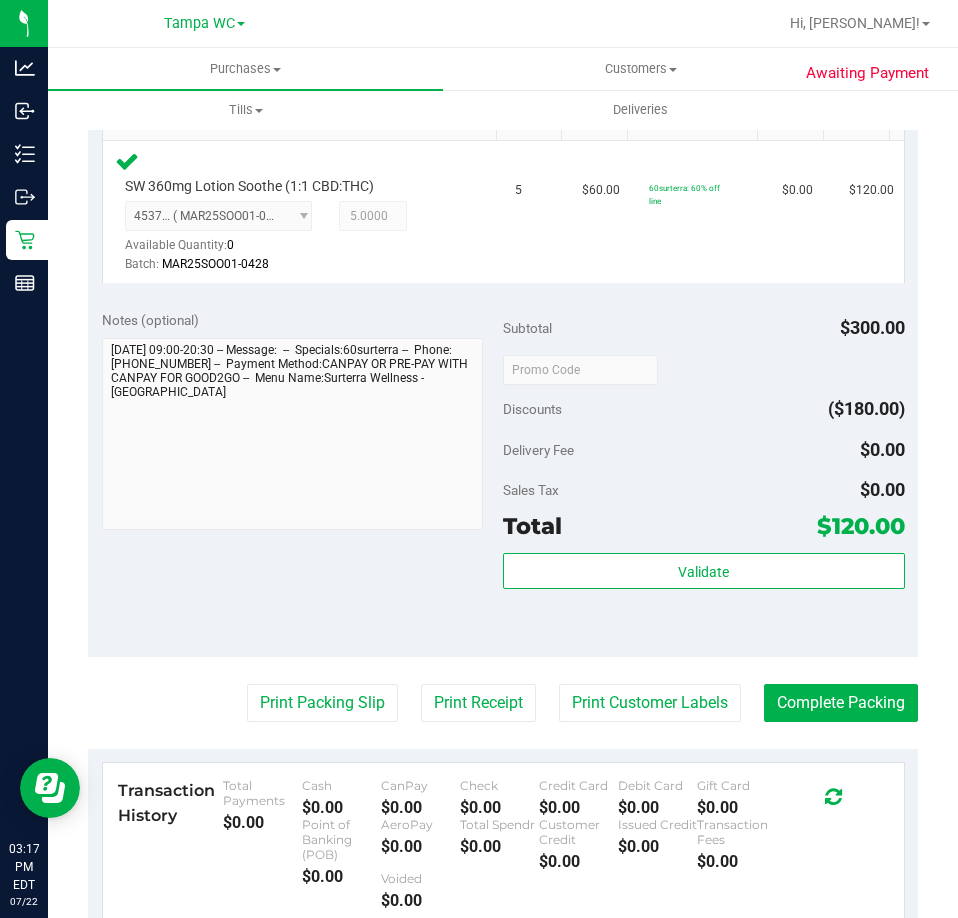 click on "Back
Edit Purchase
Cancel Purchase
View Profile
# 11671248
BioTrack ID:
-
Submitted
Needs review
Last Modified
Jane API
Jul 22, 2025 3:13:56 PM EDT" at bounding box center [503, 392] 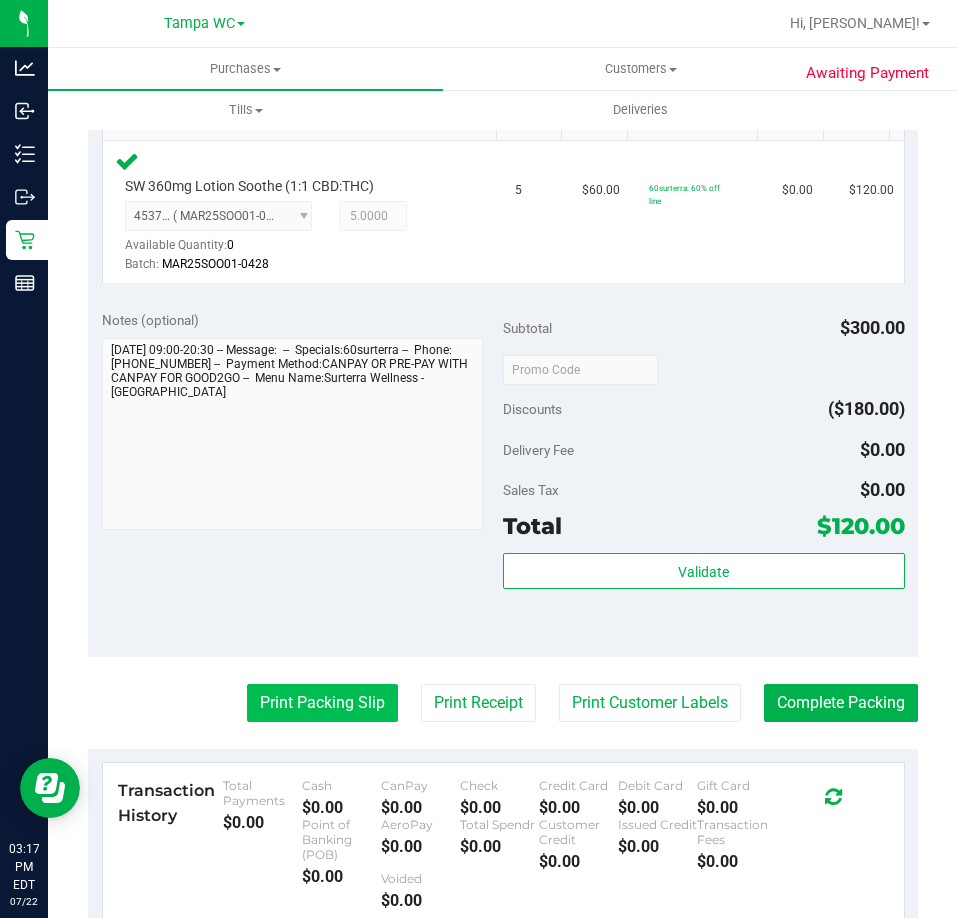 click on "Print Packing Slip" at bounding box center (322, 703) 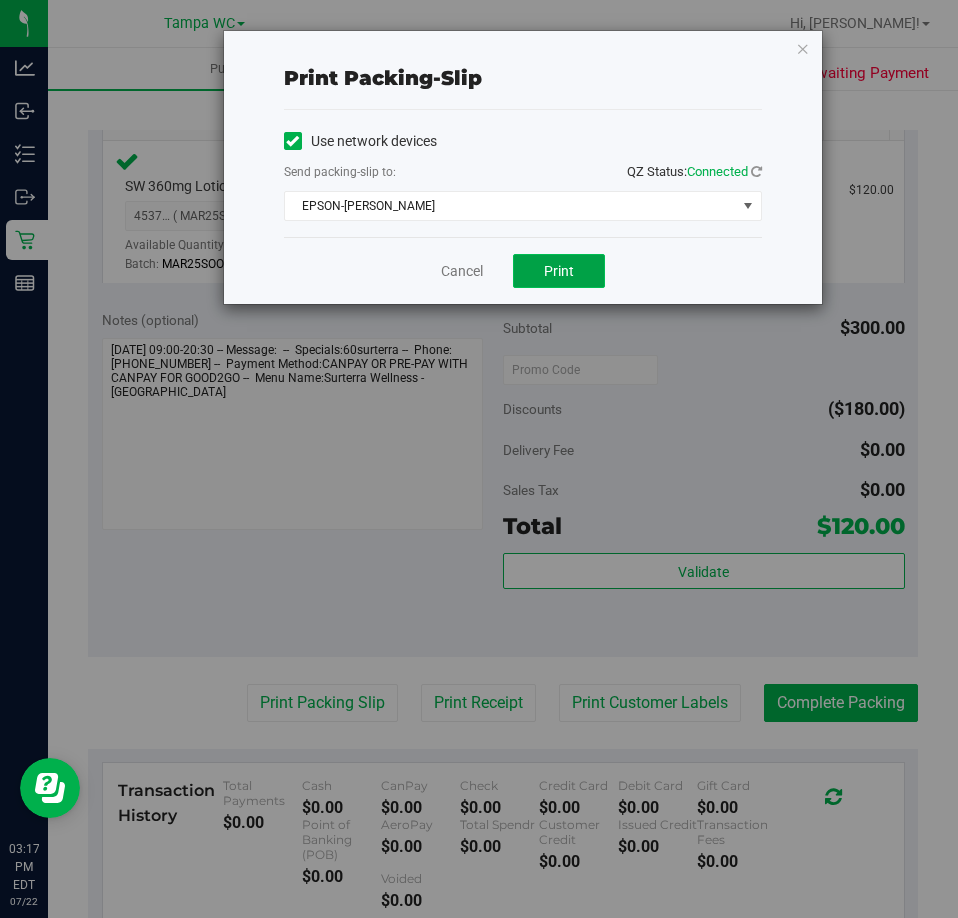 click on "Print" at bounding box center [559, 271] 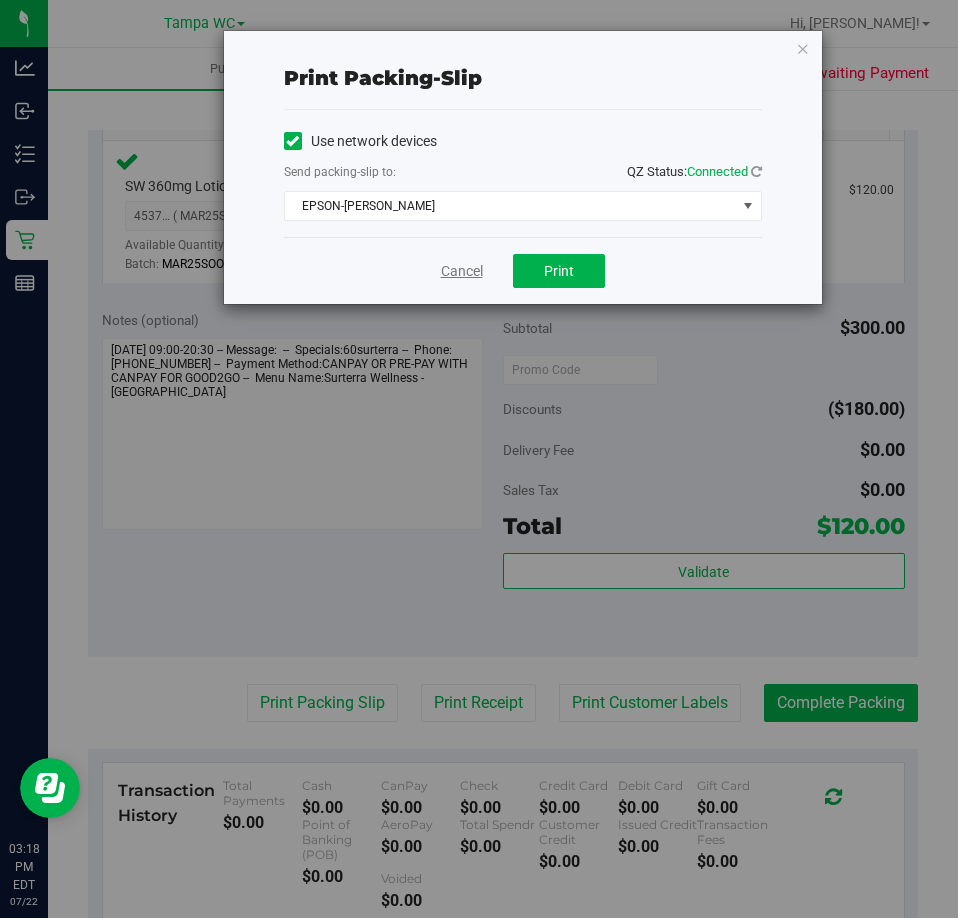 click on "Cancel" at bounding box center (462, 271) 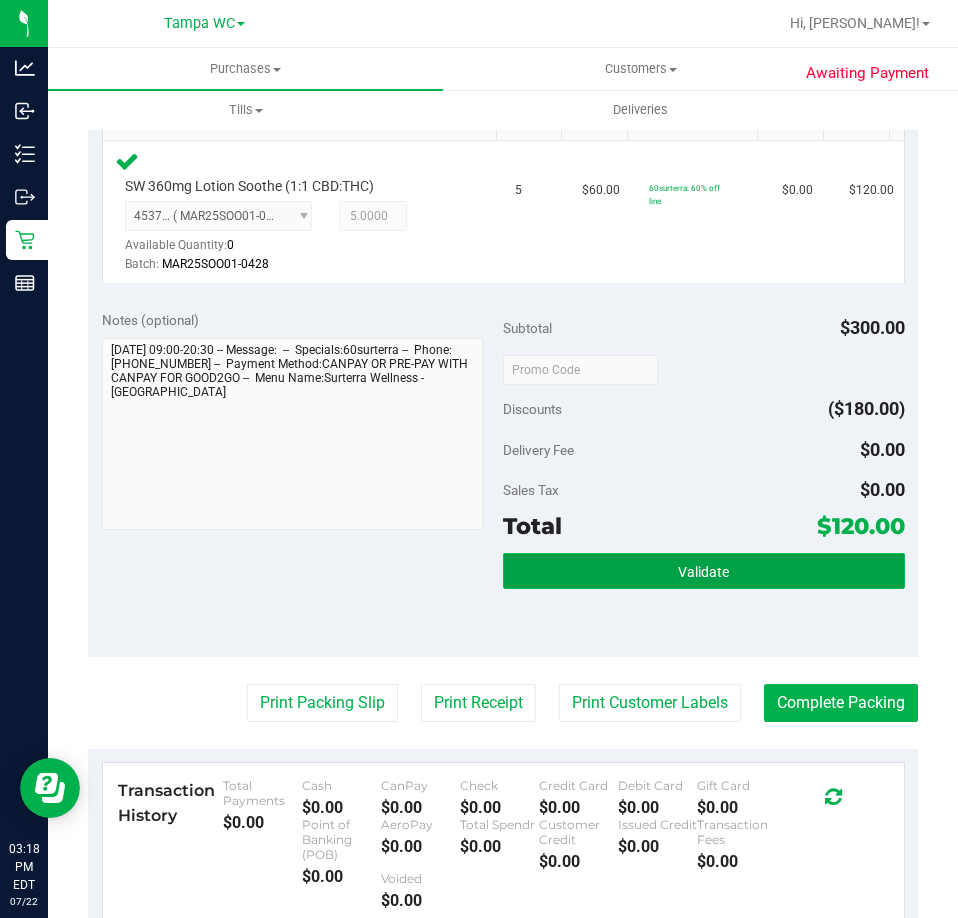 click on "Validate" at bounding box center [704, 571] 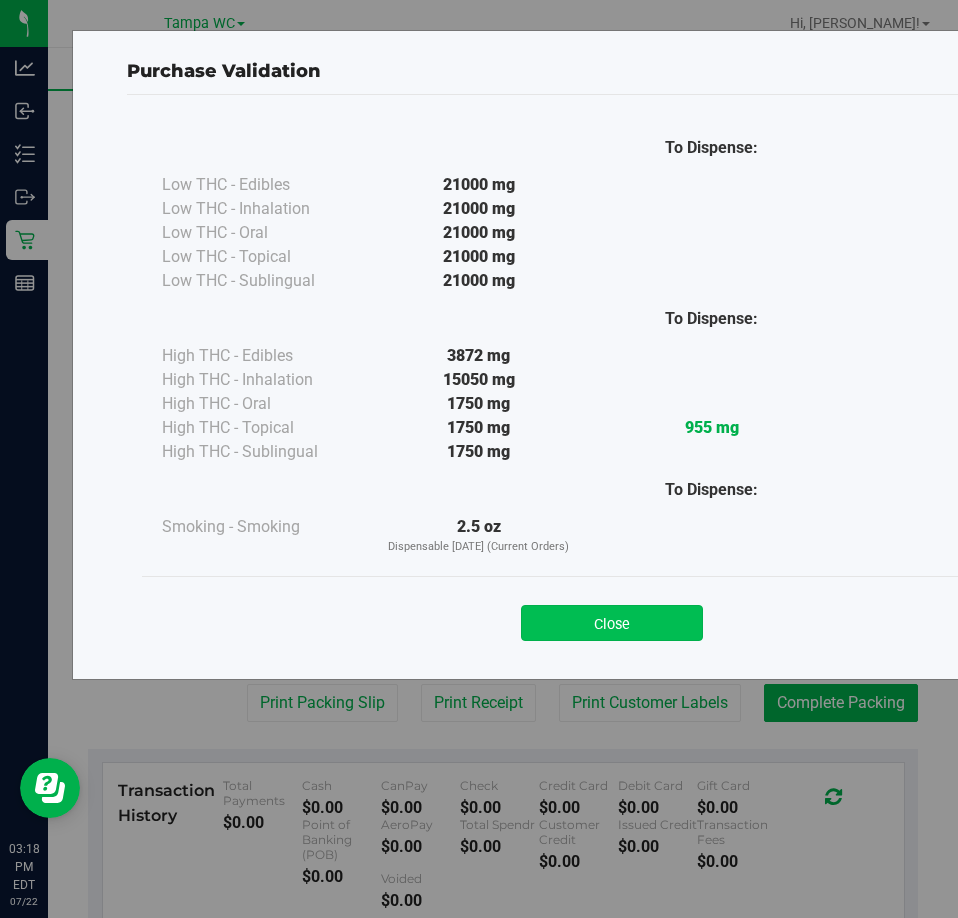 click on "Close" at bounding box center [612, 623] 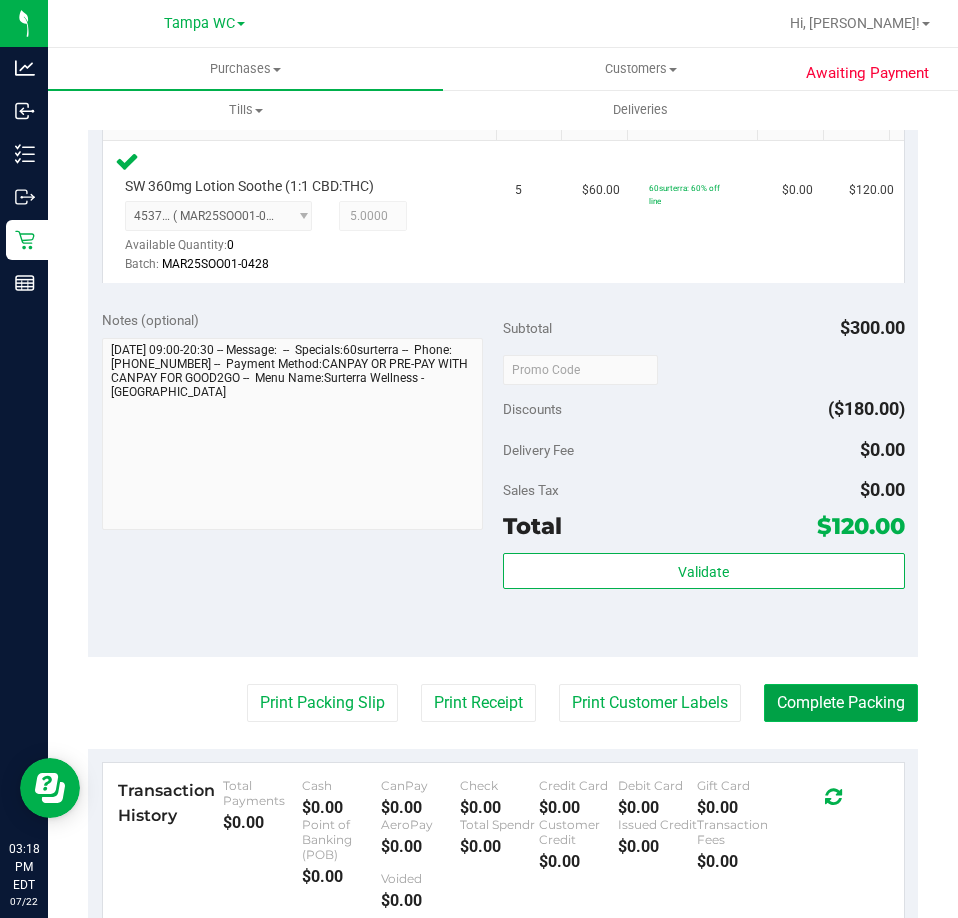 click on "Complete Packing" at bounding box center [841, 703] 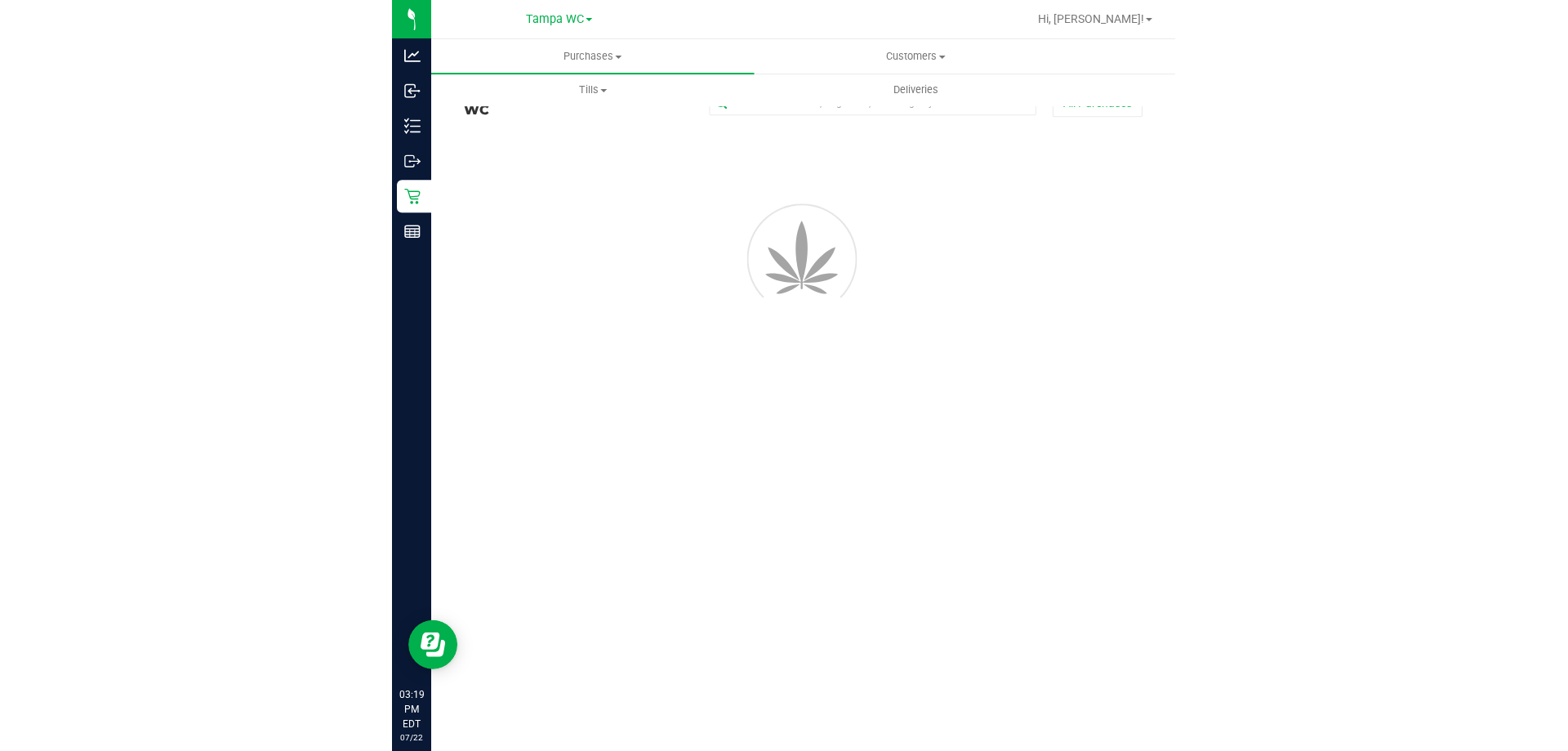 scroll, scrollTop: 0, scrollLeft: 0, axis: both 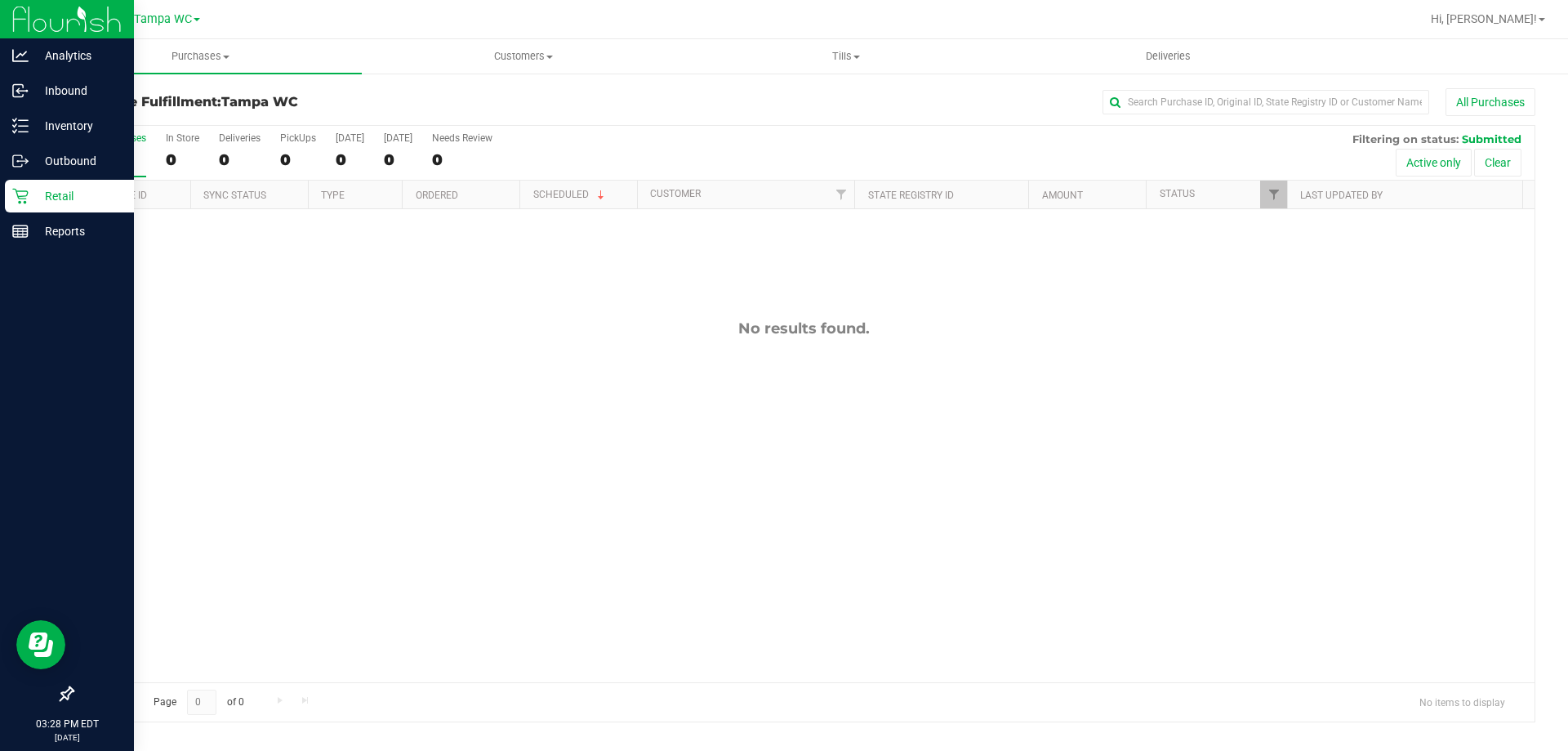 click 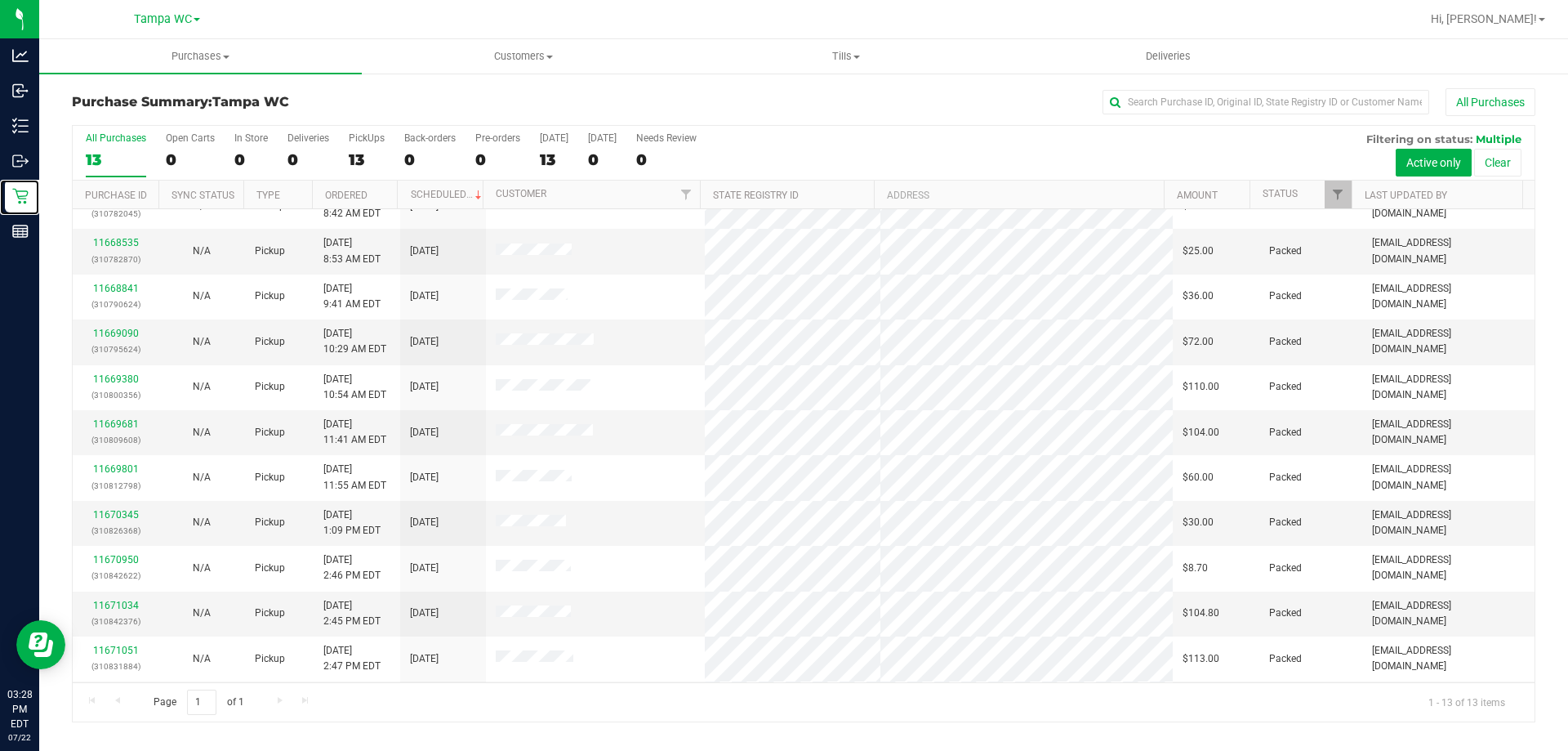 scroll, scrollTop: 0, scrollLeft: 0, axis: both 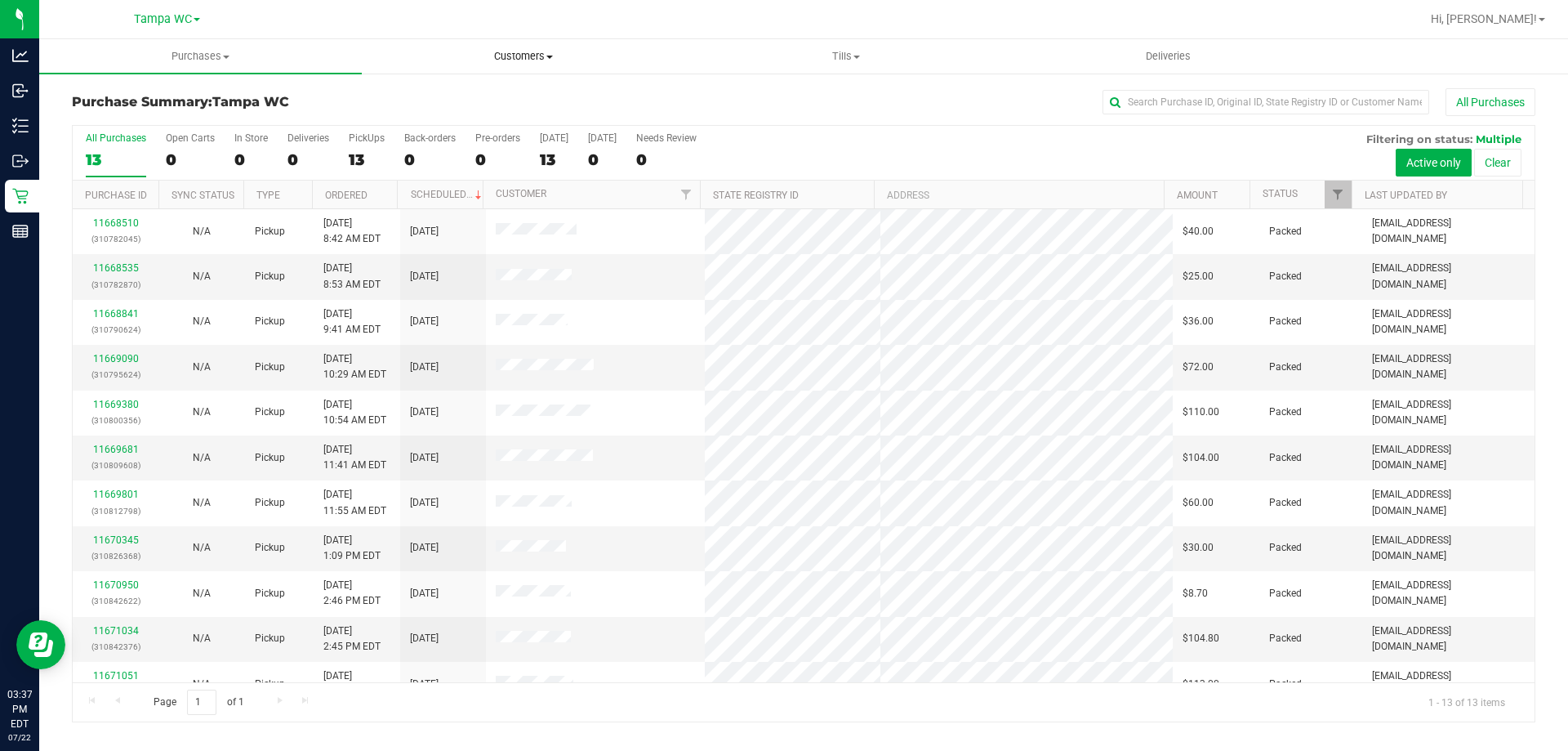 click on "Customers
All customers
Add a new customer
All physicians" at bounding box center [523, 56] 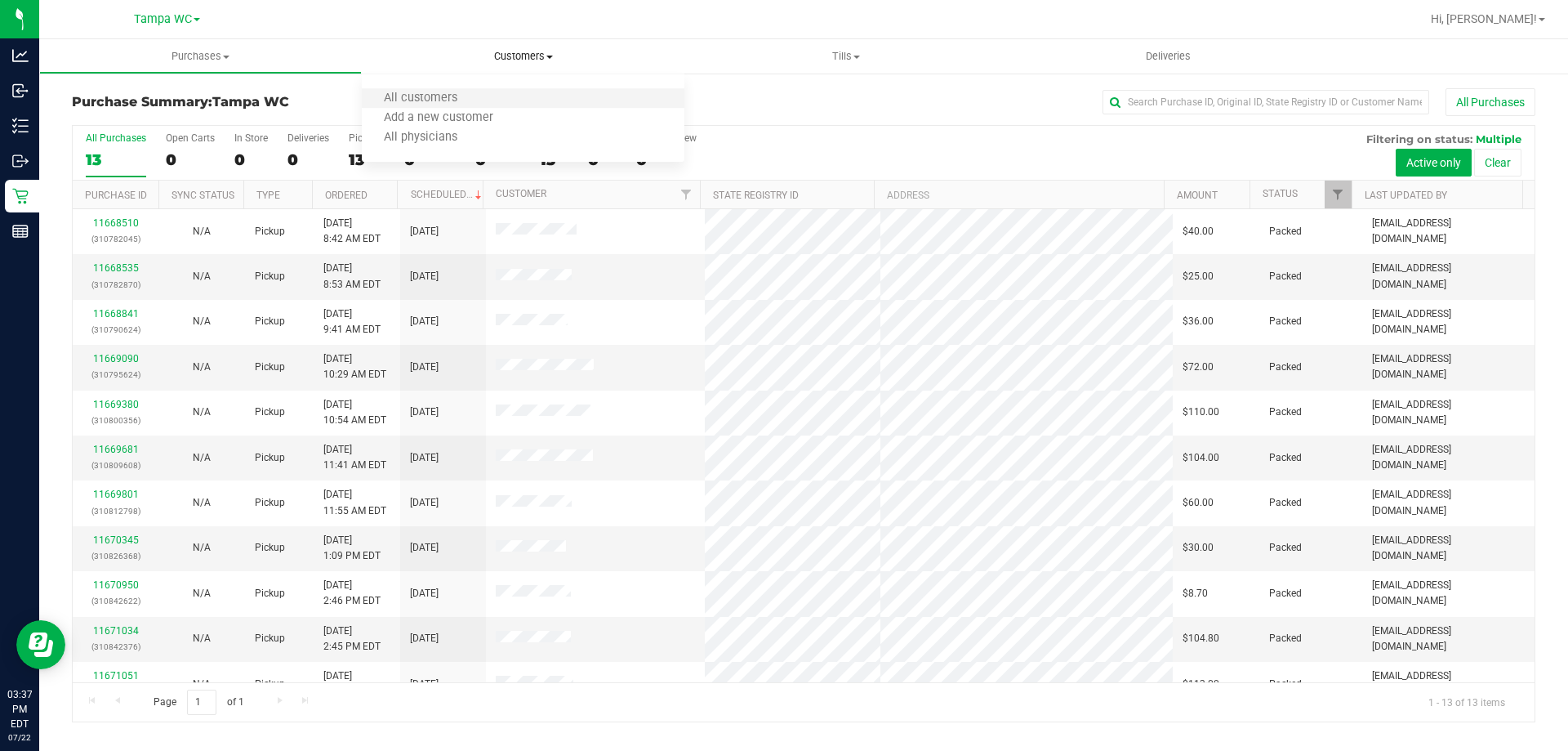 click on "All customers" at bounding box center (523, 99) 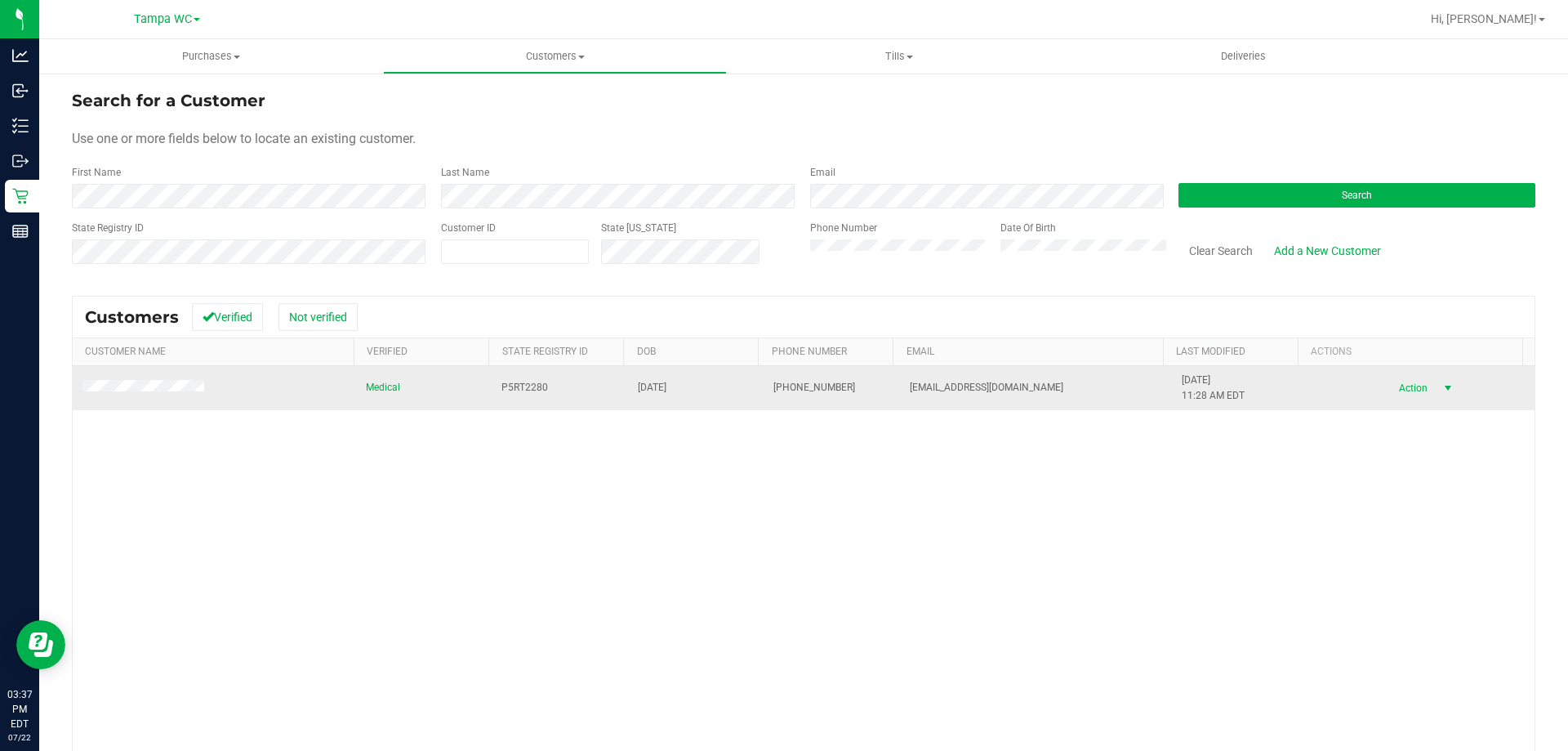 click on "Action" at bounding box center [1410, 388] 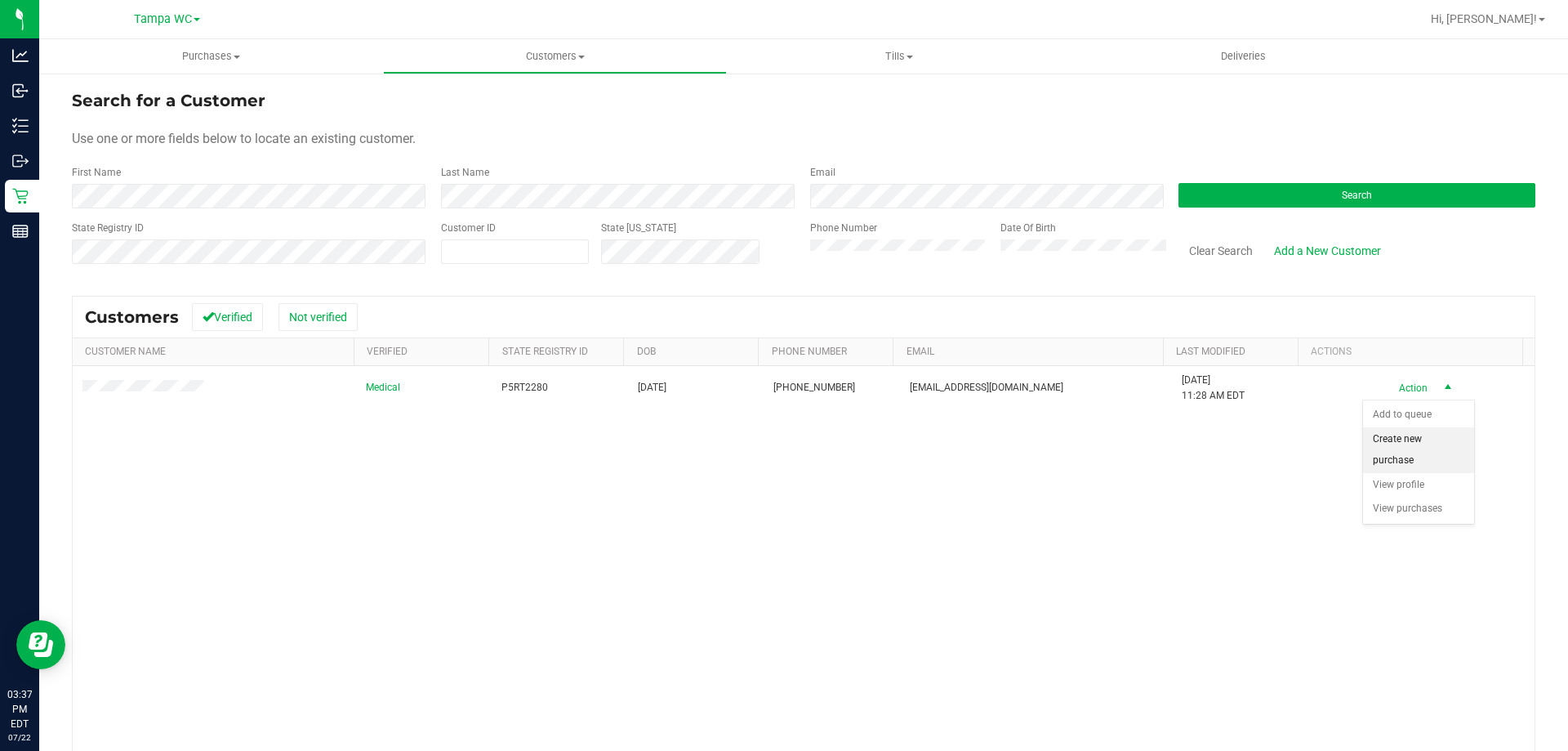 click on "Create new purchase" at bounding box center (1419, 449) 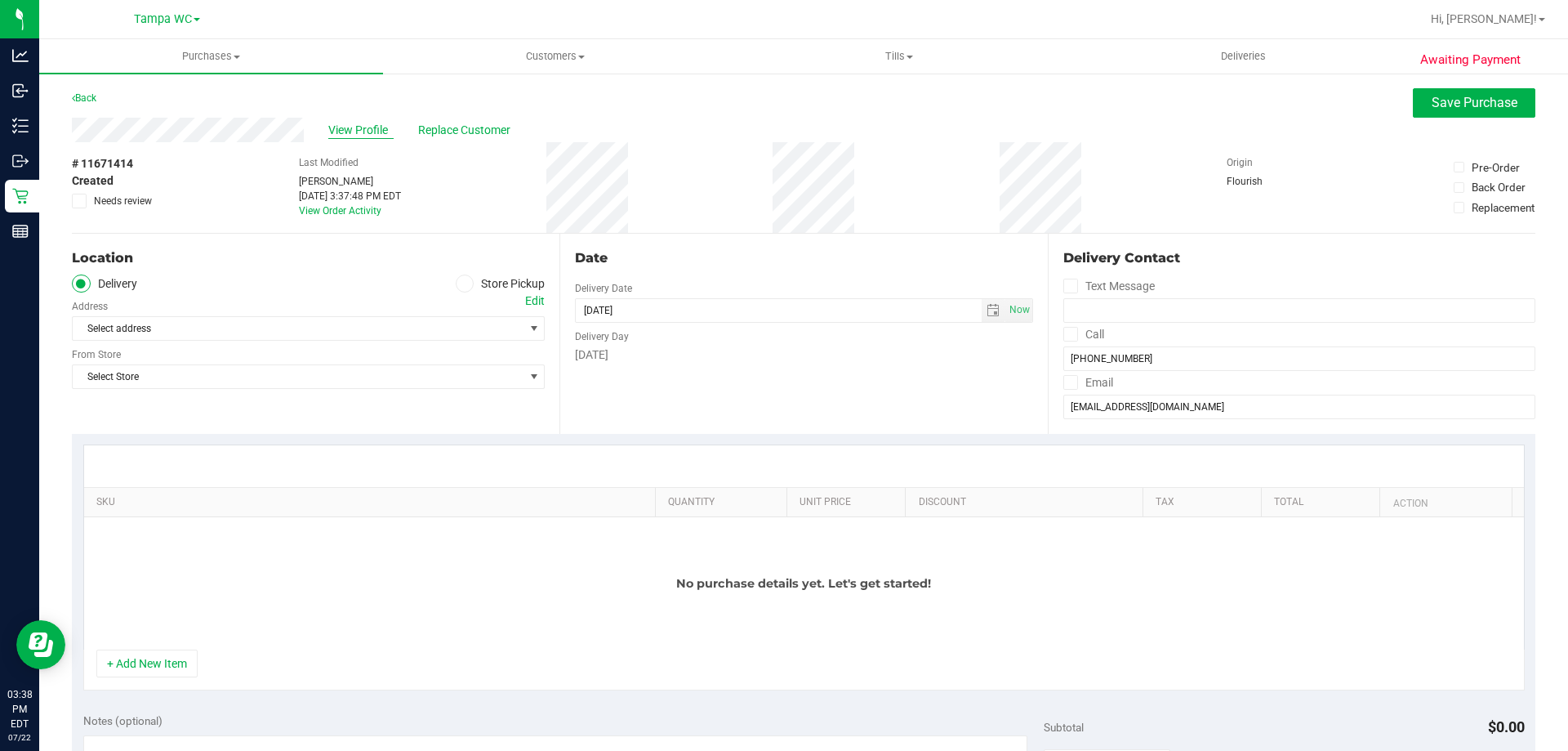 click on "View Profile" at bounding box center [361, 130] 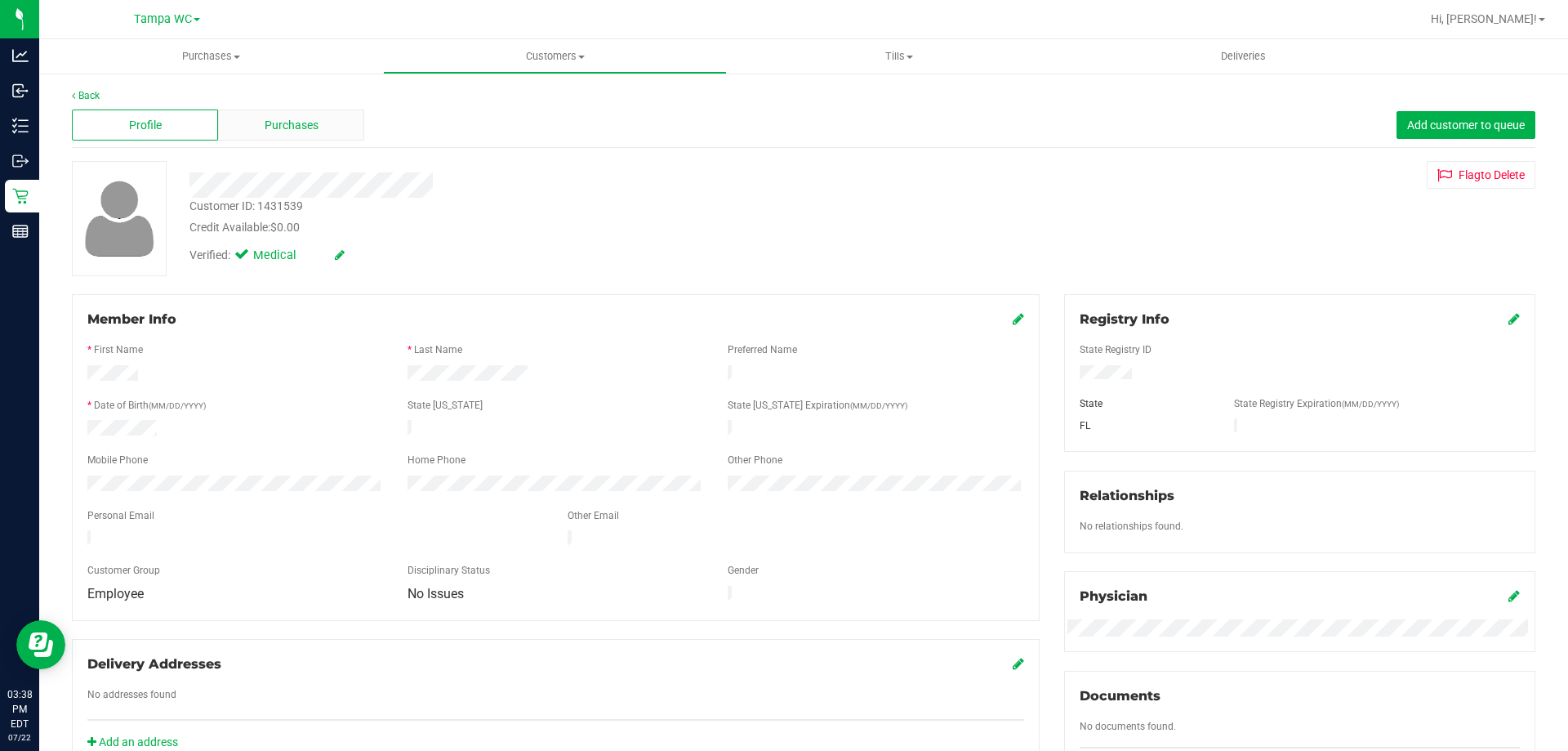 click on "Purchases" at bounding box center (292, 125) 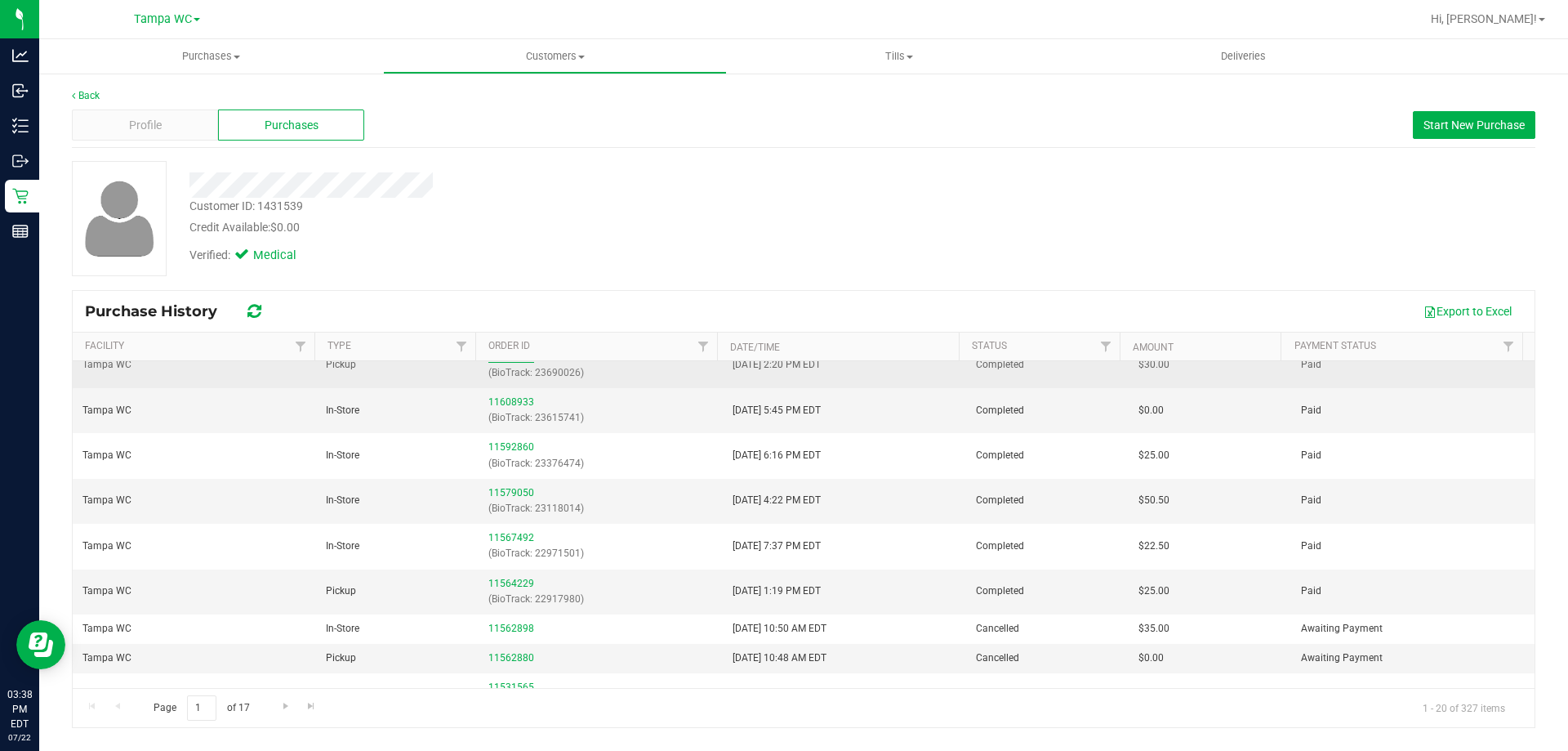 scroll, scrollTop: 409, scrollLeft: 0, axis: vertical 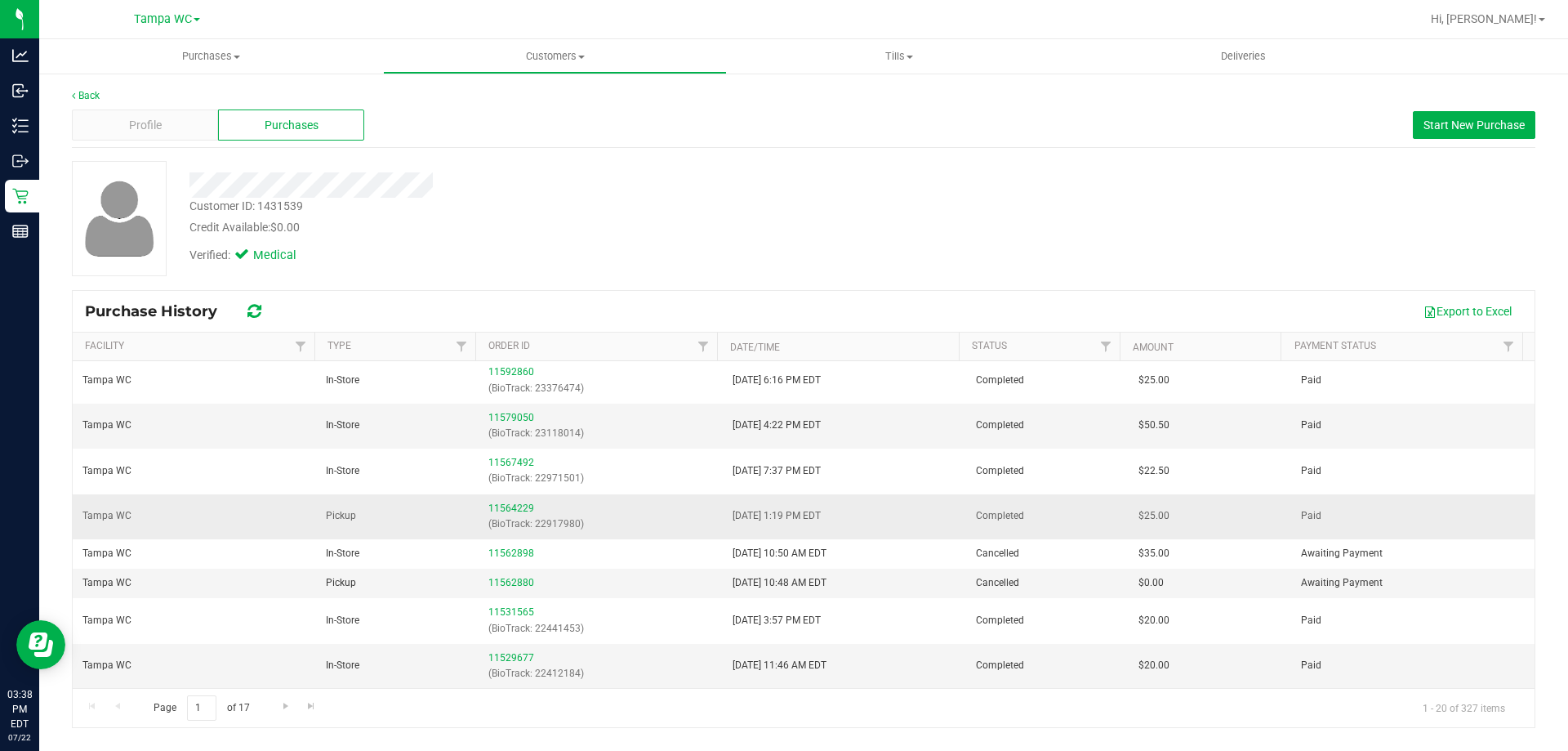 drag, startPoint x: 510, startPoint y: 550, endPoint x: 869, endPoint y: 520, distance: 360.2513 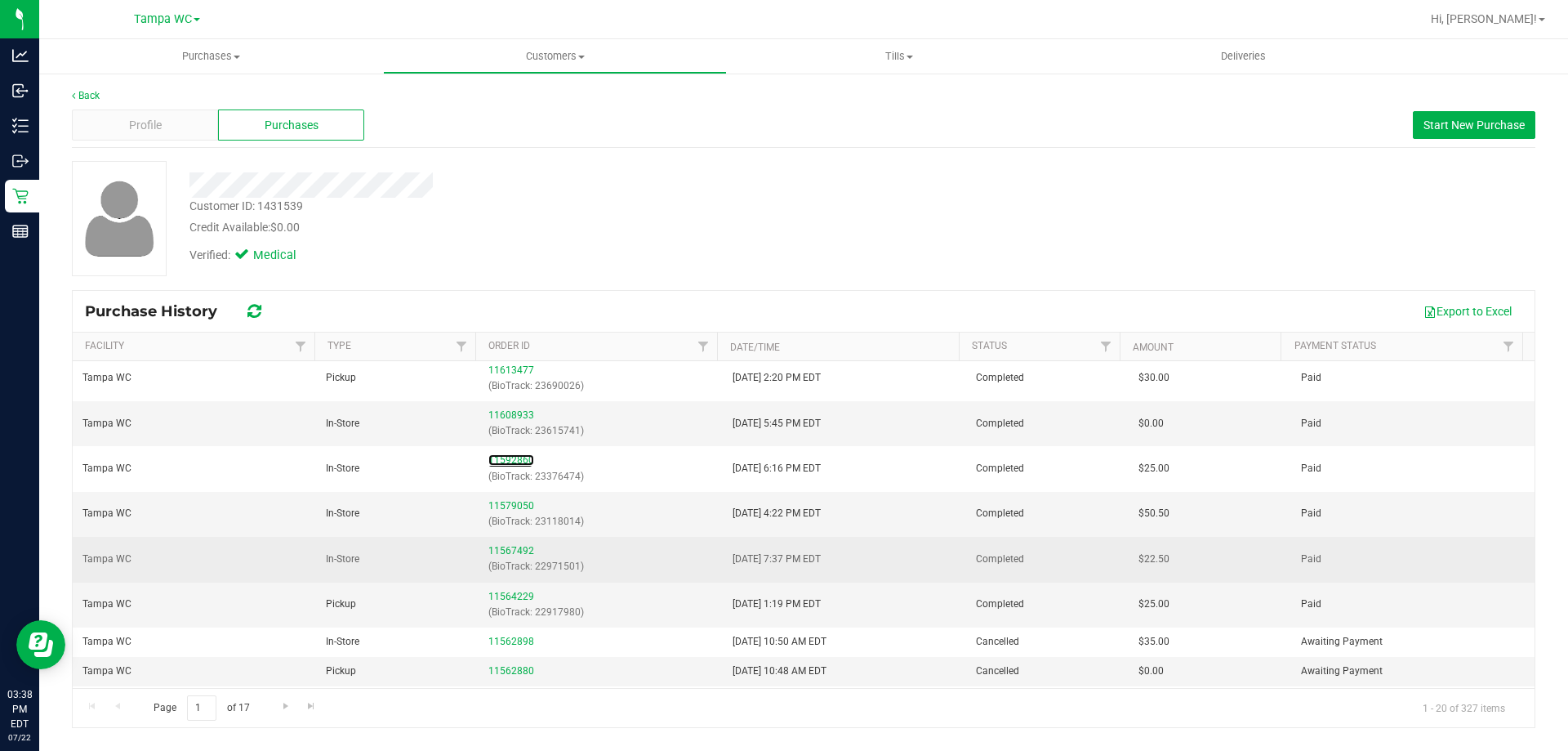 scroll, scrollTop: 239, scrollLeft: 0, axis: vertical 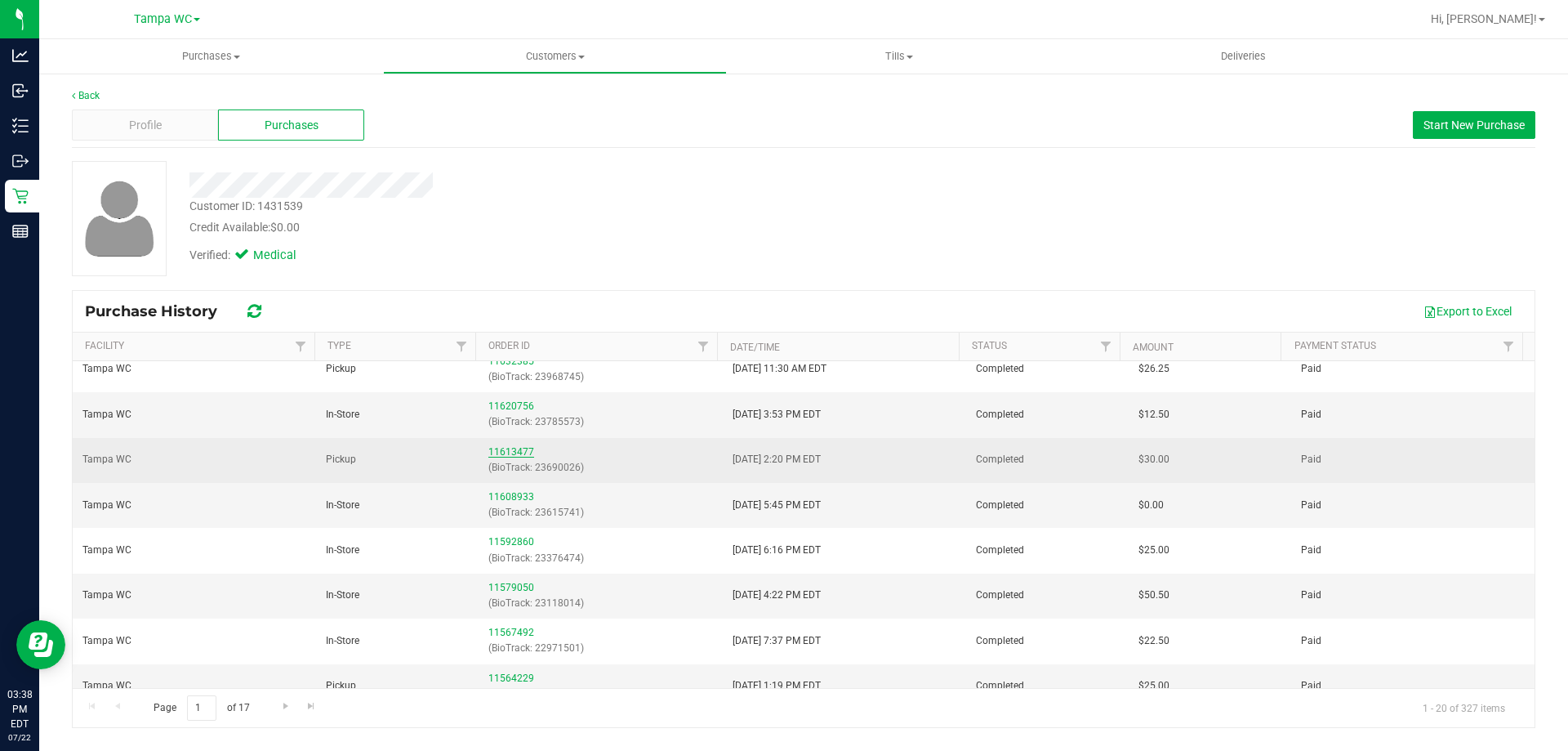 drag, startPoint x: 519, startPoint y: 496, endPoint x: 517, endPoint y: 449, distance: 47.042534 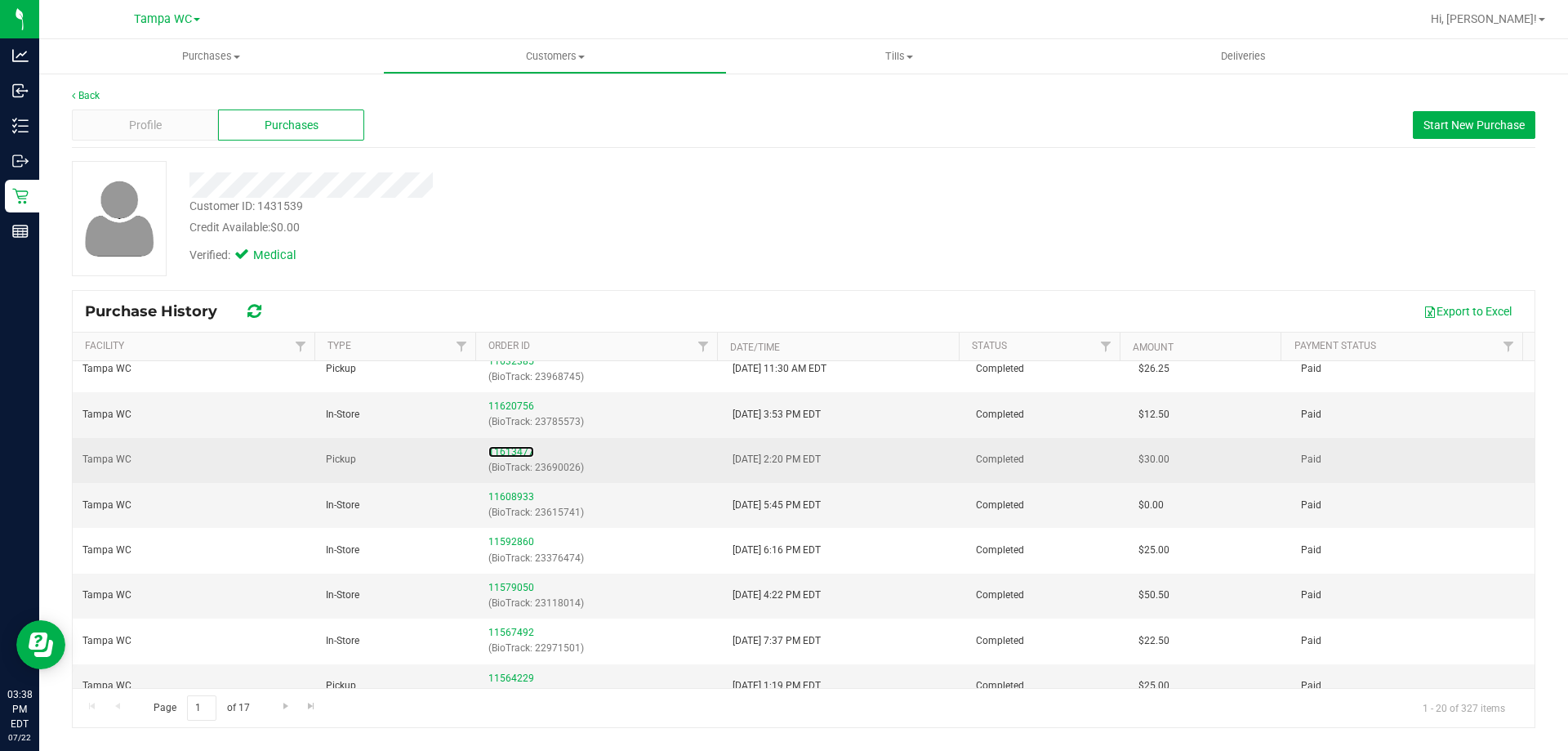 scroll, scrollTop: 157, scrollLeft: 0, axis: vertical 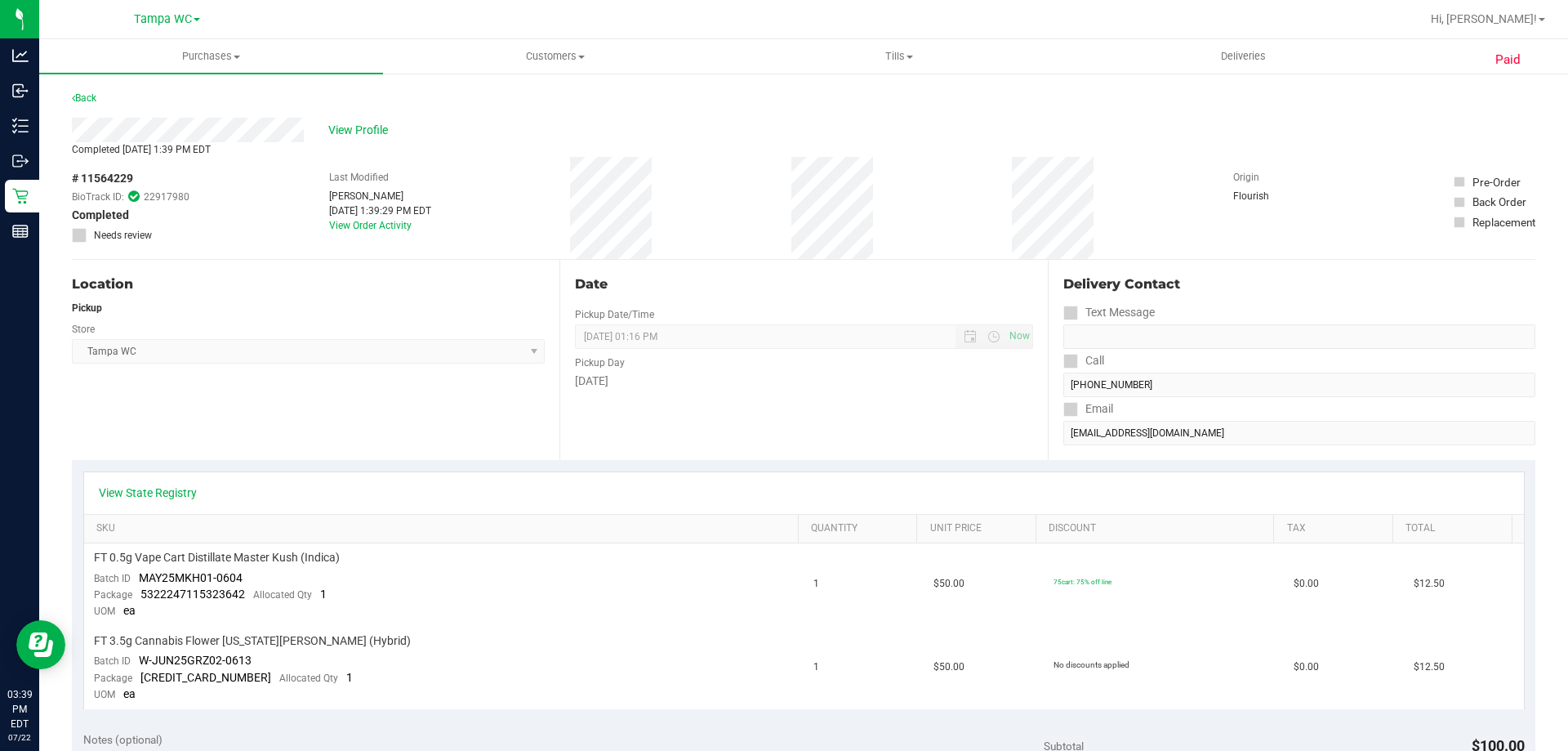 click on "Location
Pickup
Store
[GEOGRAPHIC_DATA] WC Select Store [PERSON_NAME][GEOGRAPHIC_DATA] [PERSON_NAME][GEOGRAPHIC_DATA] WC [GEOGRAPHIC_DATA] [PERSON_NAME][GEOGRAPHIC_DATA] WC [GEOGRAPHIC_DATA] WC [GEOGRAPHIC_DATA] [PERSON_NAME] [GEOGRAPHIC_DATA] WC [GEOGRAPHIC_DATA] WC [GEOGRAPHIC_DATA] WC [GEOGRAPHIC_DATA] WC [GEOGRAPHIC_DATA][PERSON_NAME] WC Ft. Lauderdale WC Ft. [PERSON_NAME] [GEOGRAPHIC_DATA] WC Jax Atlantic WC JAX [GEOGRAPHIC_DATA] REP Jax WC [GEOGRAPHIC_DATA][PERSON_NAME] WC [GEOGRAPHIC_DATA][PERSON_NAME][GEOGRAPHIC_DATA] [GEOGRAPHIC_DATA] REP [PERSON_NAME][GEOGRAPHIC_DATA] [GEOGRAPHIC_DATA] [GEOGRAPHIC_DATA] 72nd WC [GEOGRAPHIC_DATA] WC [GEOGRAPHIC_DATA] [GEOGRAPHIC_DATA] [GEOGRAPHIC_DATA] [GEOGRAPHIC_DATA] [GEOGRAPHIC_DATA] [GEOGRAPHIC_DATA] [GEOGRAPHIC_DATA][PERSON_NAME] [GEOGRAPHIC_DATA] WC [GEOGRAPHIC_DATA] Ocala WC [GEOGRAPHIC_DATA] [PERSON_NAME][GEOGRAPHIC_DATA] Colonial [PERSON_NAME][GEOGRAPHIC_DATA] [GEOGRAPHIC_DATA] REP [GEOGRAPHIC_DATA] [PERSON_NAME][GEOGRAPHIC_DATA] WC [GEOGRAPHIC_DATA] WC [GEOGRAPHIC_DATA] WC [GEOGRAPHIC_DATA] [GEOGRAPHIC_DATA] [GEOGRAPHIC_DATA] WC [GEOGRAPHIC_DATA] WC [GEOGRAPHIC_DATA][PERSON_NAME] [PERSON_NAME][GEOGRAPHIC_DATA] WC [GEOGRAPHIC_DATA] WC [GEOGRAPHIC_DATA][PERSON_NAME][GEOGRAPHIC_DATA] WC [GEOGRAPHIC_DATA] [GEOGRAPHIC_DATA] REP [GEOGRAPHIC_DATA] WC [GEOGRAPHIC_DATA] [GEOGRAPHIC_DATA] Testing [GEOGRAPHIC_DATA] Warehouse [GEOGRAPHIC_DATA] [GEOGRAPHIC_DATA] [GEOGRAPHIC_DATA] [GEOGRAPHIC_DATA] [GEOGRAPHIC_DATA] [GEOGRAPHIC_DATA] Plano Retail [GEOGRAPHIC_DATA] WC" at bounding box center [315, 360] 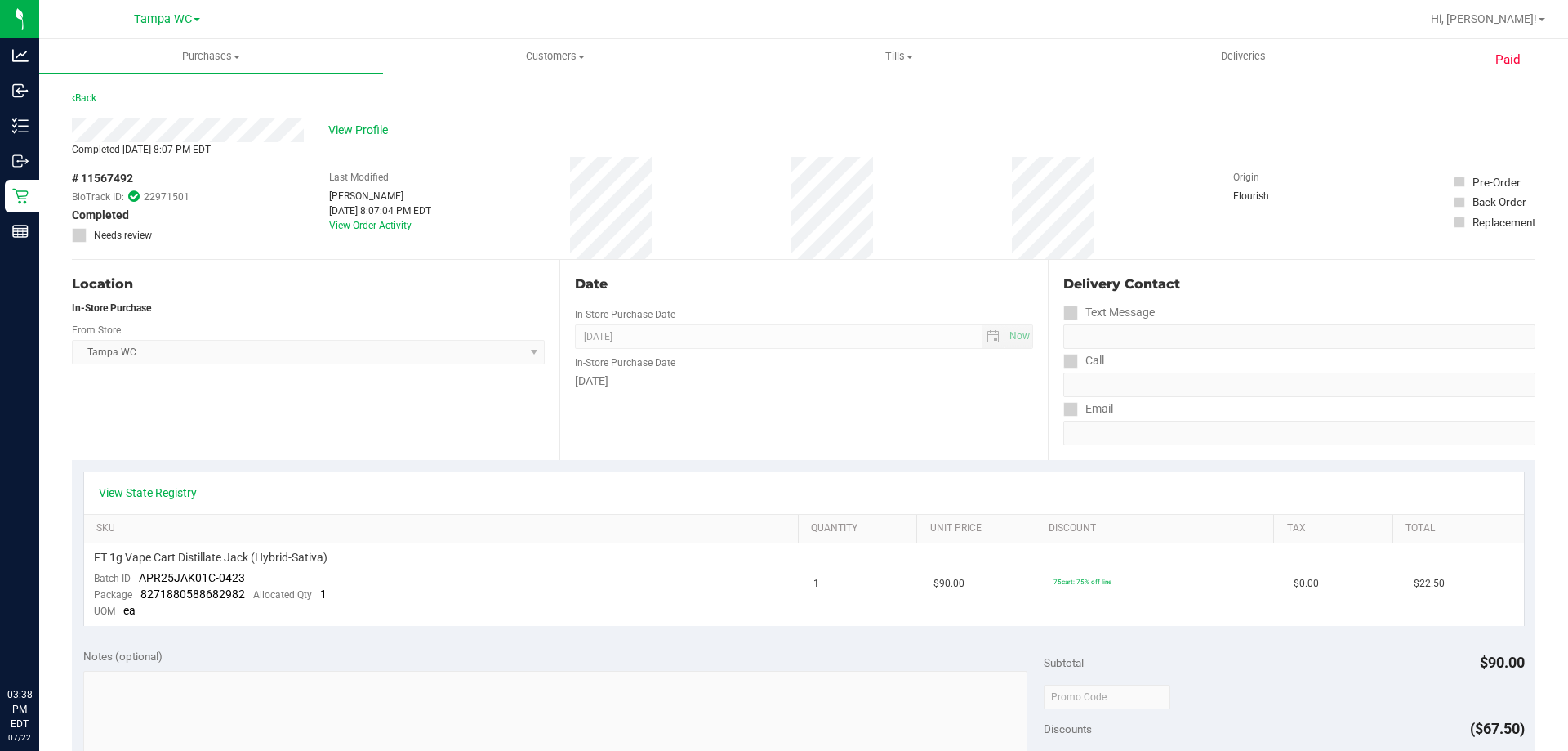 scroll, scrollTop: 0, scrollLeft: 0, axis: both 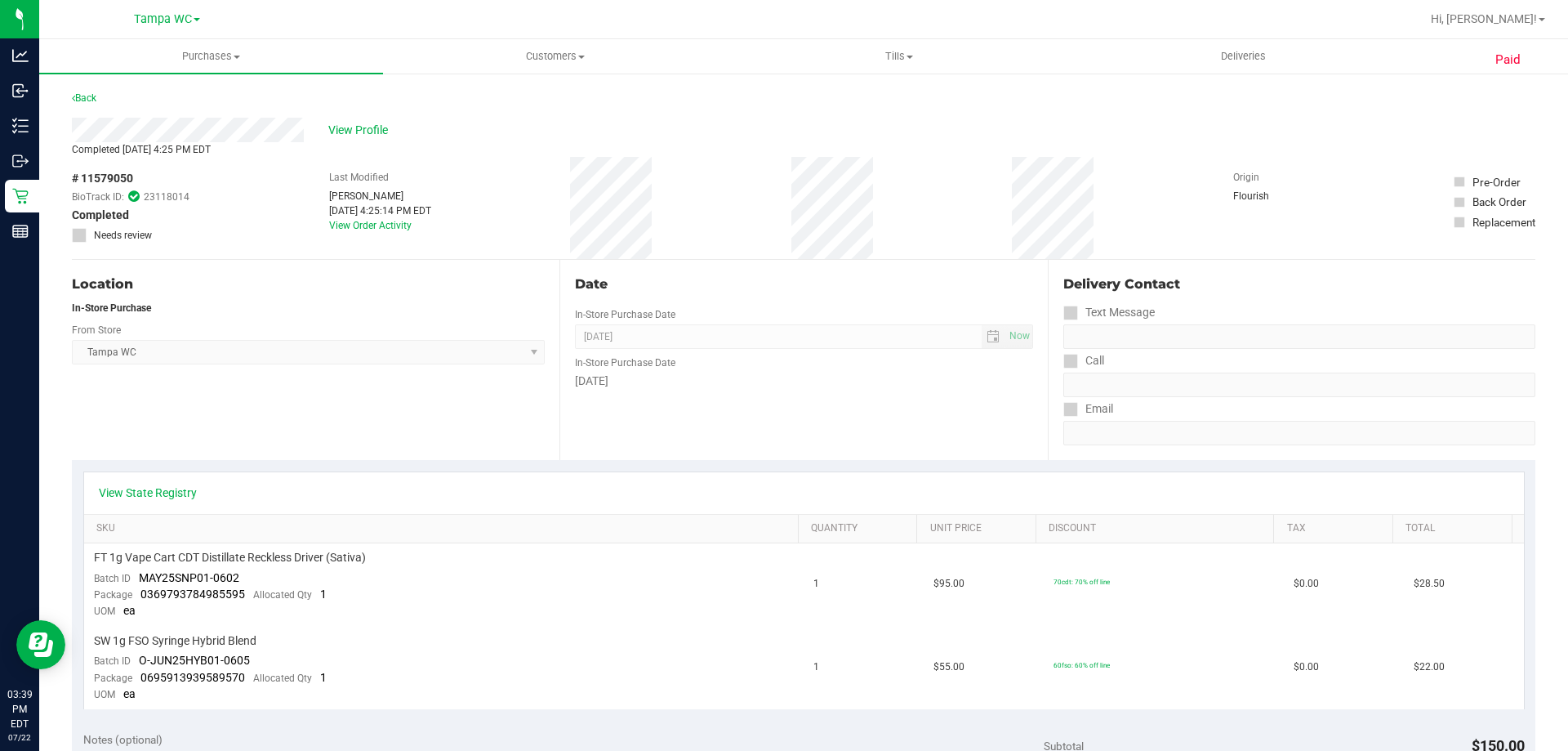 click on "Location
In-Store Purchase
From Store
Tampa WC Select Store Bonita Springs WC Boynton Beach WC Bradenton WC Brandon WC Brooksville WC Call Center Clermont WC Crestview WC Deerfield Beach WC Delray Beach WC Deltona WC Ft Walton Beach WC Ft. Lauderdale WC Ft. Myers WC Gainesville WC Jax Atlantic WC JAX DC REP Jax WC Key West WC Lakeland WC Largo WC Lehigh Acres DC REP Merritt Island WC Miami 72nd WC Miami Beach WC Miami Dadeland WC Miramar DC REP New Port Richey WC North Palm Beach WC North Port WC Ocala WC Orange Park WC Orlando Colonial WC Orlando DC REP Orlando WC Oviedo WC Palm Bay WC Palm Coast WC Panama City WC Pensacola WC Port Orange WC Port St. Lucie WC Sebring WC South Tampa WC St. Pete WC Summerfield WC Tallahassee DC REP Tallahassee WC Tampa DC Testing Tampa Warehouse Tampa WC TX Austin DC TX Plano Retail WPB DC" at bounding box center (315, 360) 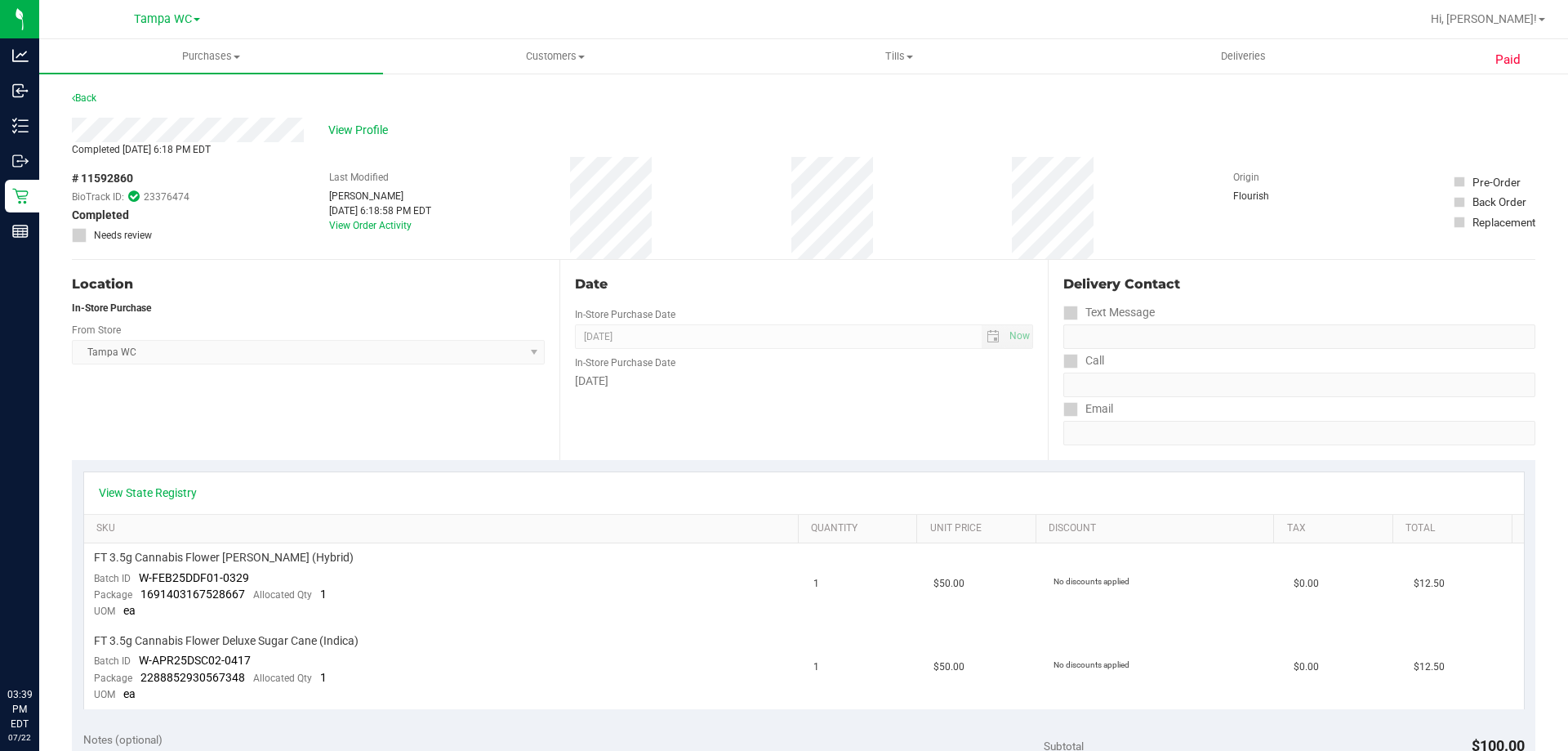 scroll, scrollTop: 0, scrollLeft: 0, axis: both 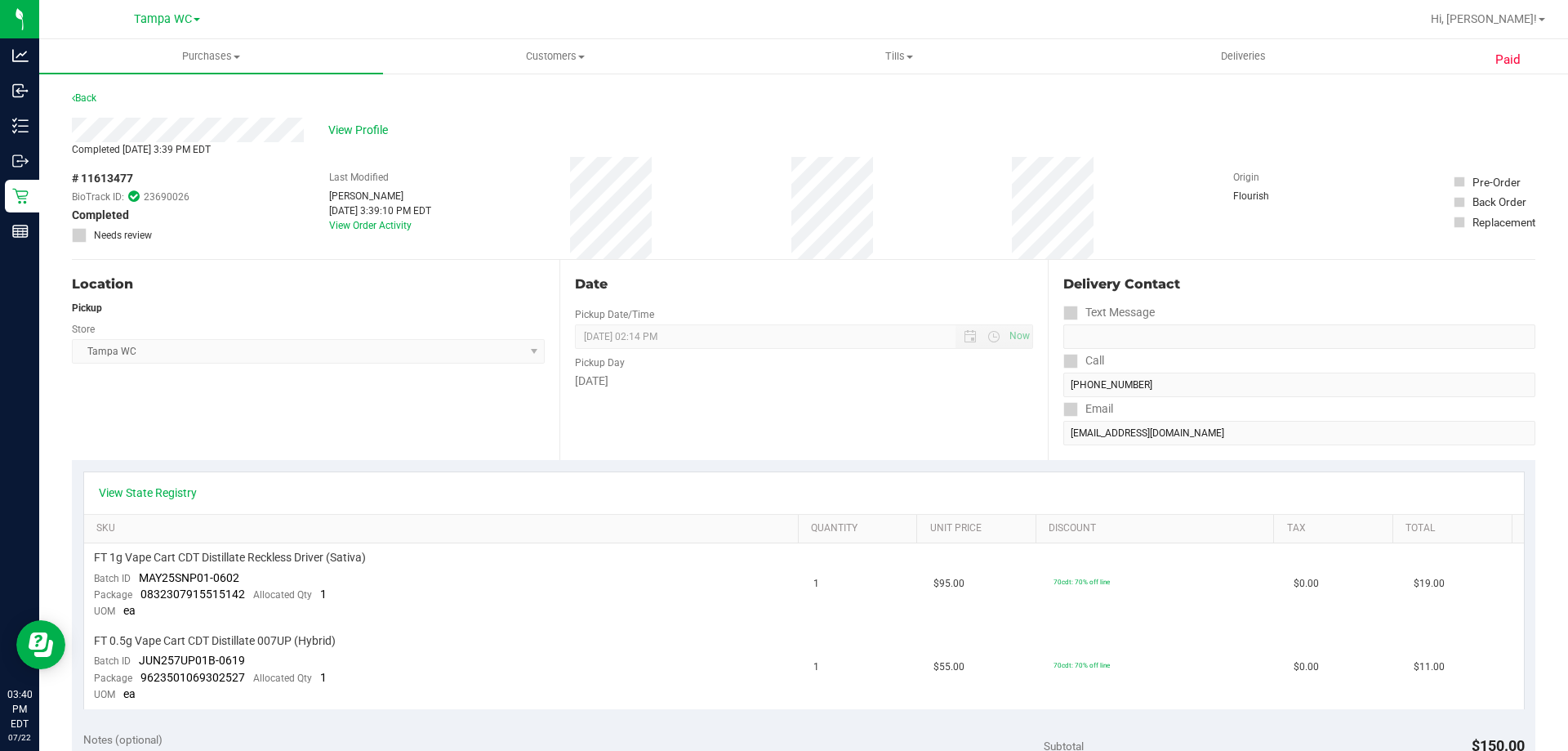 drag, startPoint x: 0, startPoint y: 0, endPoint x: 461, endPoint y: 295, distance: 547.30796 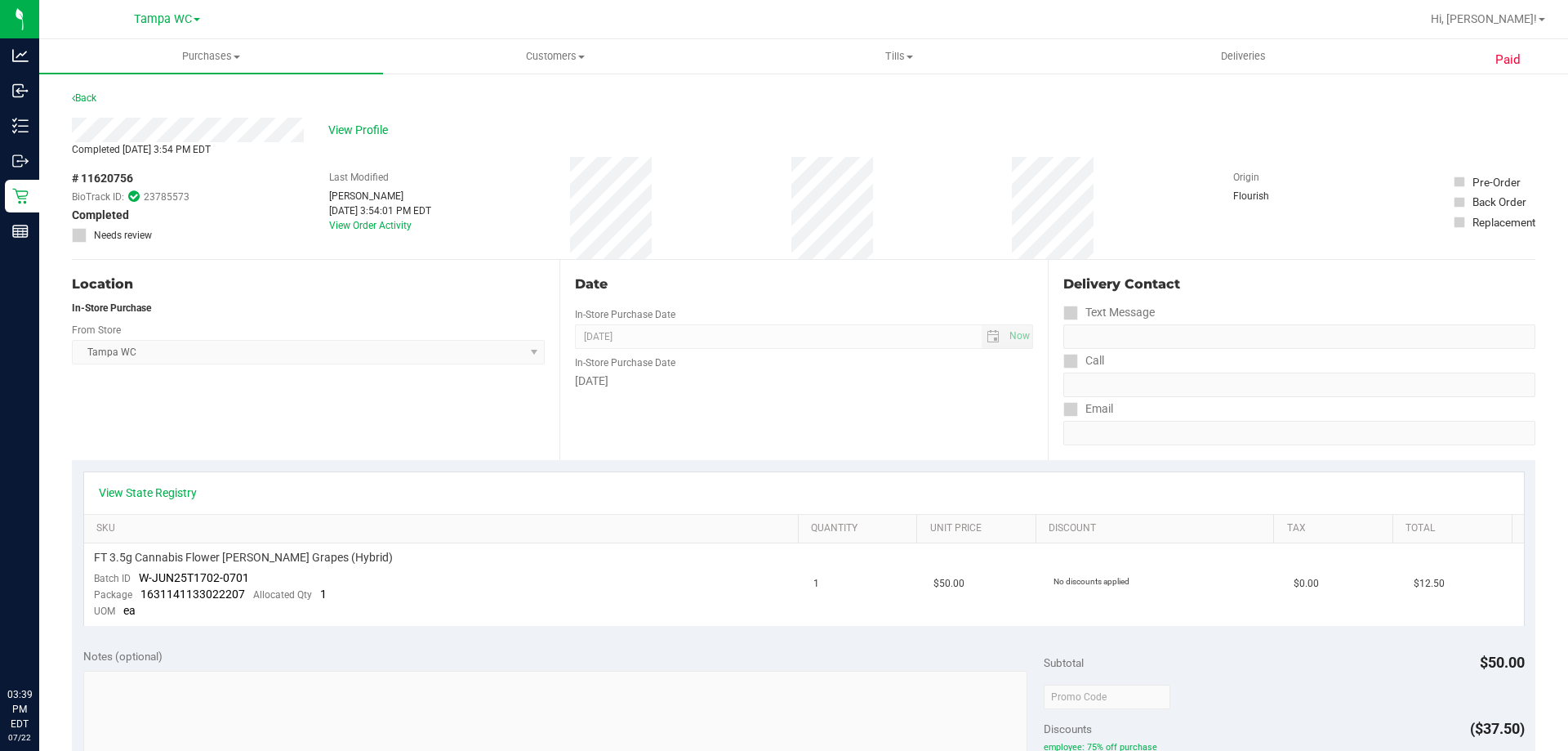 scroll, scrollTop: 0, scrollLeft: 0, axis: both 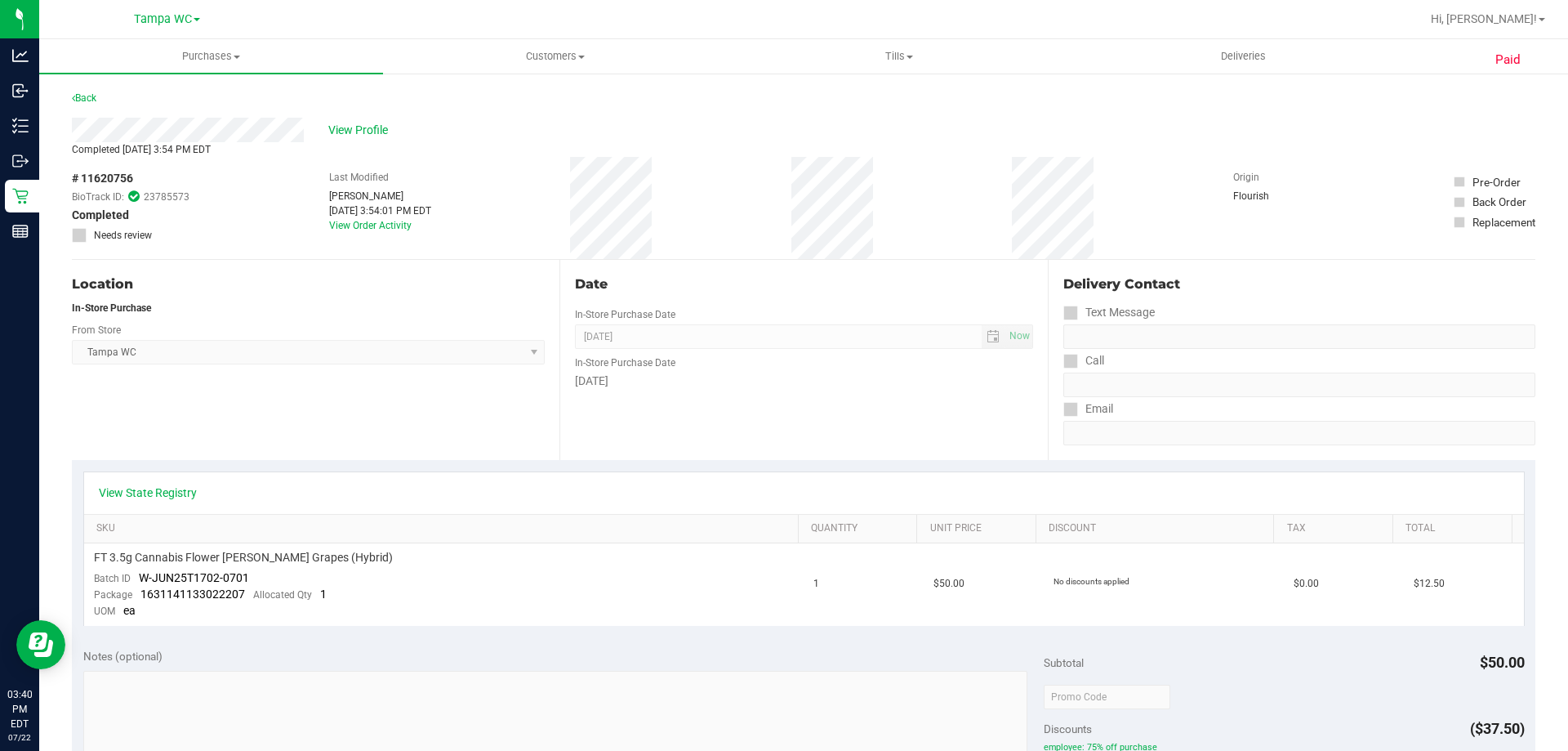 click on "View State Registry" at bounding box center [804, 493] 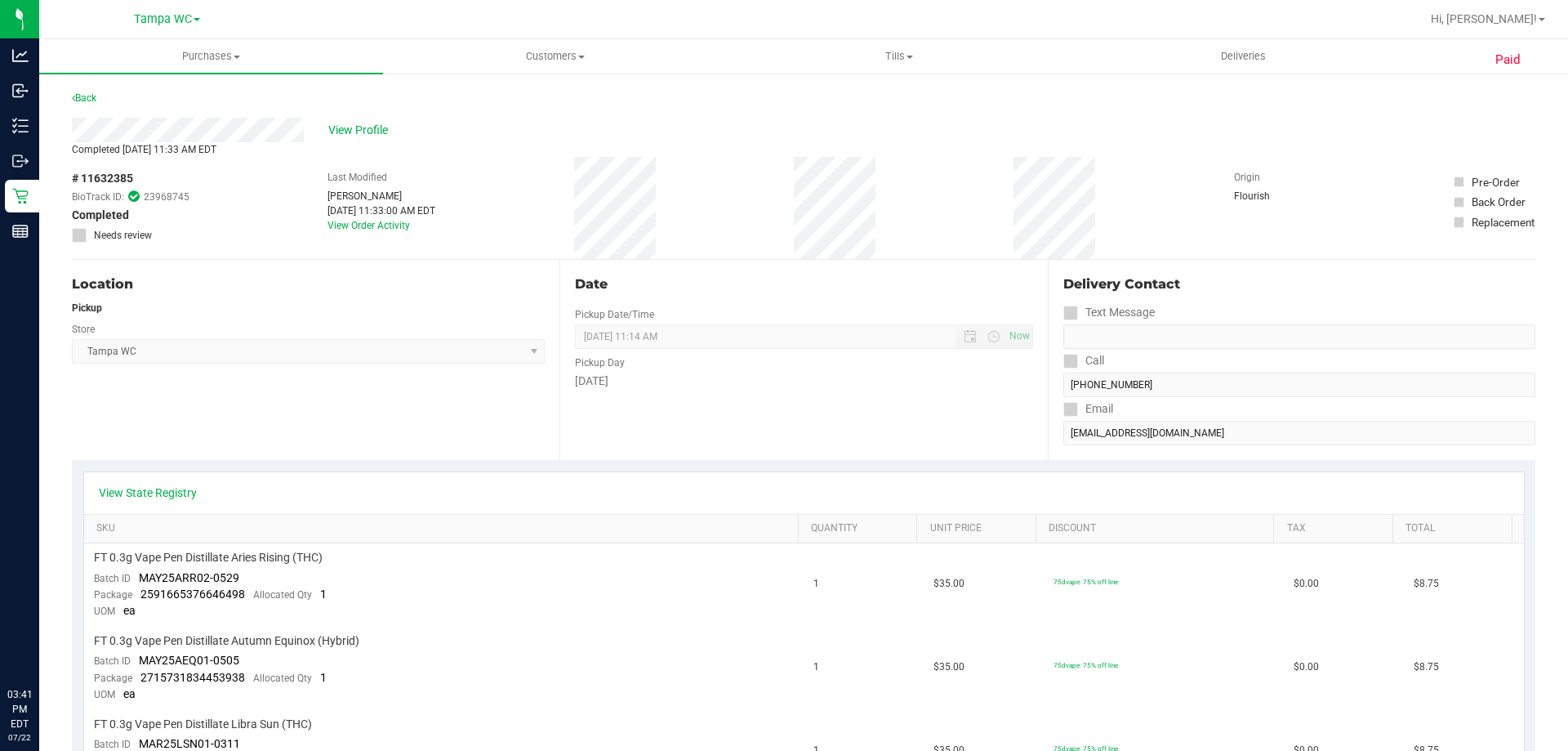 scroll, scrollTop: 0, scrollLeft: 0, axis: both 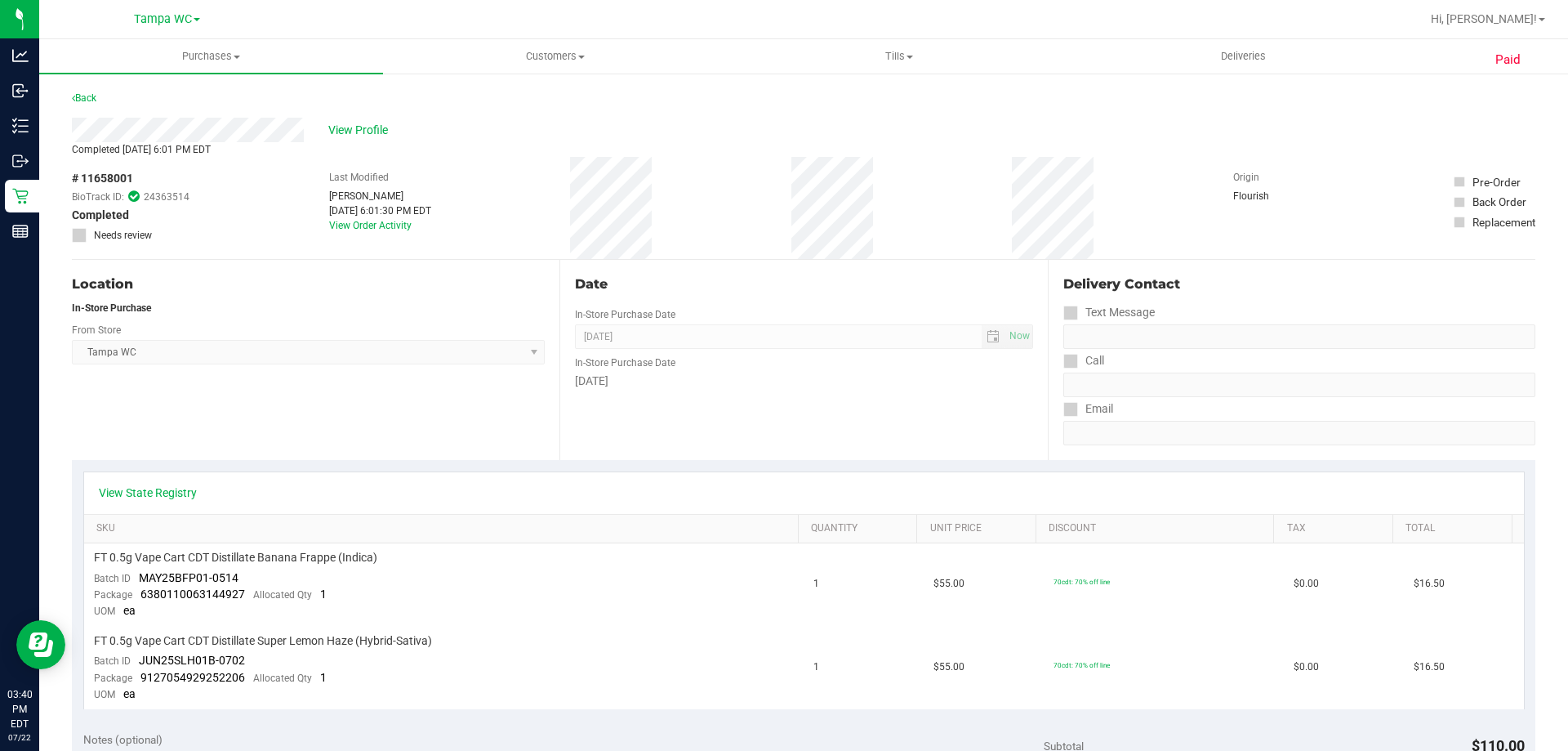 click on "Date
In-Store Purchase Date
Jul 19, 2025
Now
In-Store Purchase Date
Saturday" at bounding box center [803, 360] 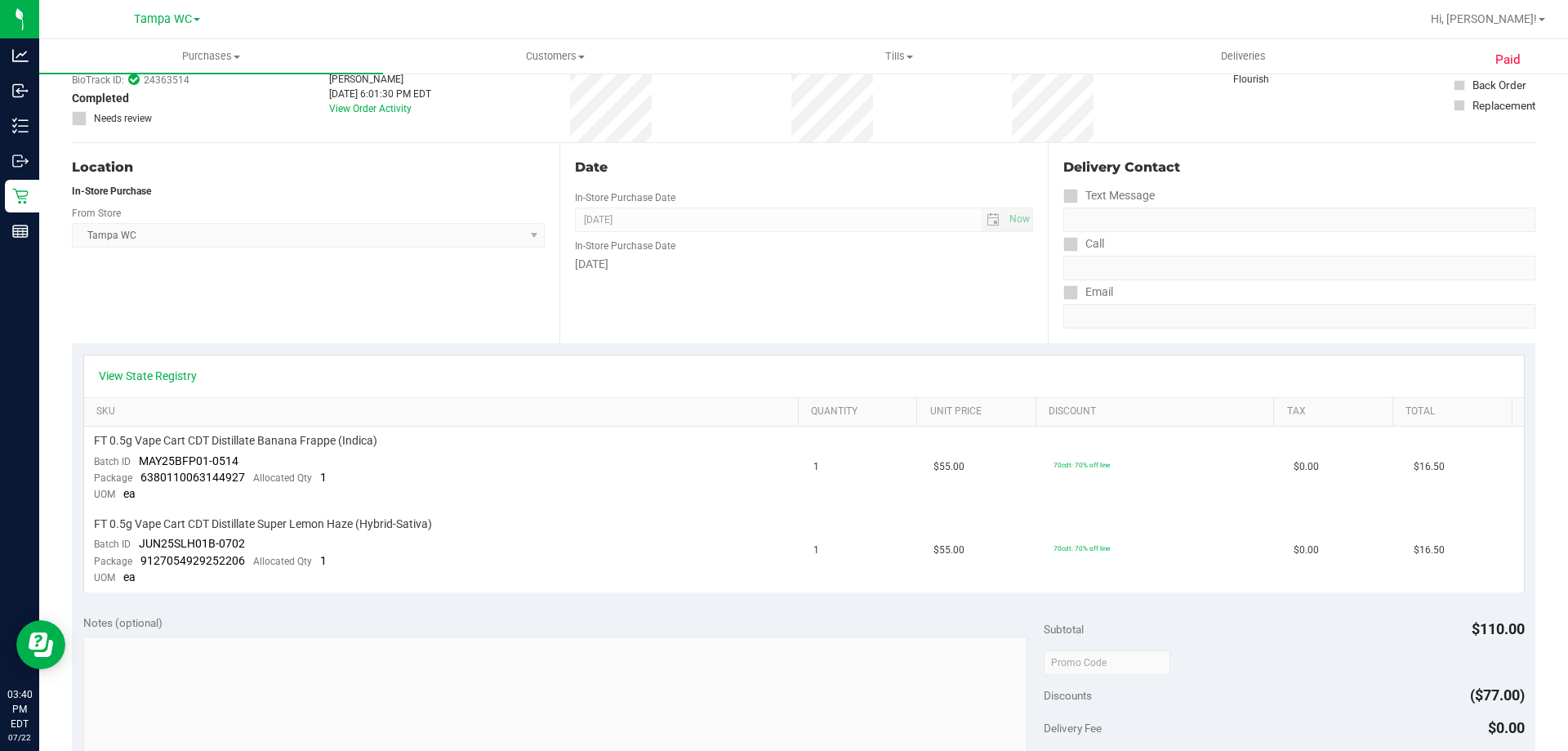 scroll, scrollTop: 0, scrollLeft: 0, axis: both 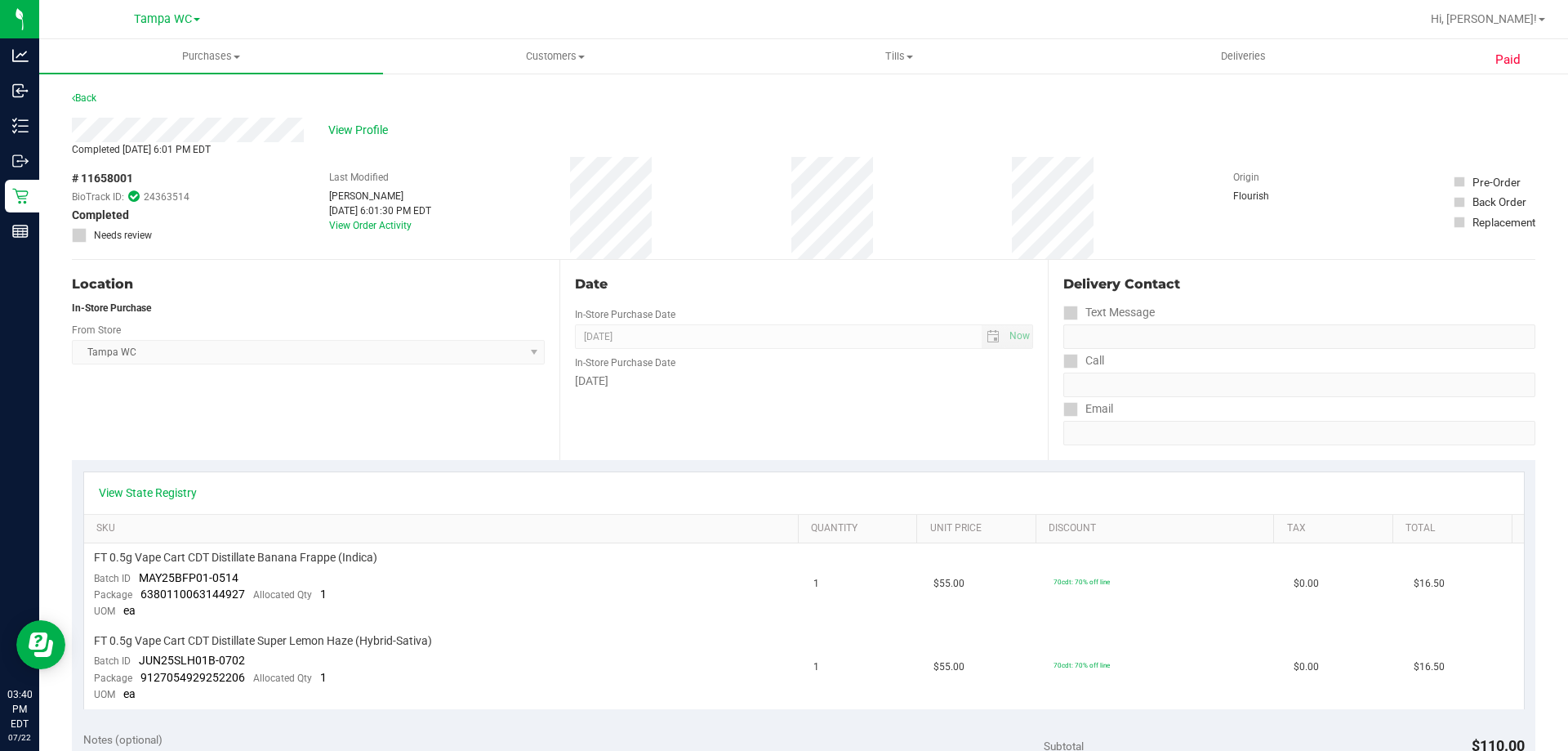 click on "Date
In-Store Purchase Date
Jul 19, 2025
Now
In-Store Purchase Date
Saturday" at bounding box center [803, 360] 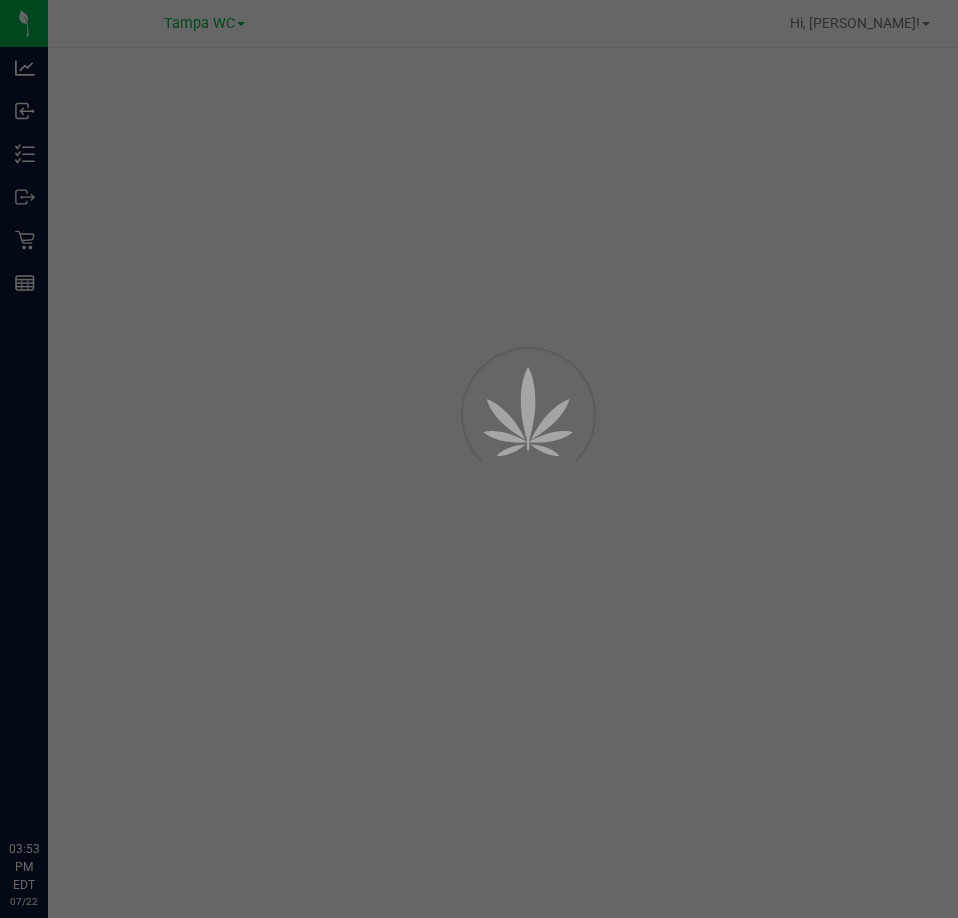 scroll, scrollTop: 0, scrollLeft: 0, axis: both 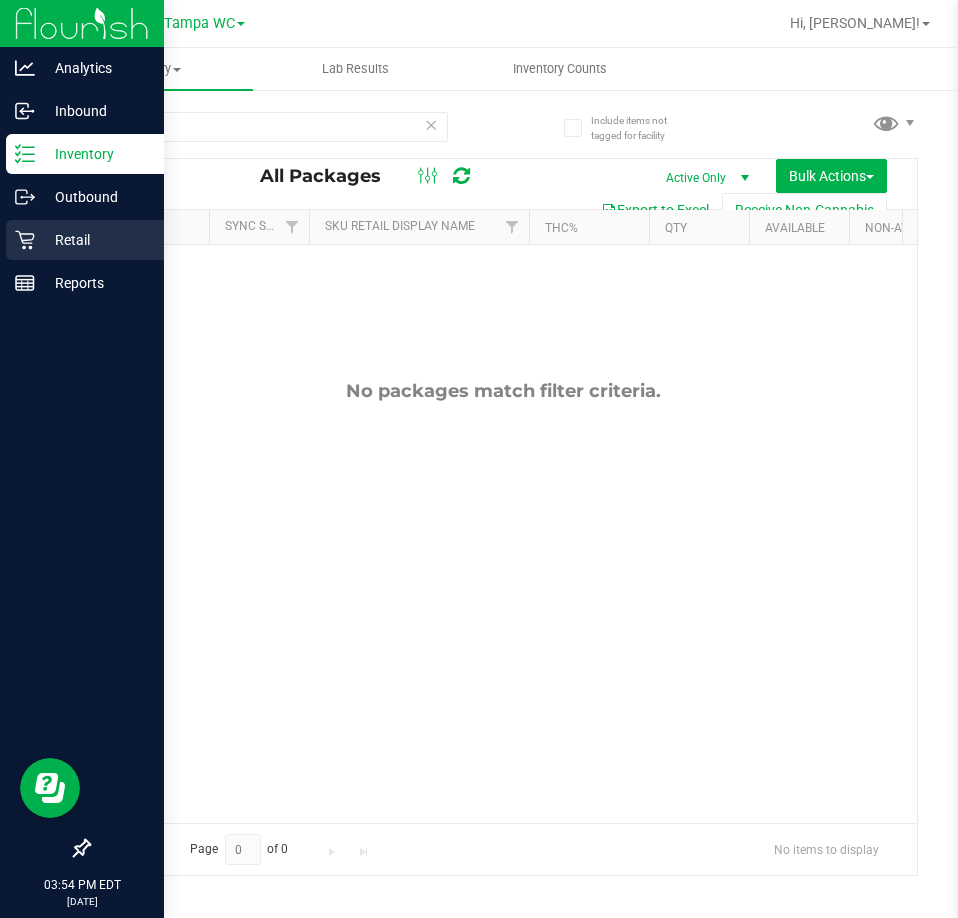 click on "Retail" at bounding box center [95, 240] 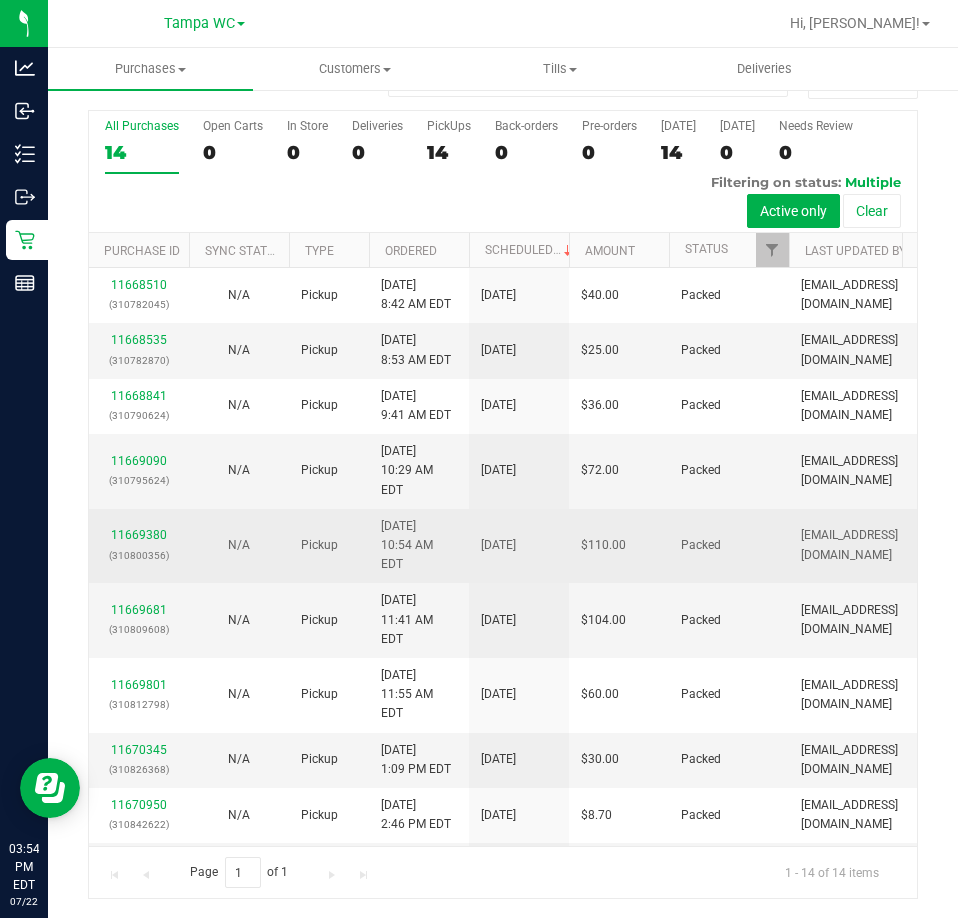 scroll, scrollTop: 44, scrollLeft: 0, axis: vertical 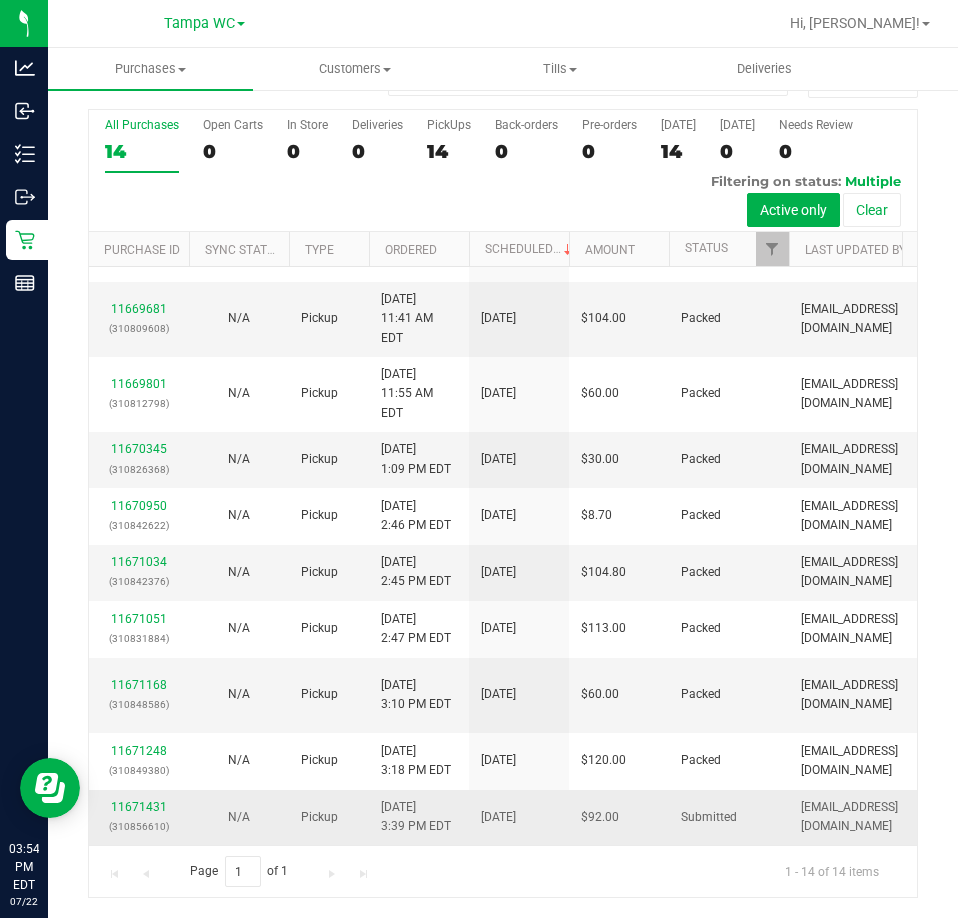 click on "(310856610)" at bounding box center [139, 826] 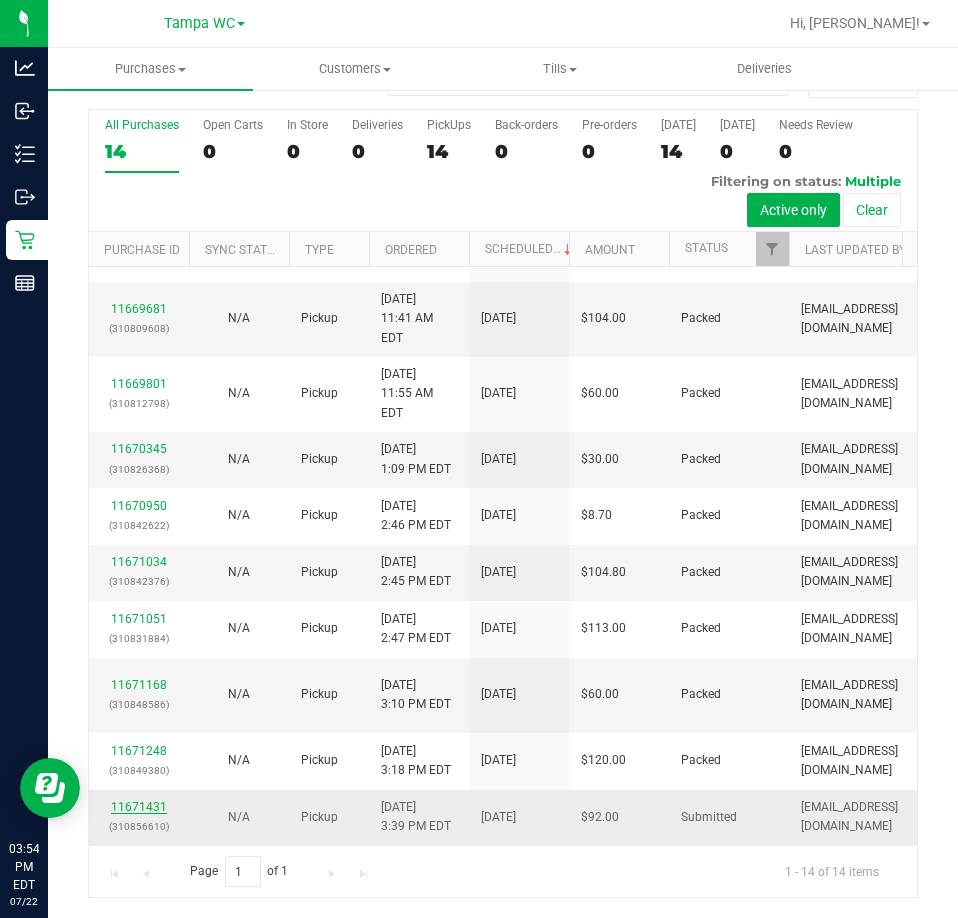 click on "11671431" at bounding box center [139, 807] 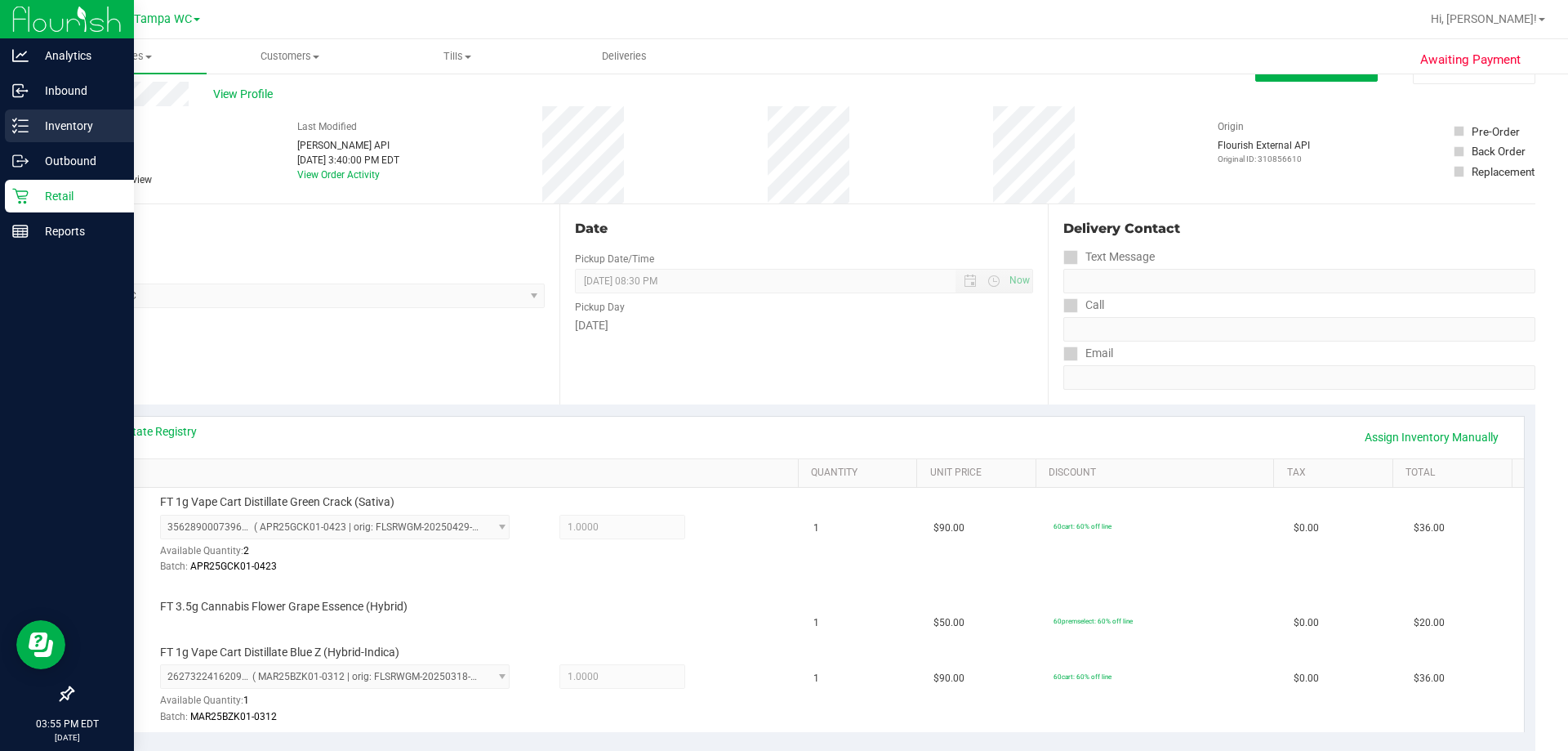 click on "Inventory" at bounding box center [78, 126] 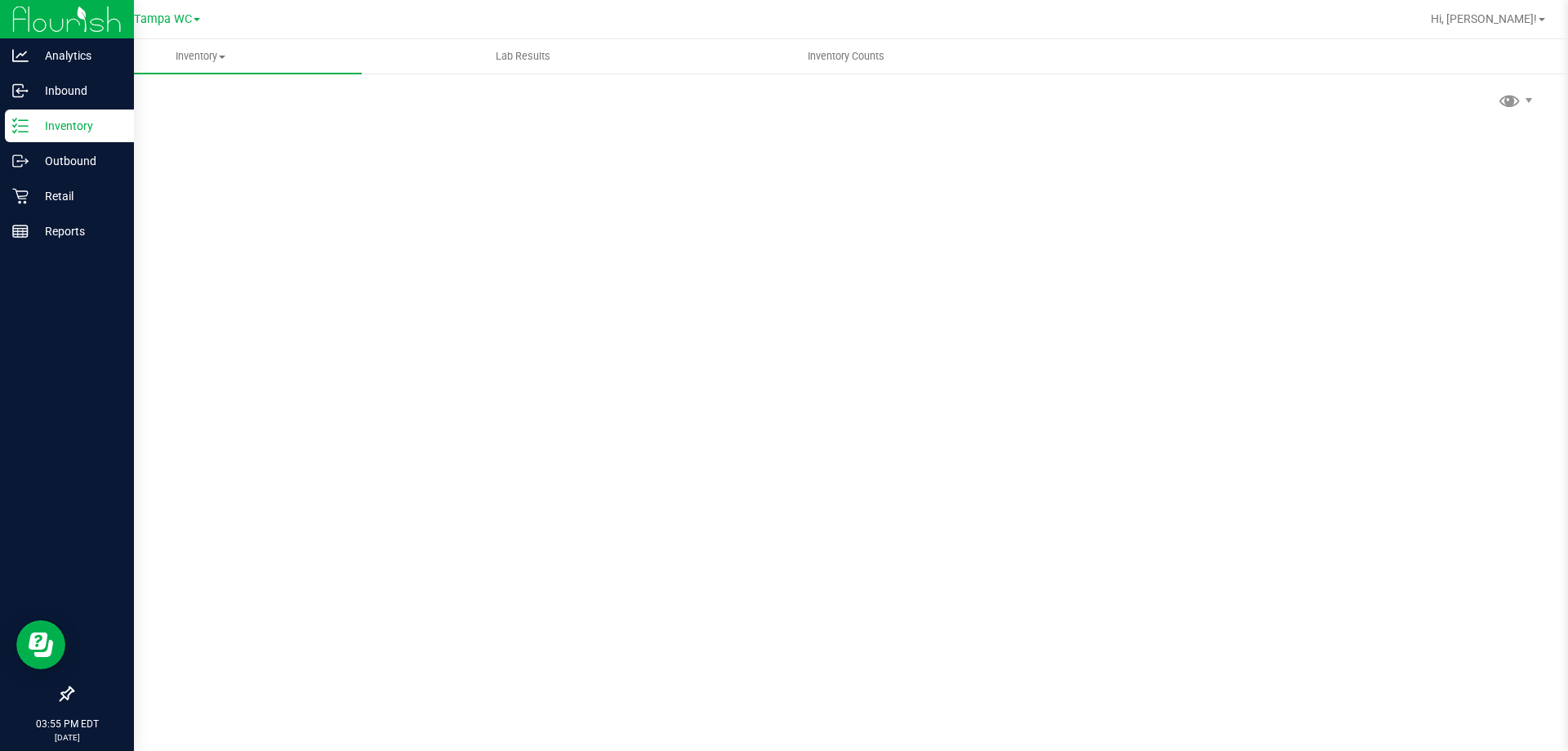 scroll, scrollTop: 0, scrollLeft: 0, axis: both 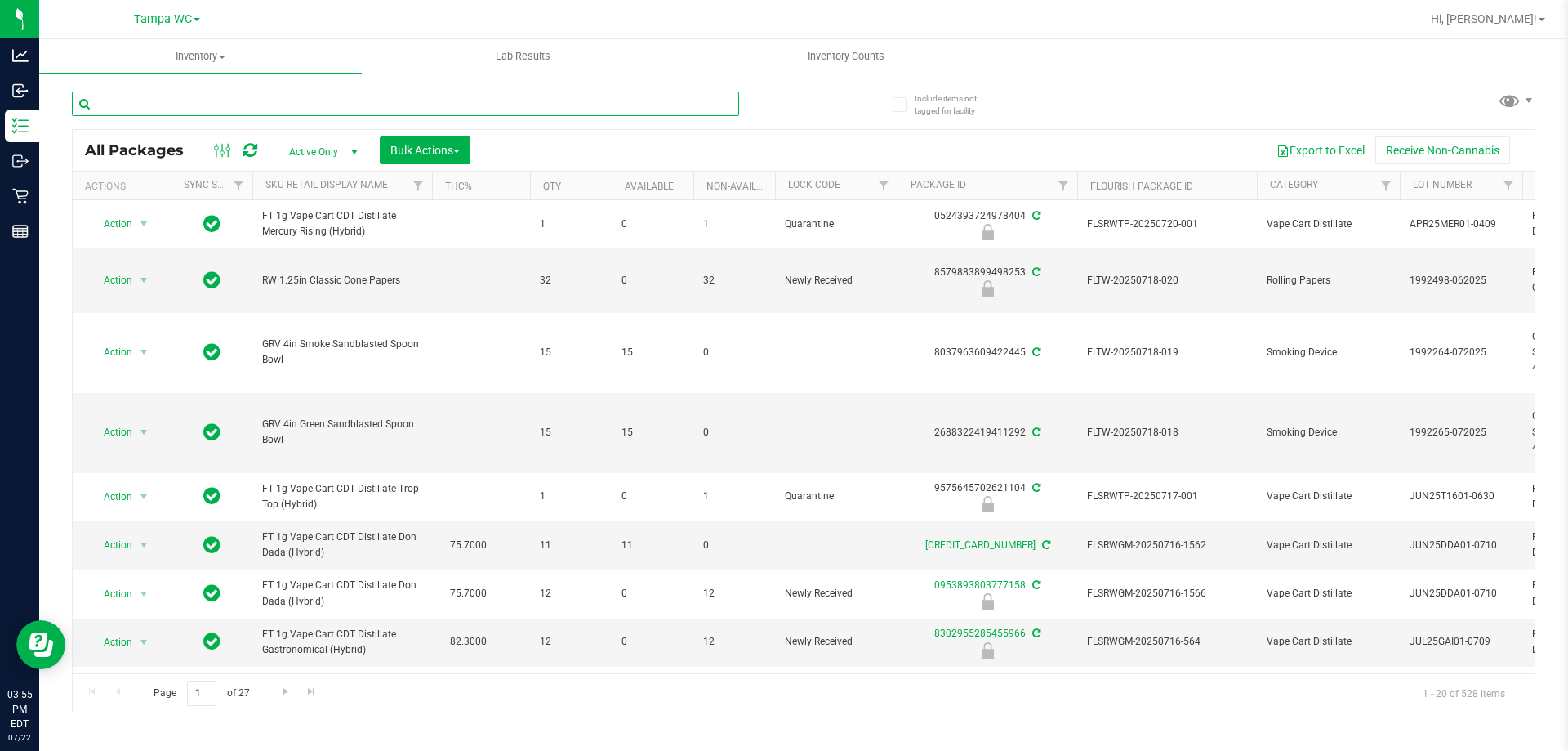 click at bounding box center (405, 104) 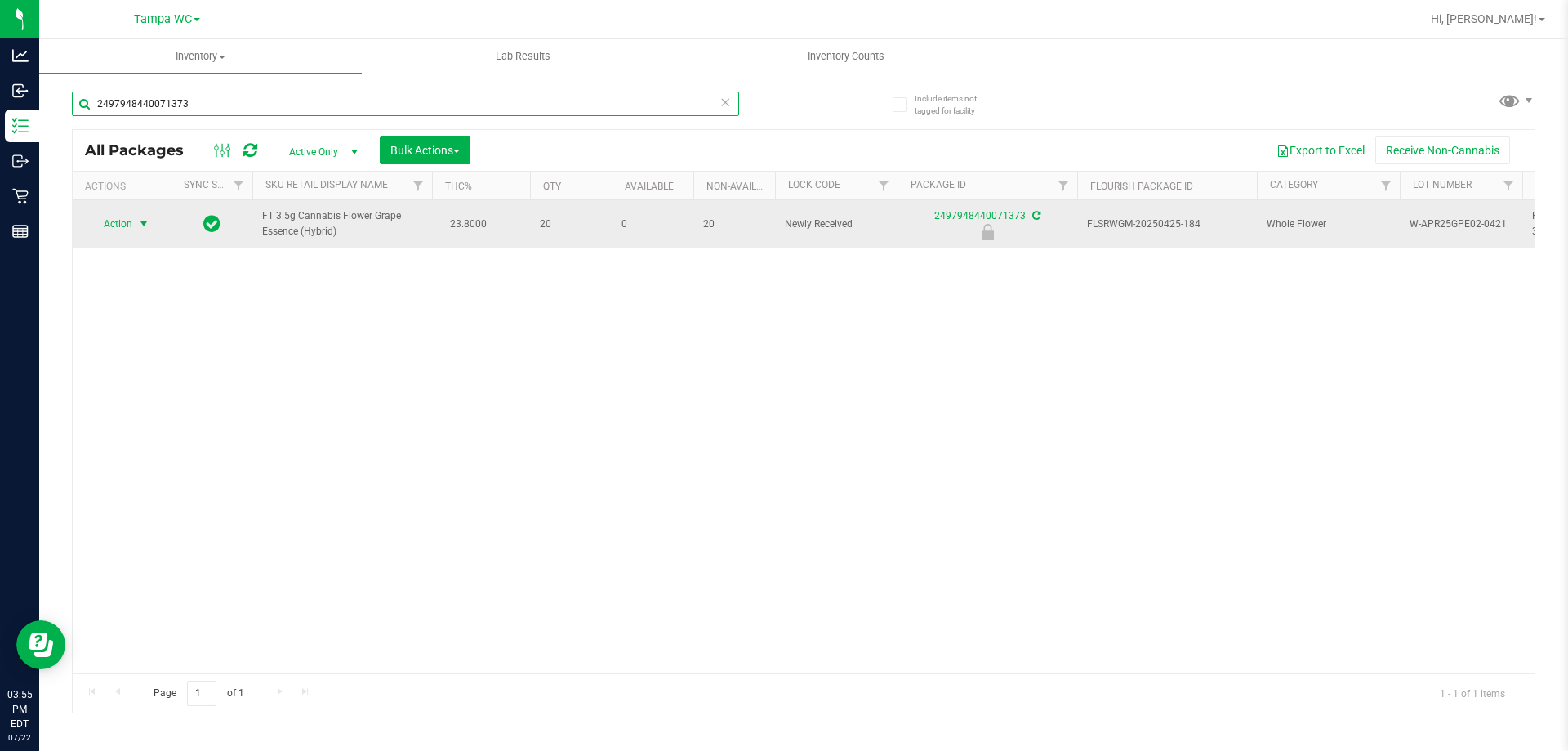 type on "2497948440071373" 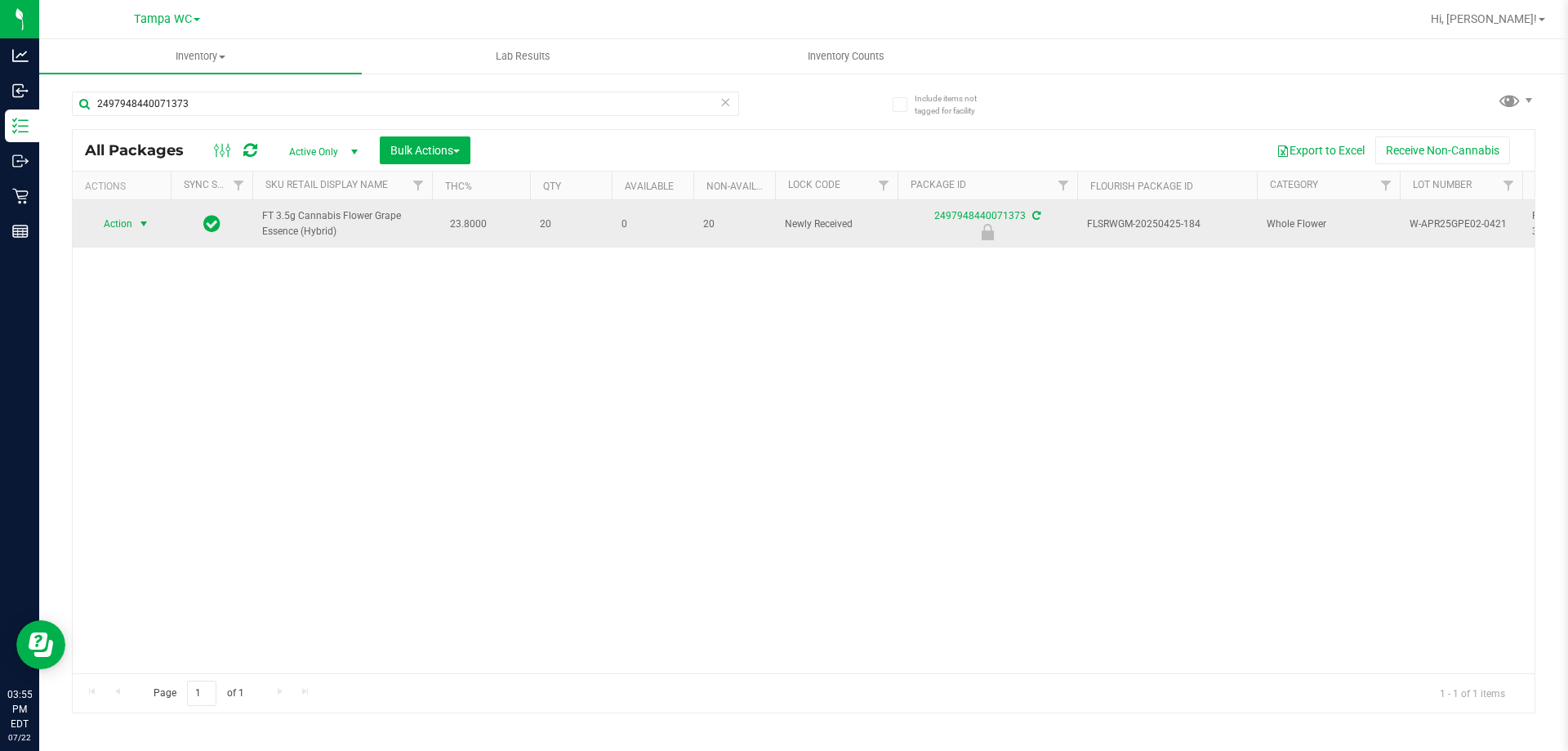 click on "Action" at bounding box center [111, 224] 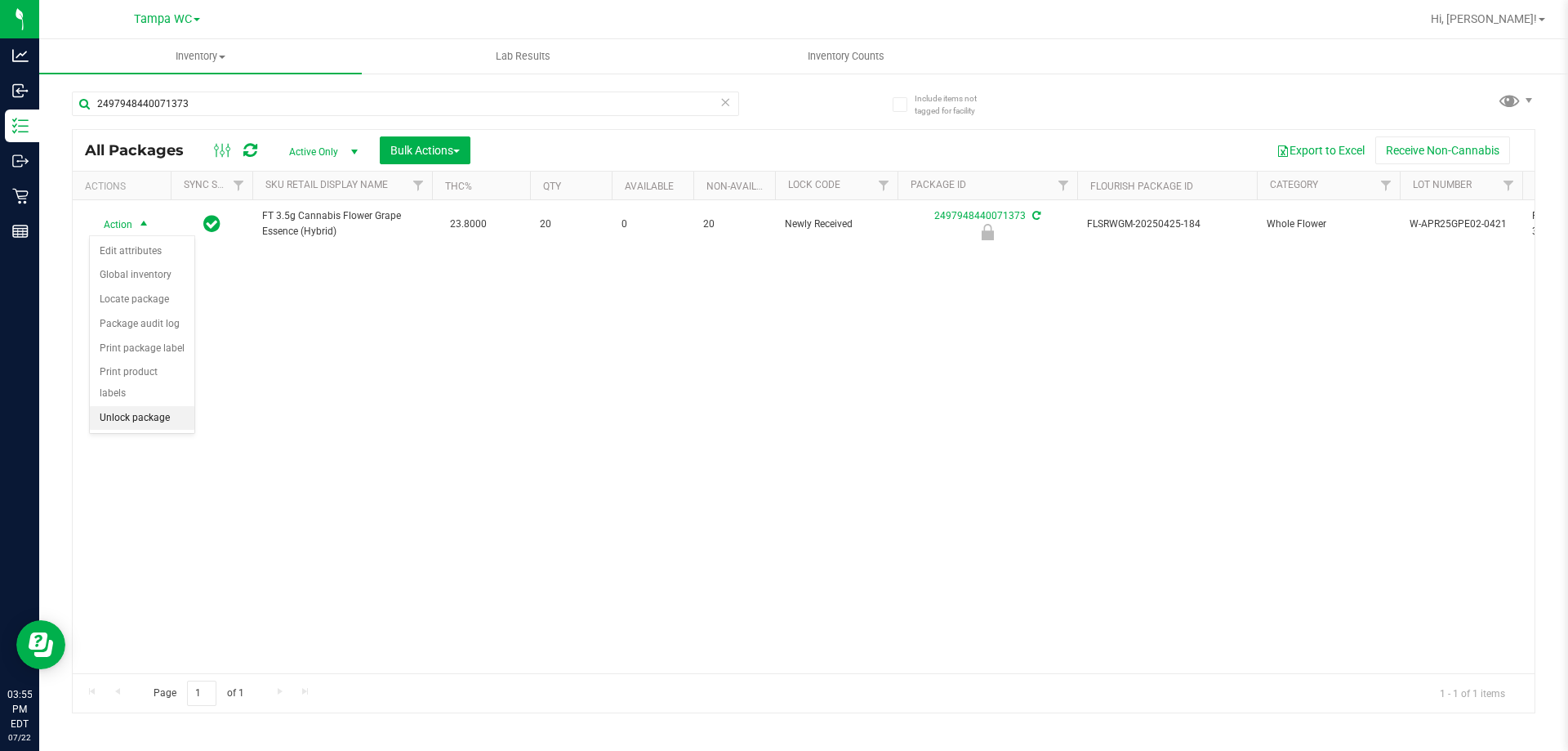 click on "Unlock package" at bounding box center [142, 418] 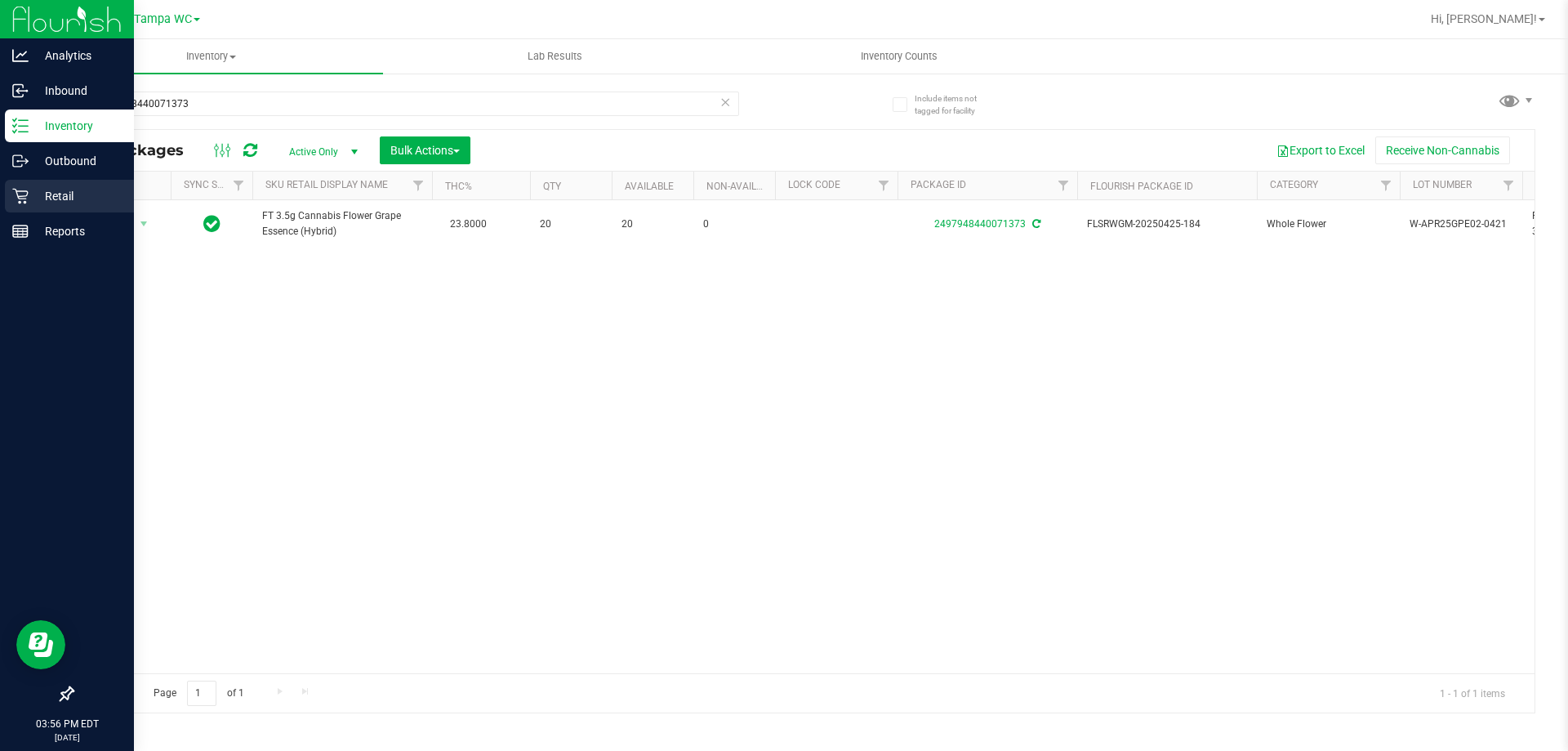 click on "Retail" at bounding box center (78, 196) 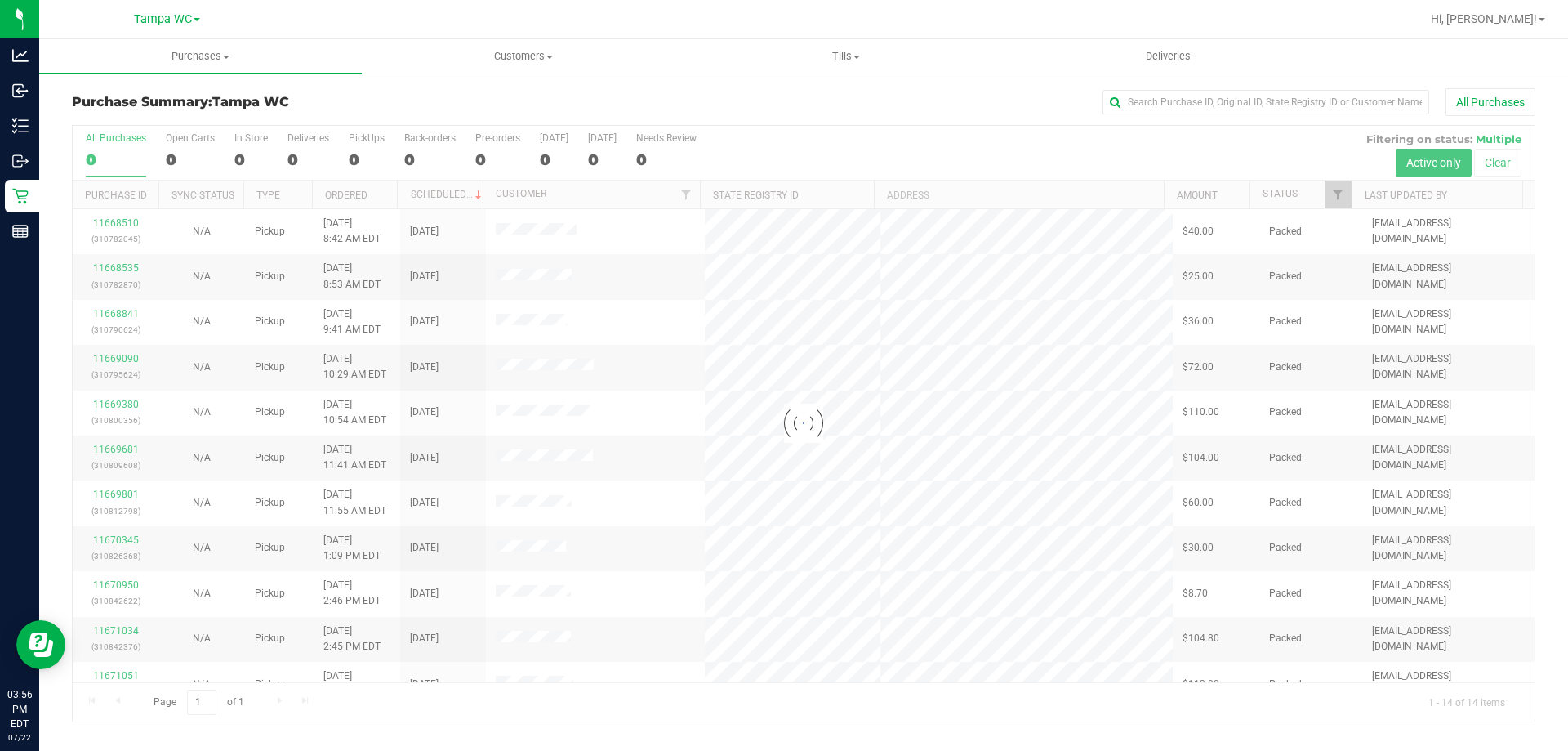 click at bounding box center [804, 423] 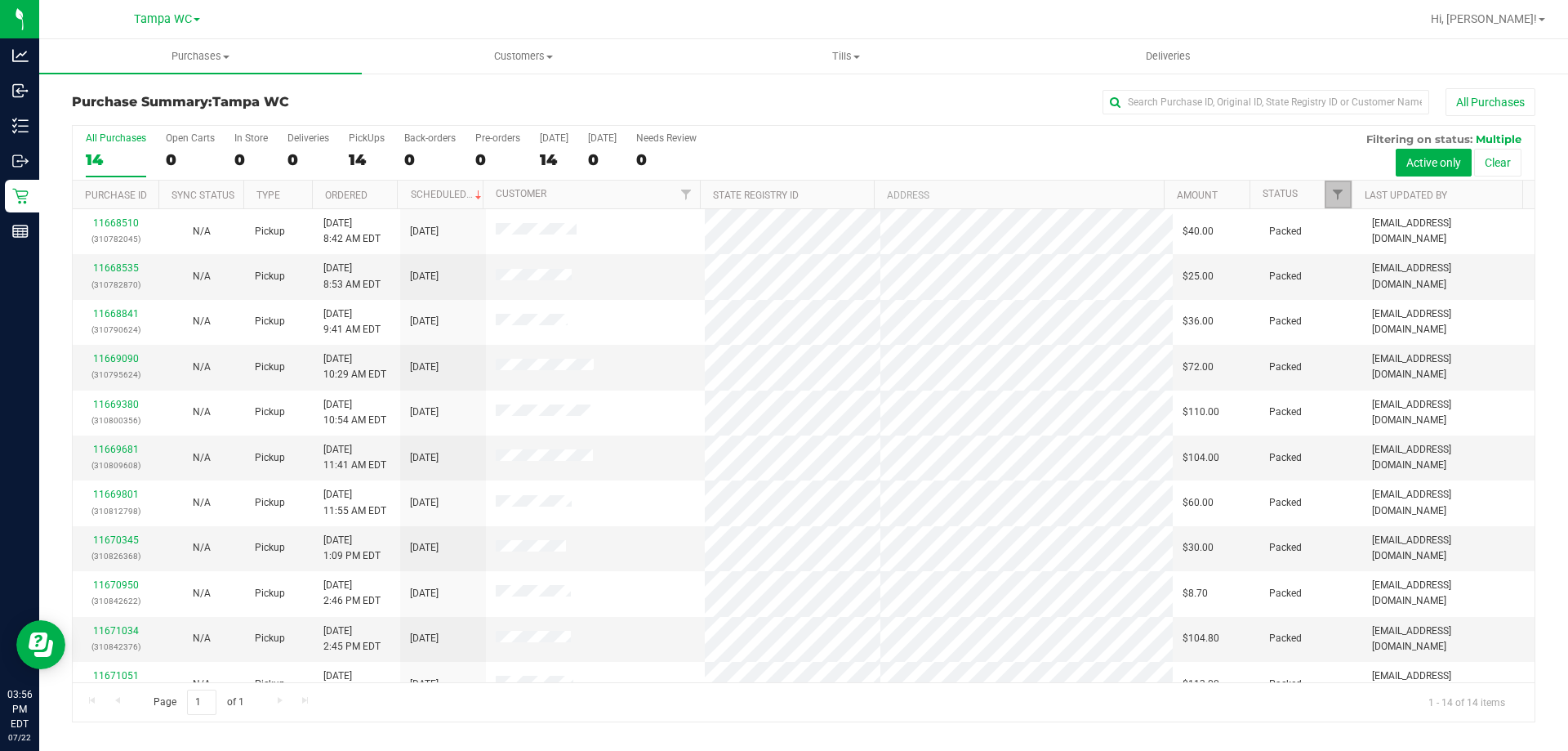 click at bounding box center (1338, 194) 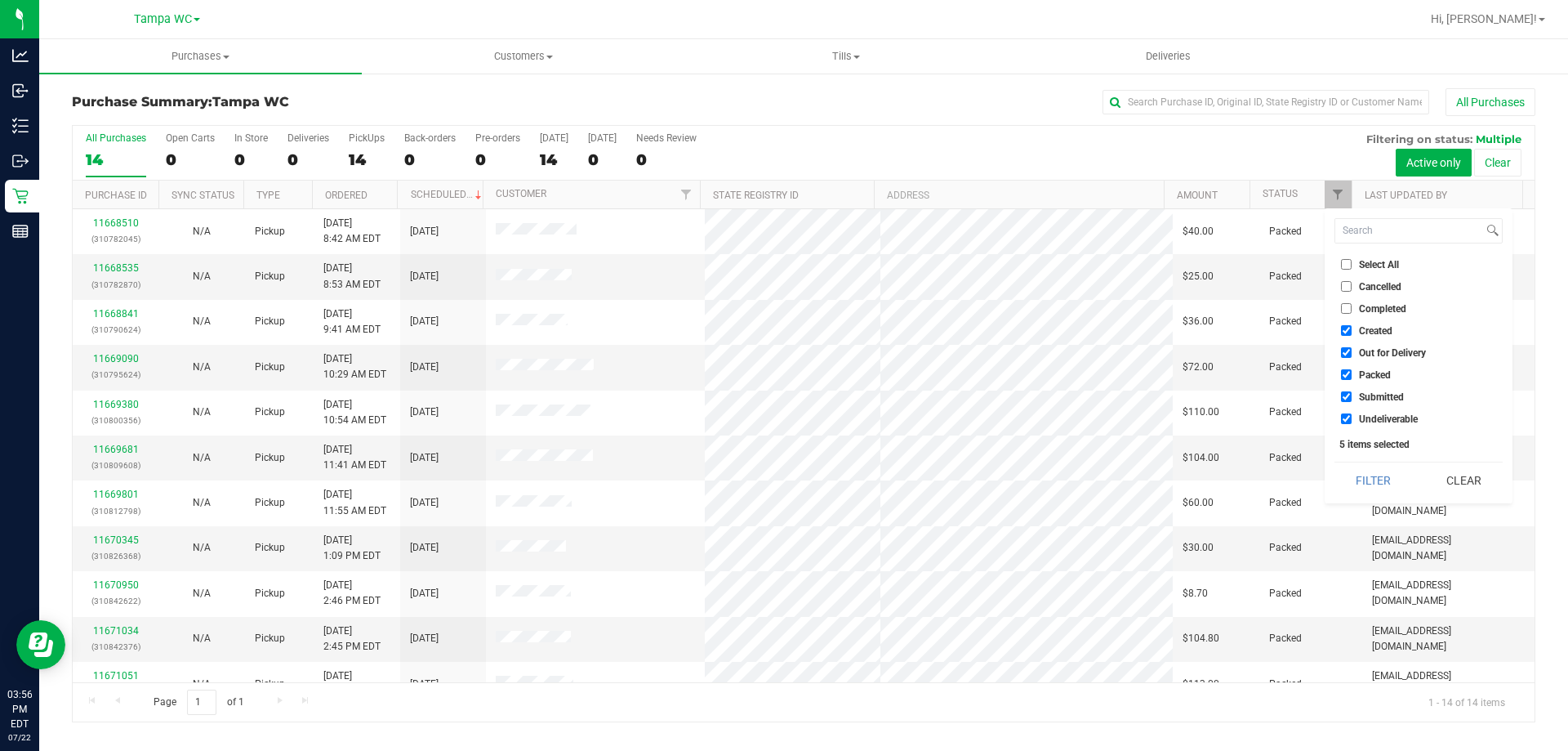 click on "Undeliverable" at bounding box center (1346, 418) 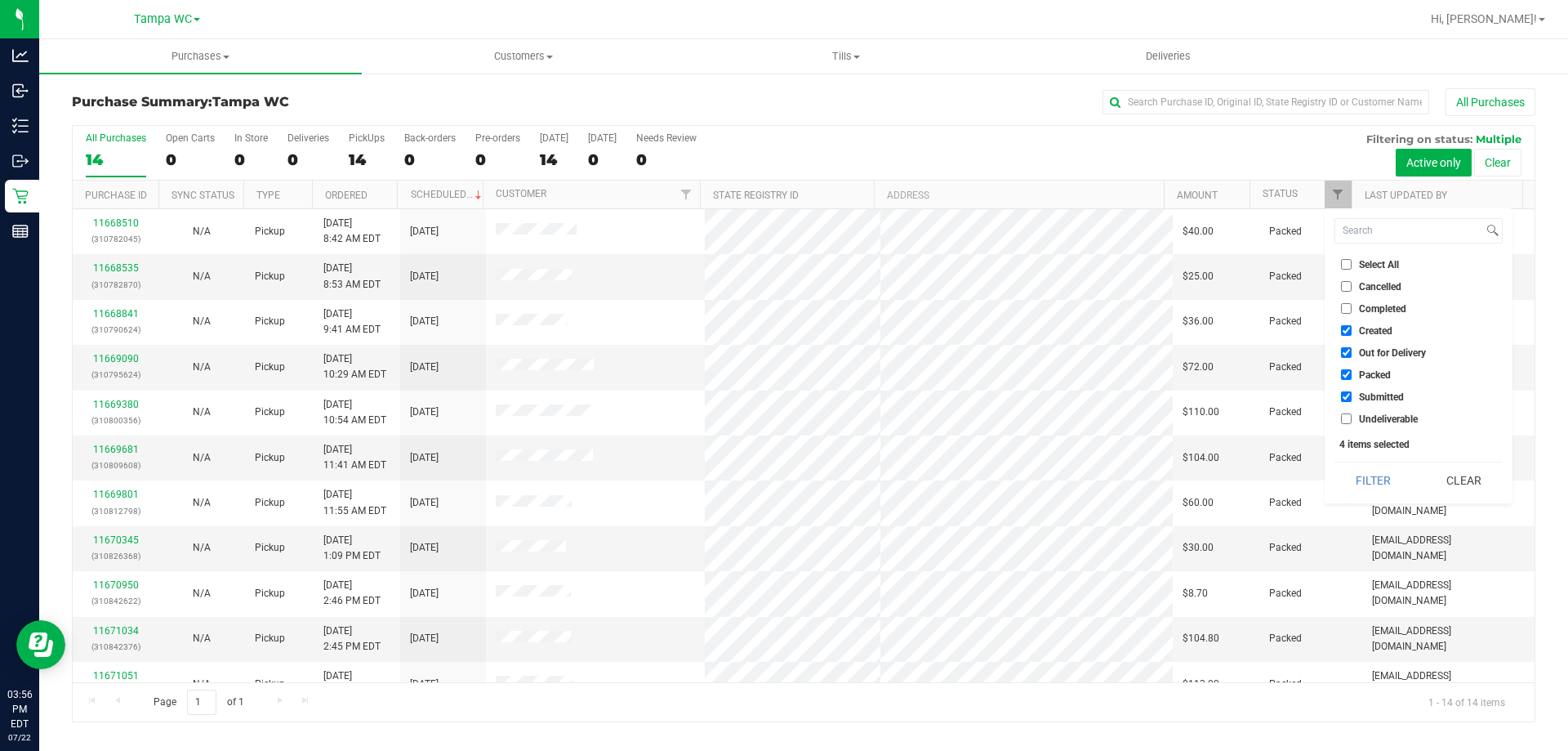 click on "Packed" at bounding box center [1346, 374] 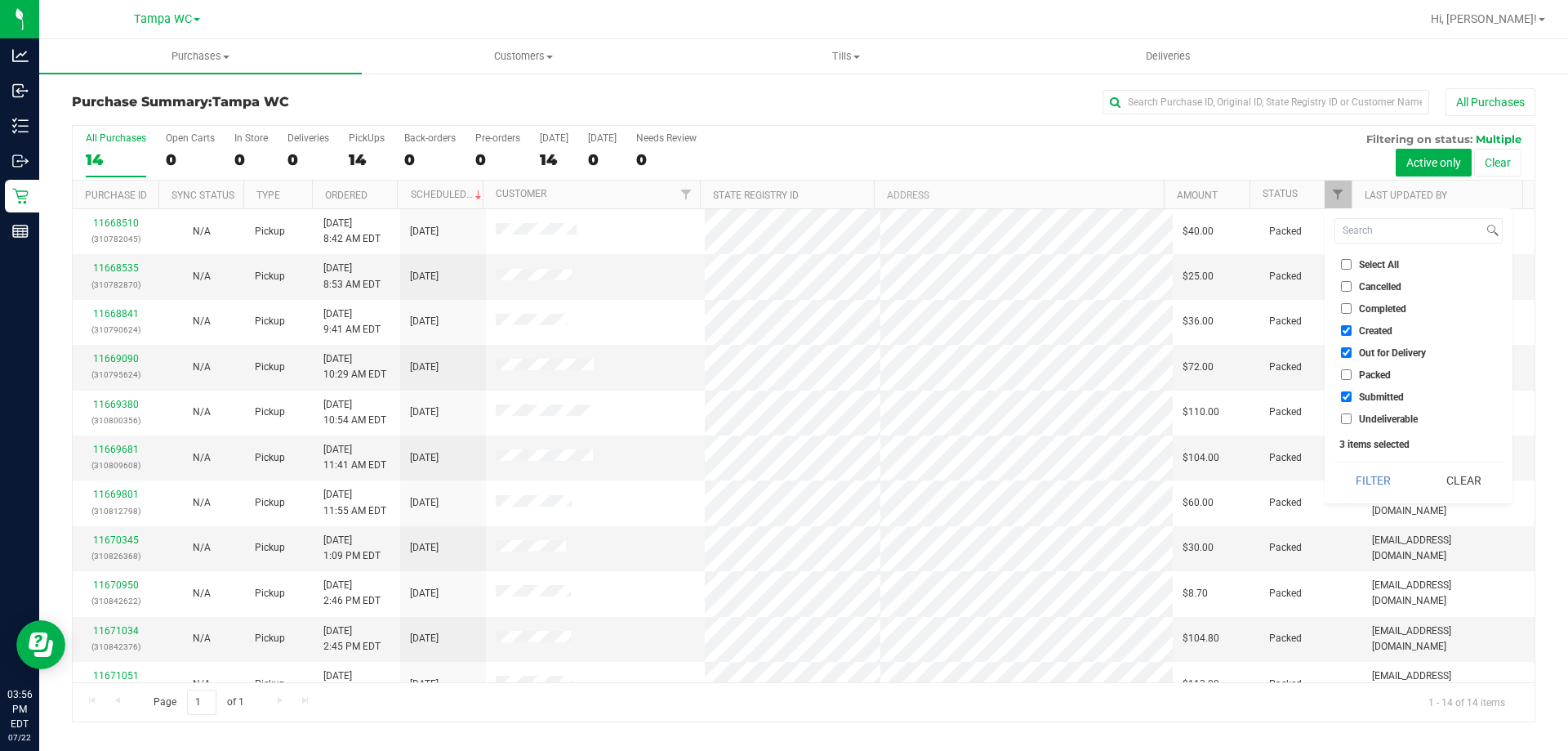 click on "Out for Delivery" at bounding box center [1346, 352] 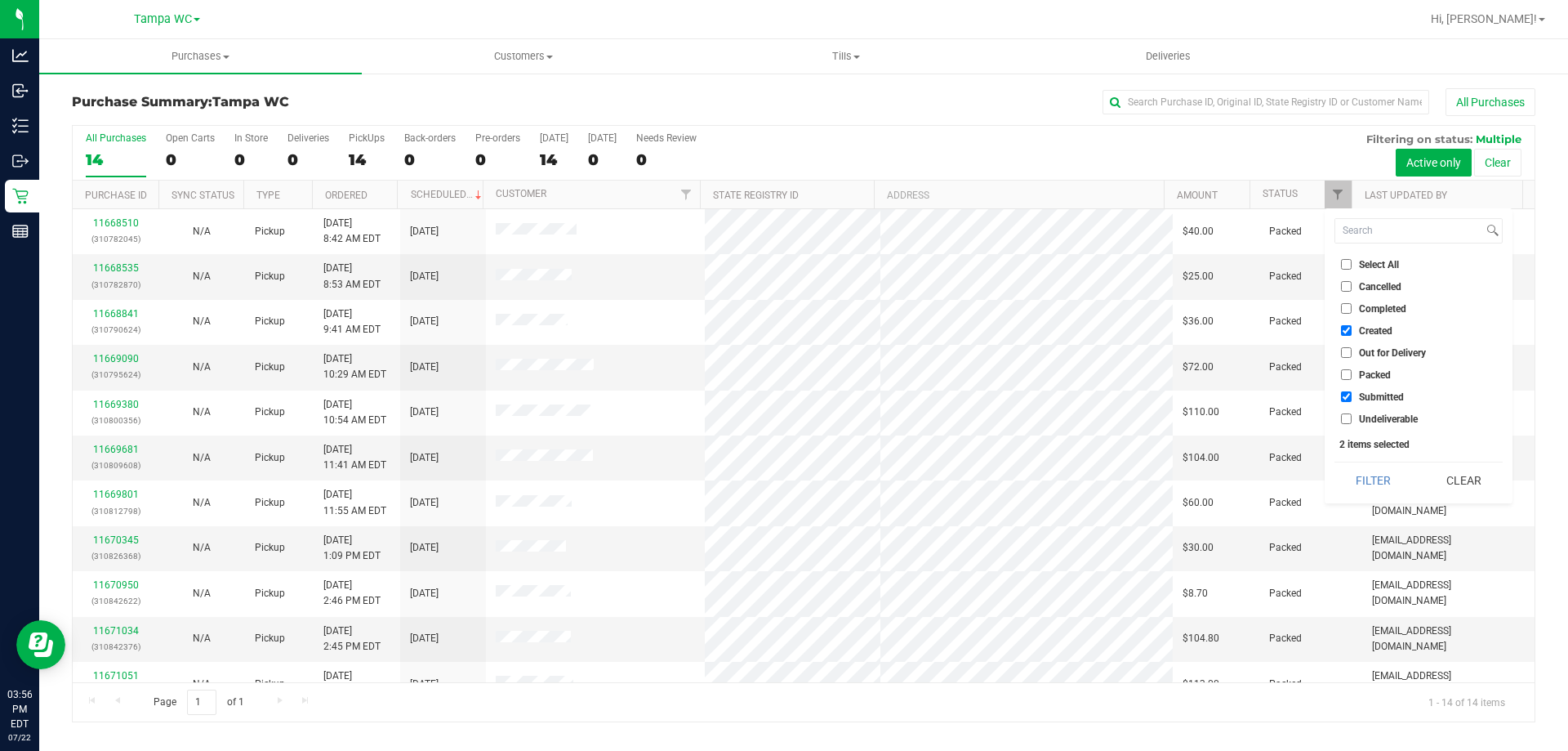 click on "Created" at bounding box center (1419, 330) 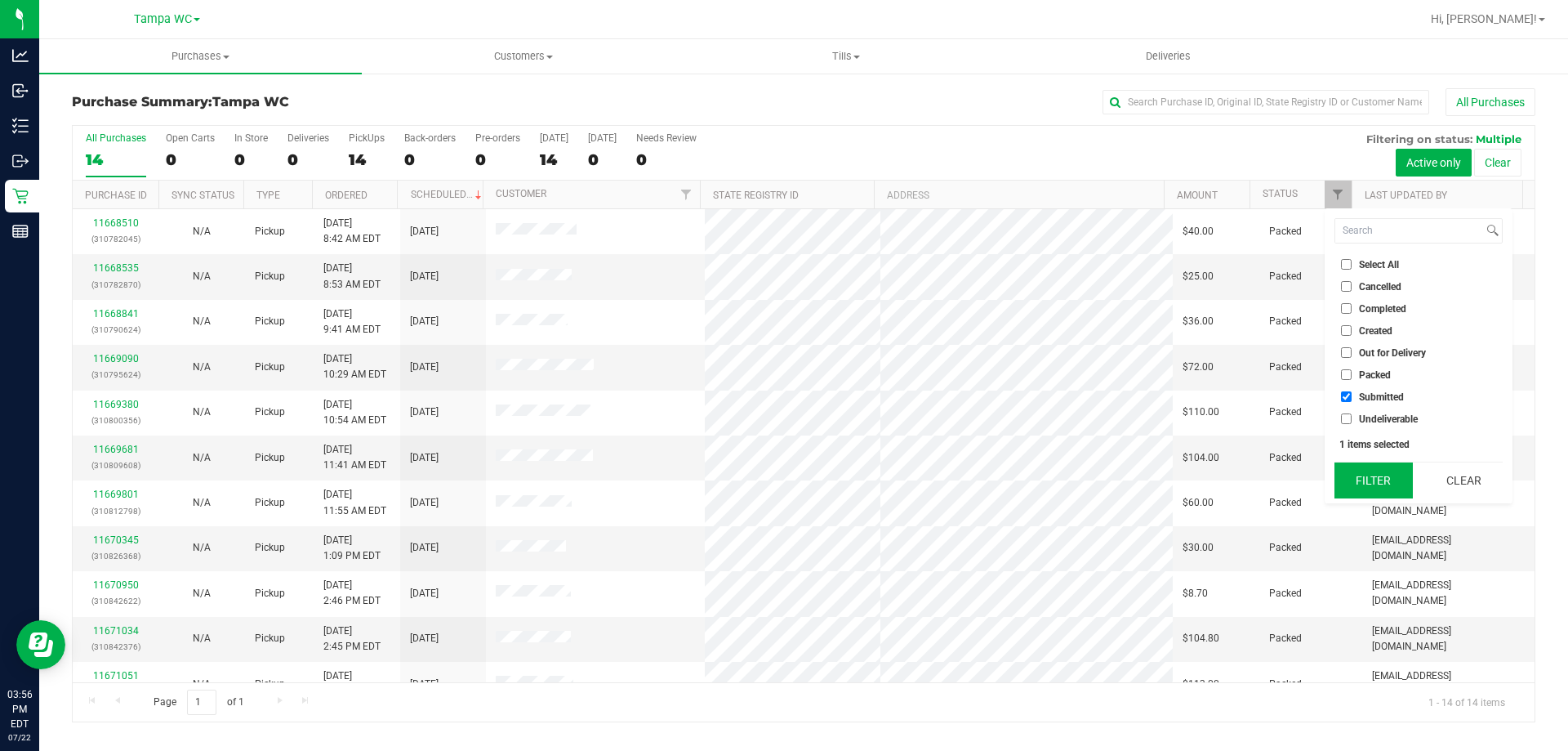 click on "Filter" at bounding box center [1374, 481] 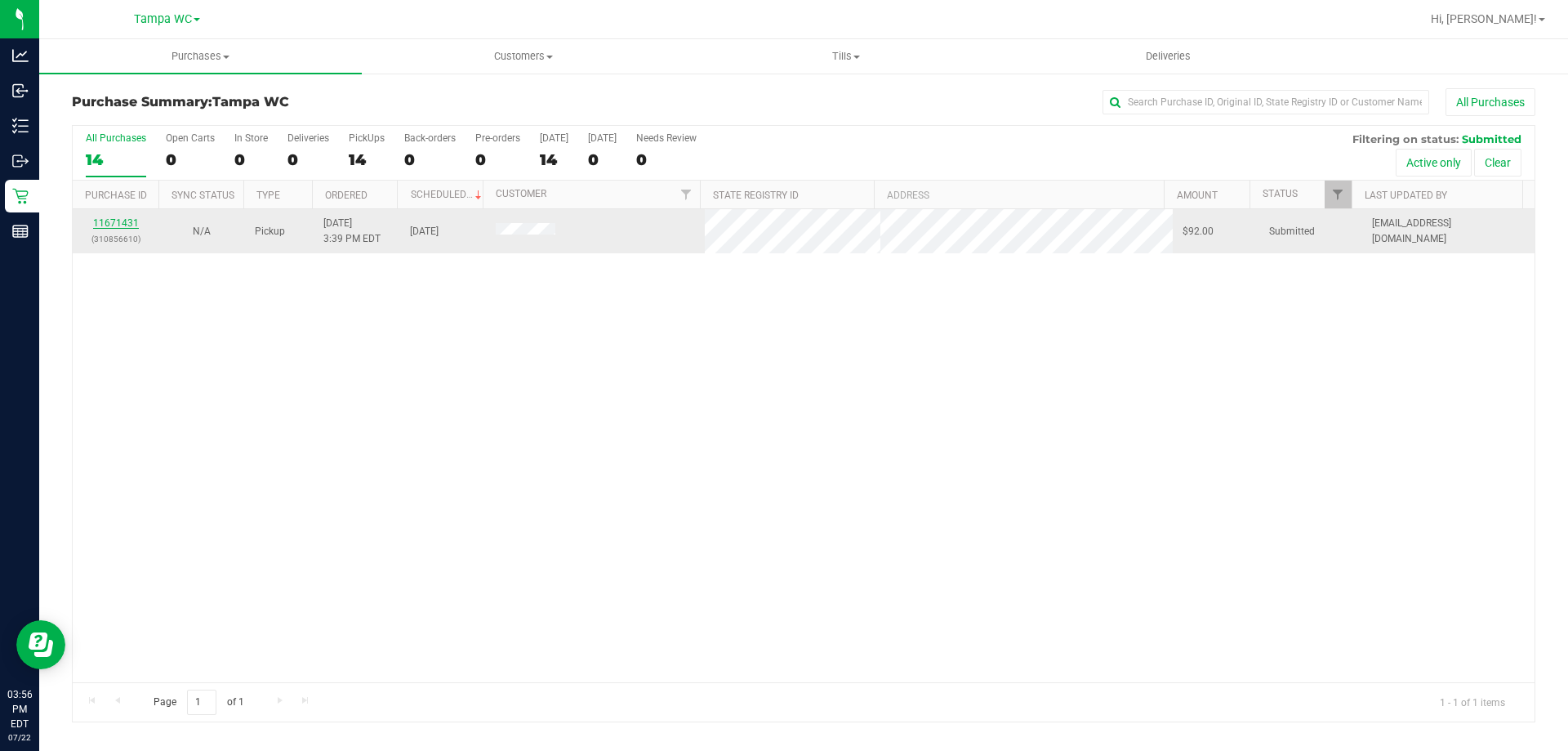click on "11671431" at bounding box center [116, 223] 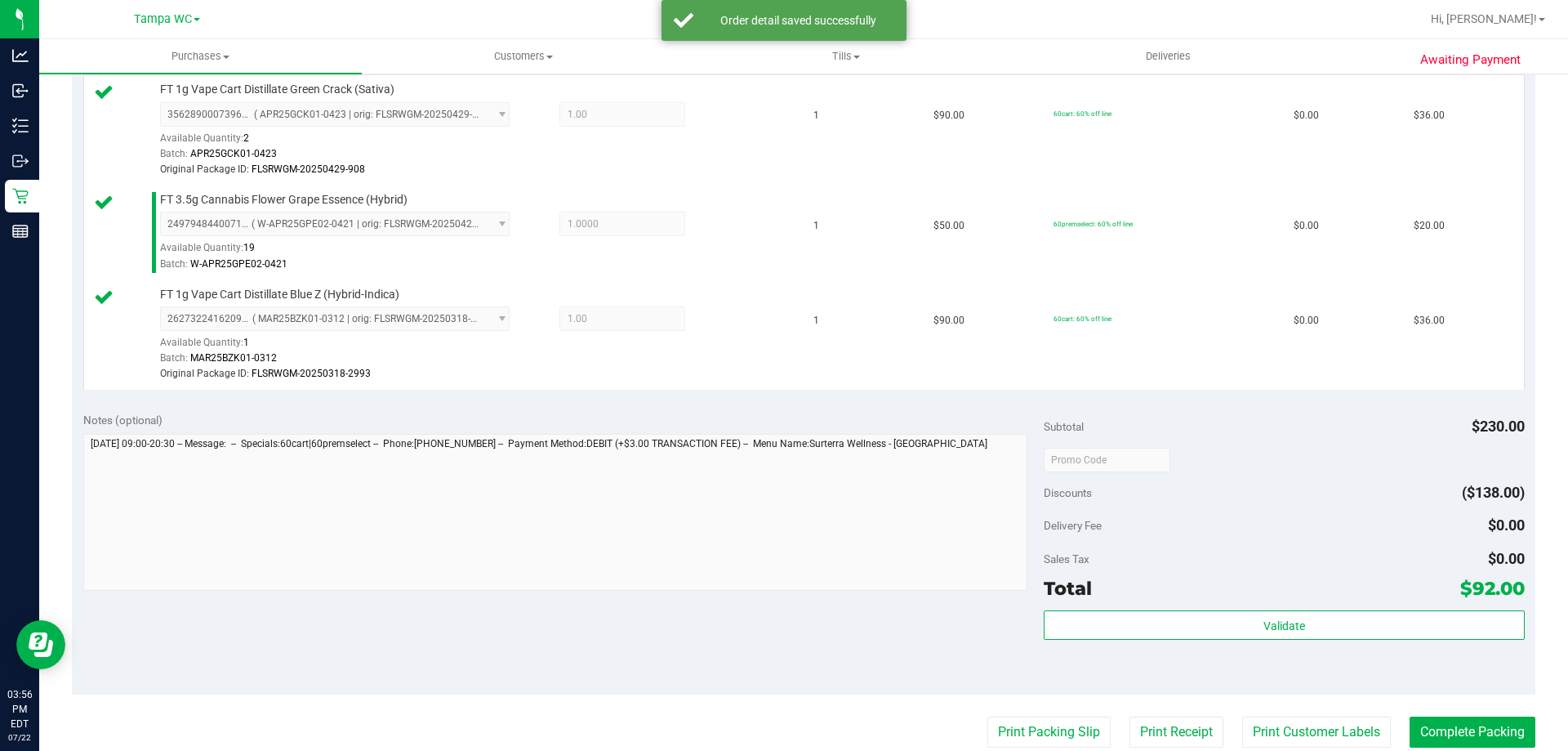 scroll, scrollTop: 654, scrollLeft: 0, axis: vertical 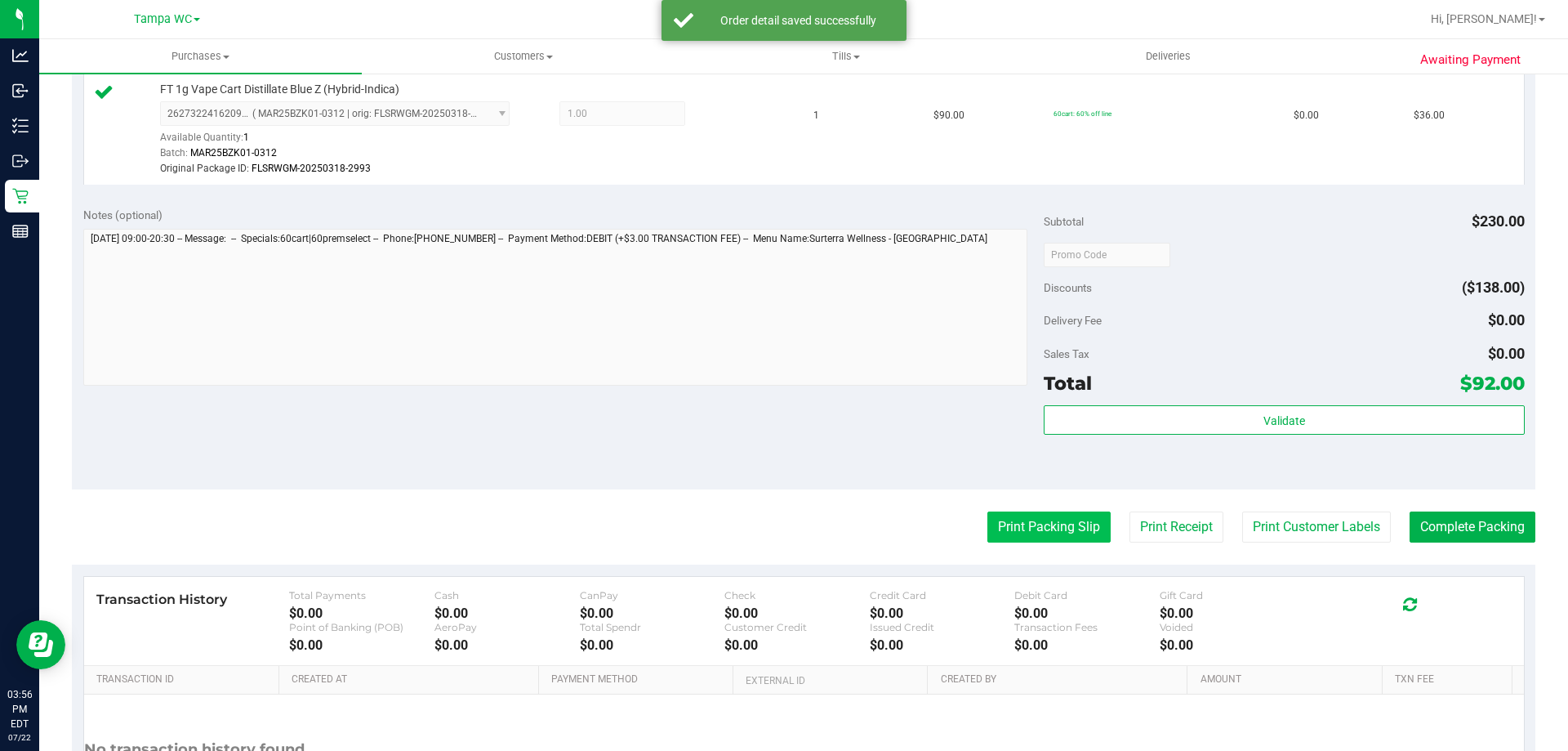 click on "Print Packing Slip" at bounding box center [1049, 527] 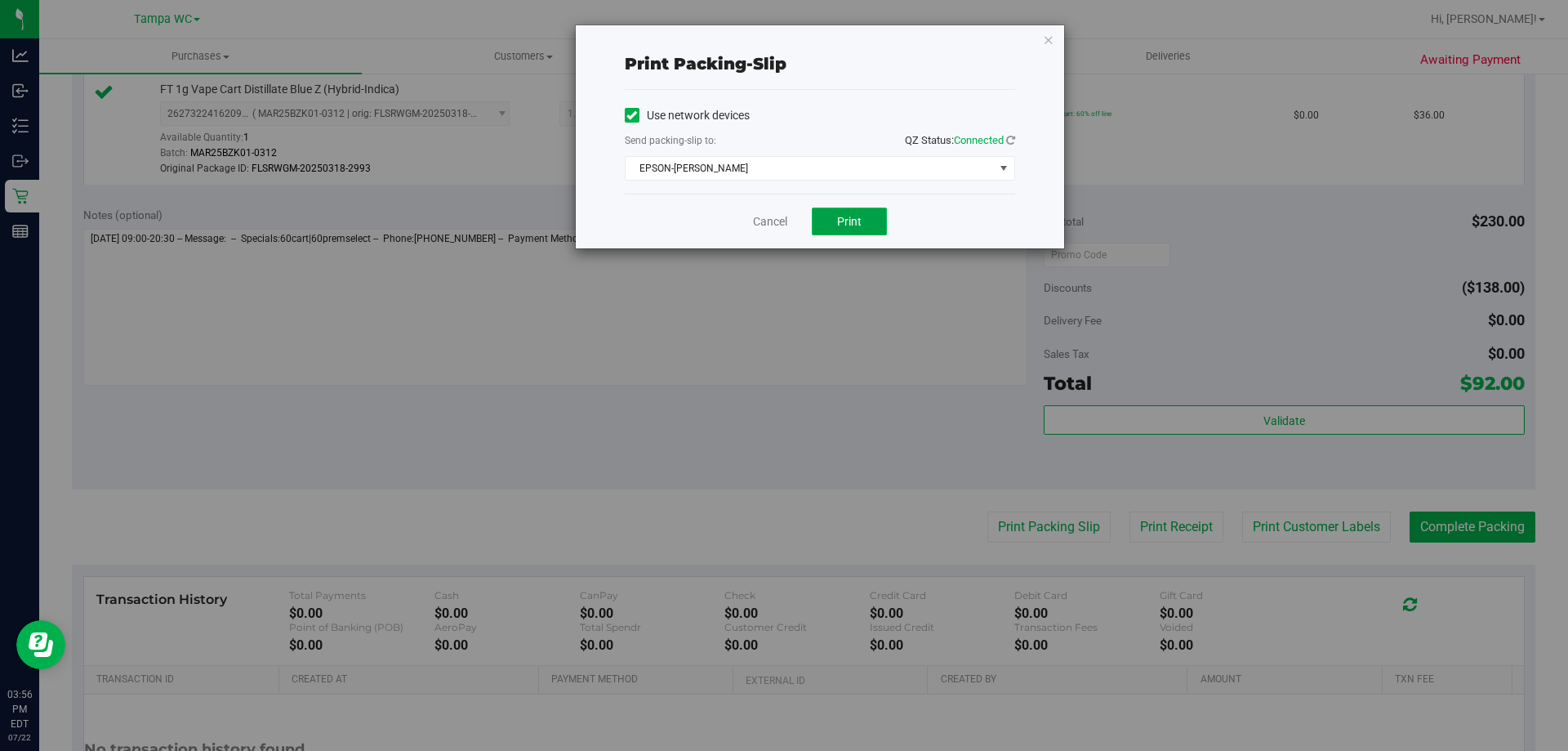 click on "Print" at bounding box center (849, 221) 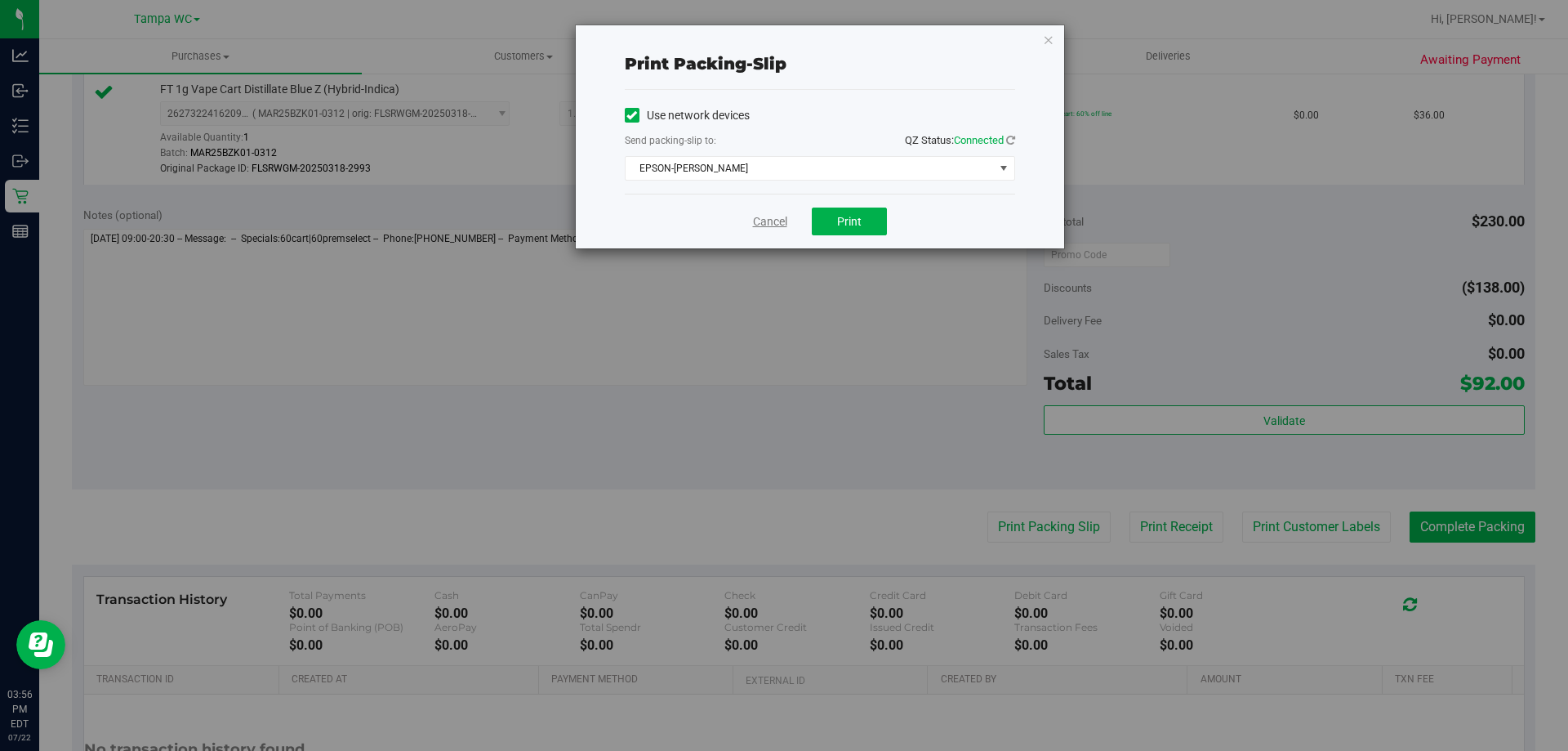 click on "Cancel" at bounding box center (770, 221) 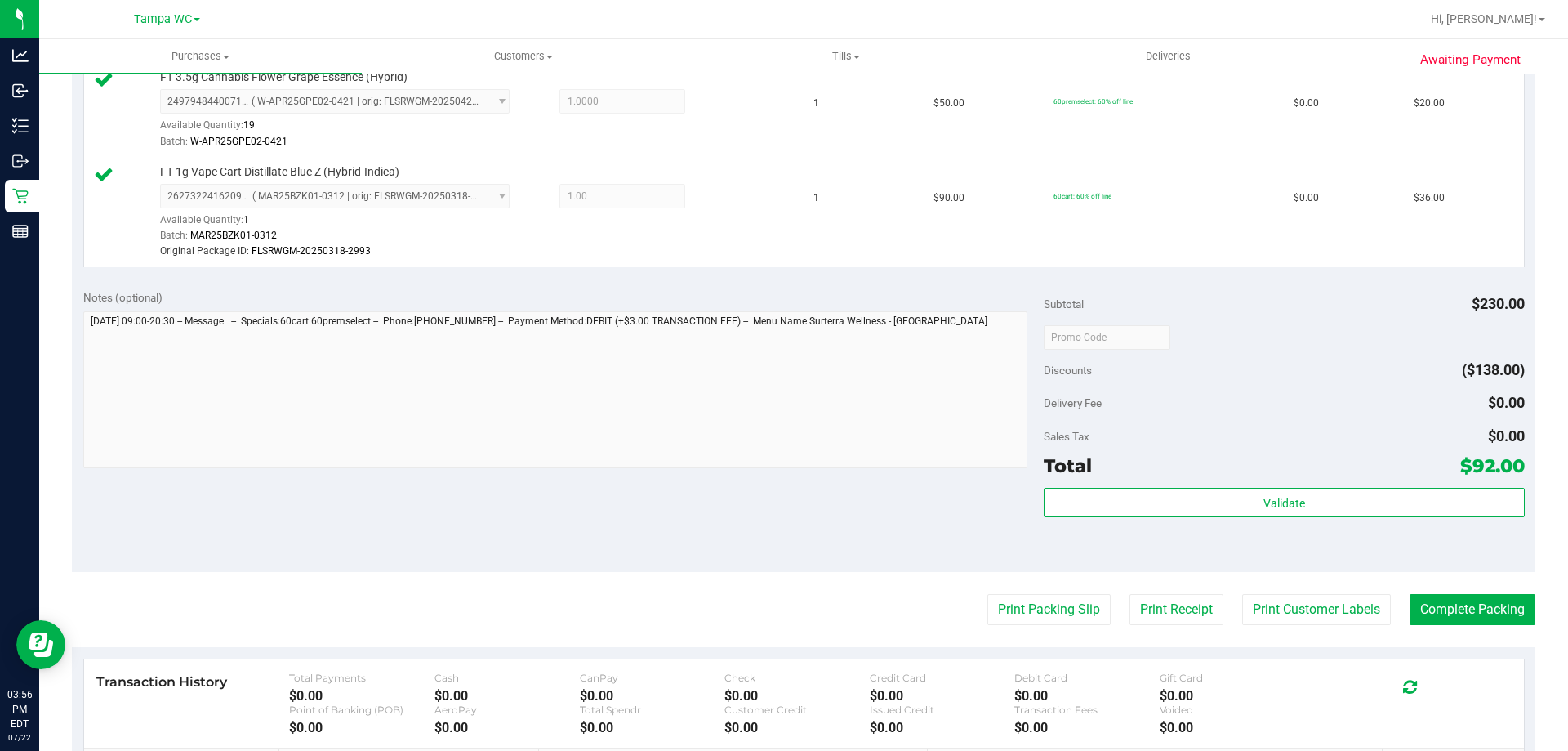 scroll, scrollTop: 572, scrollLeft: 0, axis: vertical 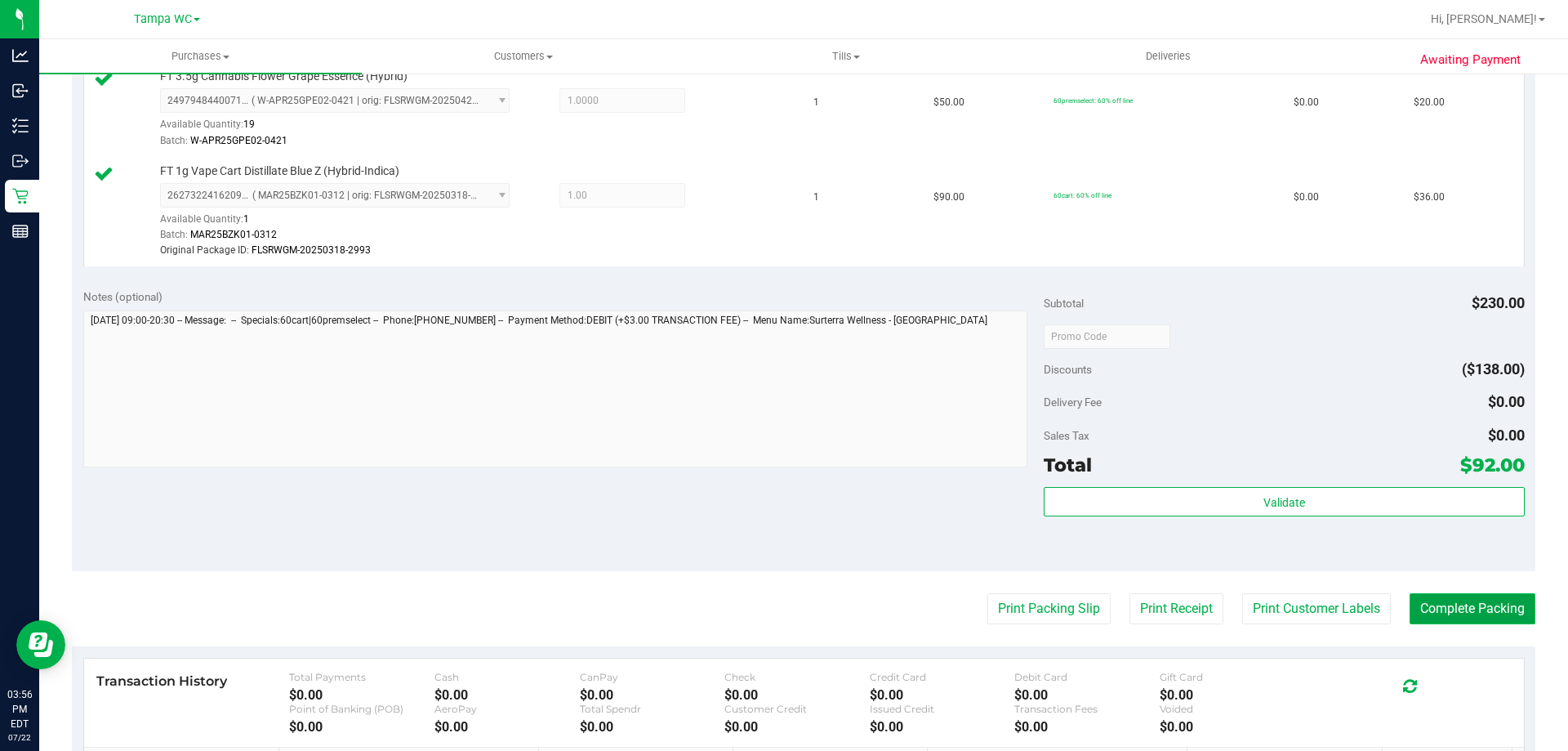 click on "Complete Packing" at bounding box center [1472, 609] 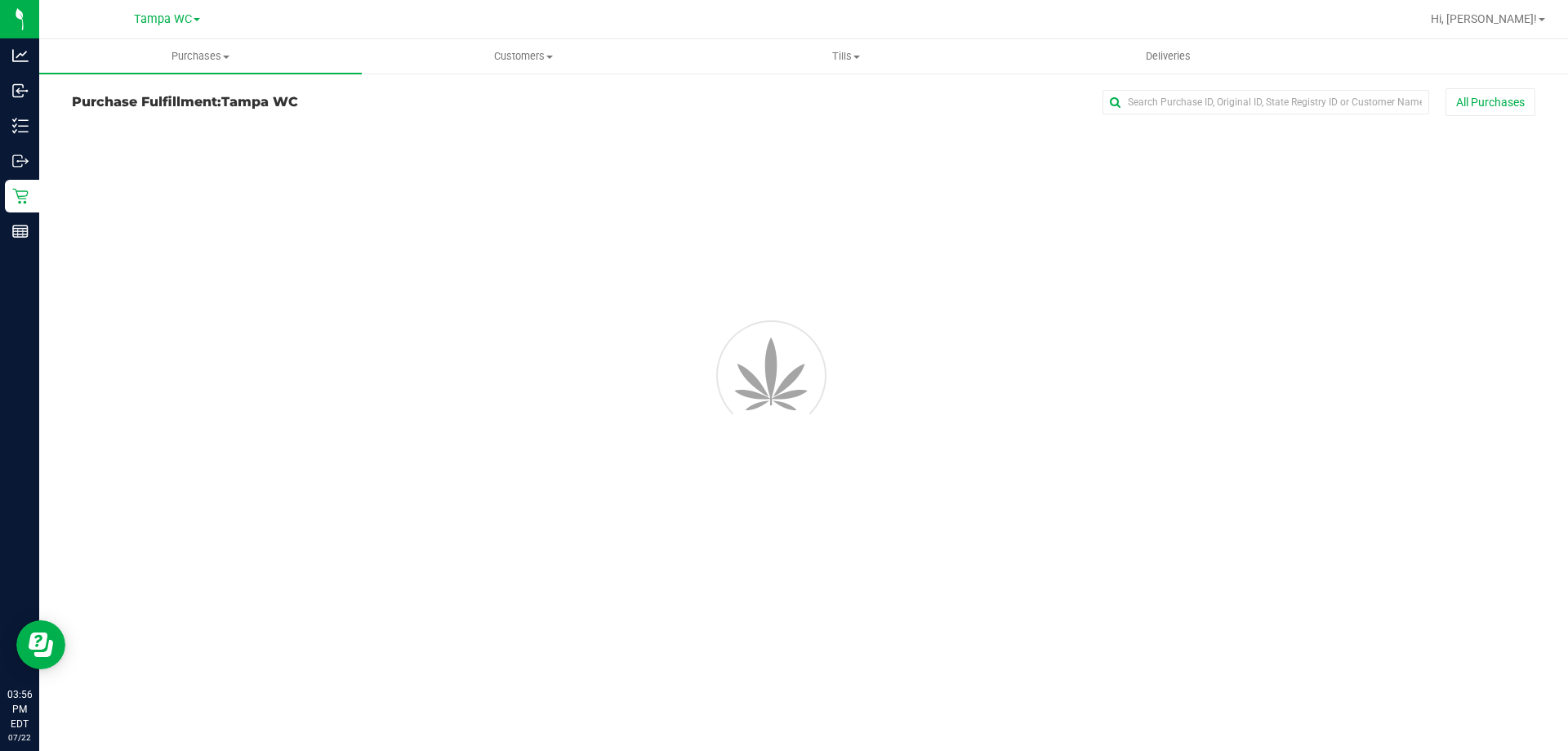 scroll, scrollTop: 0, scrollLeft: 0, axis: both 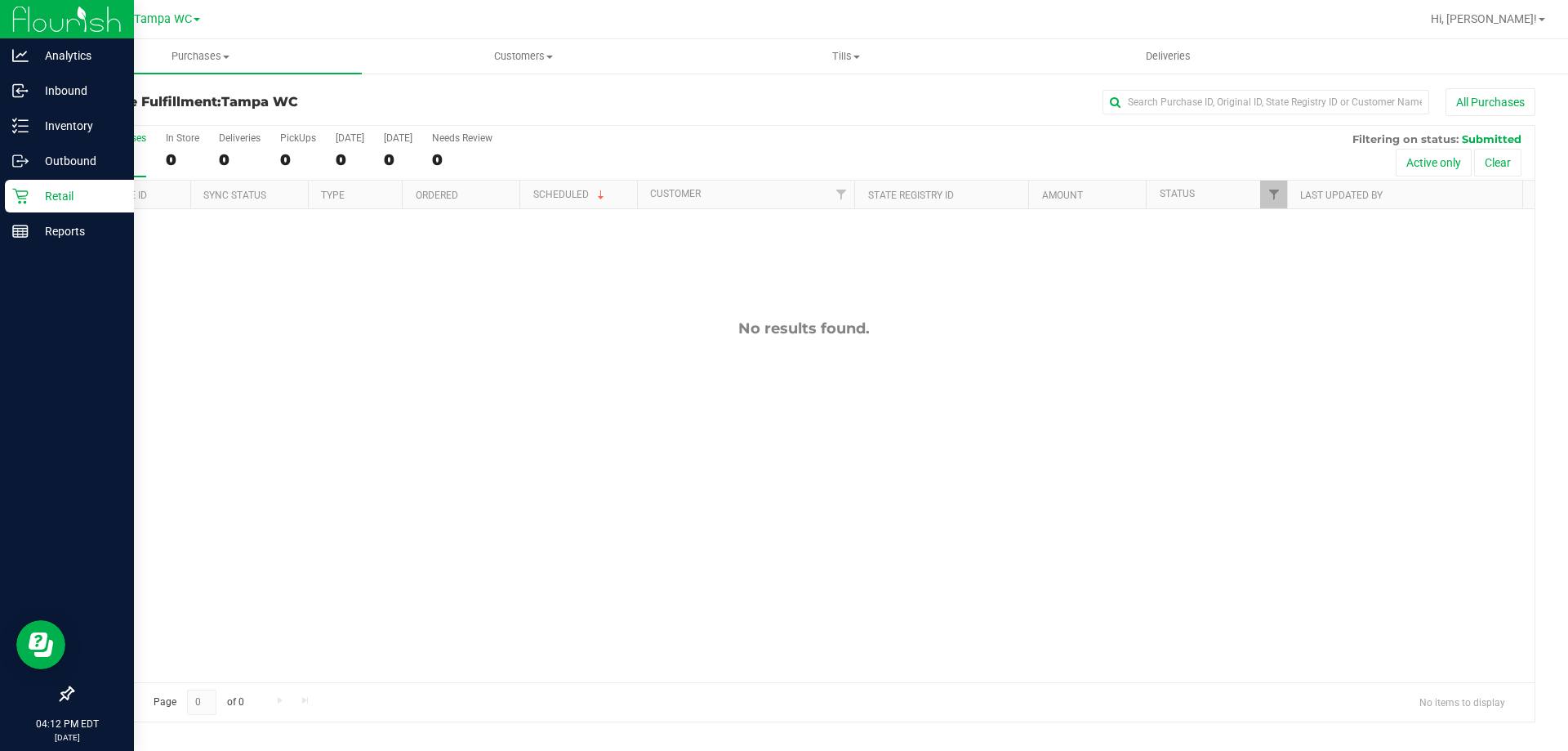 click 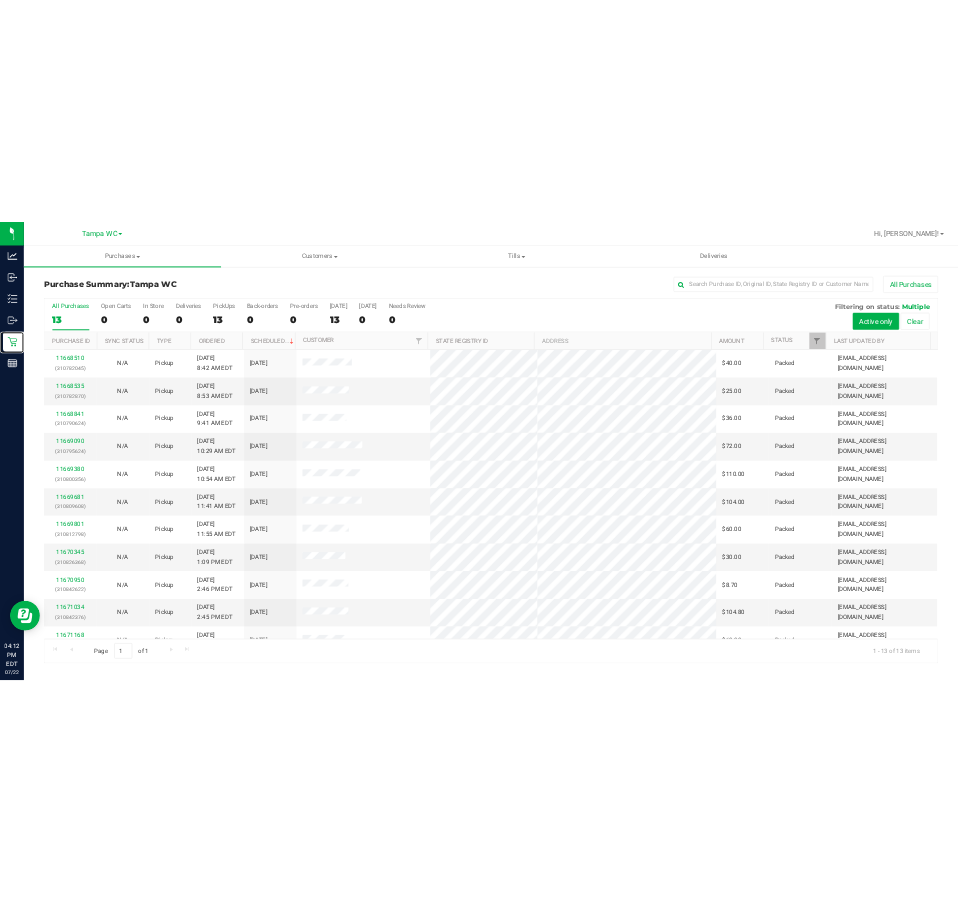 scroll, scrollTop: 140, scrollLeft: 0, axis: vertical 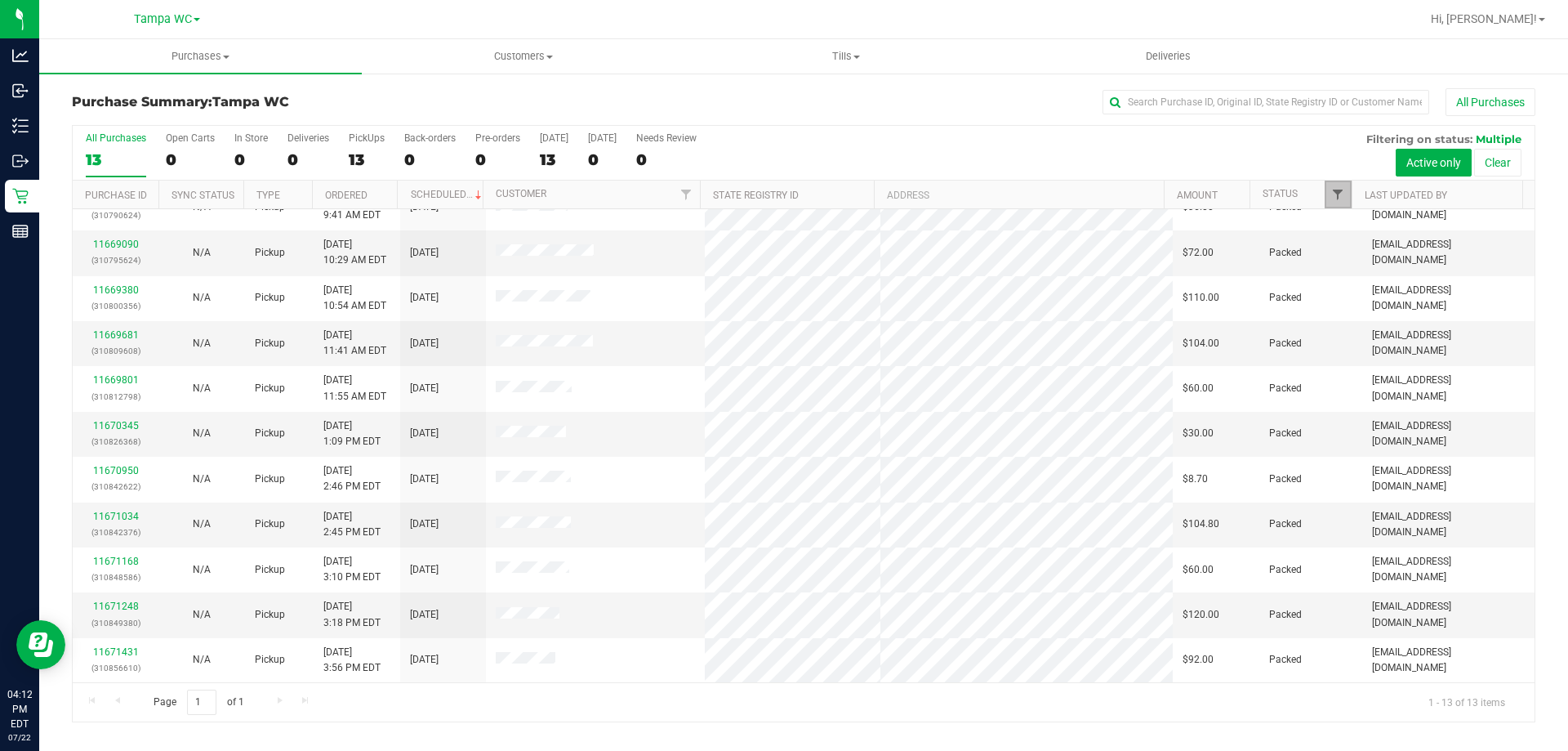 click at bounding box center (1338, 194) 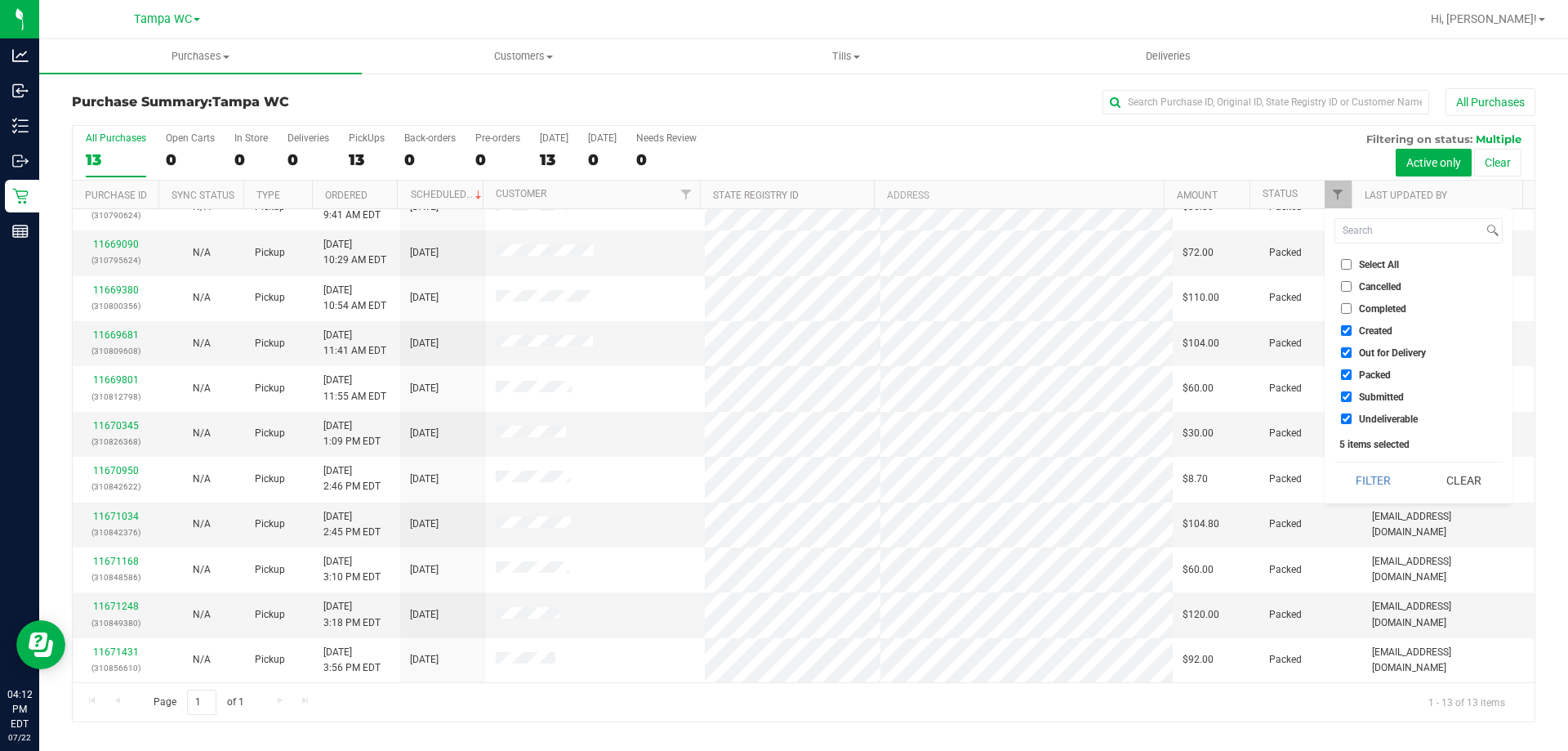 click on "Undeliverable" at bounding box center [1379, 418] 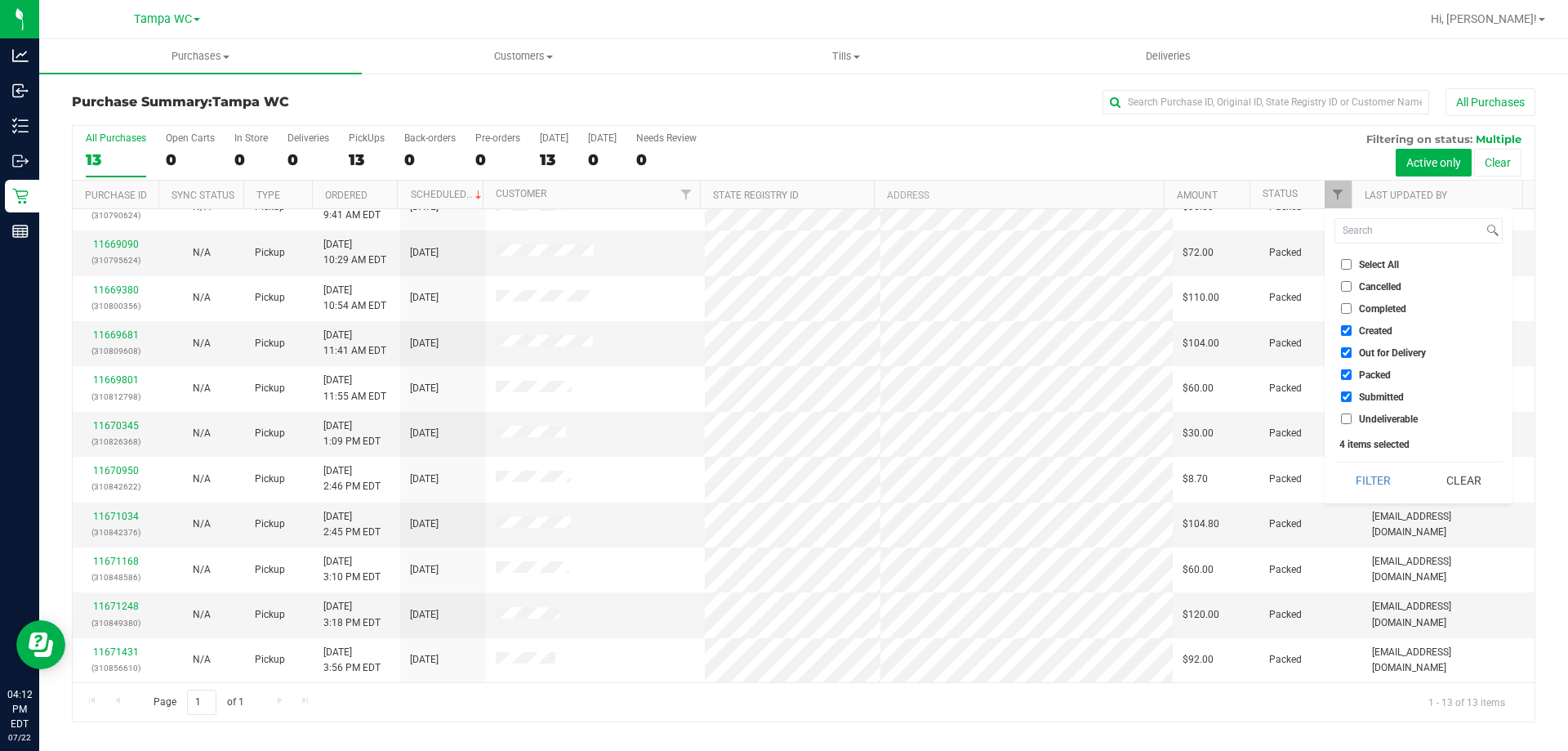 click on "Packed" at bounding box center (1346, 374) 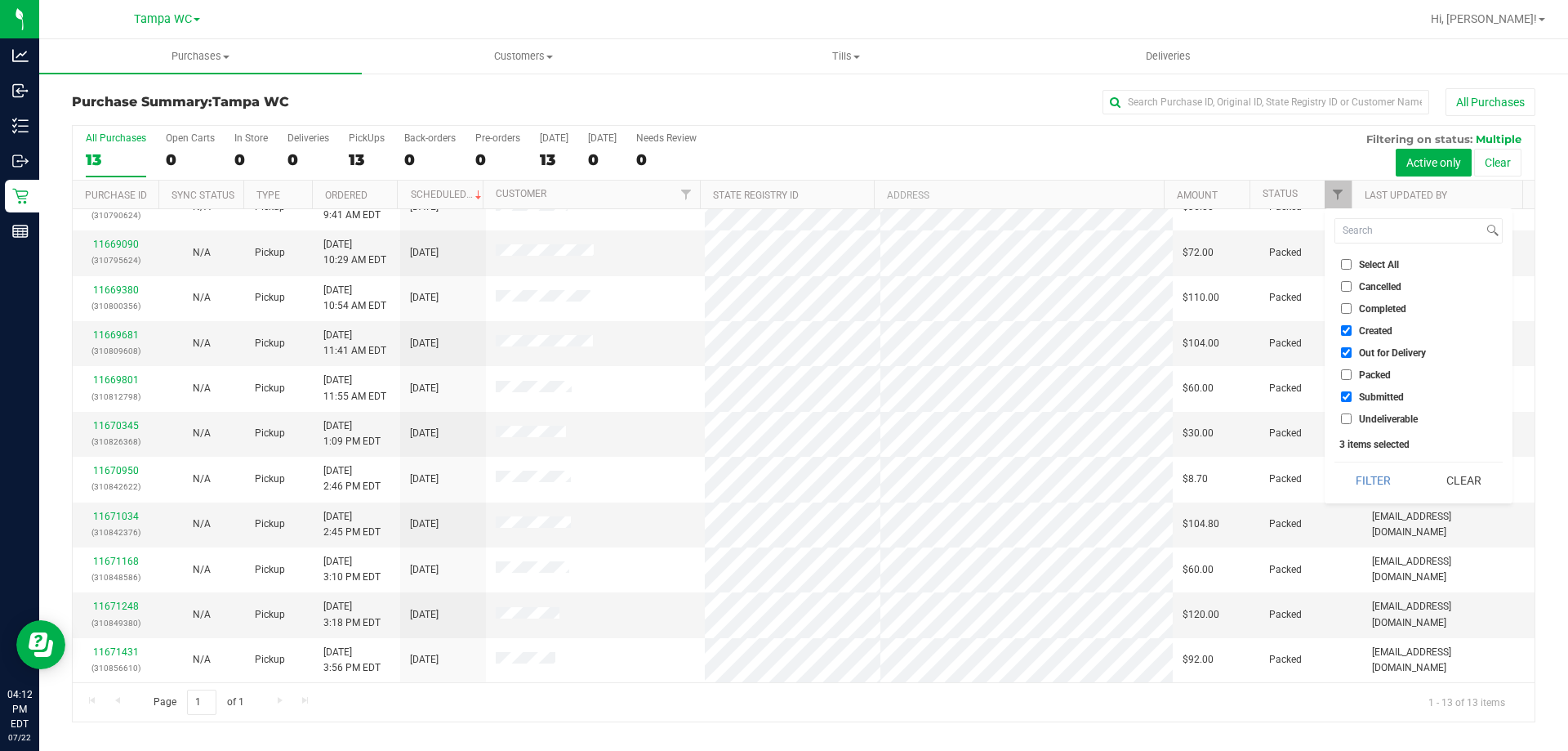 click on "Out for Delivery" at bounding box center [1346, 352] 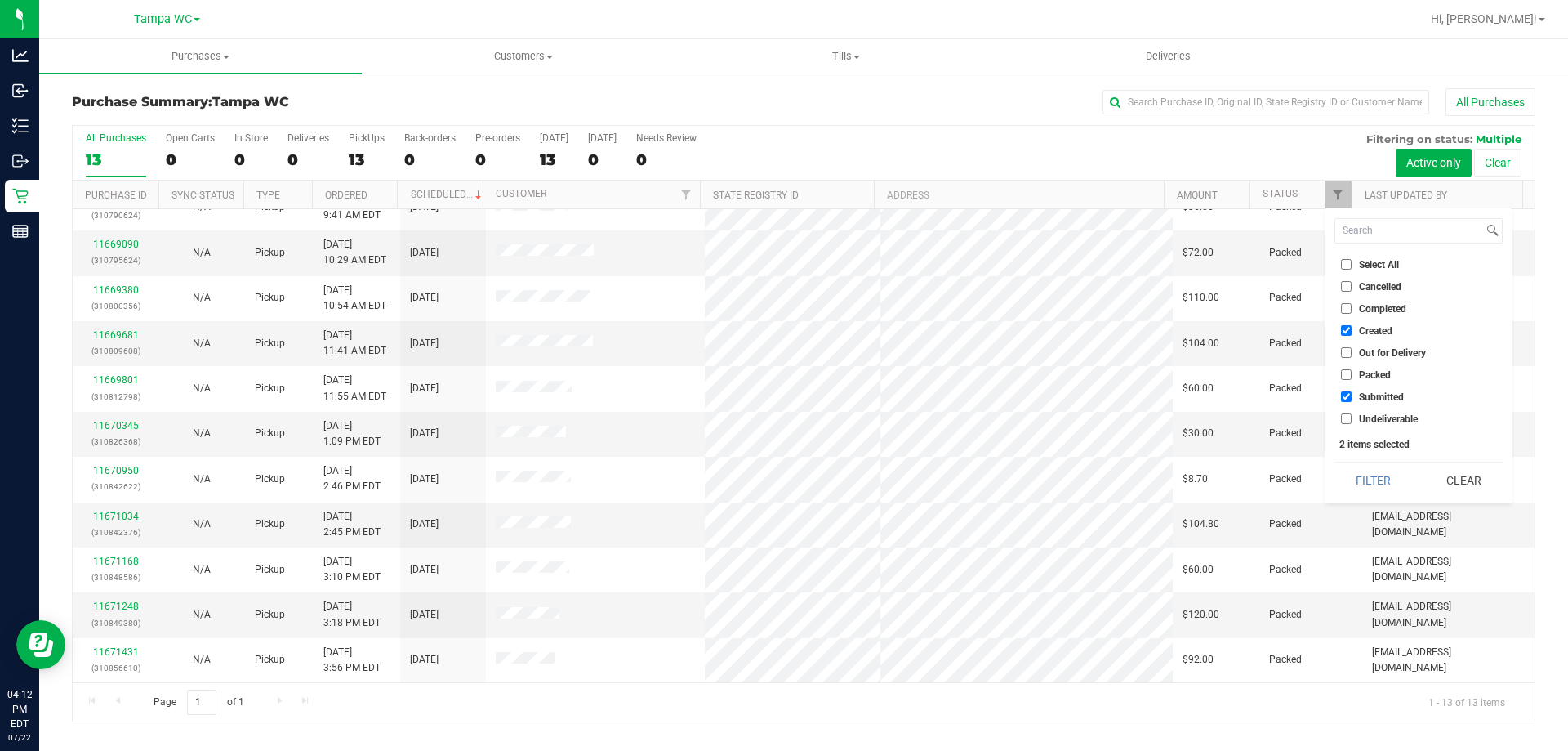 click on "Created" at bounding box center (1346, 330) 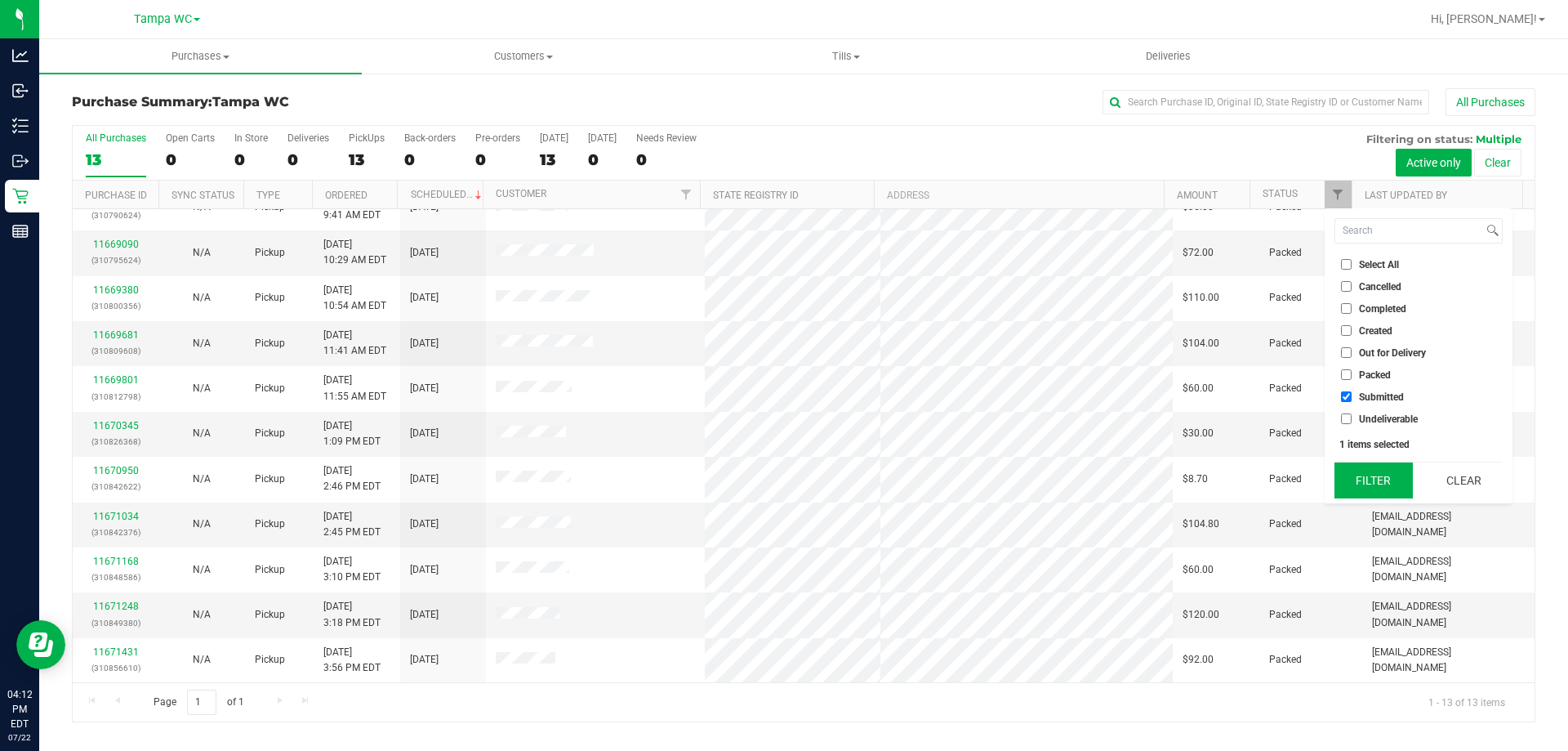 click on "Filter" at bounding box center (1374, 481) 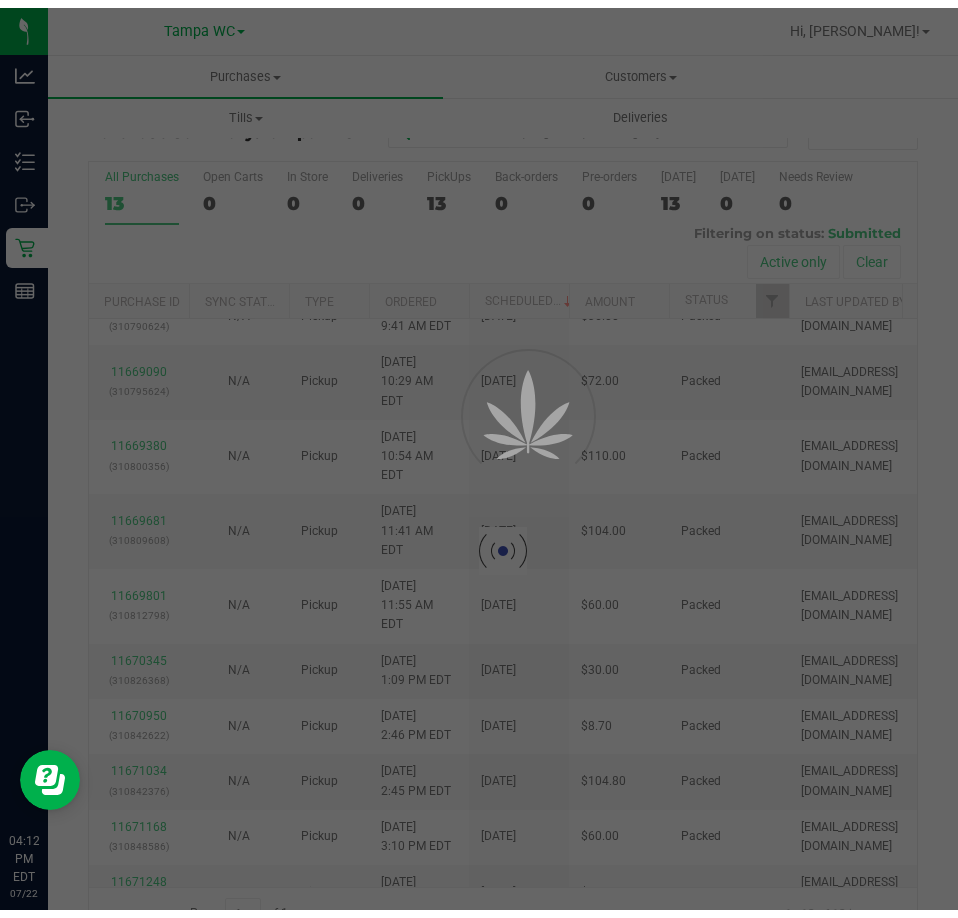 scroll, scrollTop: 0, scrollLeft: 0, axis: both 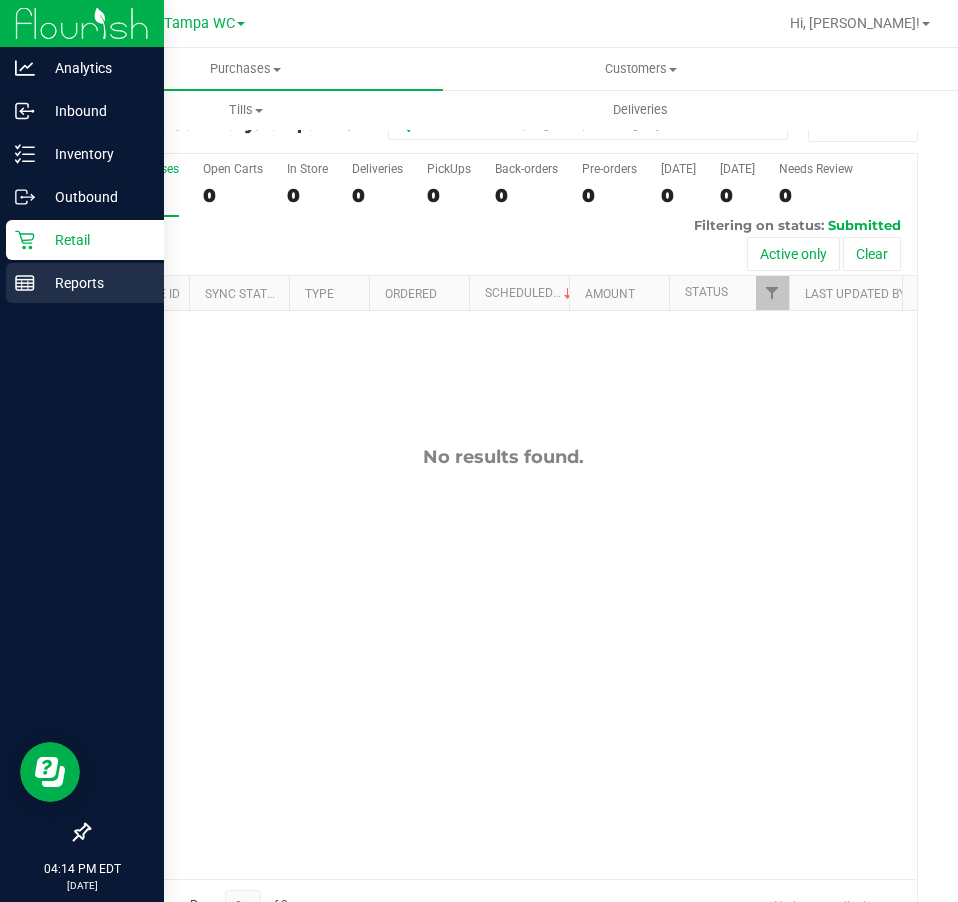 click on "Reports" at bounding box center [95, 283] 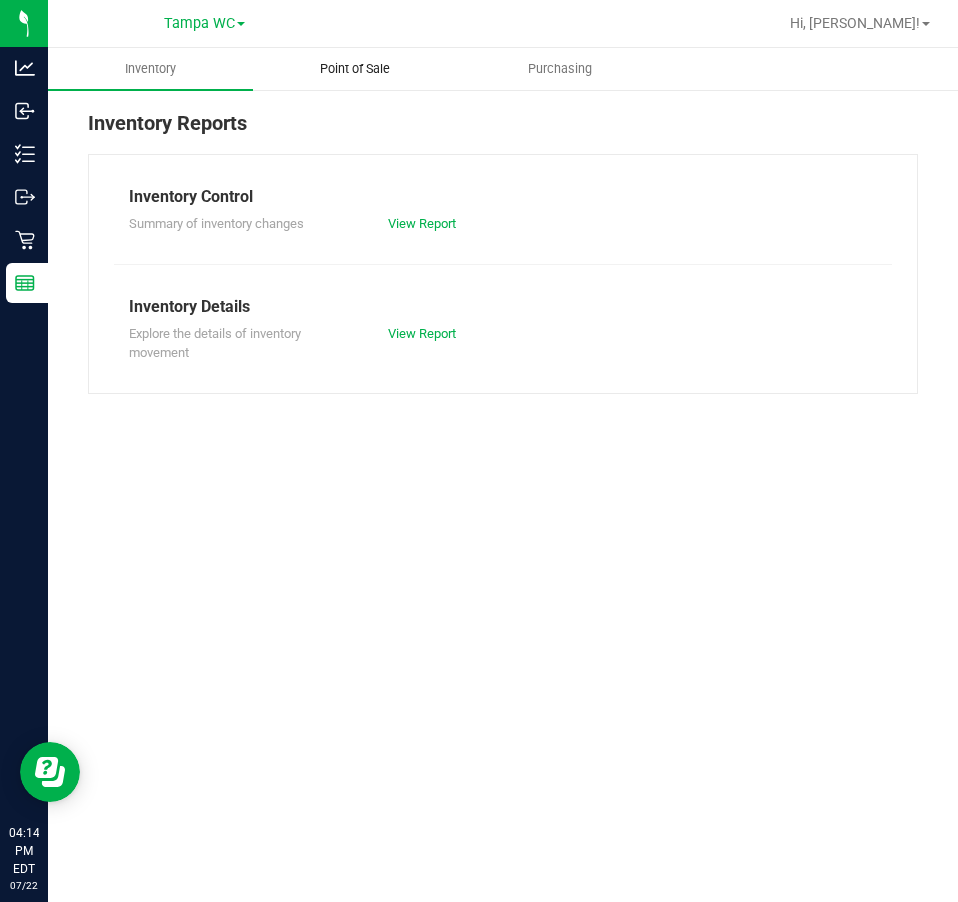 click on "Point of Sale" at bounding box center [355, 69] 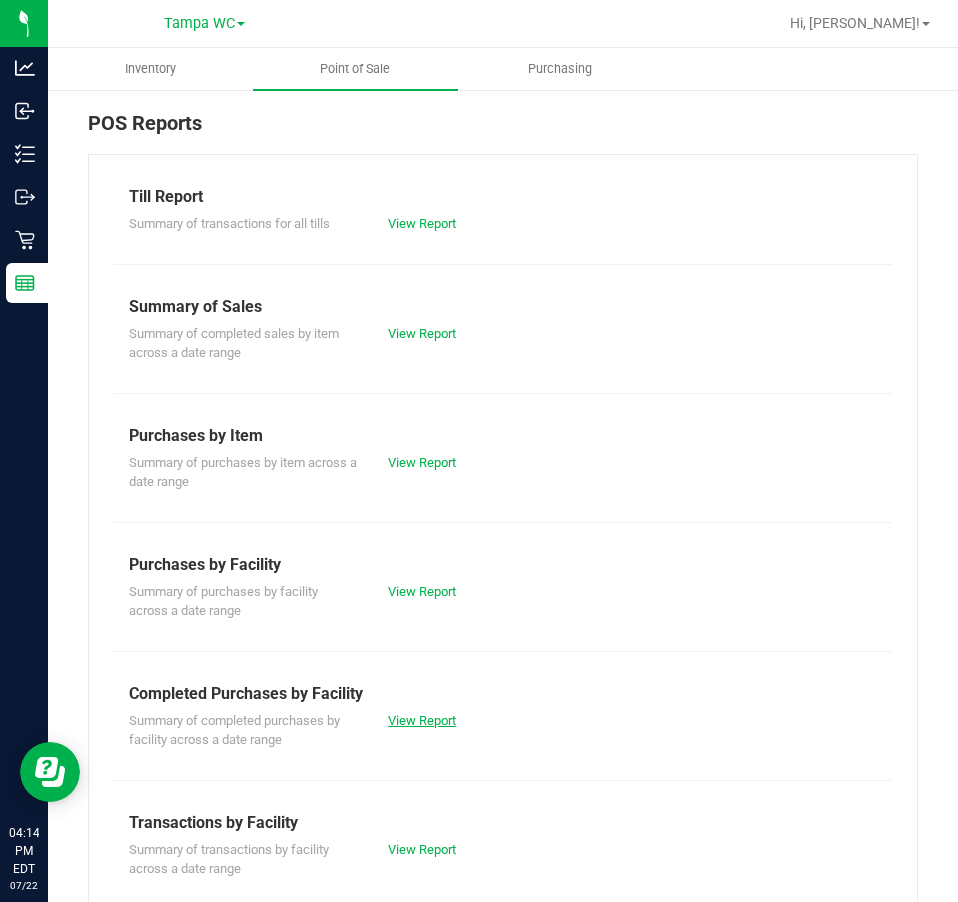 click on "View Report" at bounding box center (422, 720) 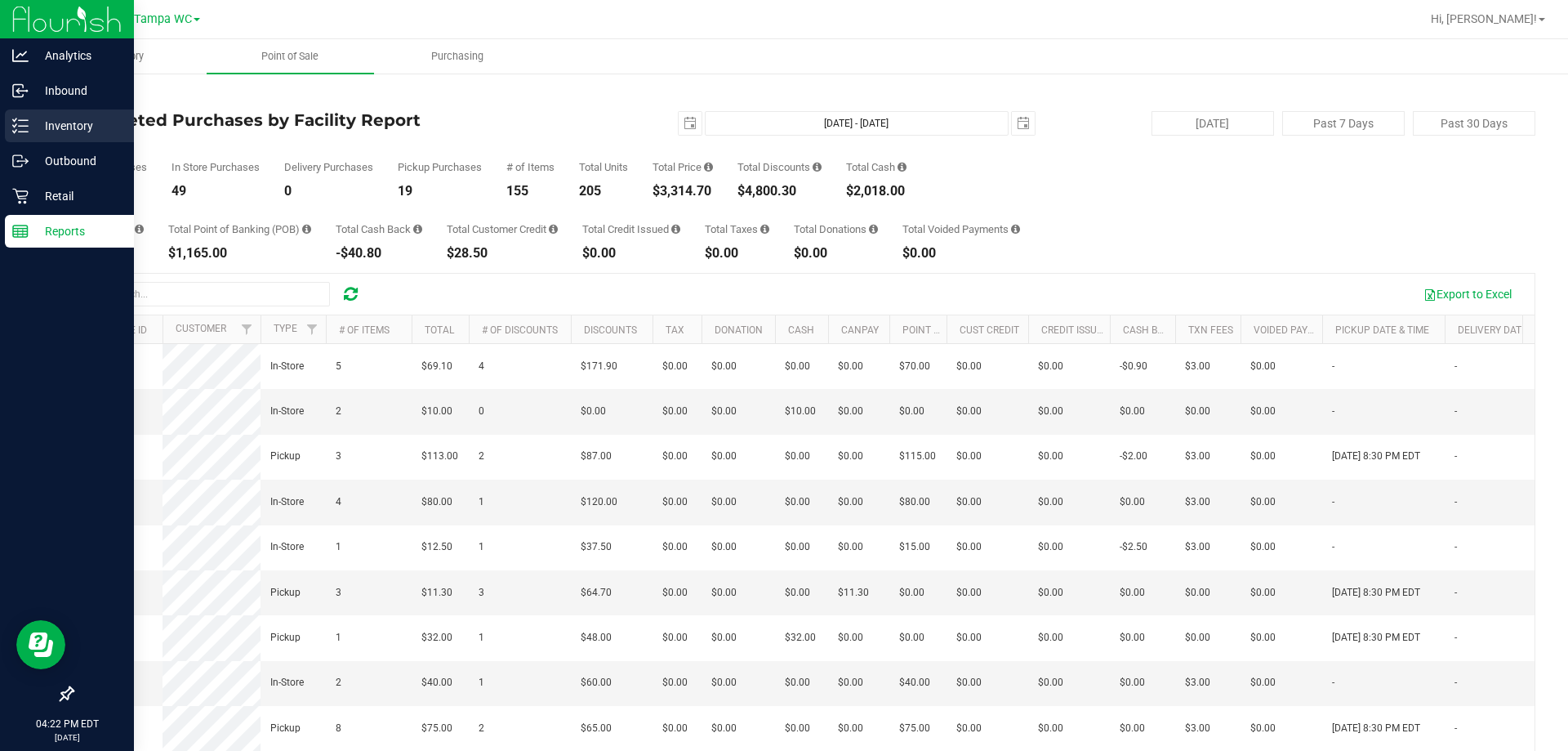 click on "Inventory" at bounding box center [78, 126] 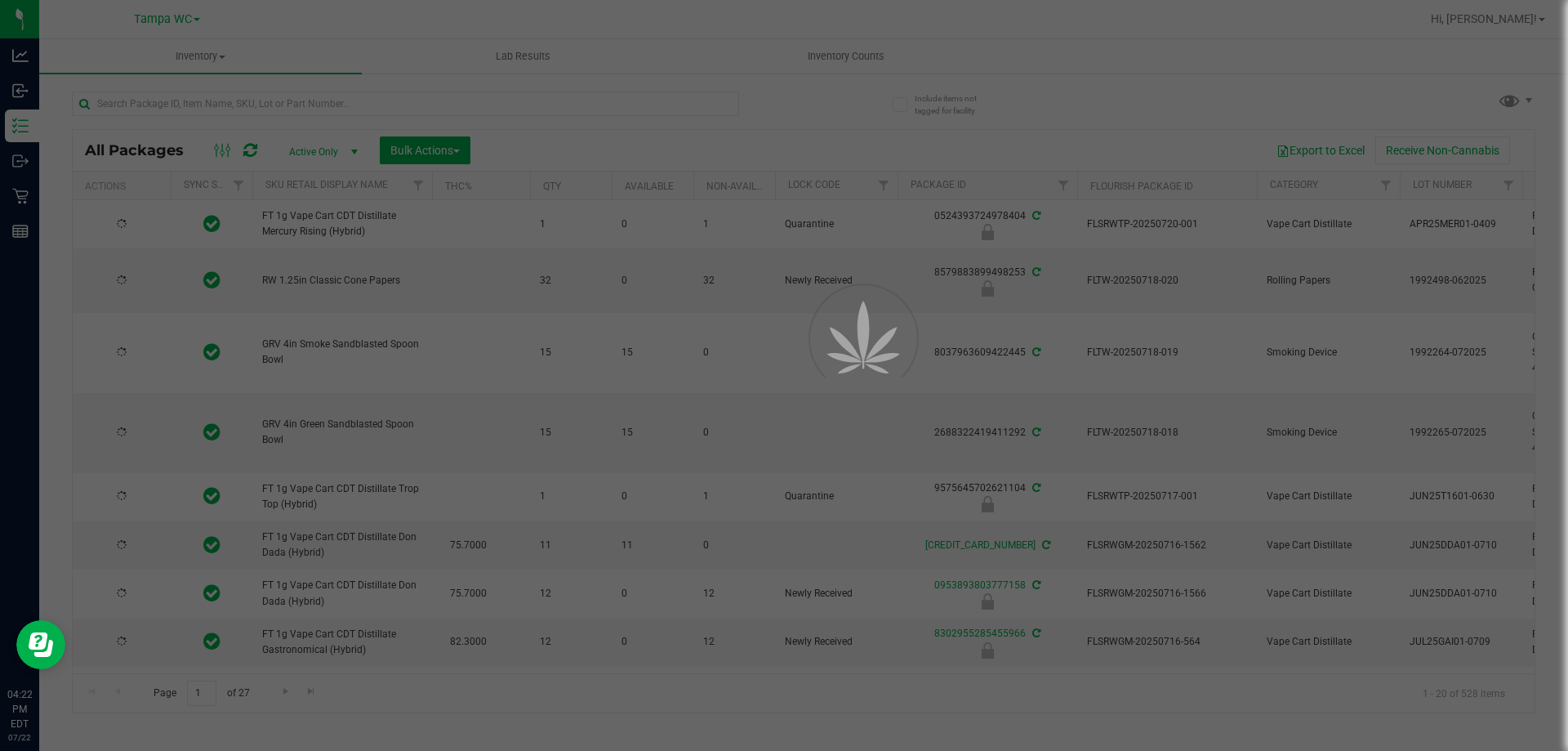 click at bounding box center (784, 375) 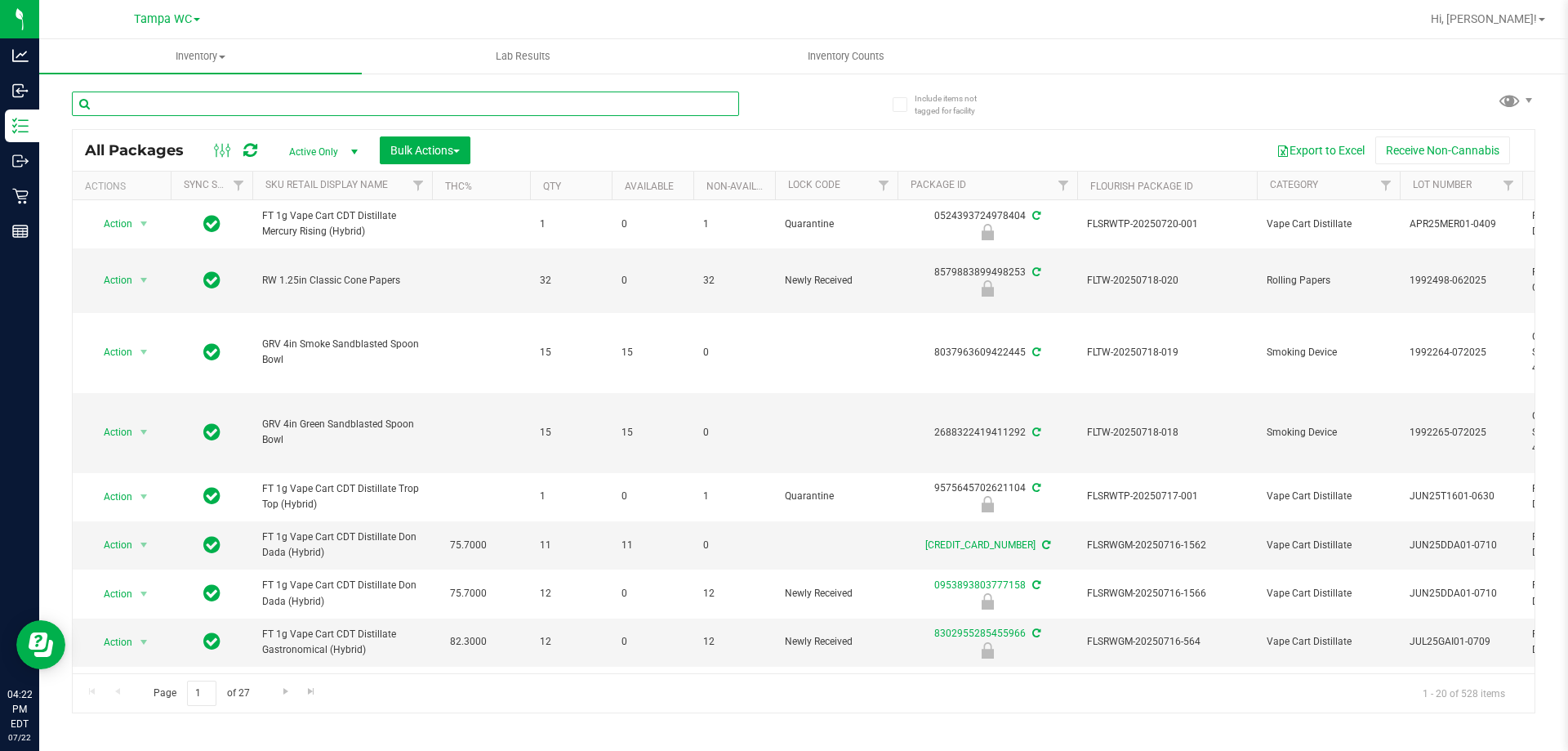 click at bounding box center [405, 104] 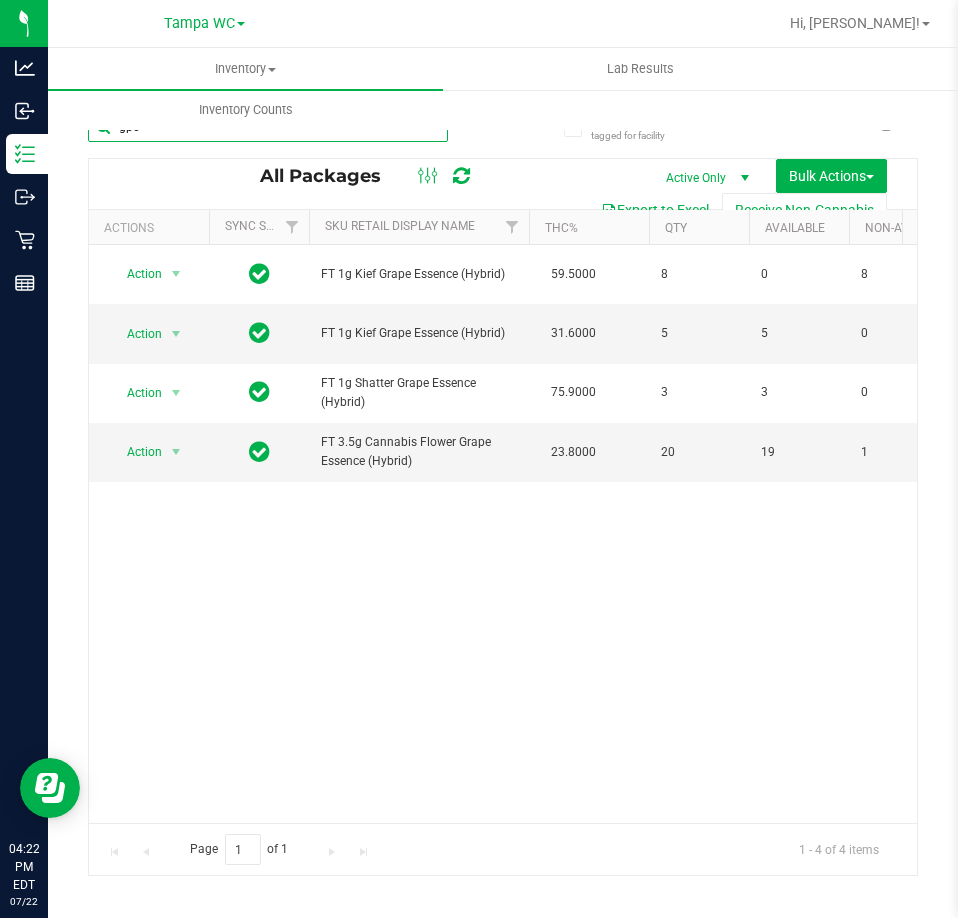 type on "gpe" 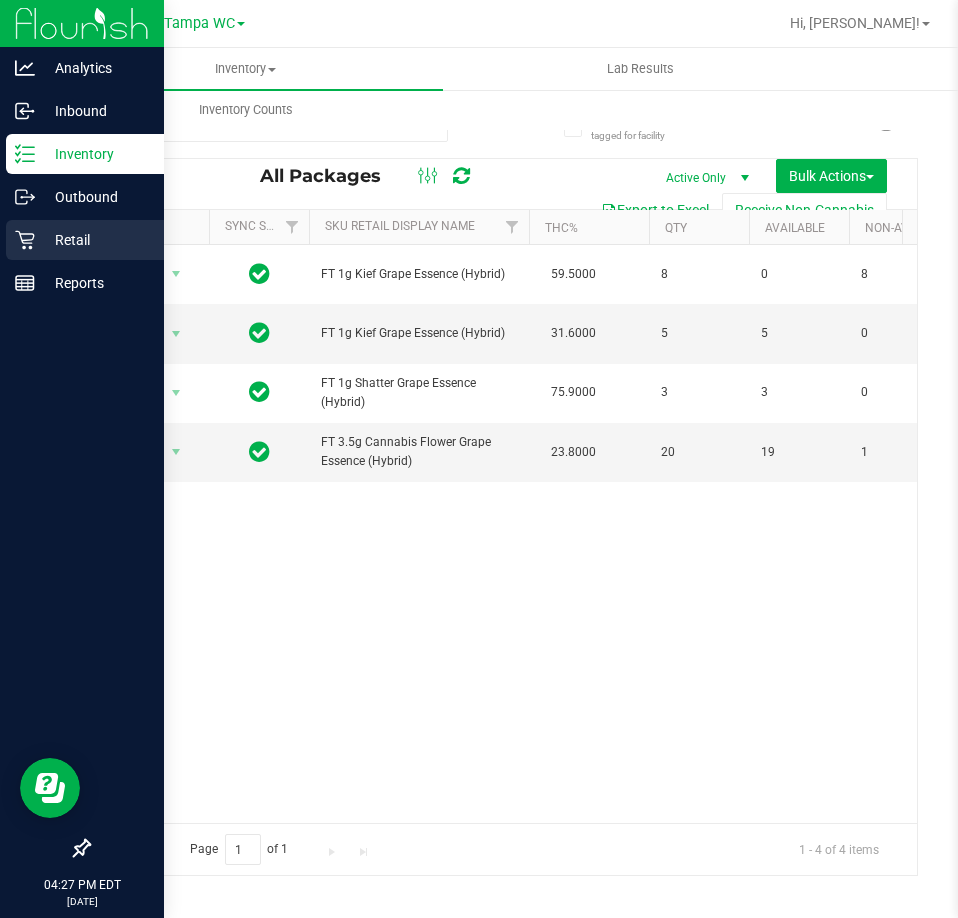 click 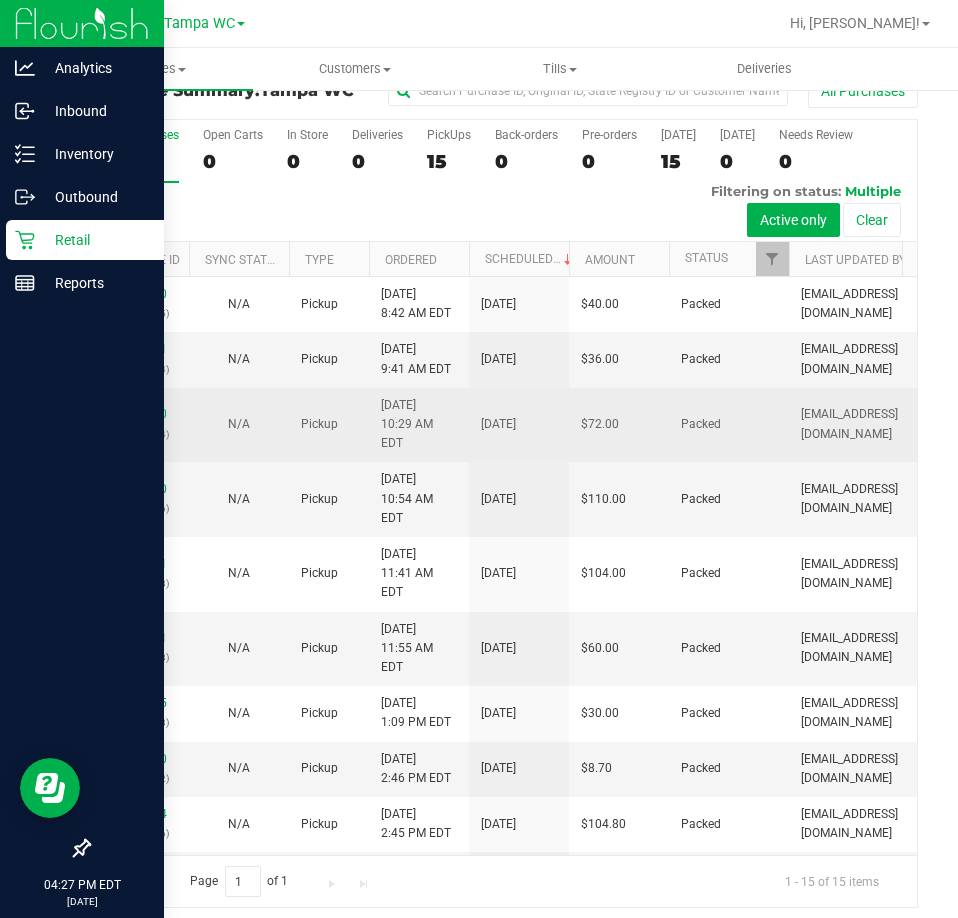 scroll, scrollTop: 44, scrollLeft: 0, axis: vertical 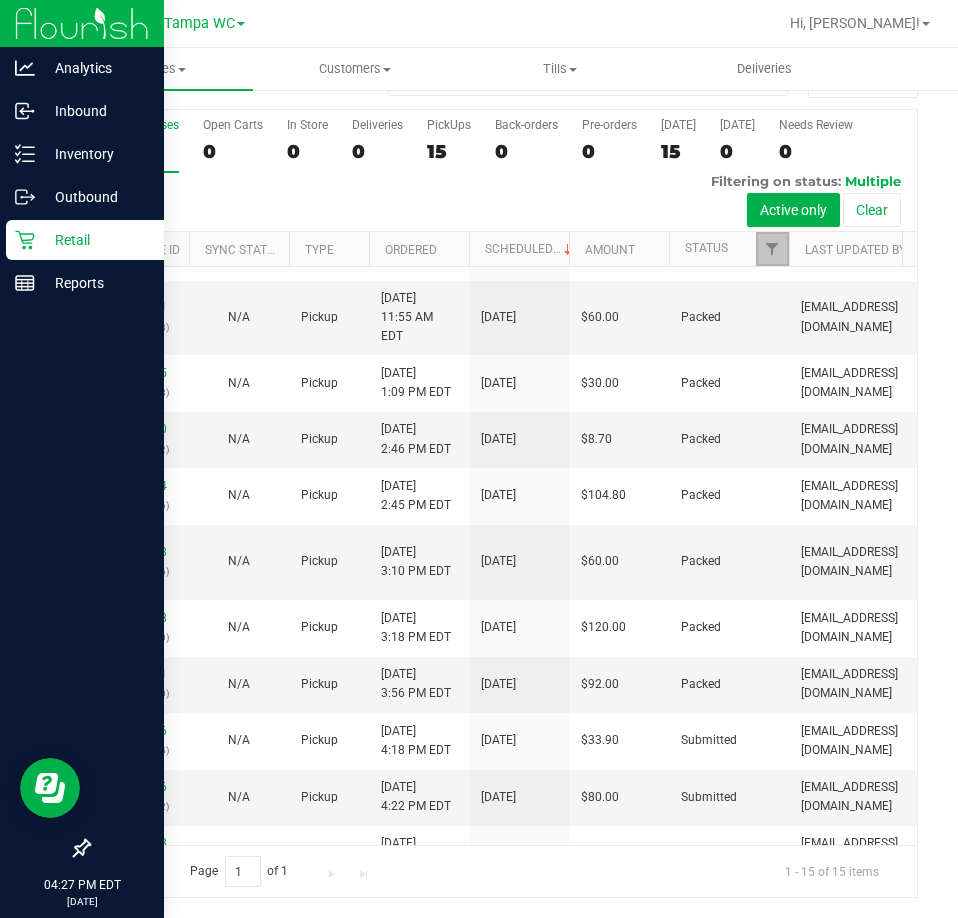 click at bounding box center (772, 249) 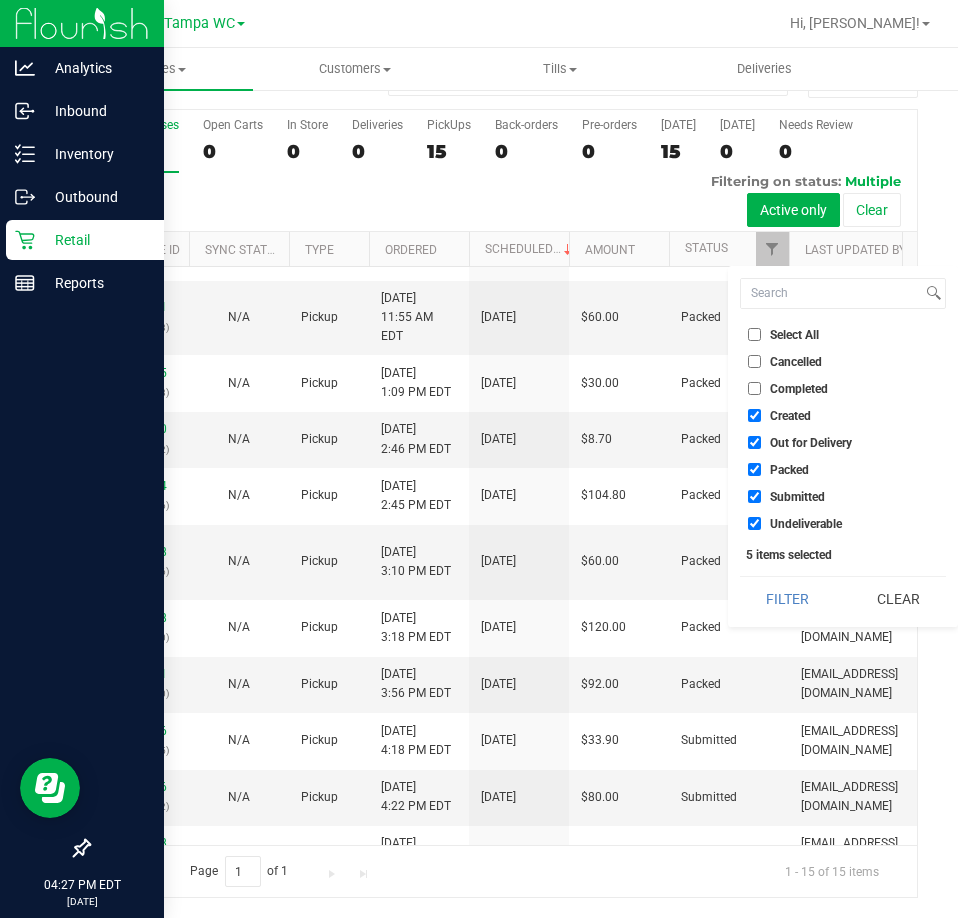 click on "Undeliverable" at bounding box center [754, 523] 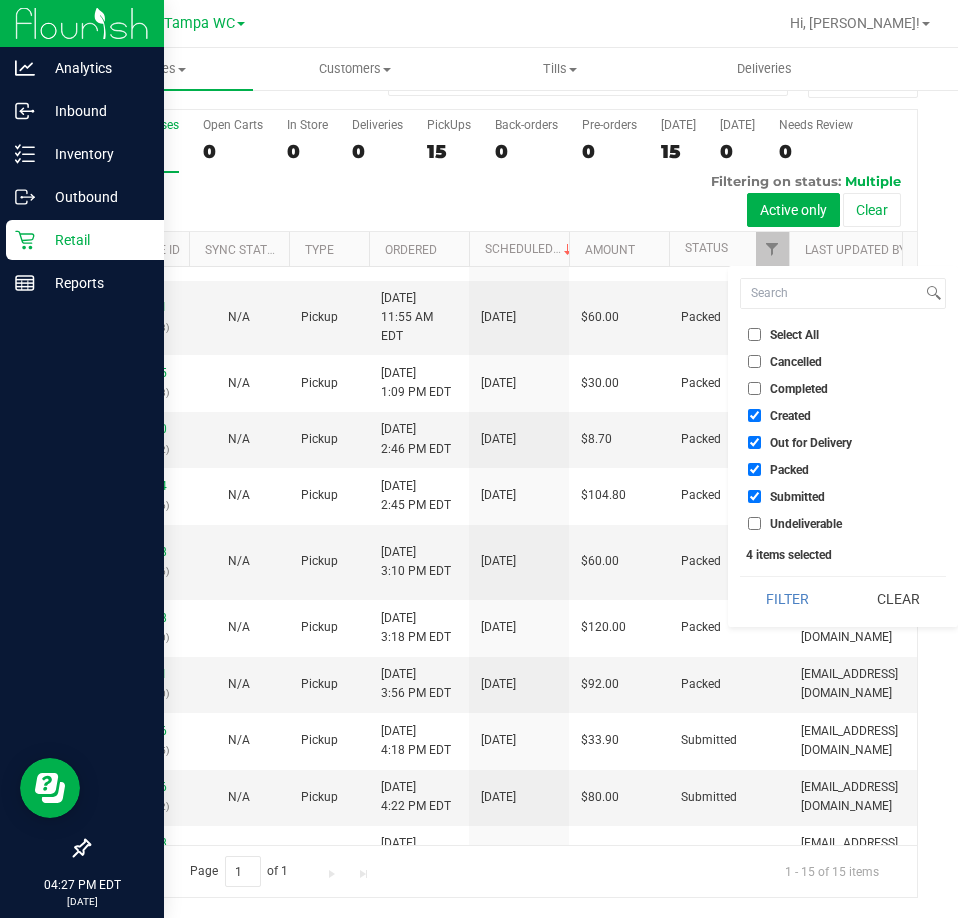 click on "Packed" at bounding box center (754, 469) 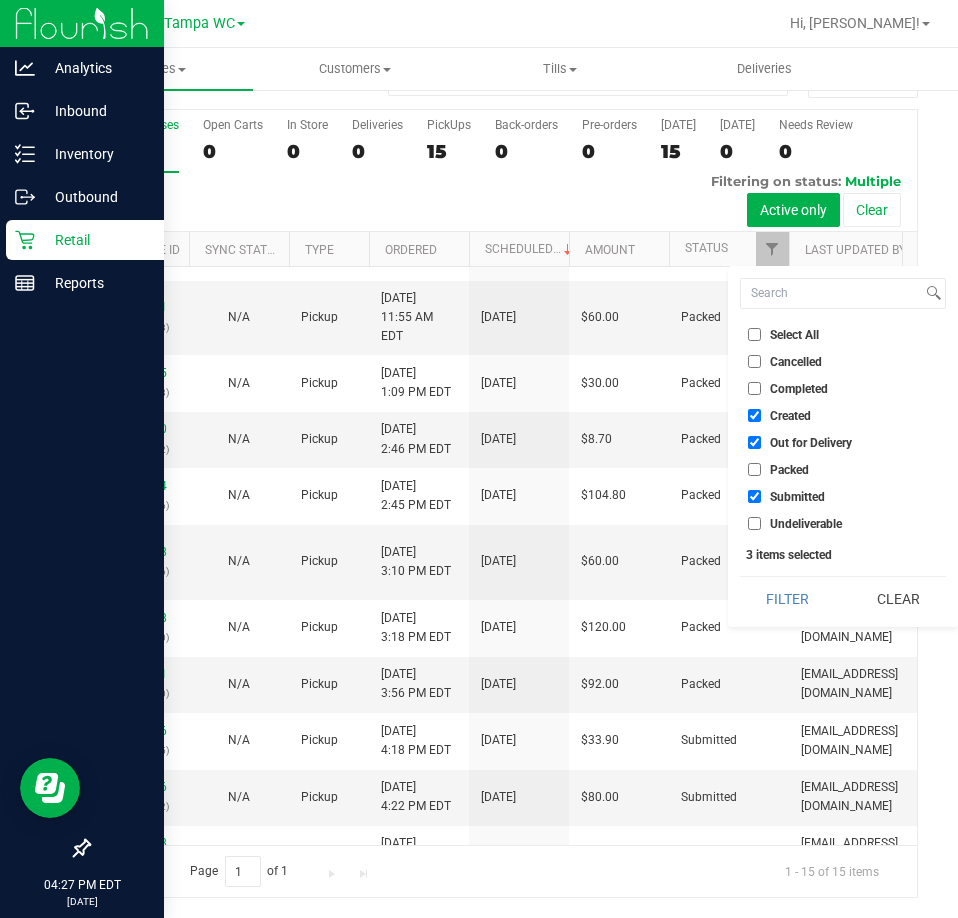 click on "Out for Delivery" at bounding box center [754, 442] 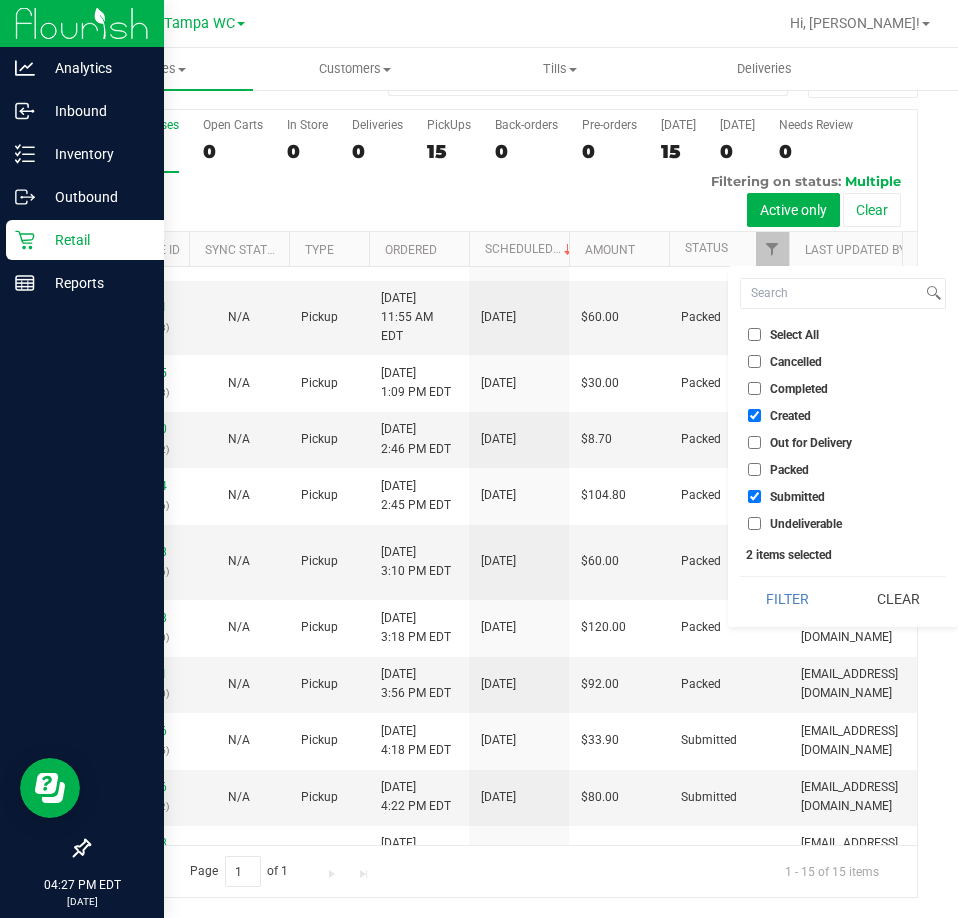 click on "Created" at bounding box center [754, 415] 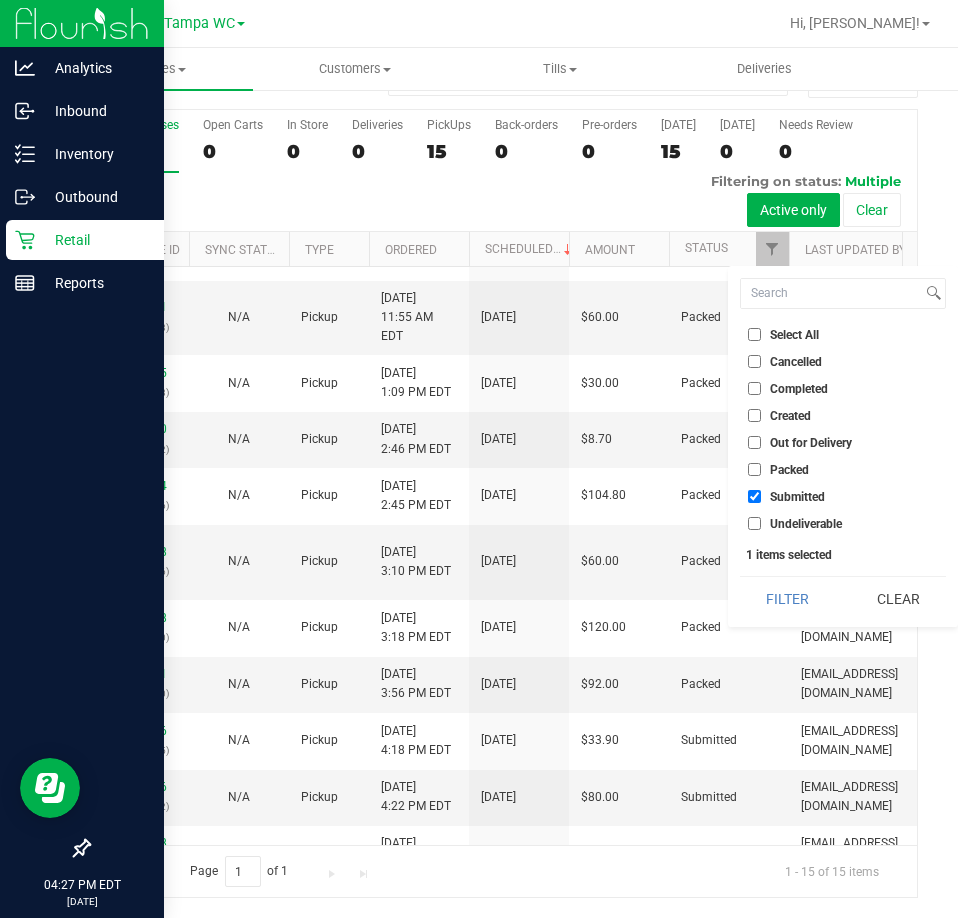 click on "Select All Cancelled Completed Created Out for Delivery Packed Submitted Undeliverable 1 items selected Filter Clear" at bounding box center (843, 446) 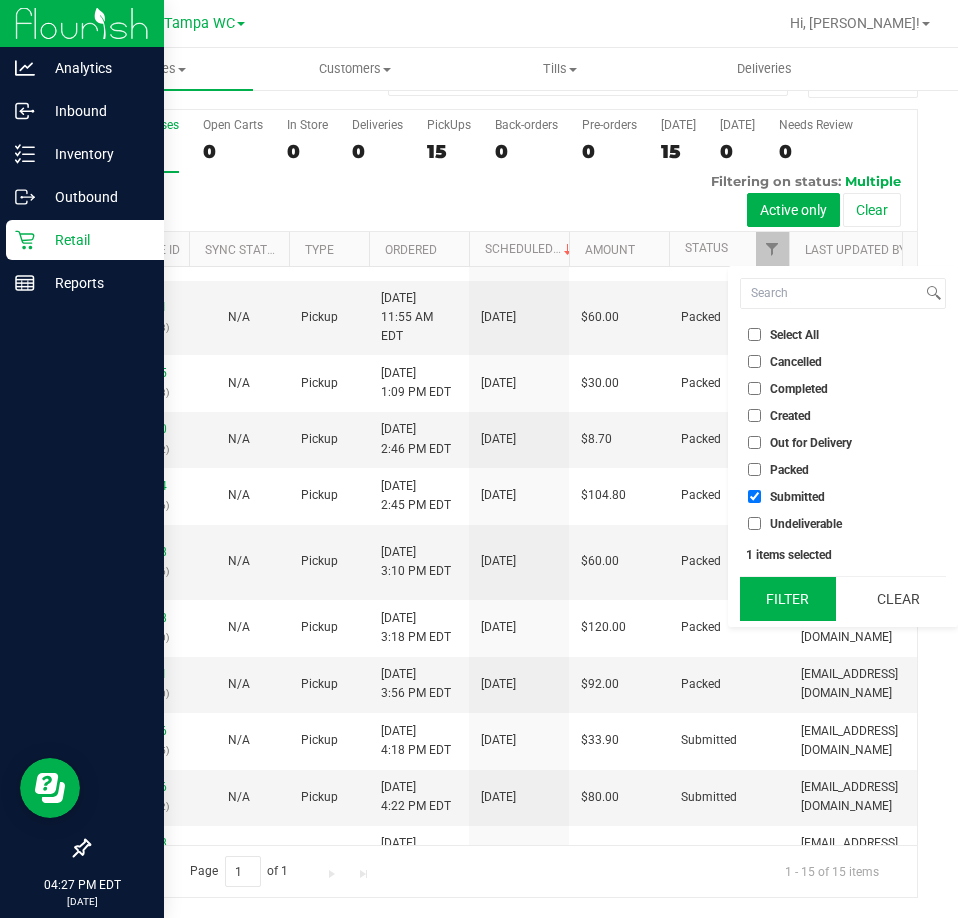 click on "Filter" at bounding box center [788, 599] 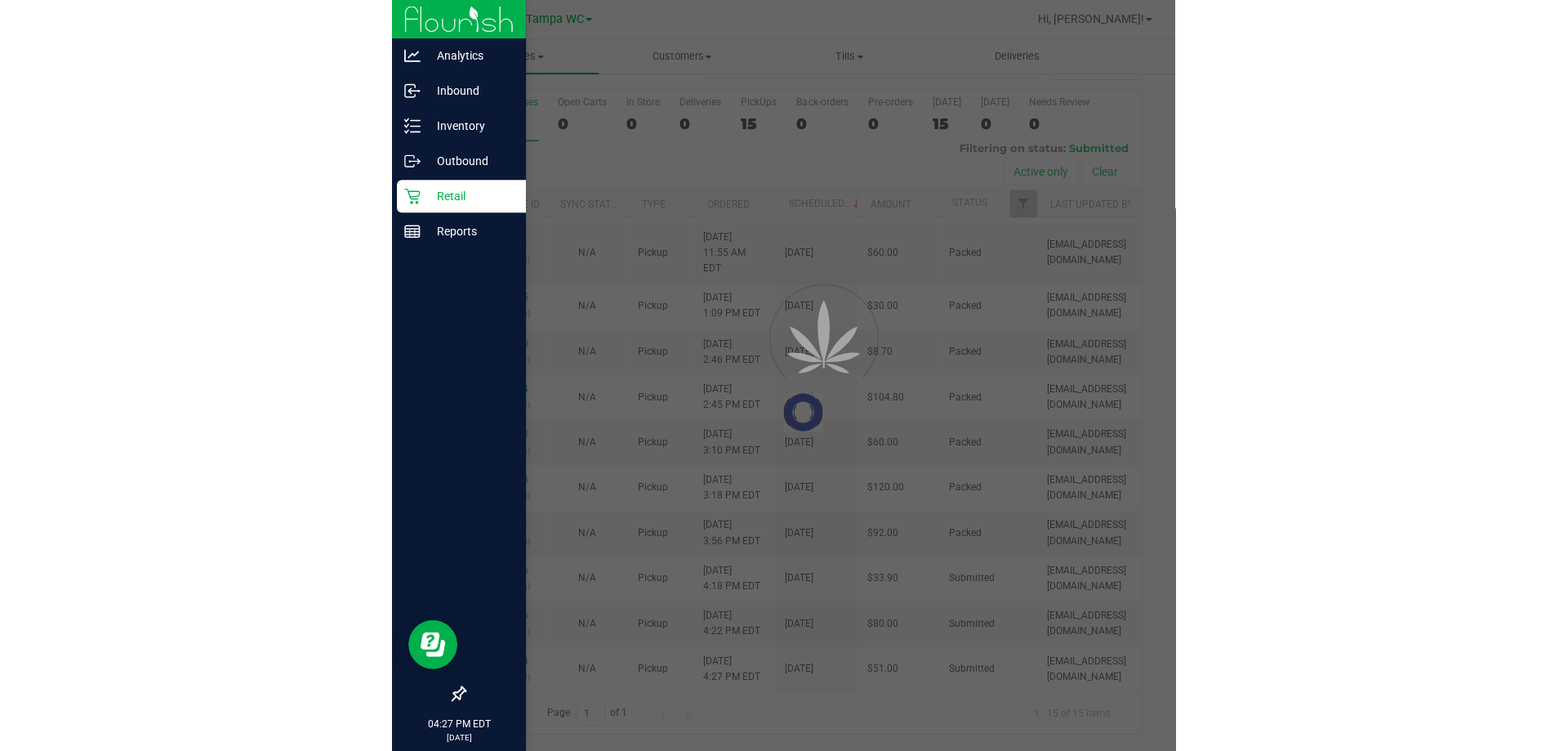 scroll, scrollTop: 0, scrollLeft: 0, axis: both 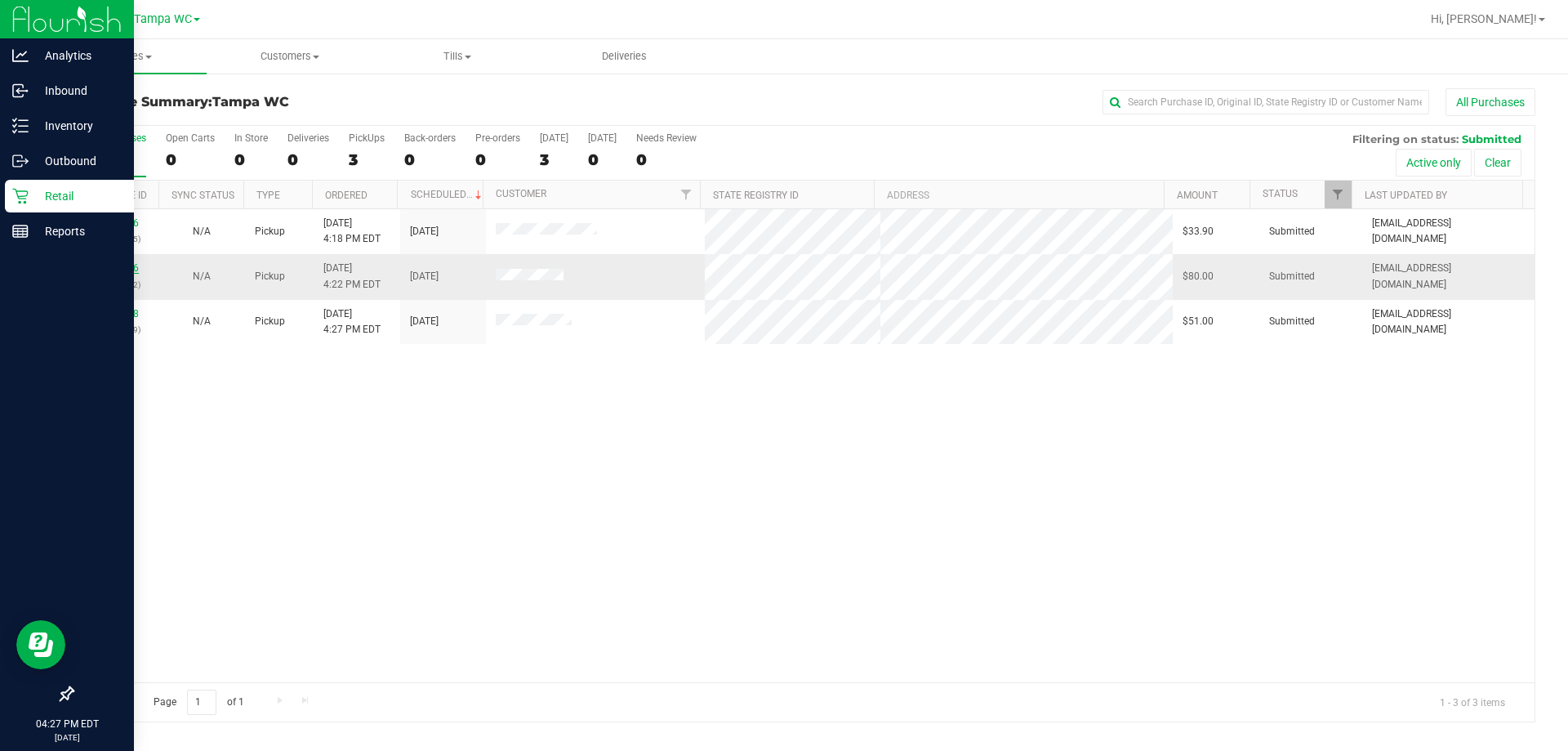 click on "11671746" at bounding box center [116, 268] 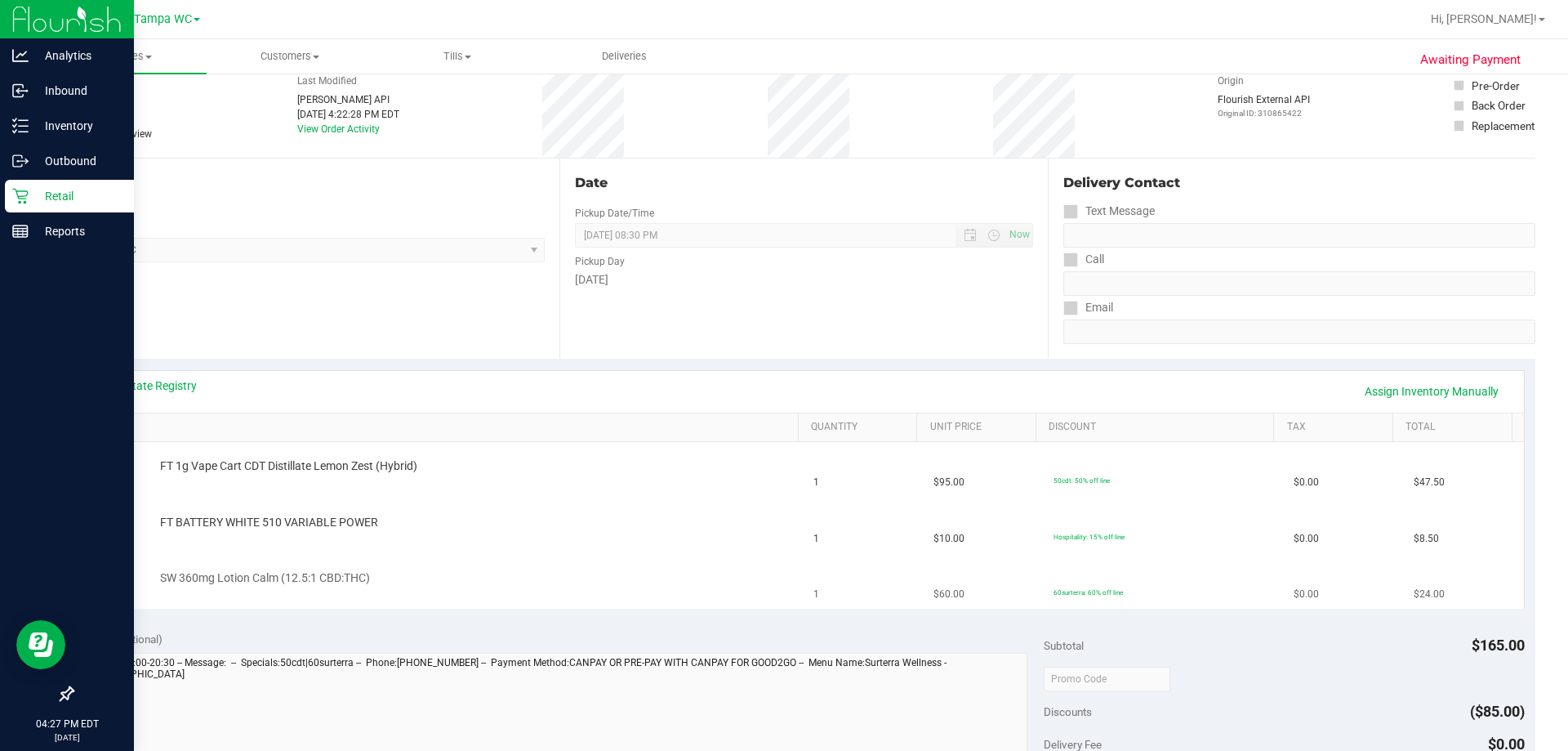 scroll, scrollTop: 0, scrollLeft: 0, axis: both 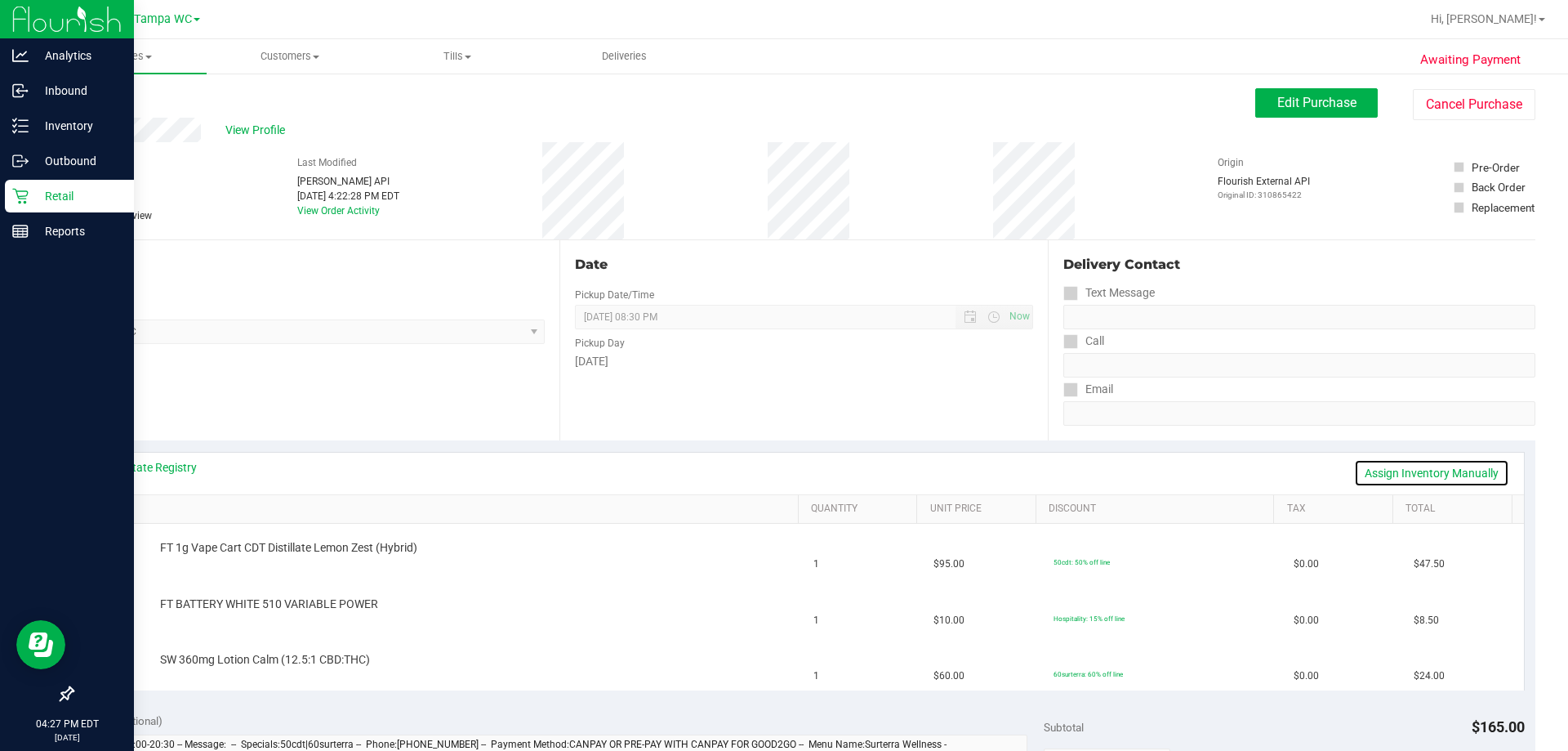 click on "Assign Inventory Manually" at bounding box center [1432, 473] 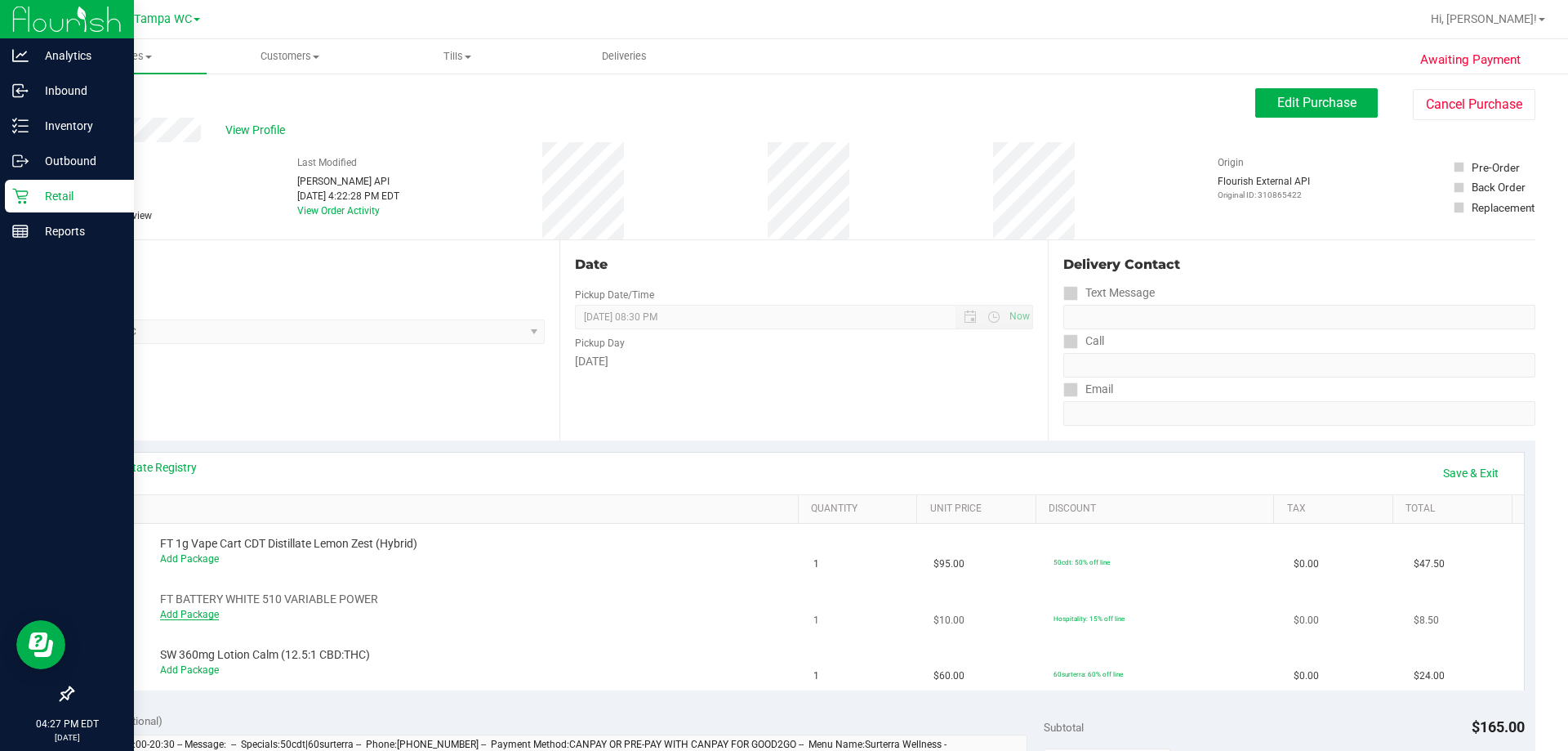 click on "Add Package" at bounding box center (189, 615) 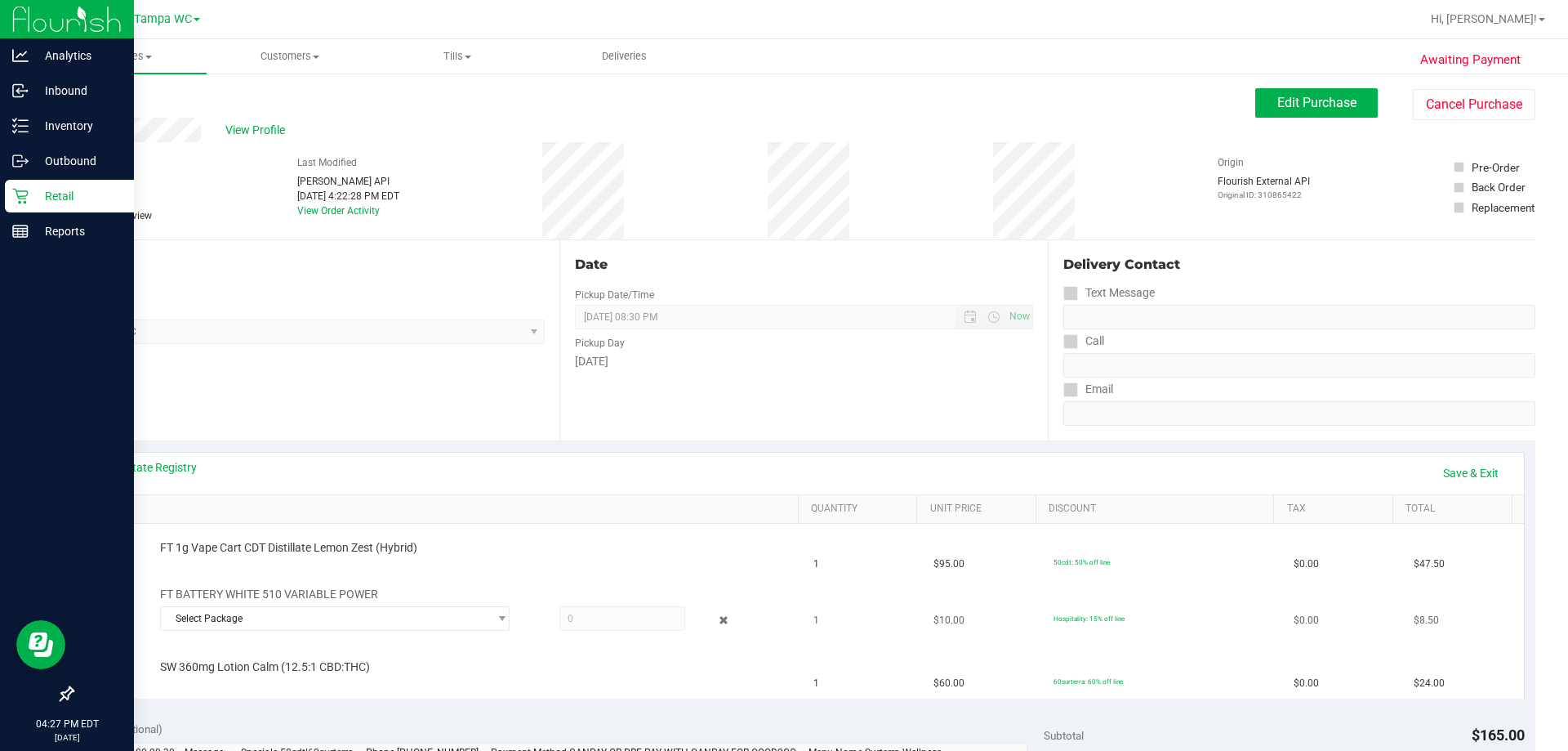 click at bounding box center [475, 635] 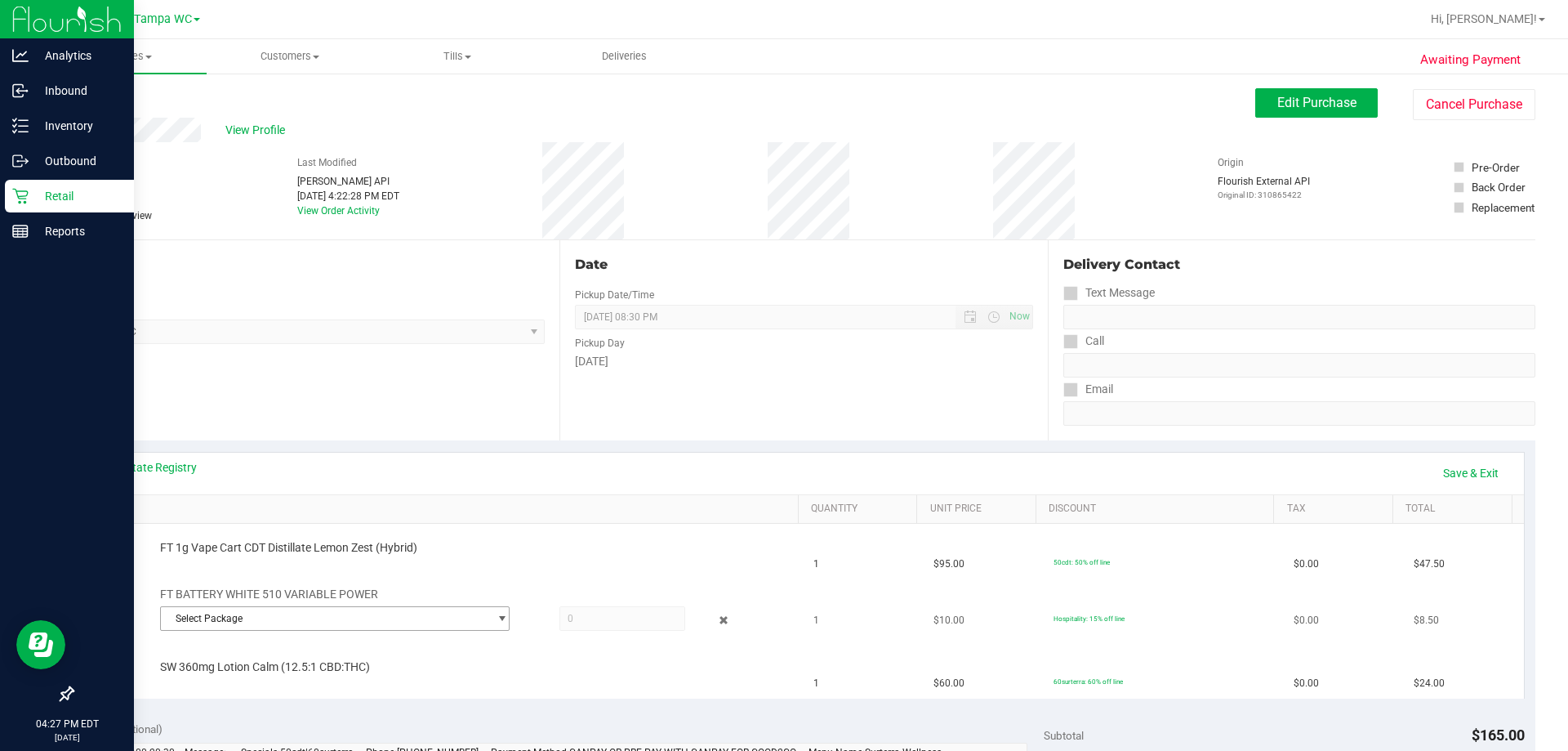 click on "Select Package" at bounding box center (324, 619) 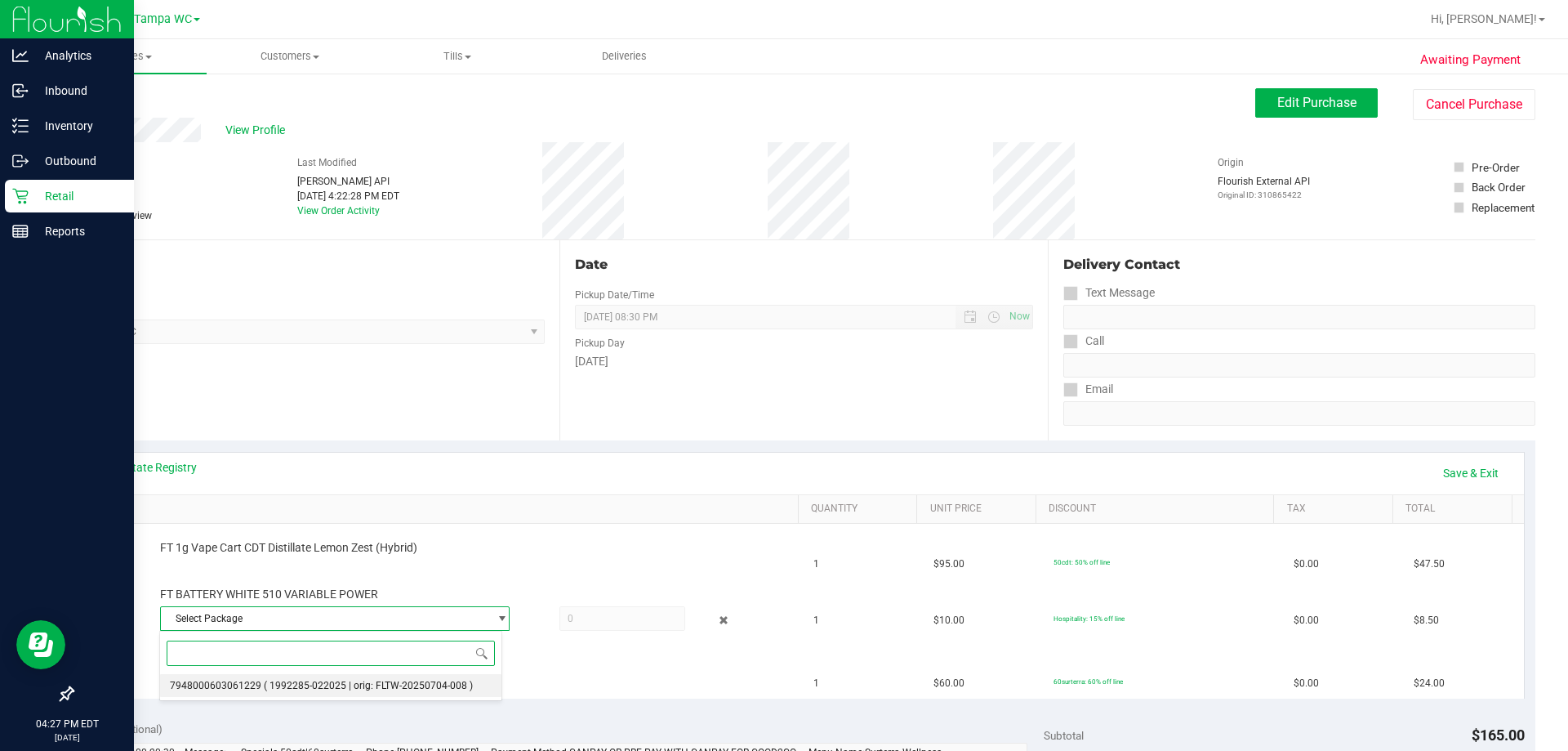 click on "(
1992285-022025 | orig: FLTW-20250704-008
)" at bounding box center (368, 686) 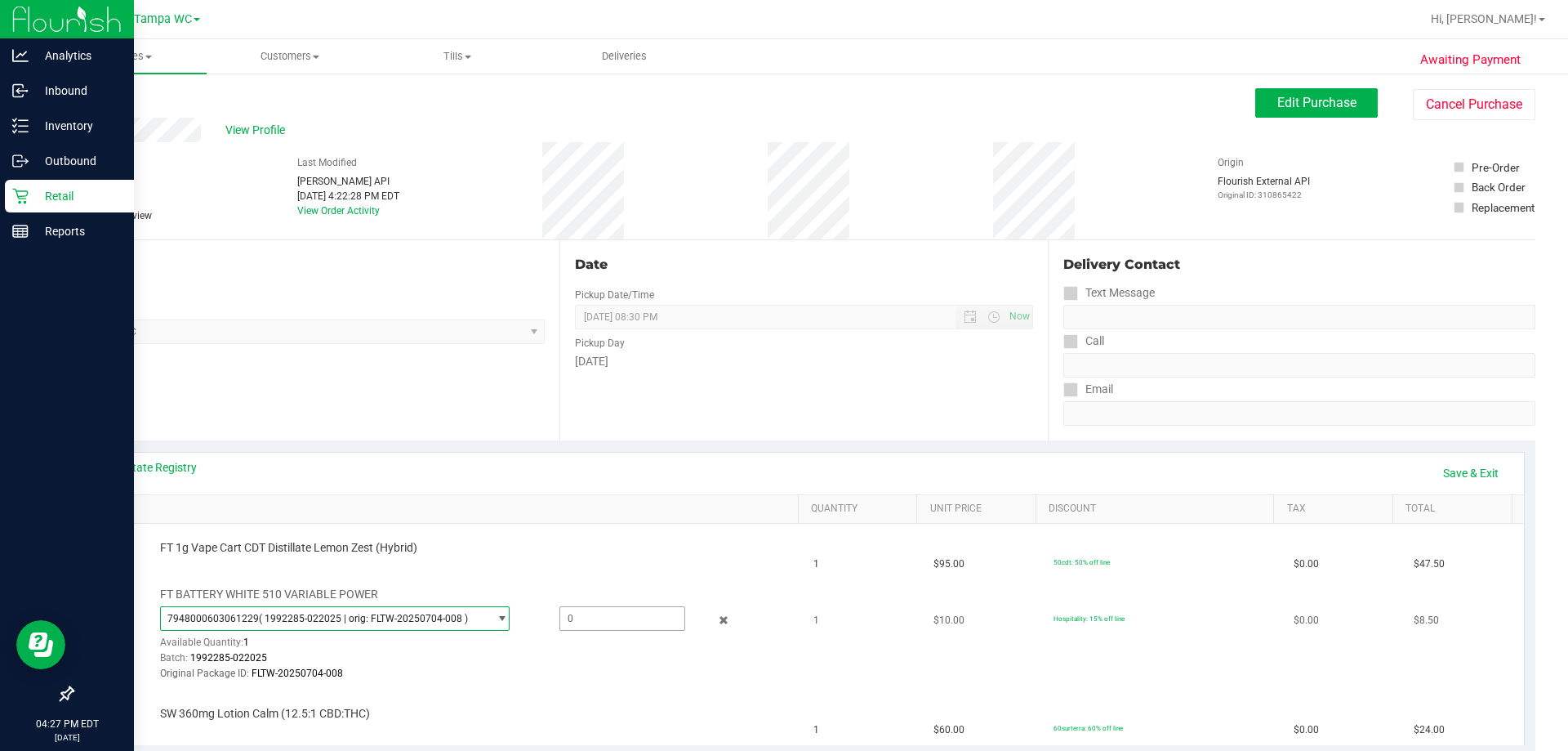 click at bounding box center [622, 619] 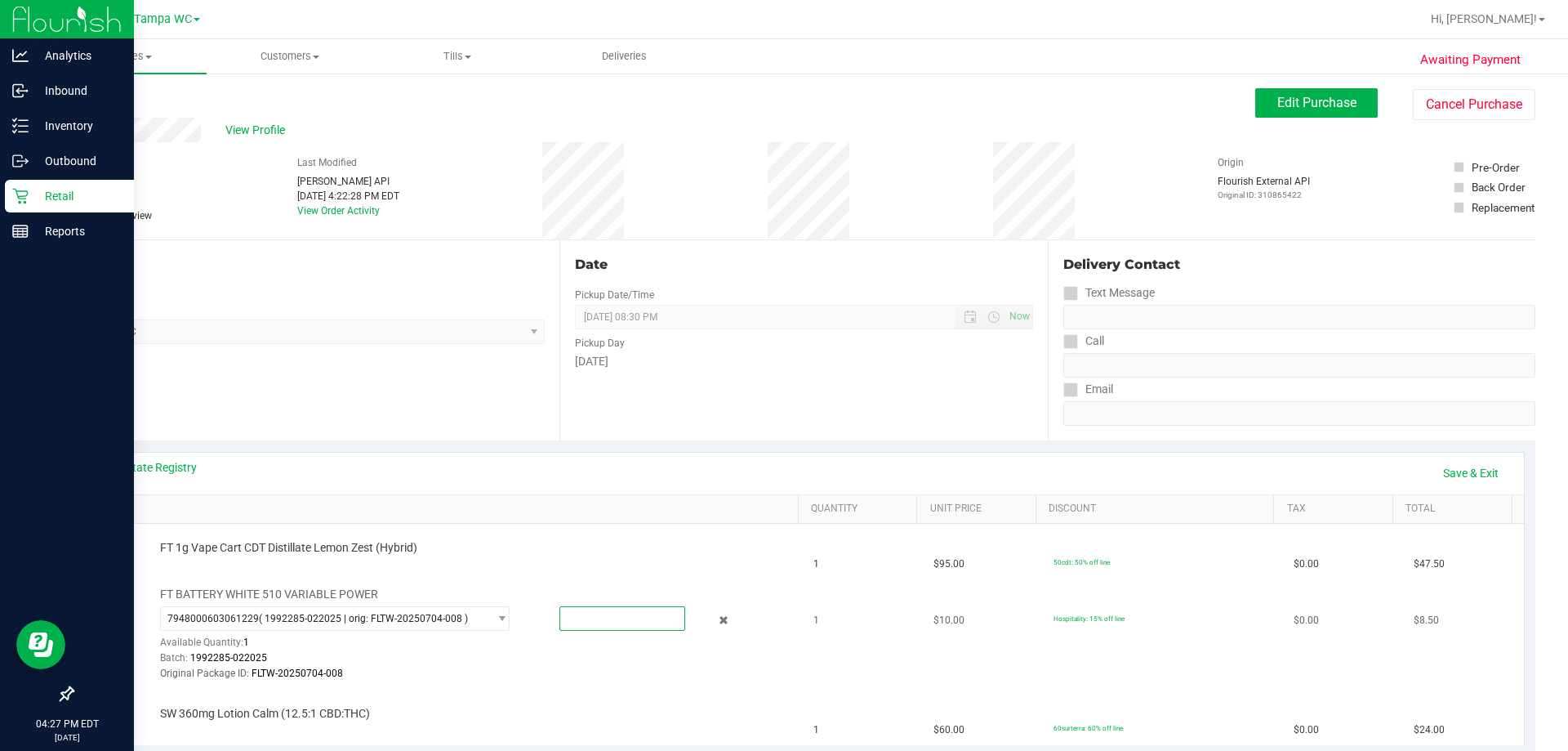 type on "1" 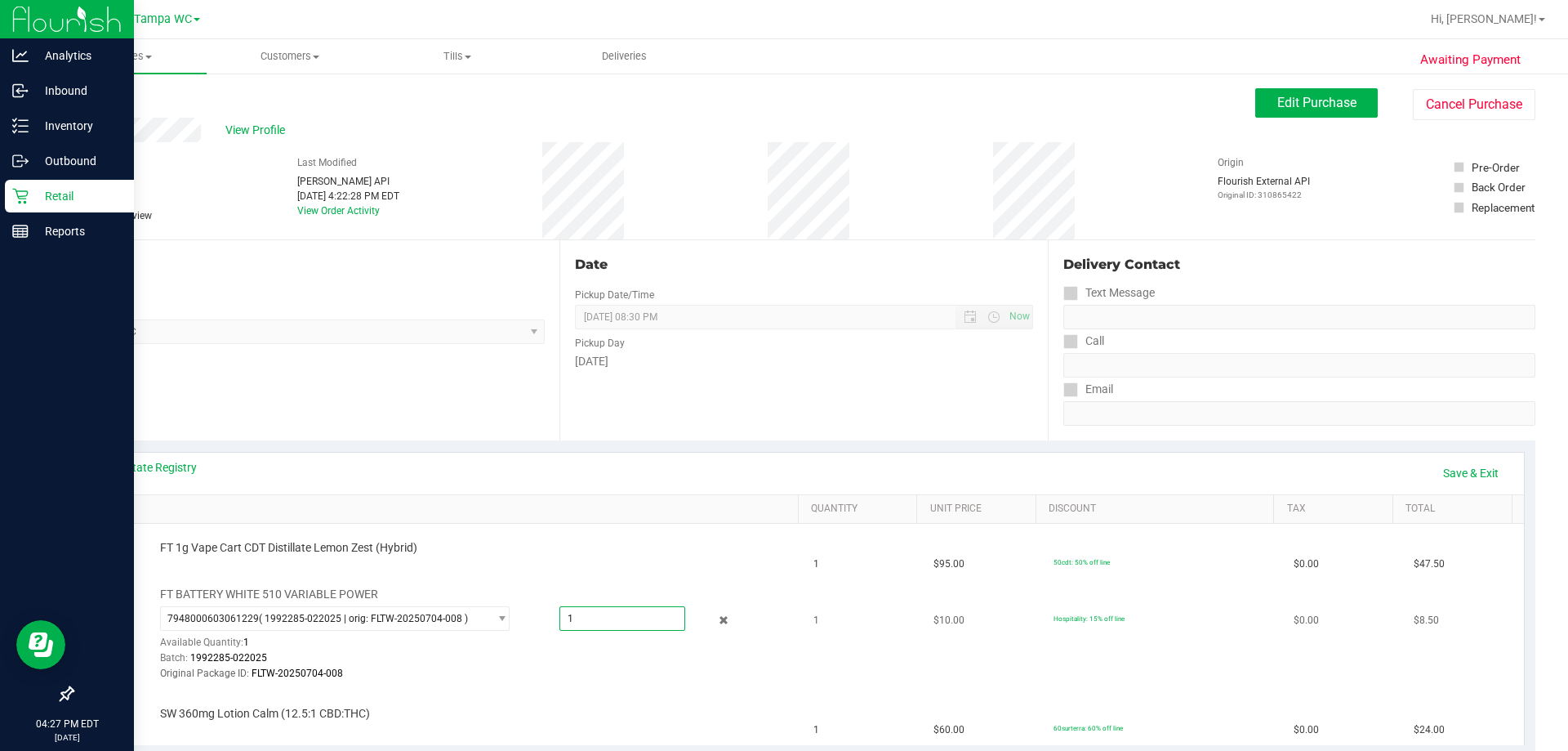 type on "1.0000" 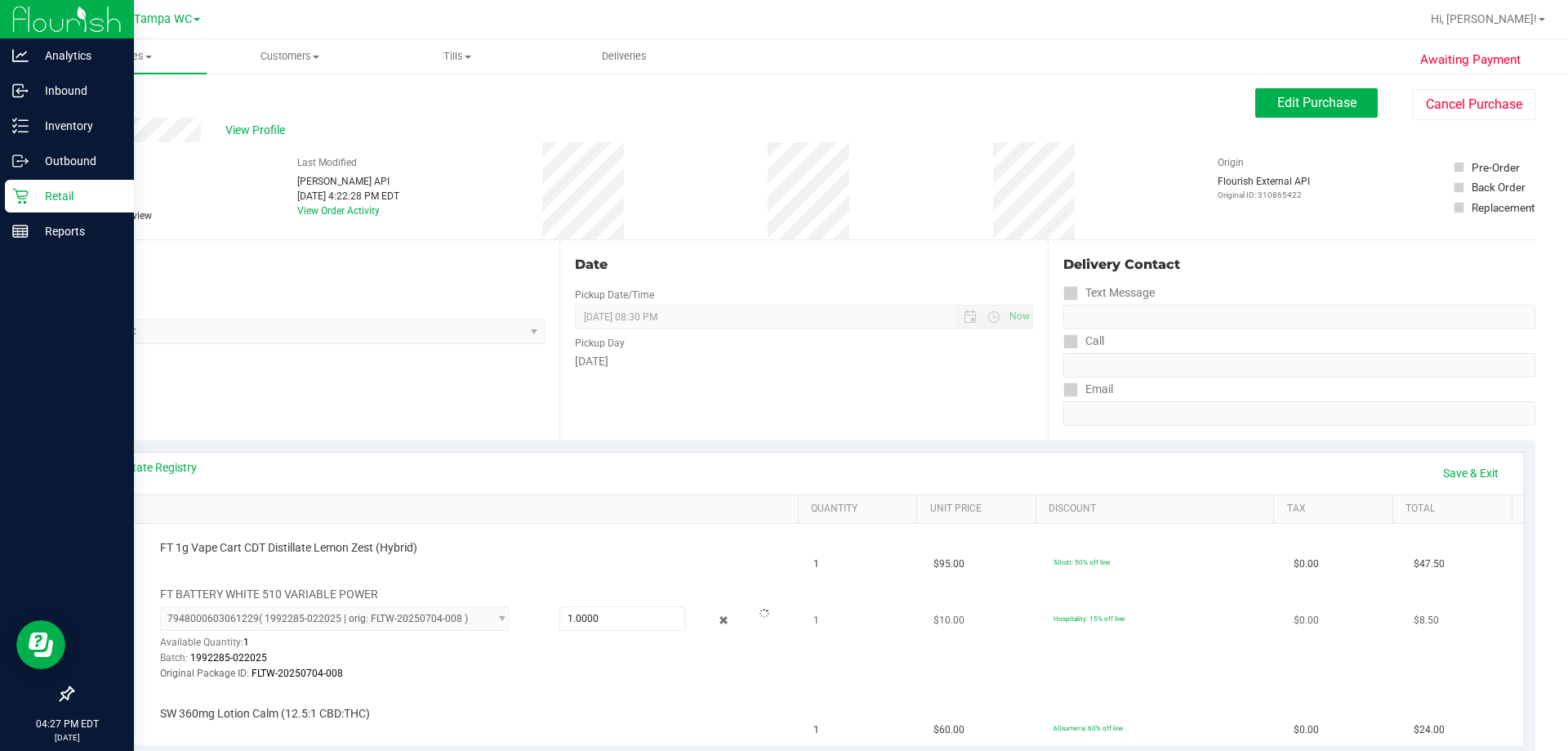 click on "Batch:
1992285-022025" at bounding box center [475, 658] 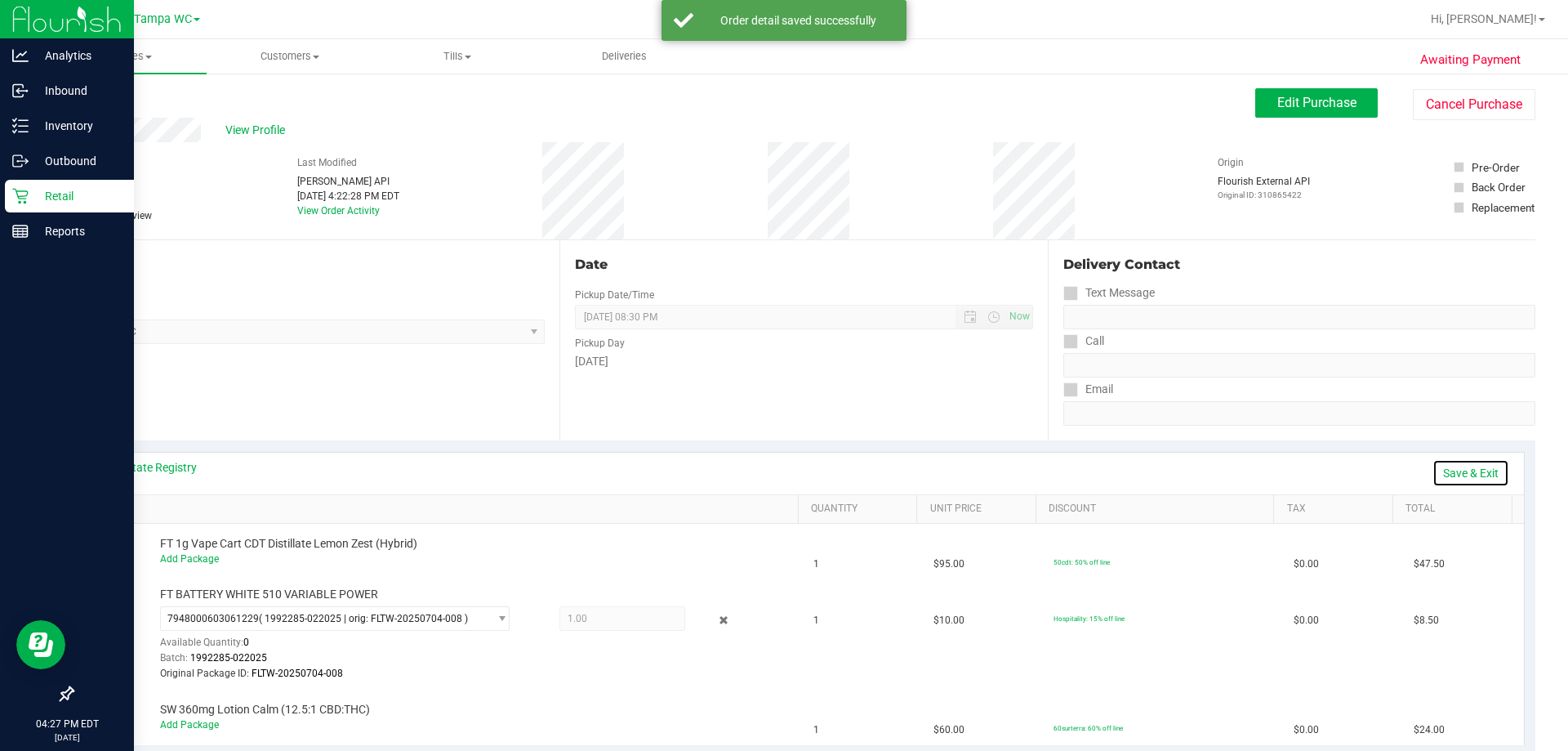 click on "Save & Exit" at bounding box center [1471, 473] 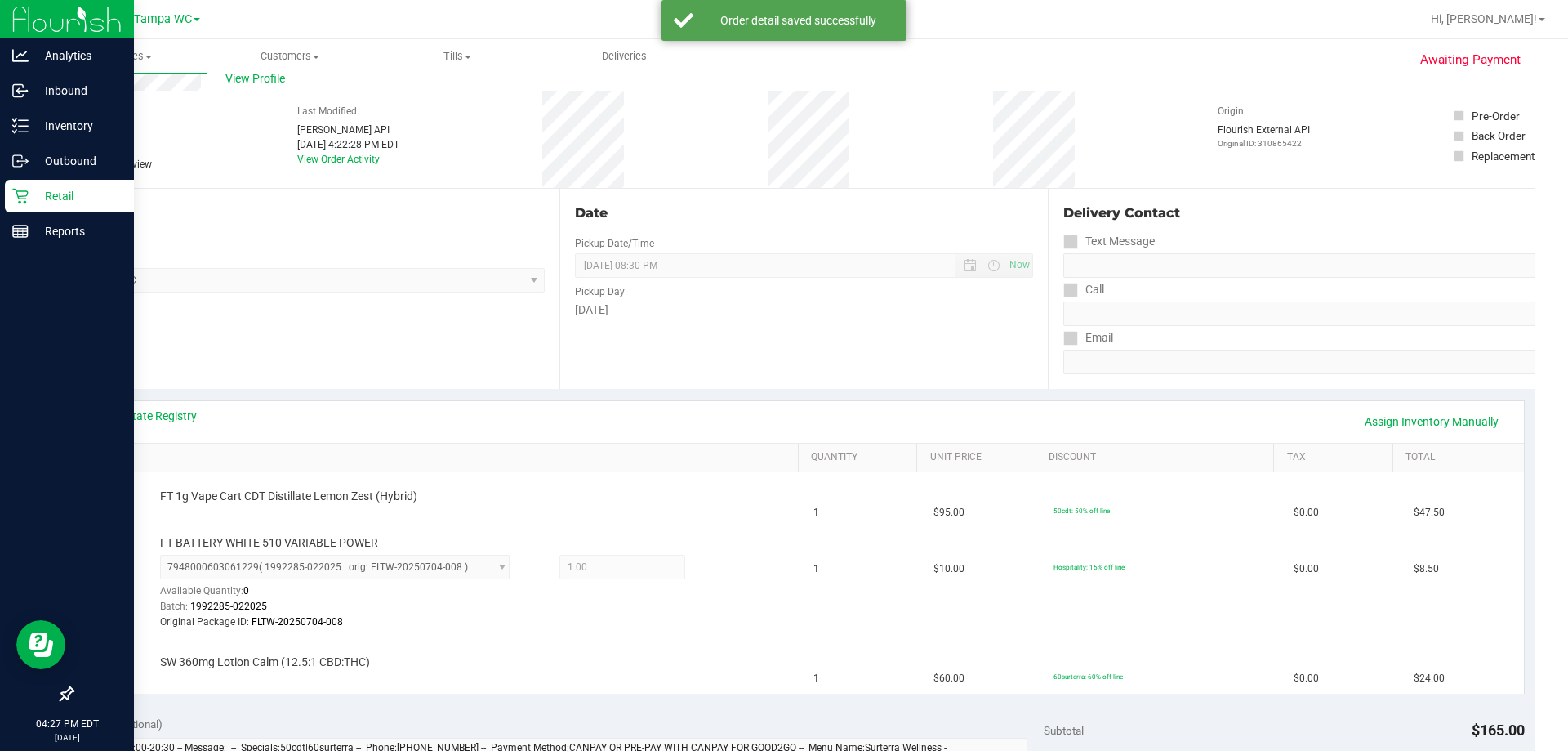 scroll, scrollTop: 163, scrollLeft: 0, axis: vertical 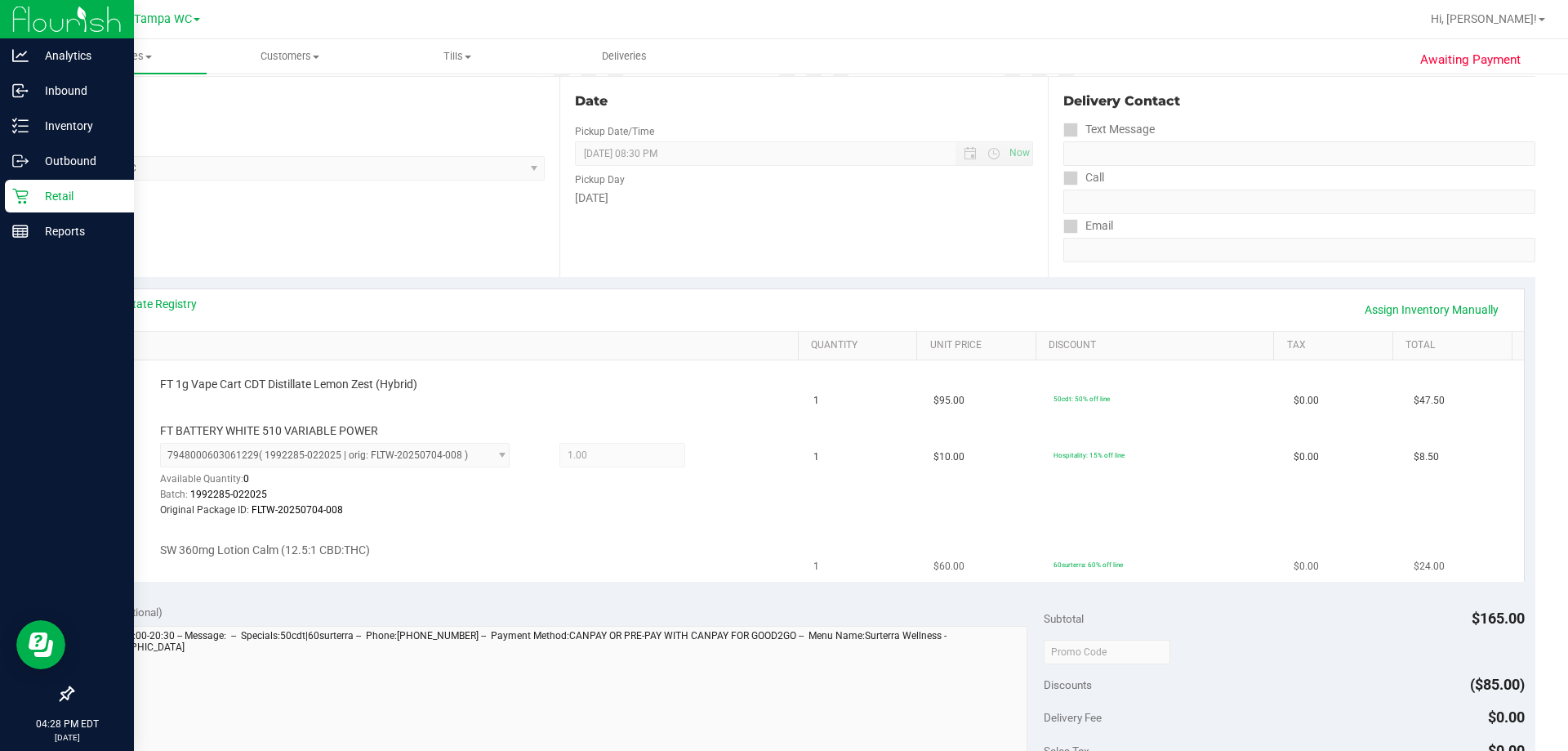 click on "SW 360mg Lotion Calm (12.5:1 CBD:THC)" at bounding box center [471, 551] 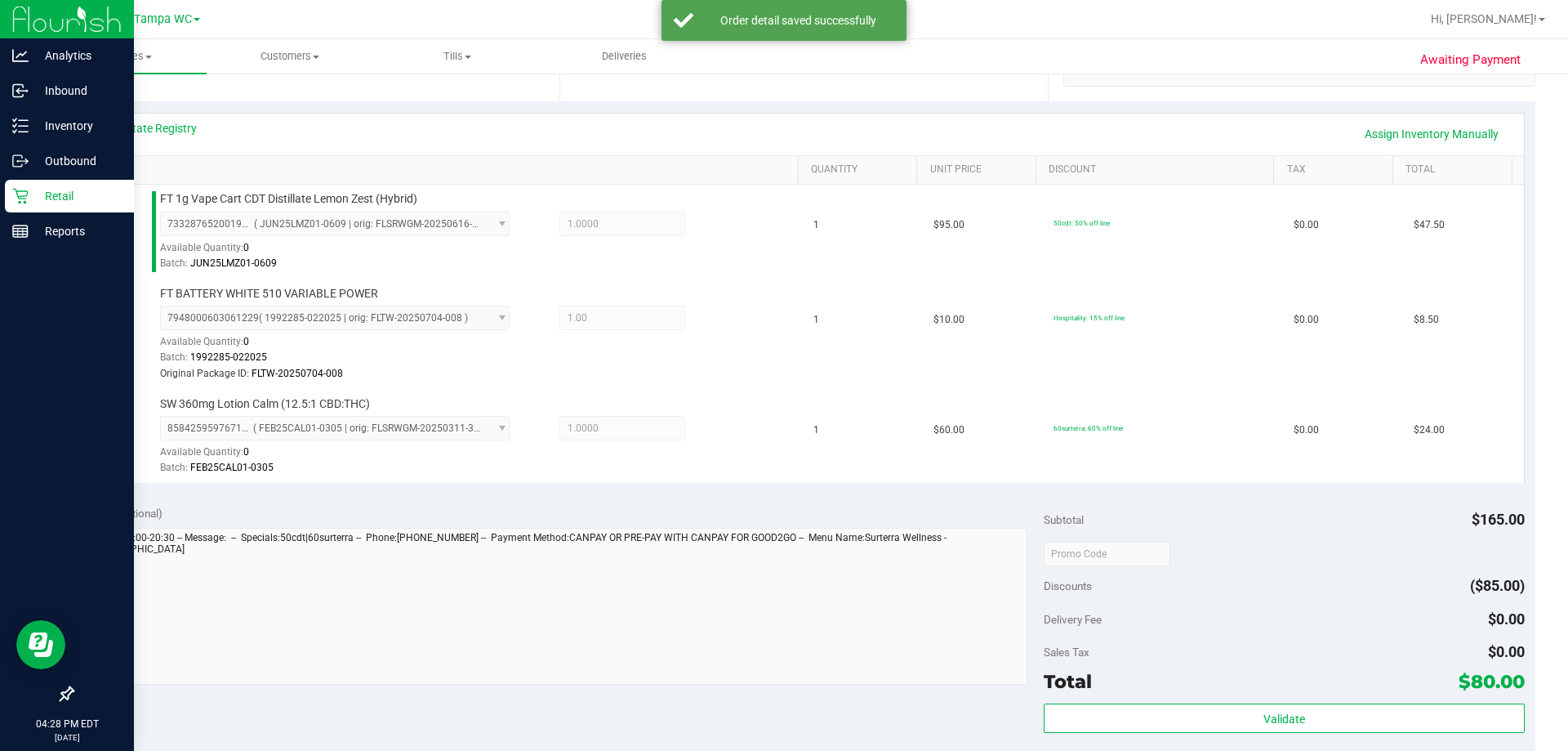 scroll, scrollTop: 572, scrollLeft: 0, axis: vertical 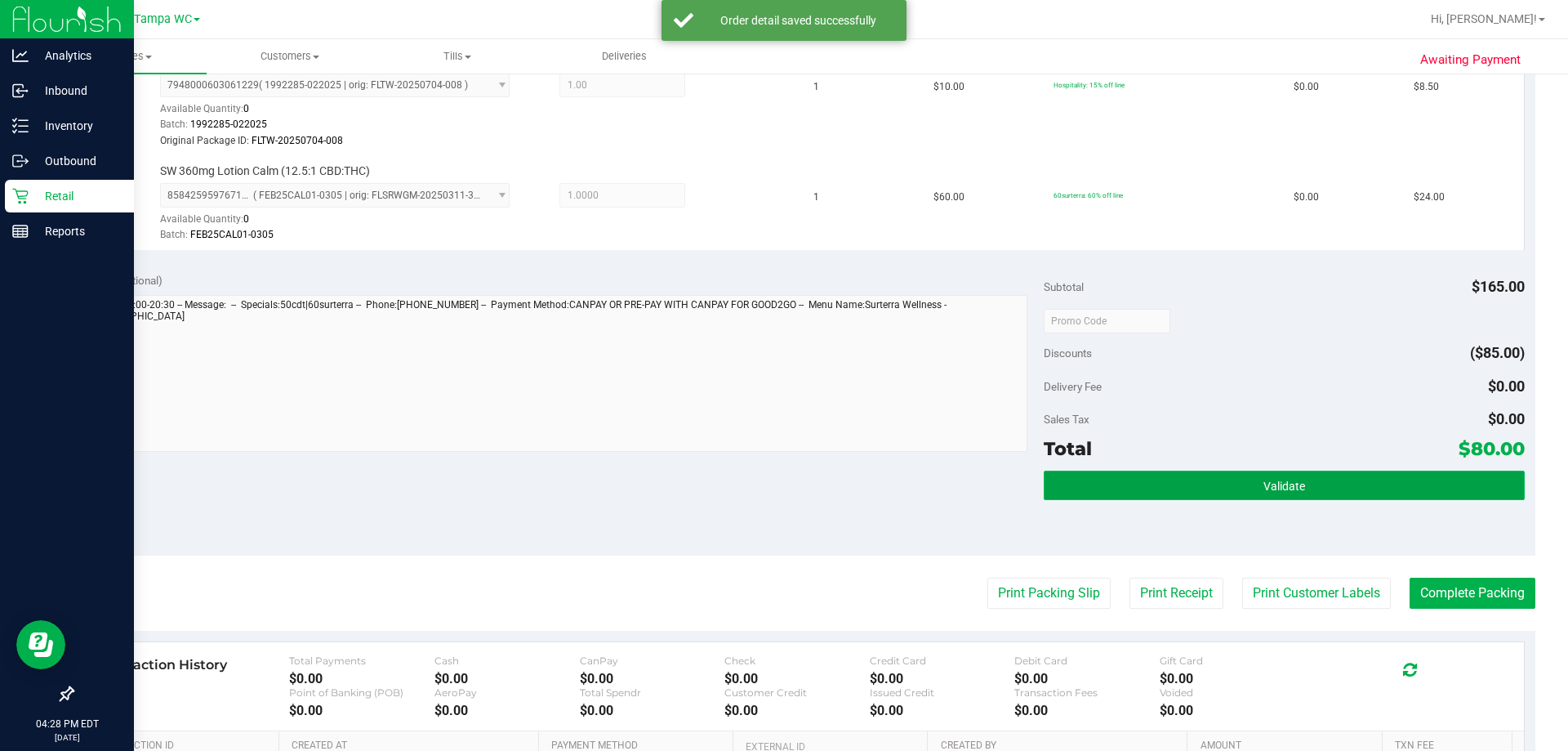 click on "Validate" at bounding box center (1284, 485) 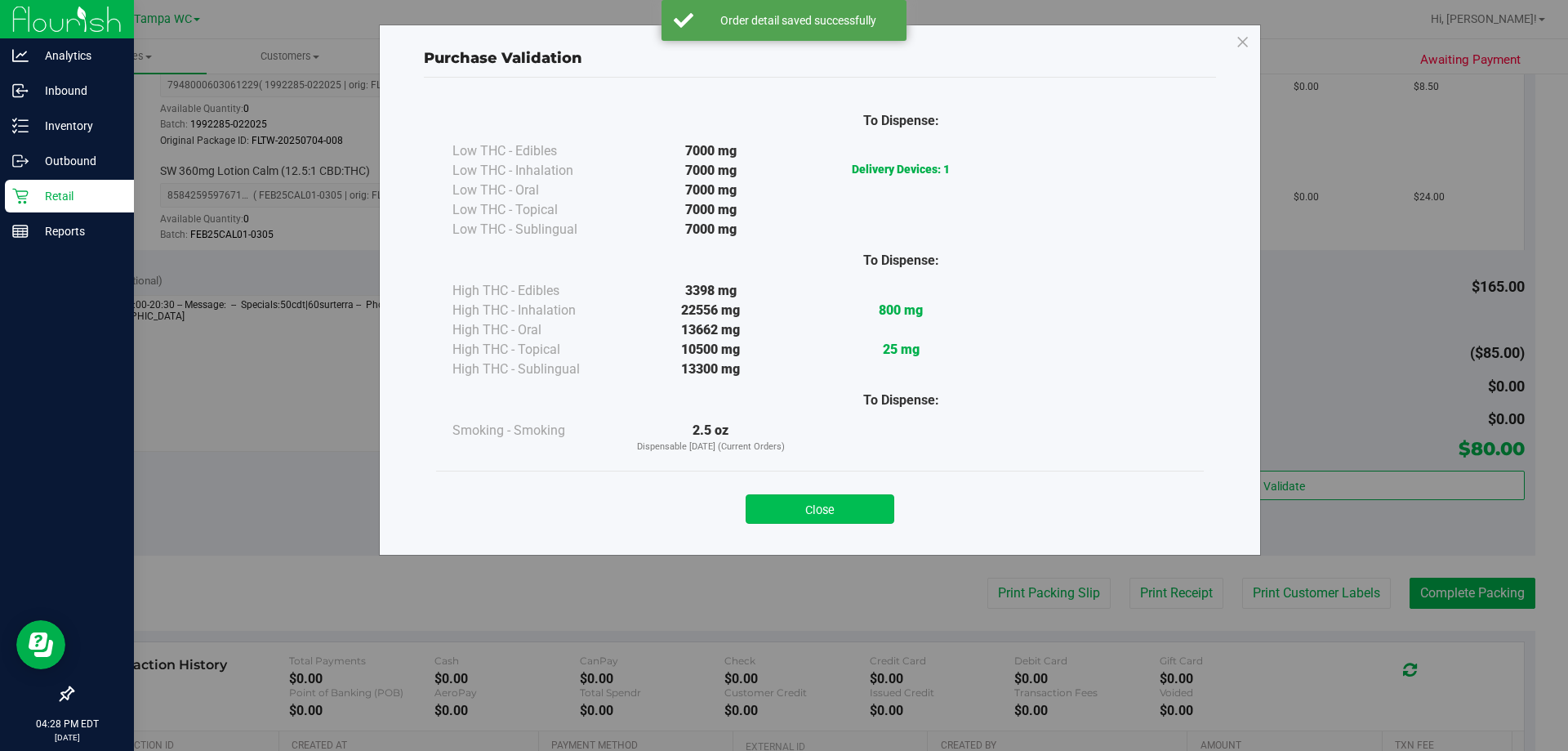 click on "Close" at bounding box center [820, 509] 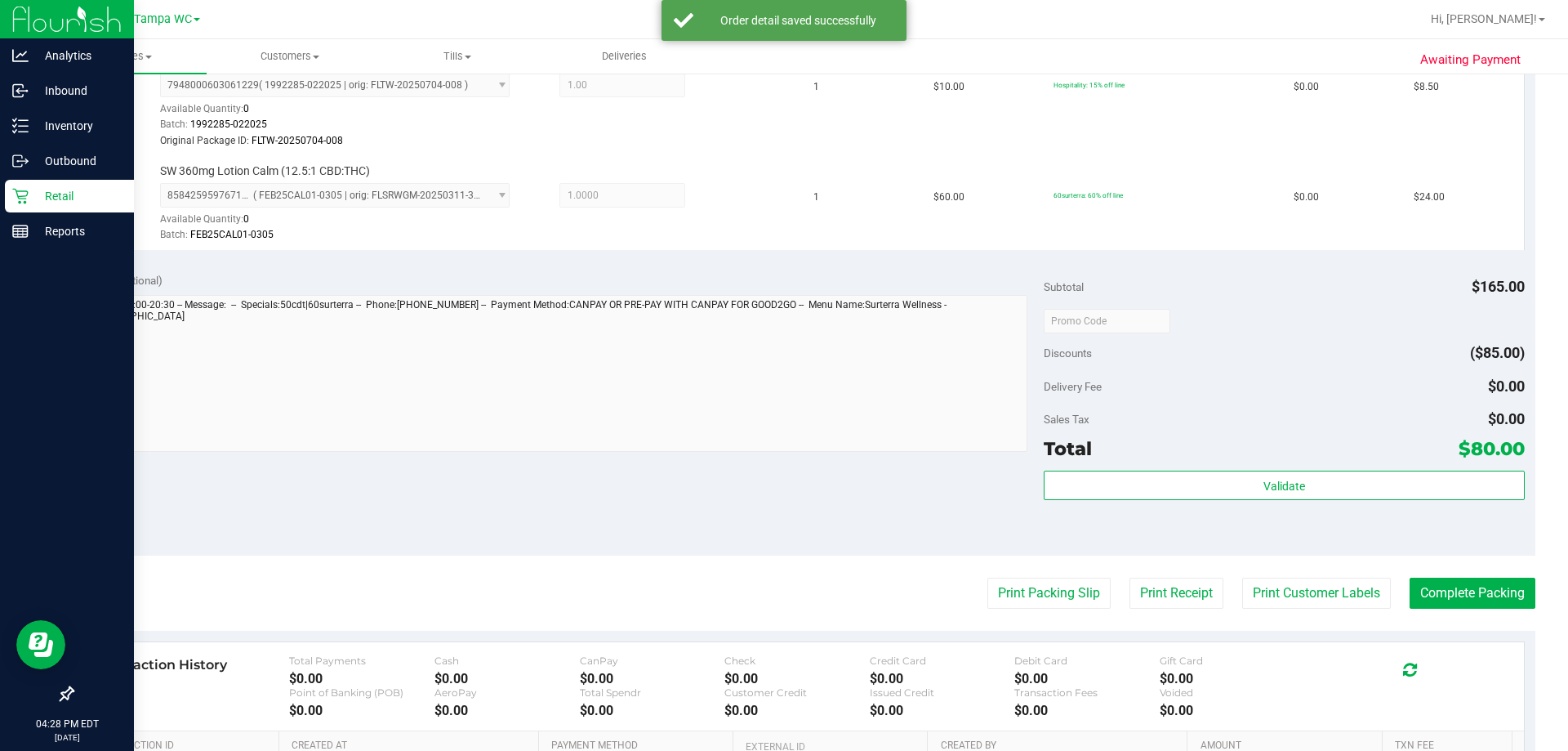 click on "Back
Edit Purchase
Cancel Purchase
View Profile
# 11671746
BioTrack ID:
-
Submitted
Needs review
Last Modified
Jane API
Jul 22, 2025 4:22:28 PM EDT" at bounding box center (804, 226) 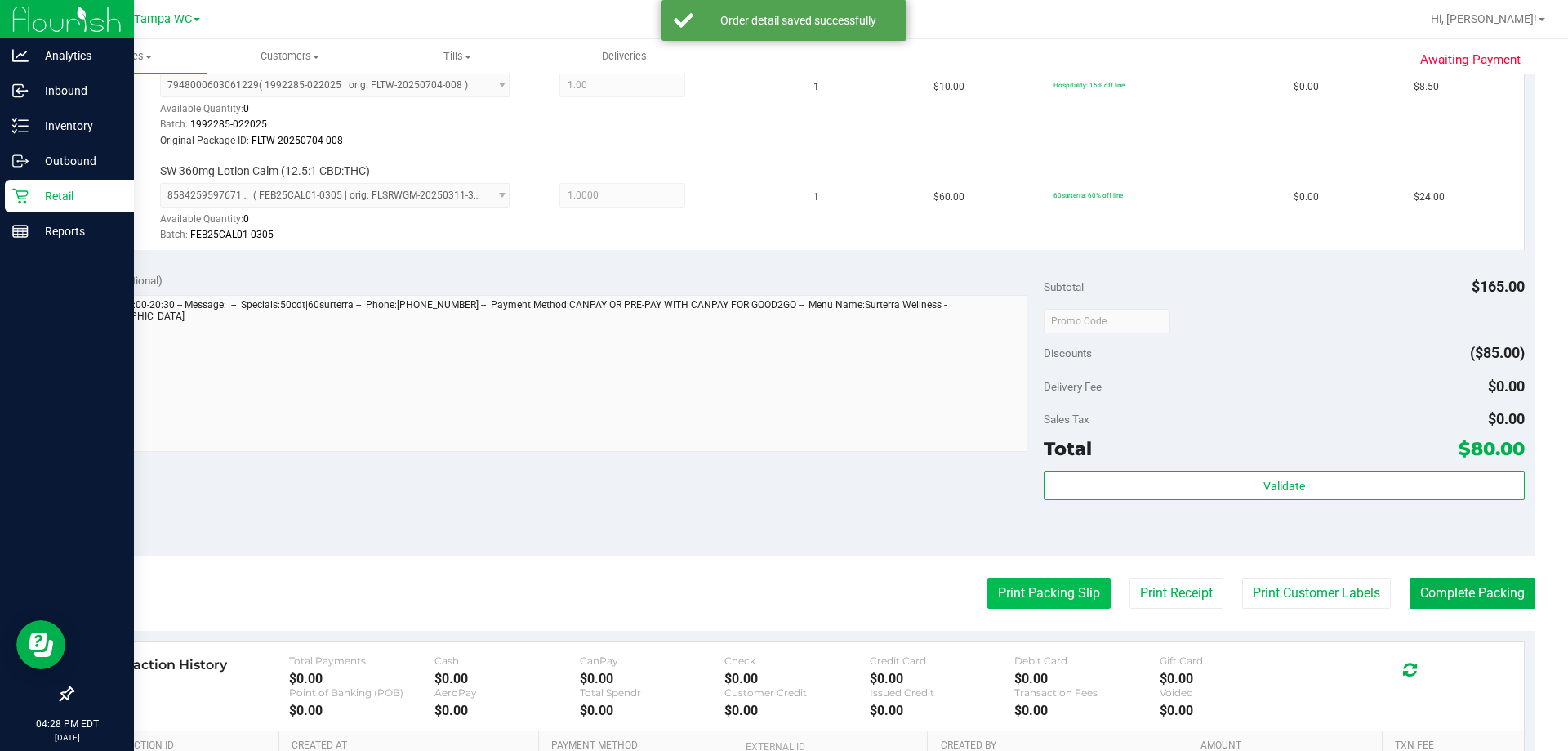 click on "Print Packing Slip" at bounding box center [1049, 593] 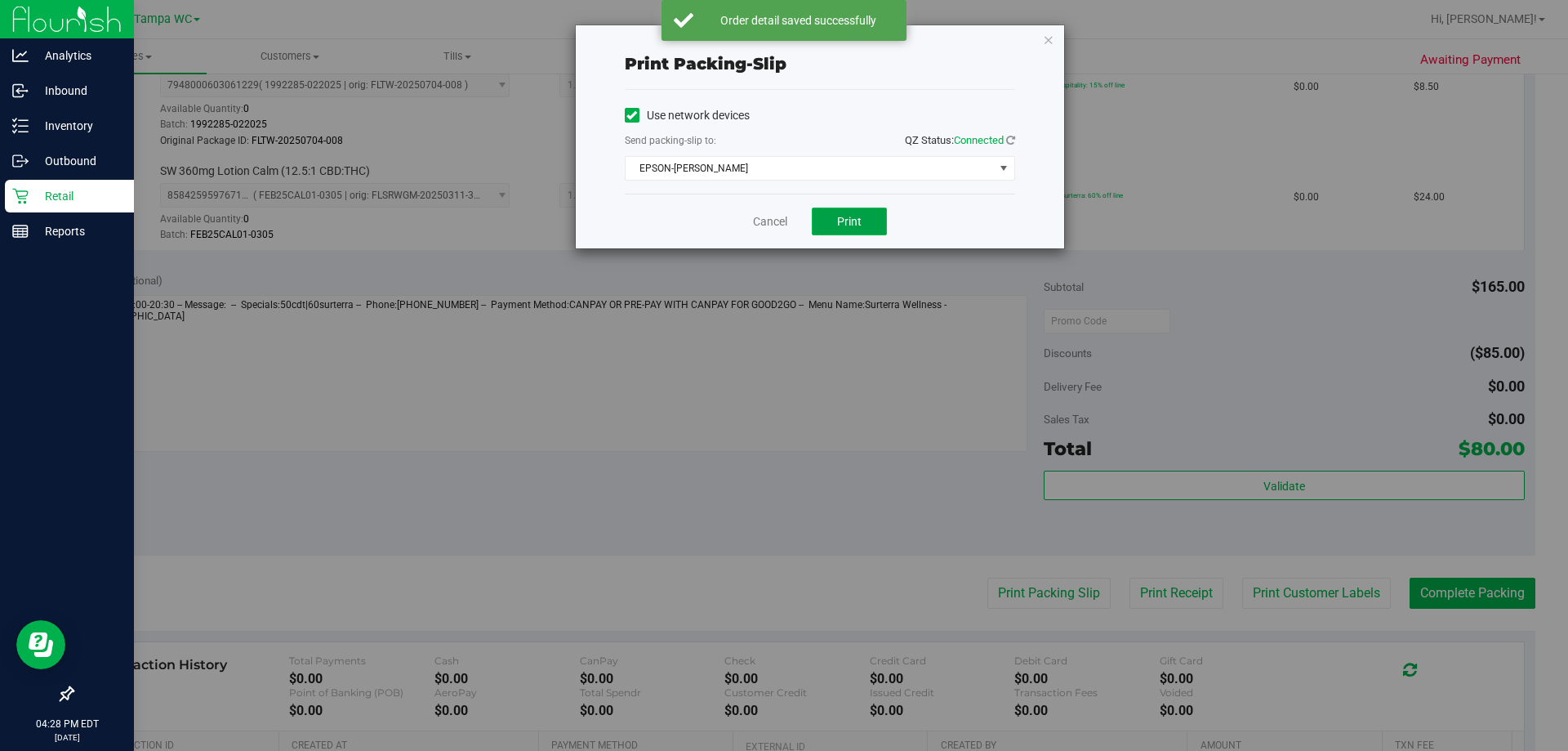 click on "Print" at bounding box center (849, 221) 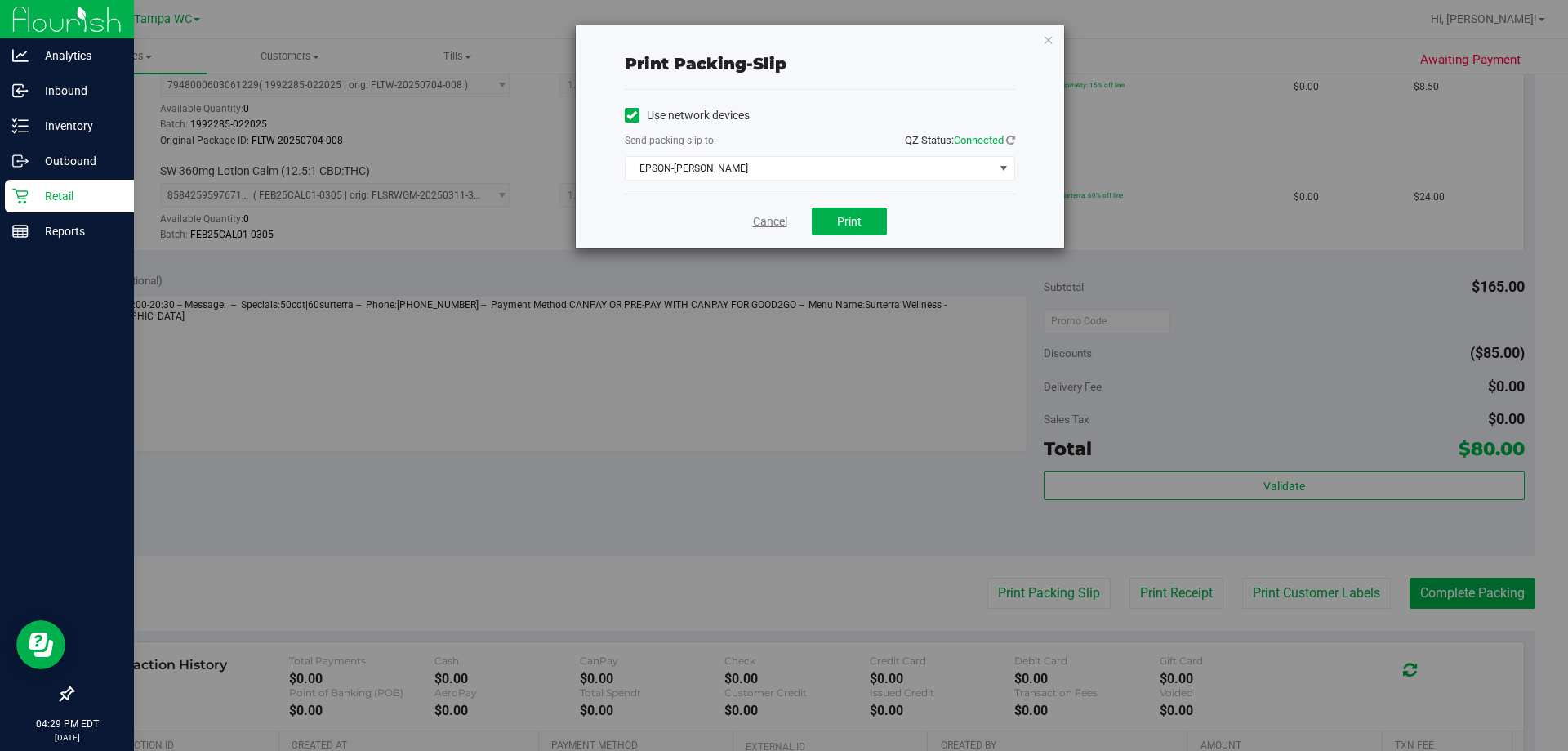 click on "Cancel" at bounding box center (770, 221) 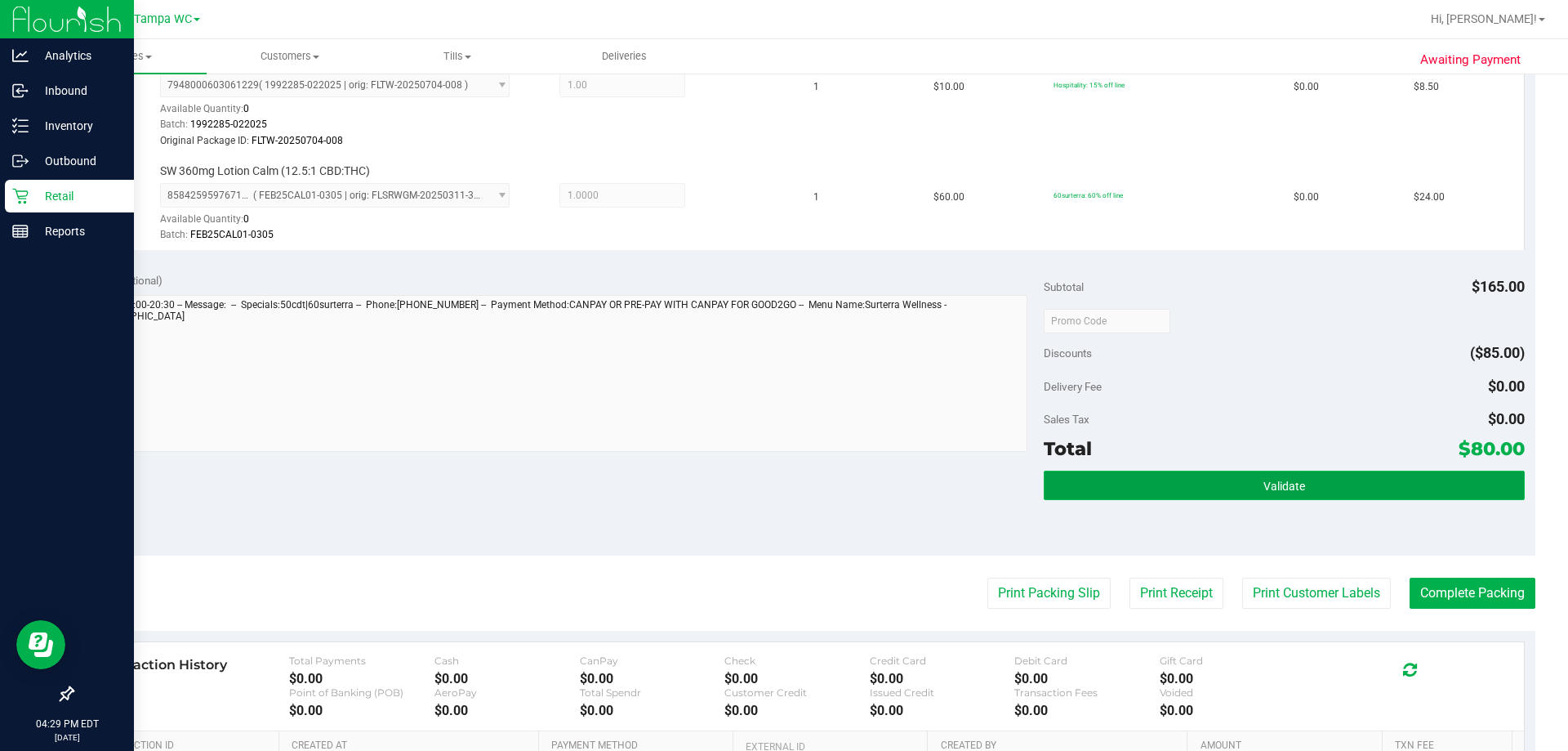 click on "Validate" at bounding box center [1284, 485] 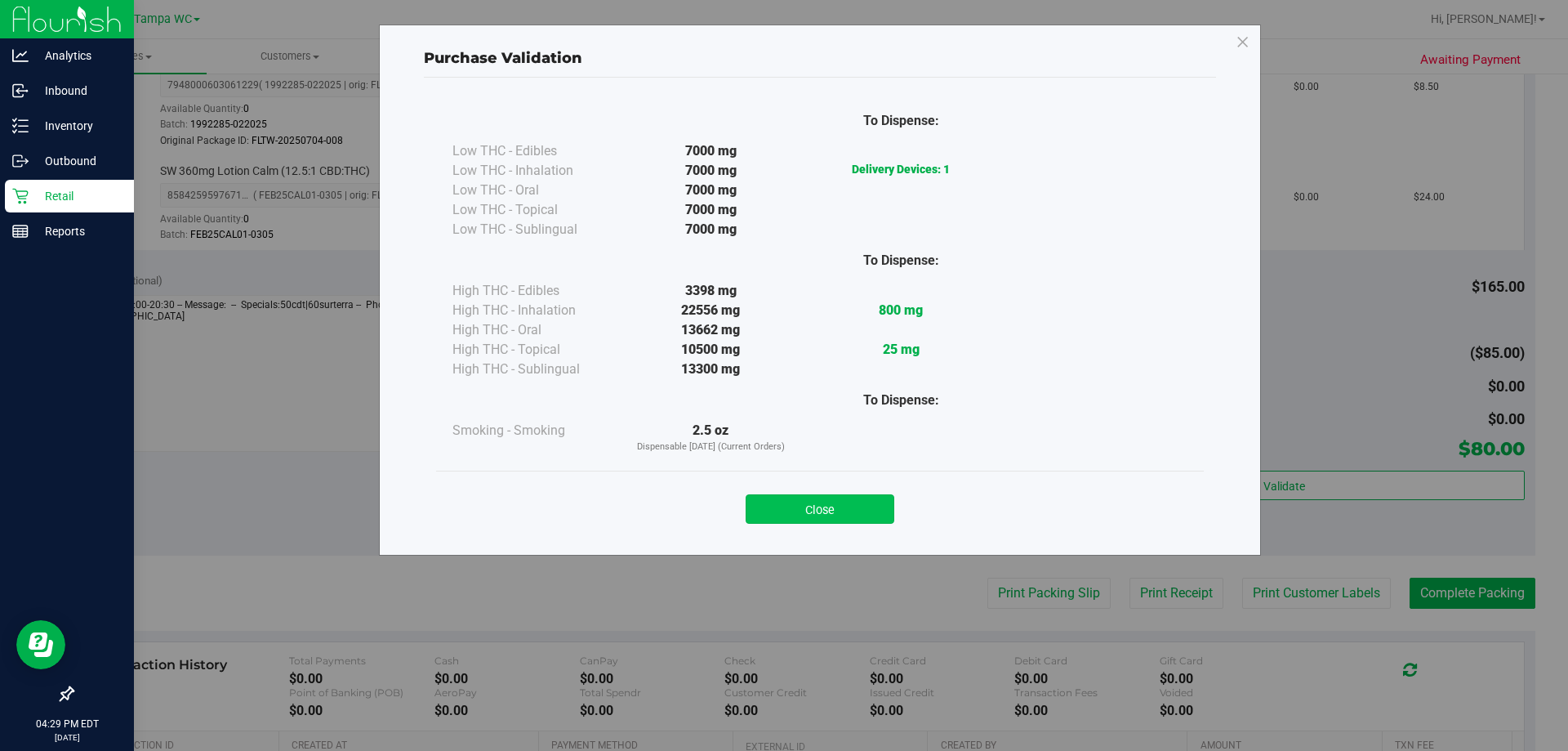 click on "Close" at bounding box center [820, 509] 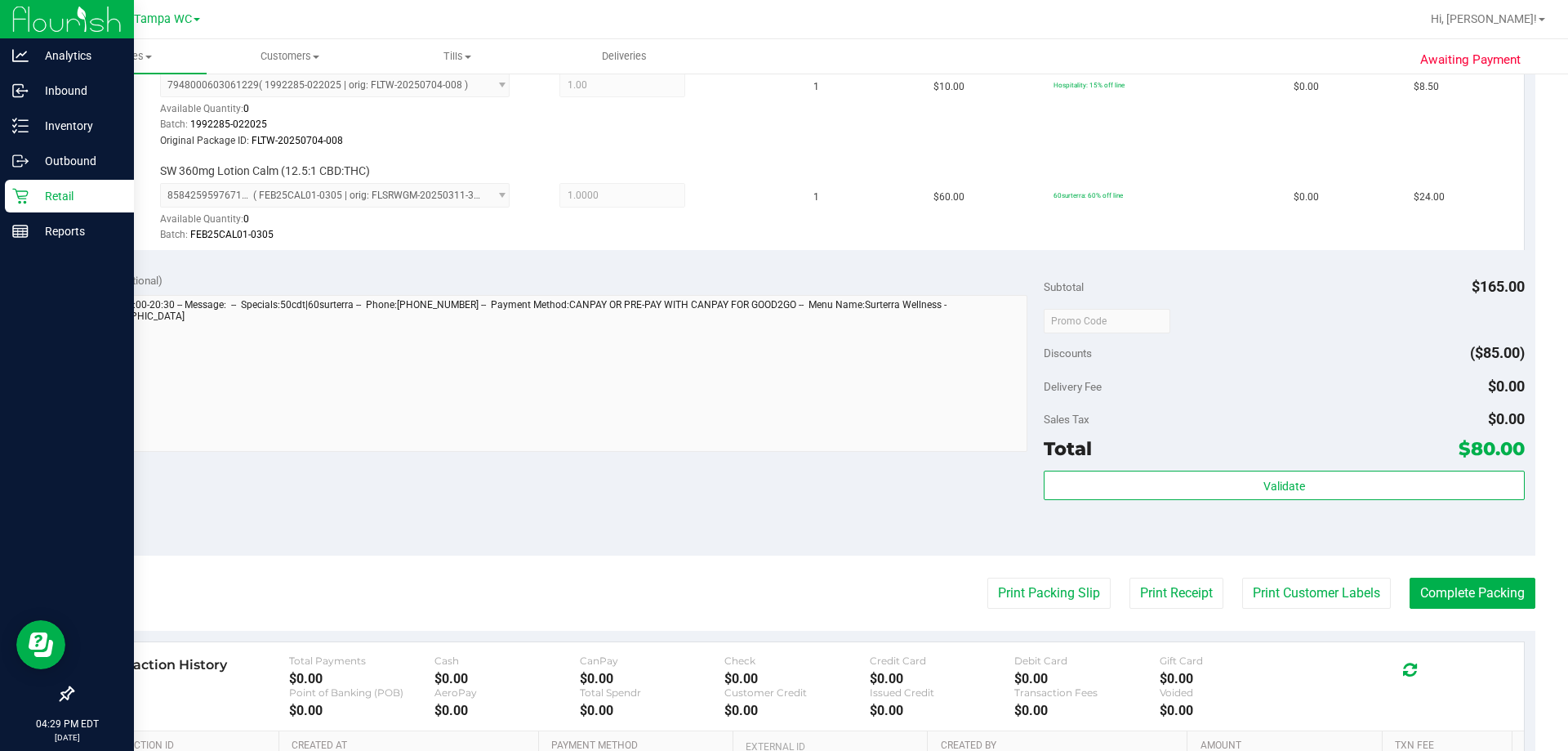 click on "Back
Edit Purchase
Cancel Purchase
View Profile
# 11671746
BioTrack ID:
-
Submitted
Needs review
Last Modified
Jane API
Jul 22, 2025 4:22:28 PM EDT" at bounding box center (804, 226) 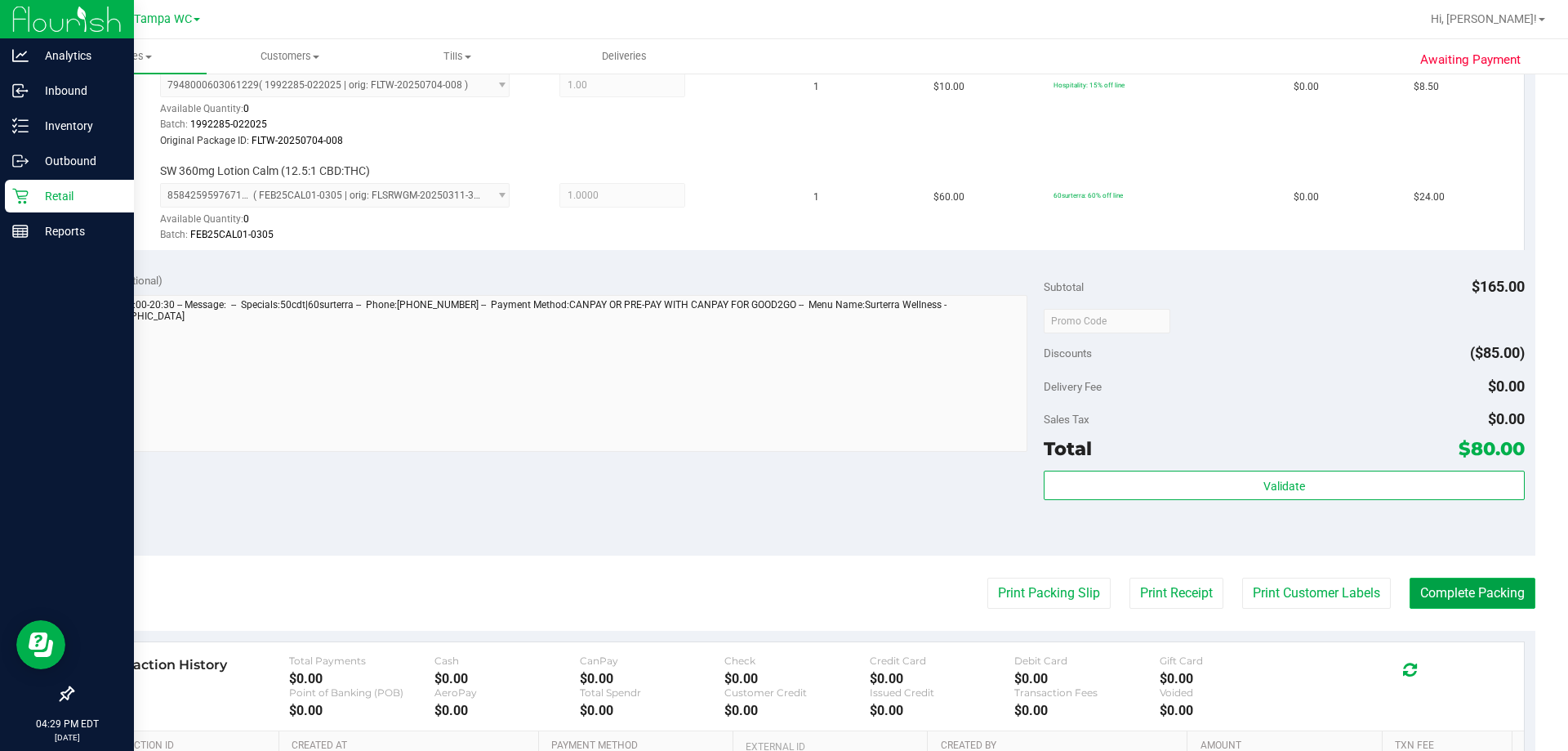 click on "Complete Packing" at bounding box center [1472, 593] 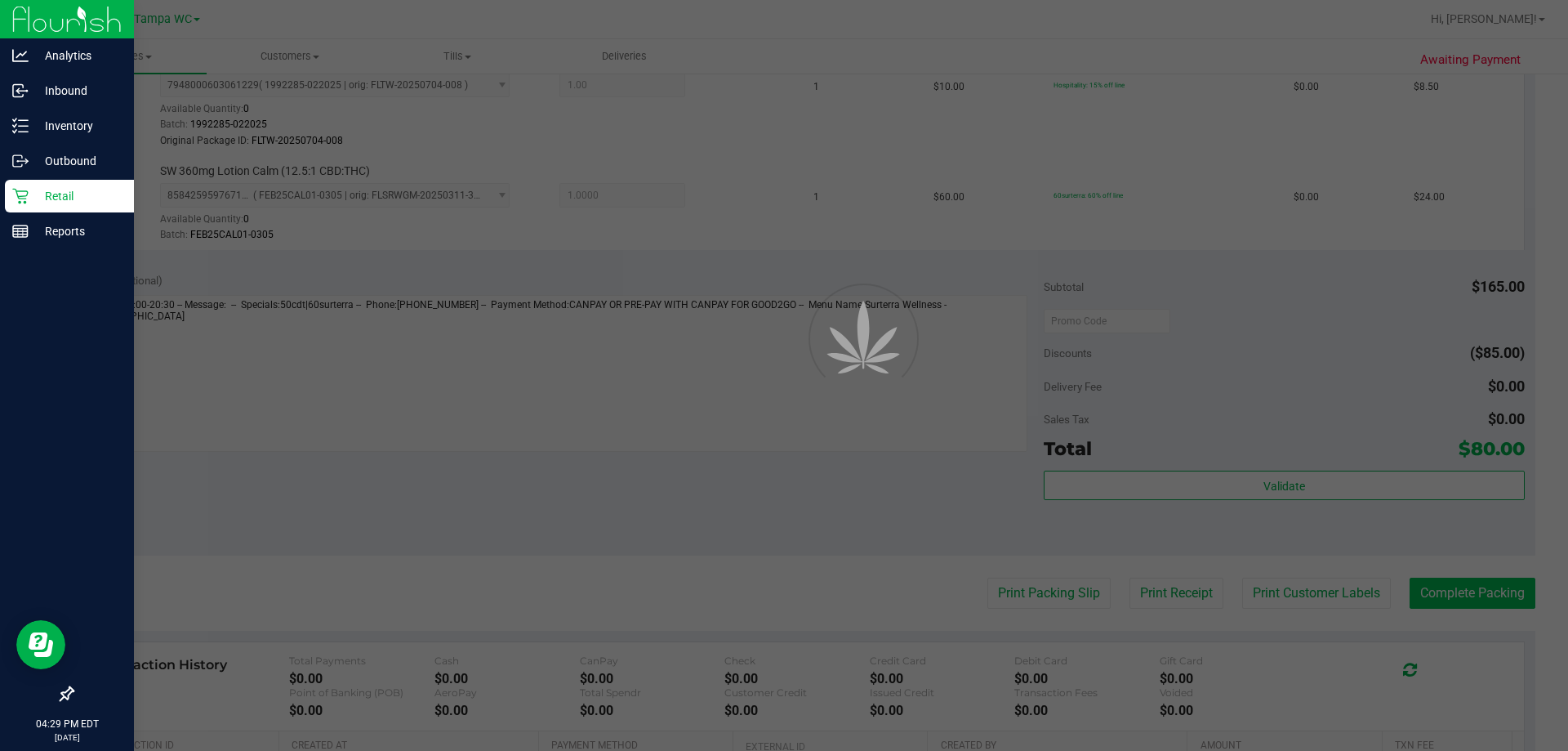 scroll, scrollTop: 0, scrollLeft: 0, axis: both 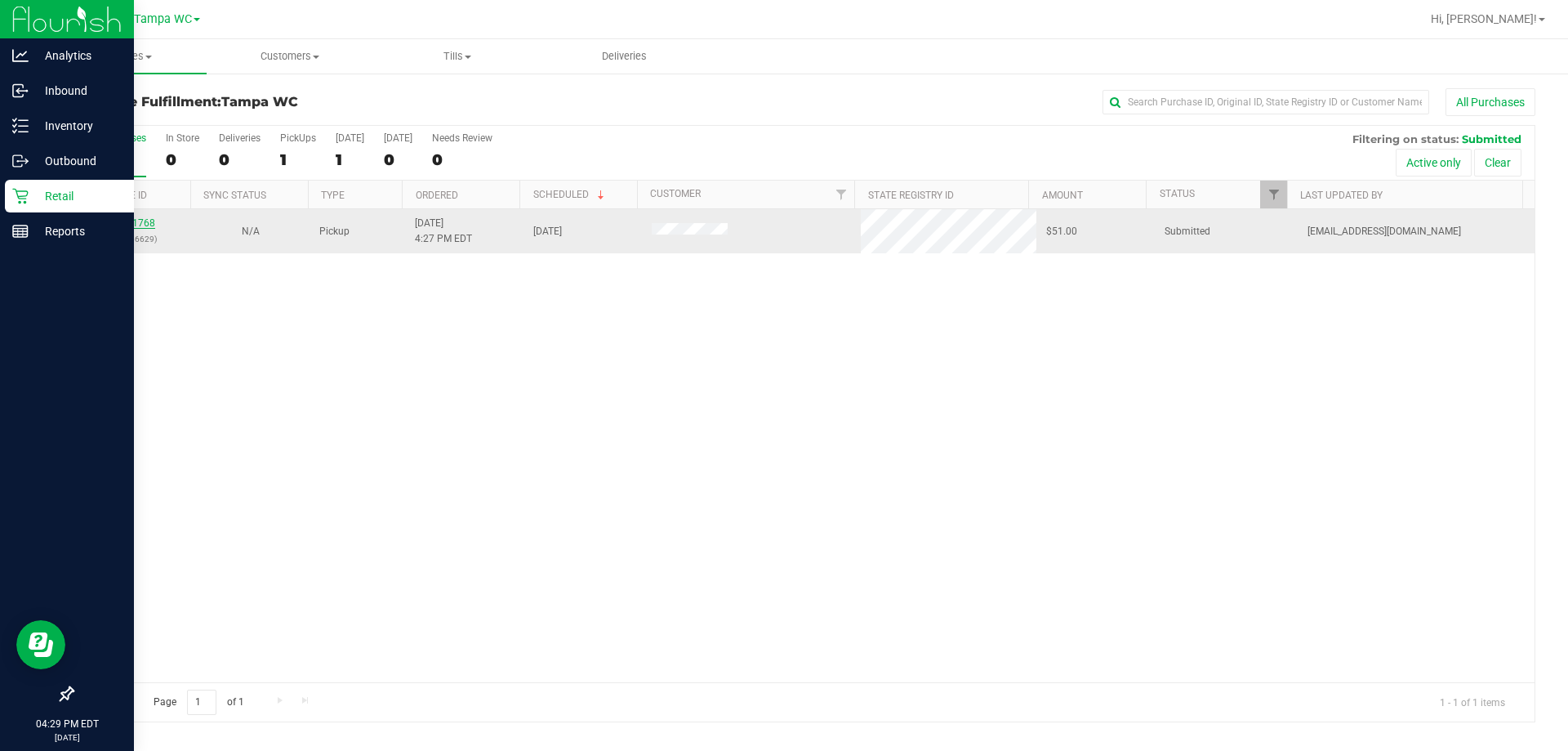 click on "11671768" at bounding box center [132, 223] 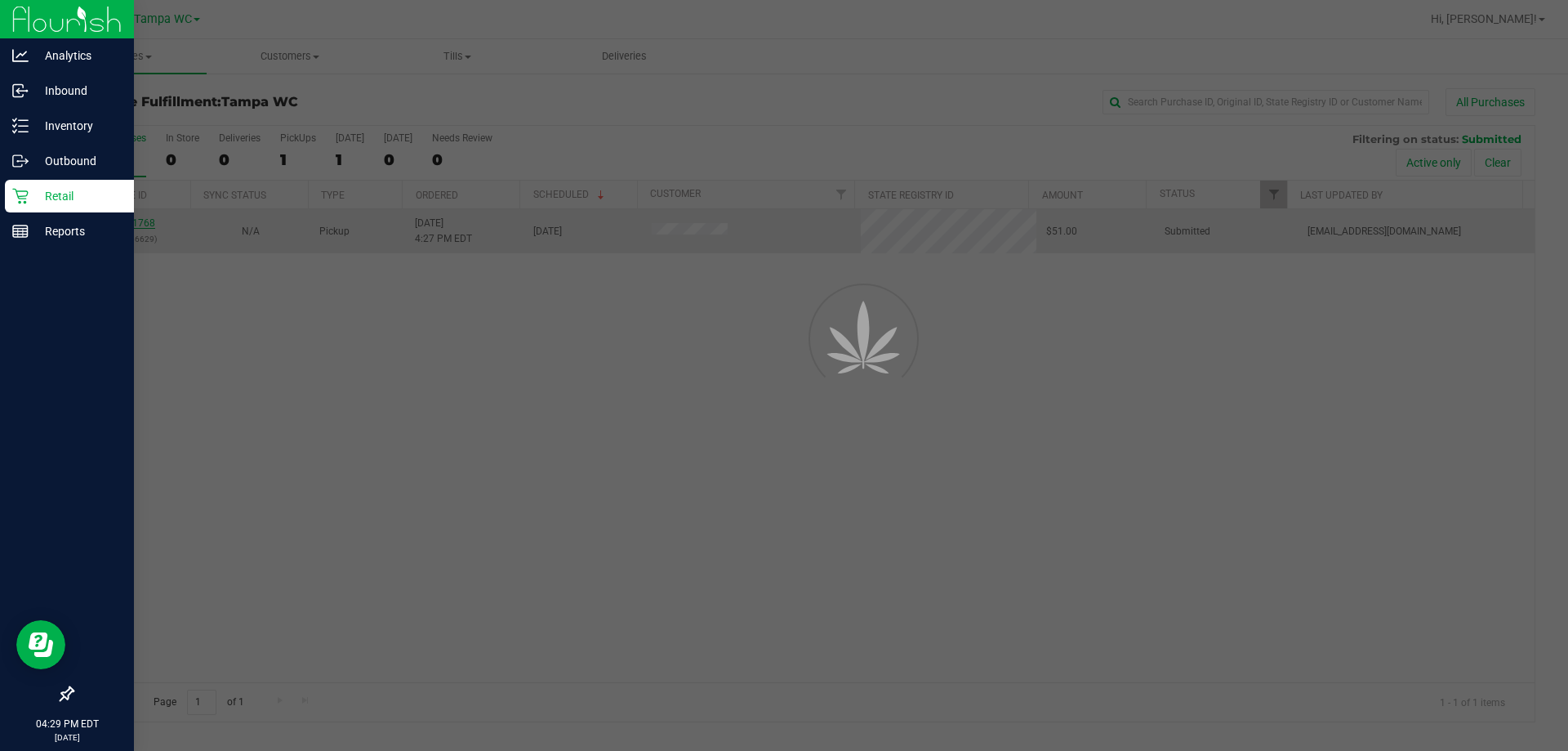 click at bounding box center (784, 375) 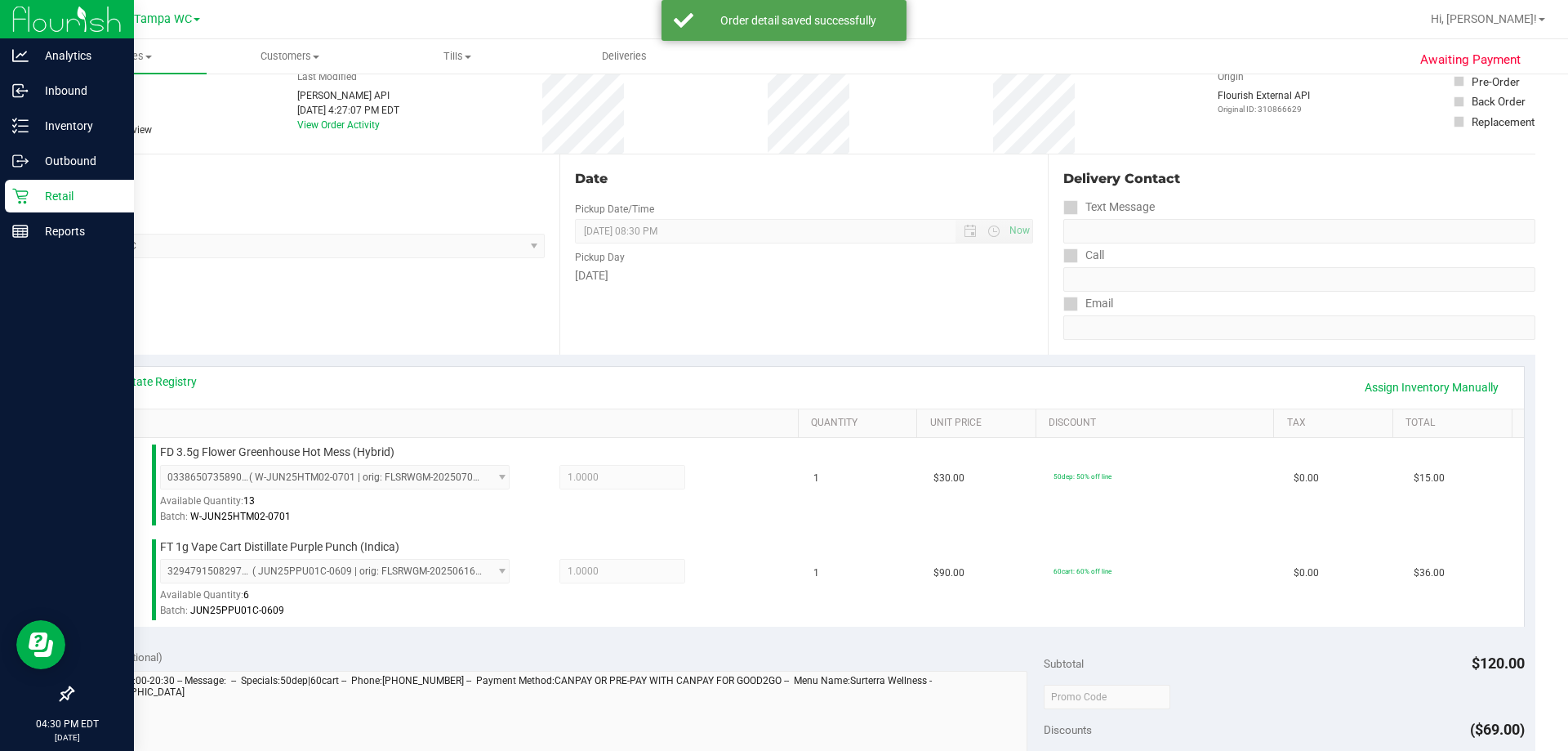 scroll, scrollTop: 327, scrollLeft: 0, axis: vertical 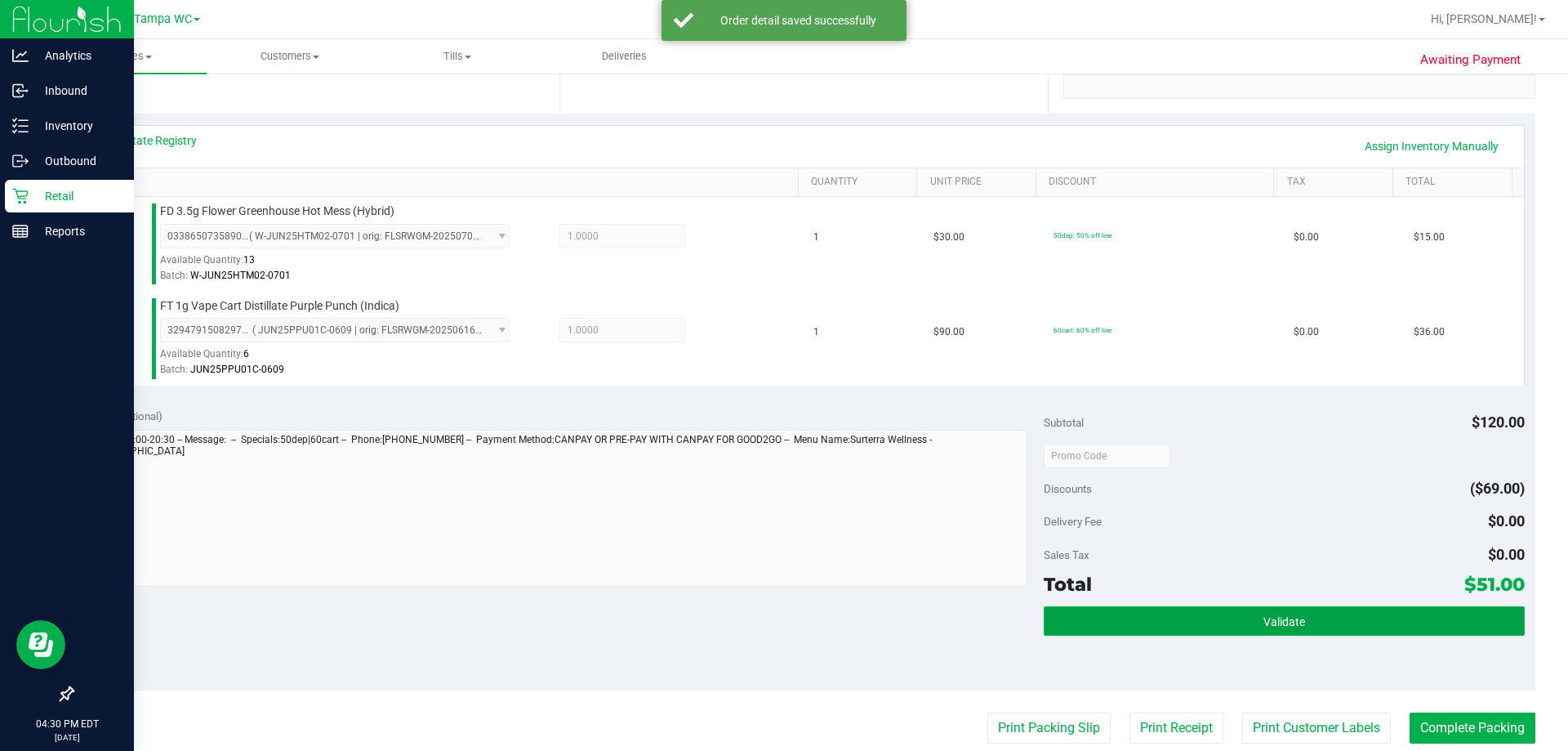 click on "Validate" at bounding box center (1284, 621) 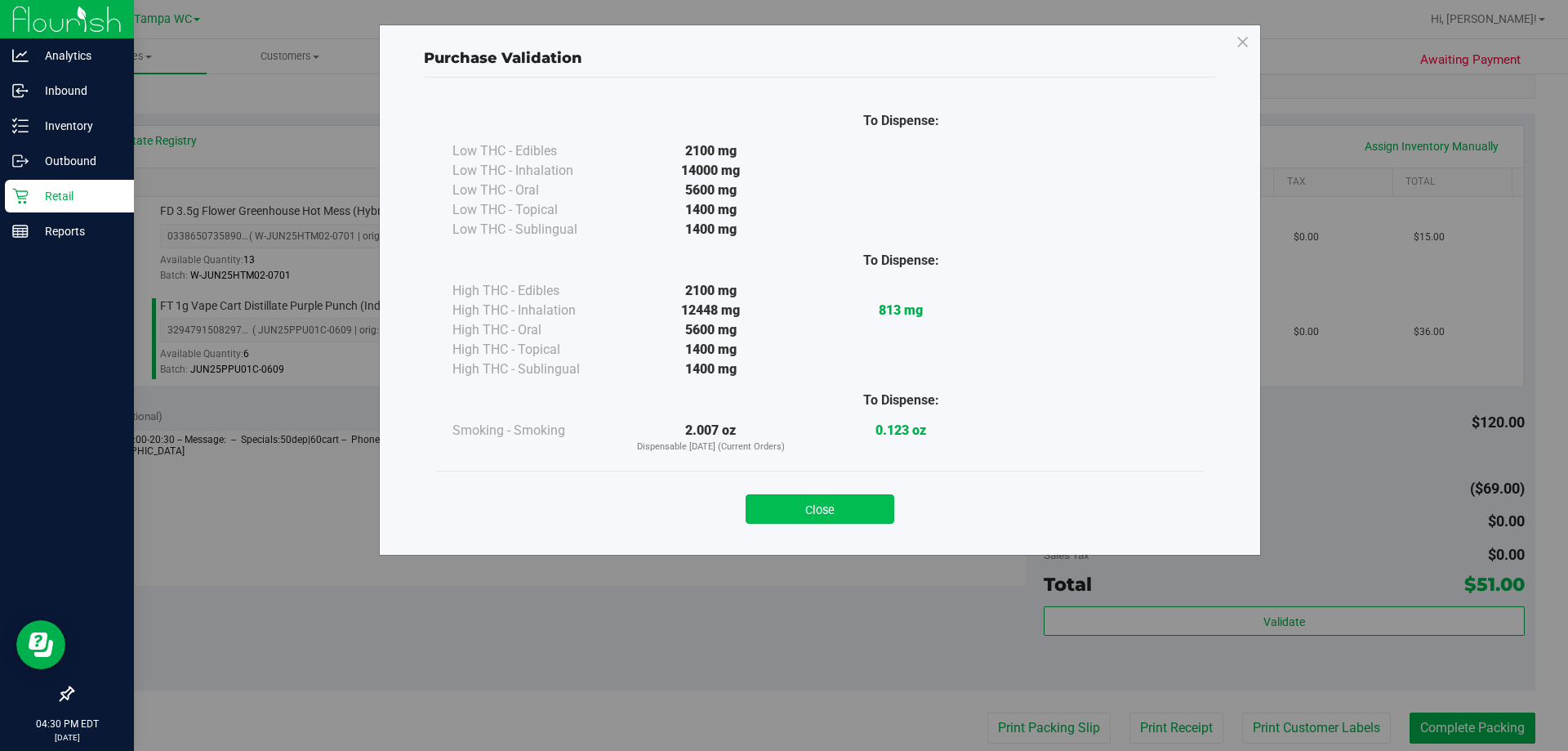 click on "Close" at bounding box center (820, 504) 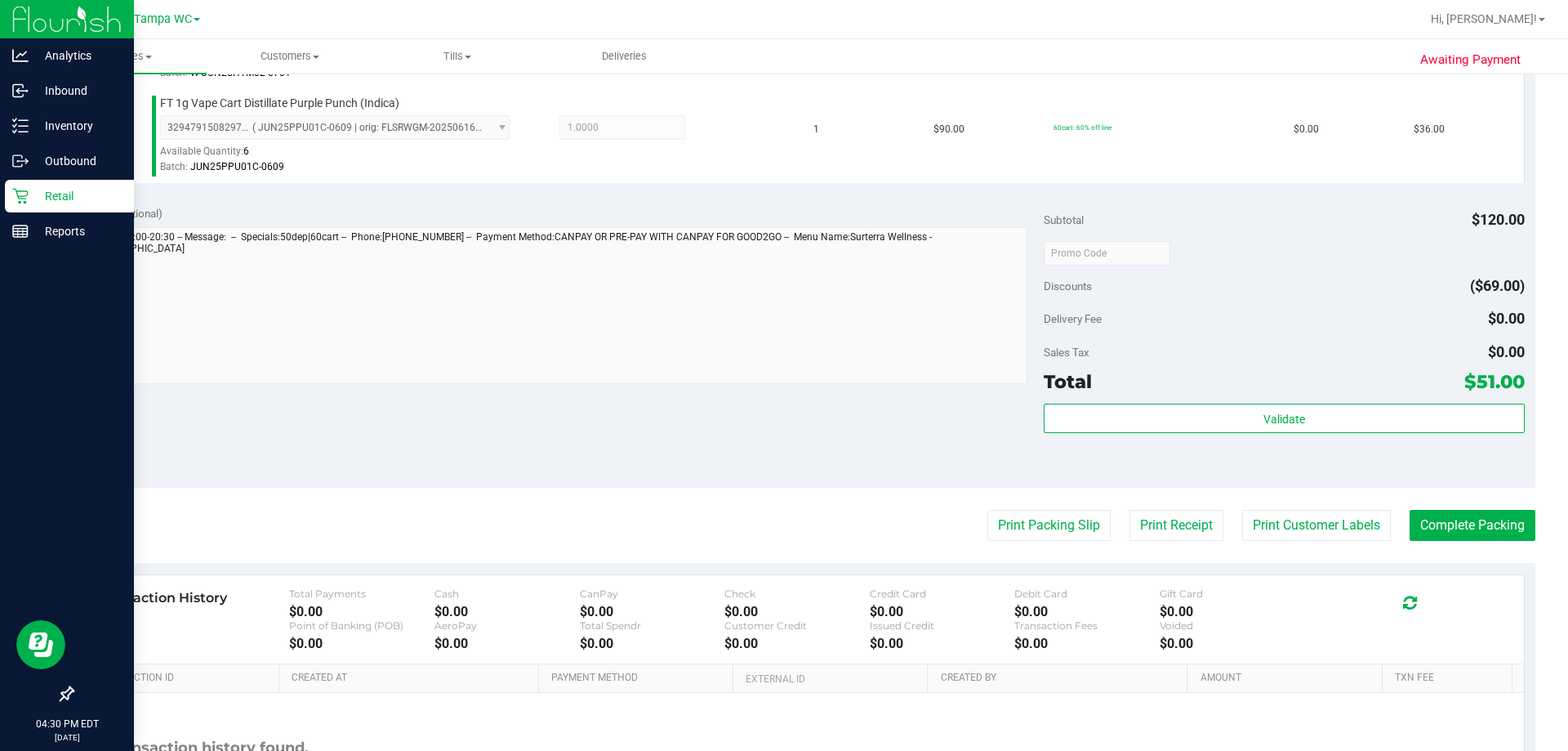 scroll, scrollTop: 572, scrollLeft: 0, axis: vertical 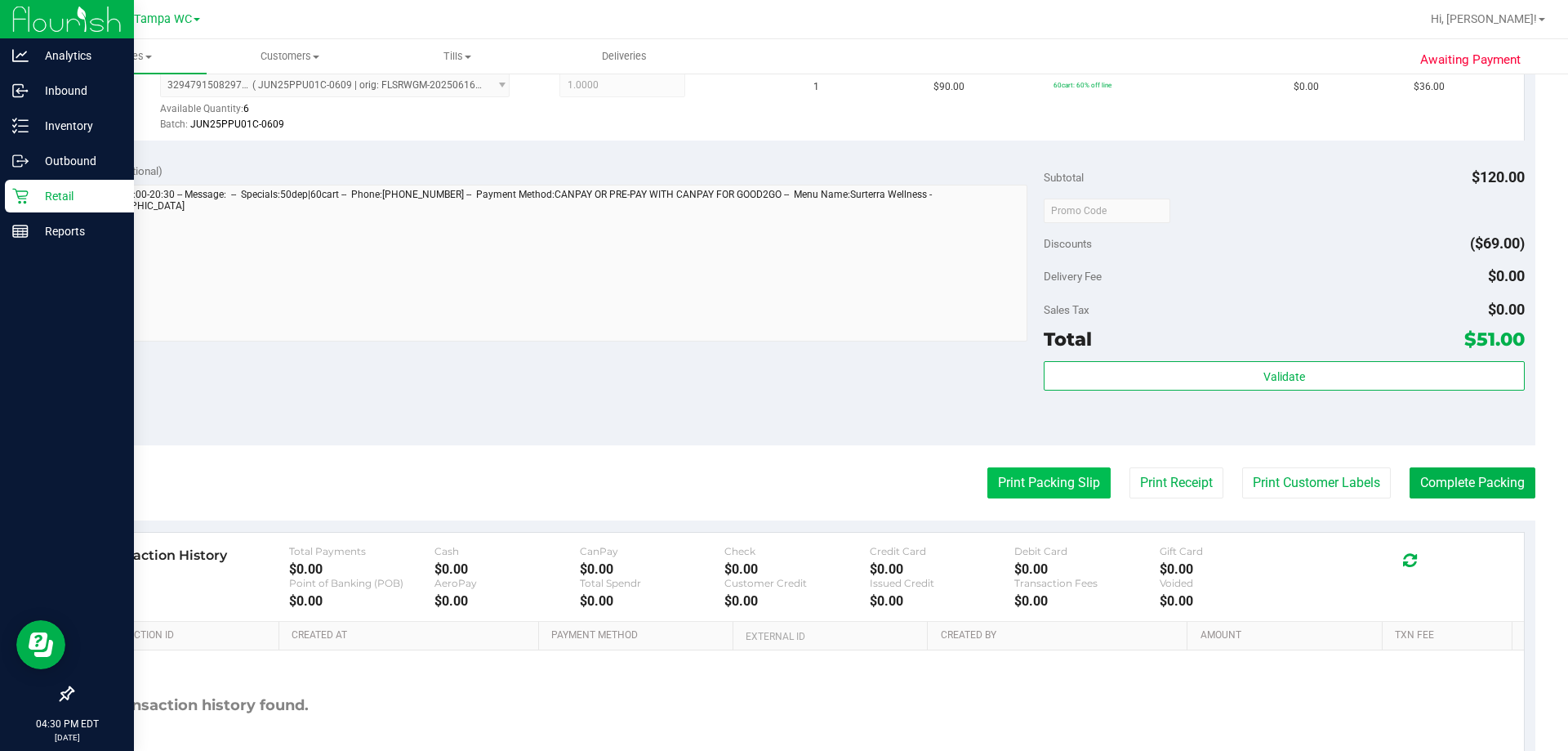 click on "Print Packing Slip" at bounding box center (1049, 483) 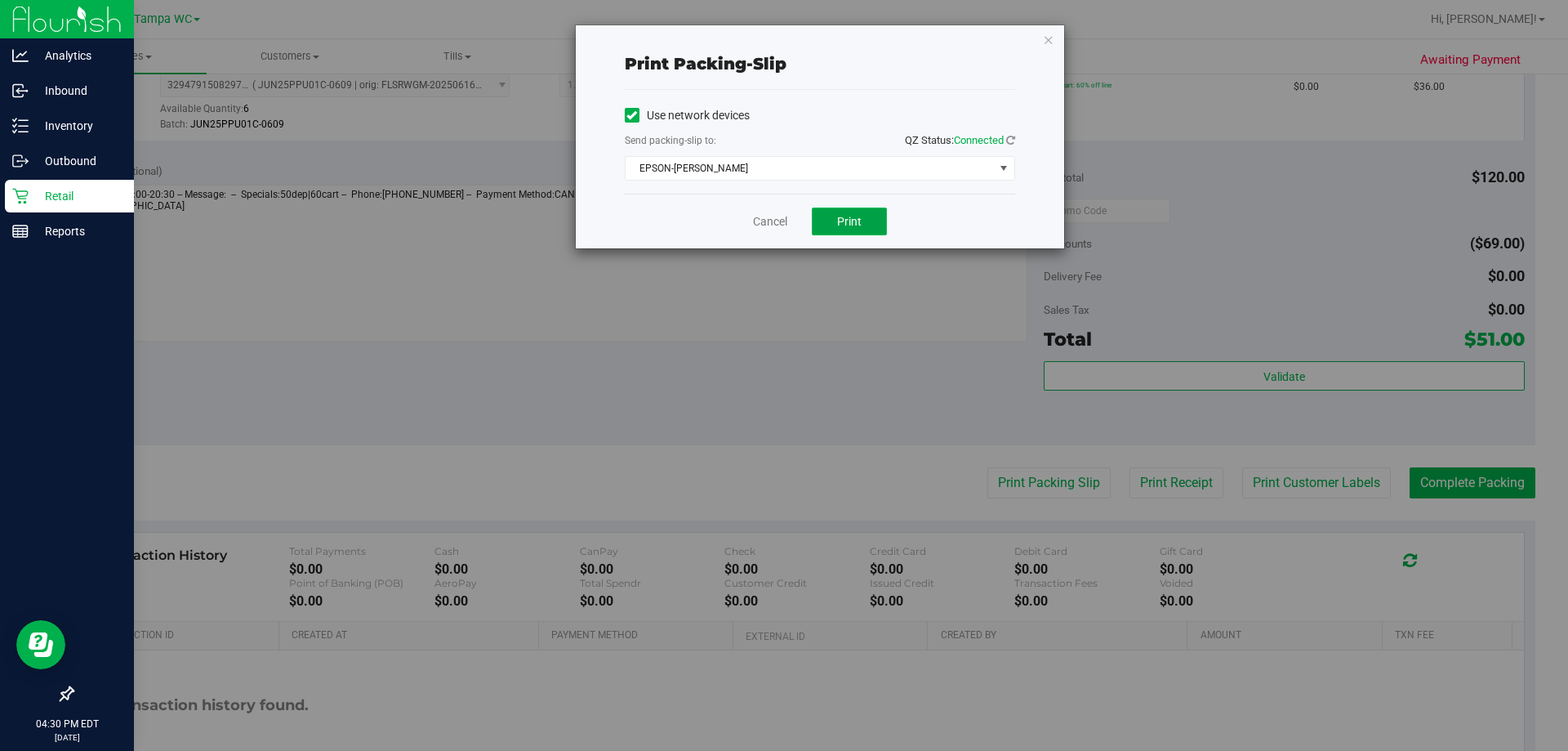 click on "Print" at bounding box center (849, 221) 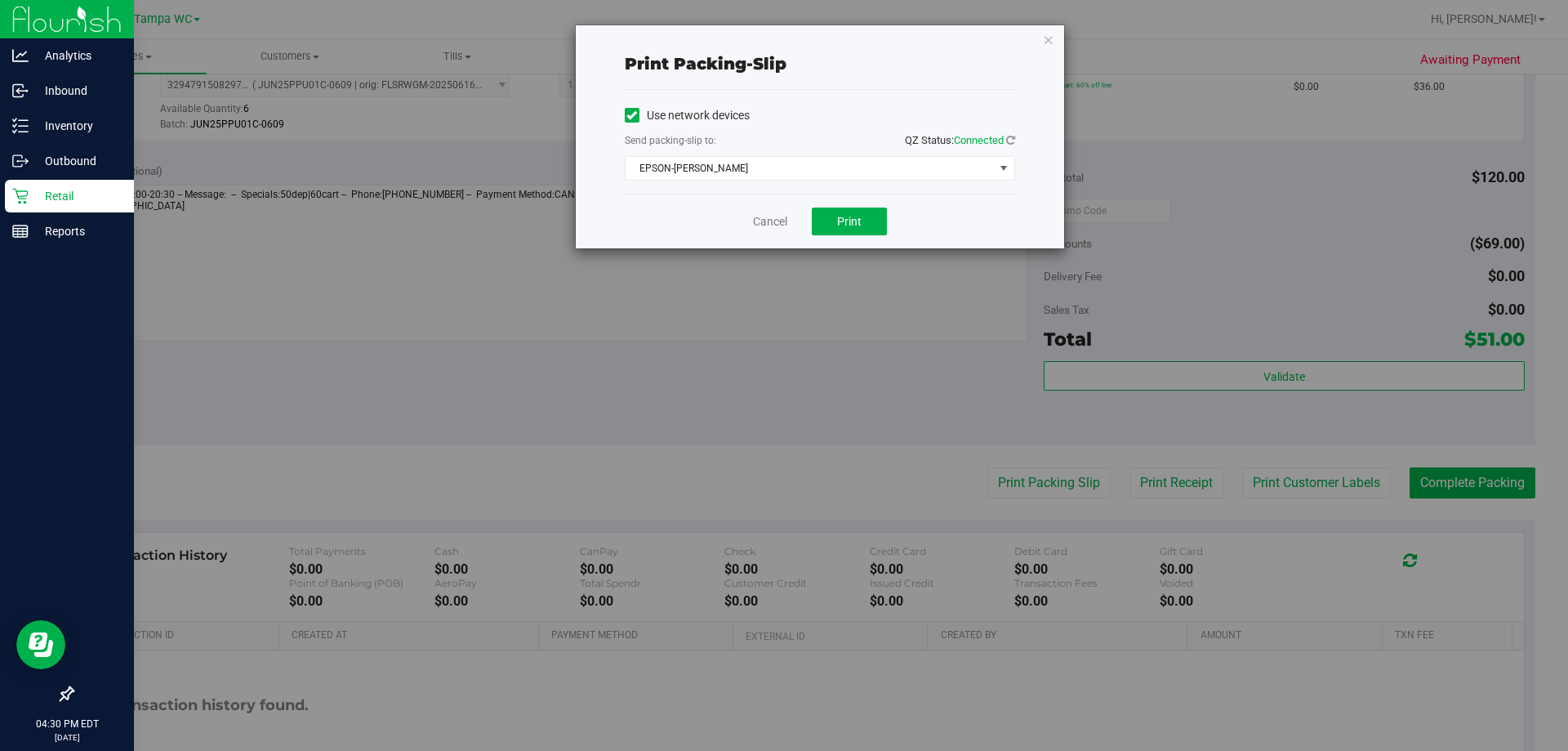 click on "Cancel
Print" at bounding box center (820, 221) 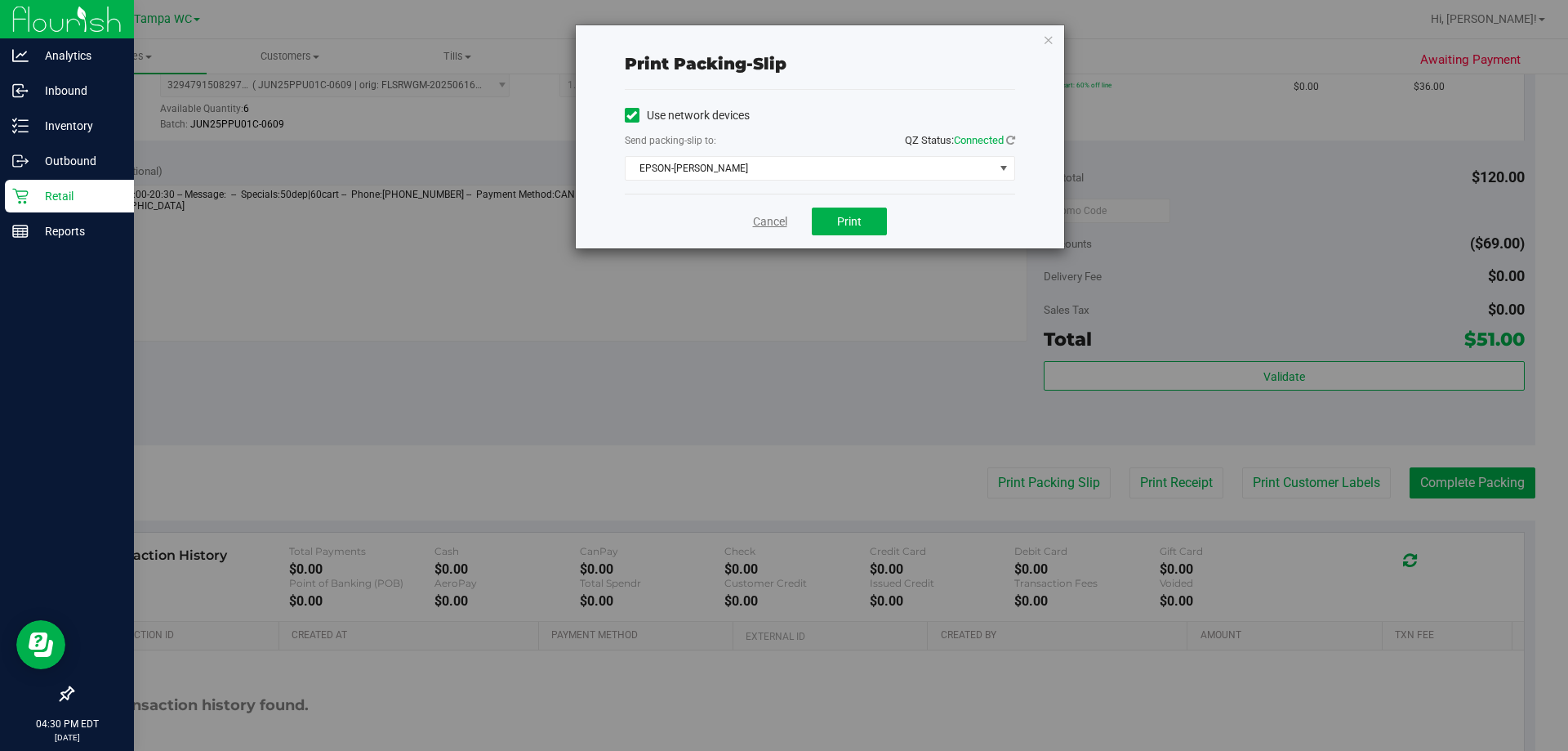 click on "Cancel" at bounding box center [770, 221] 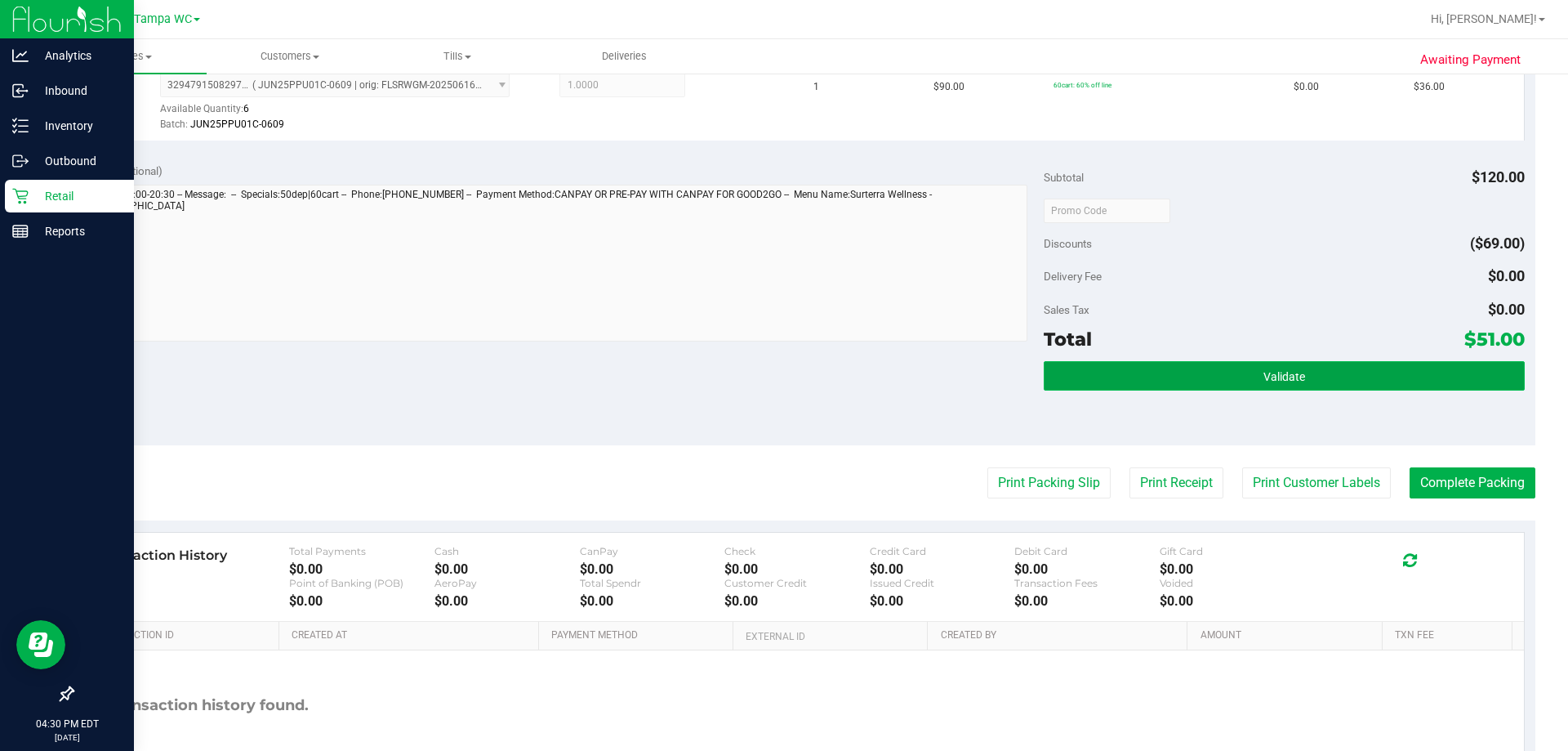 click on "Validate" at bounding box center (1284, 376) 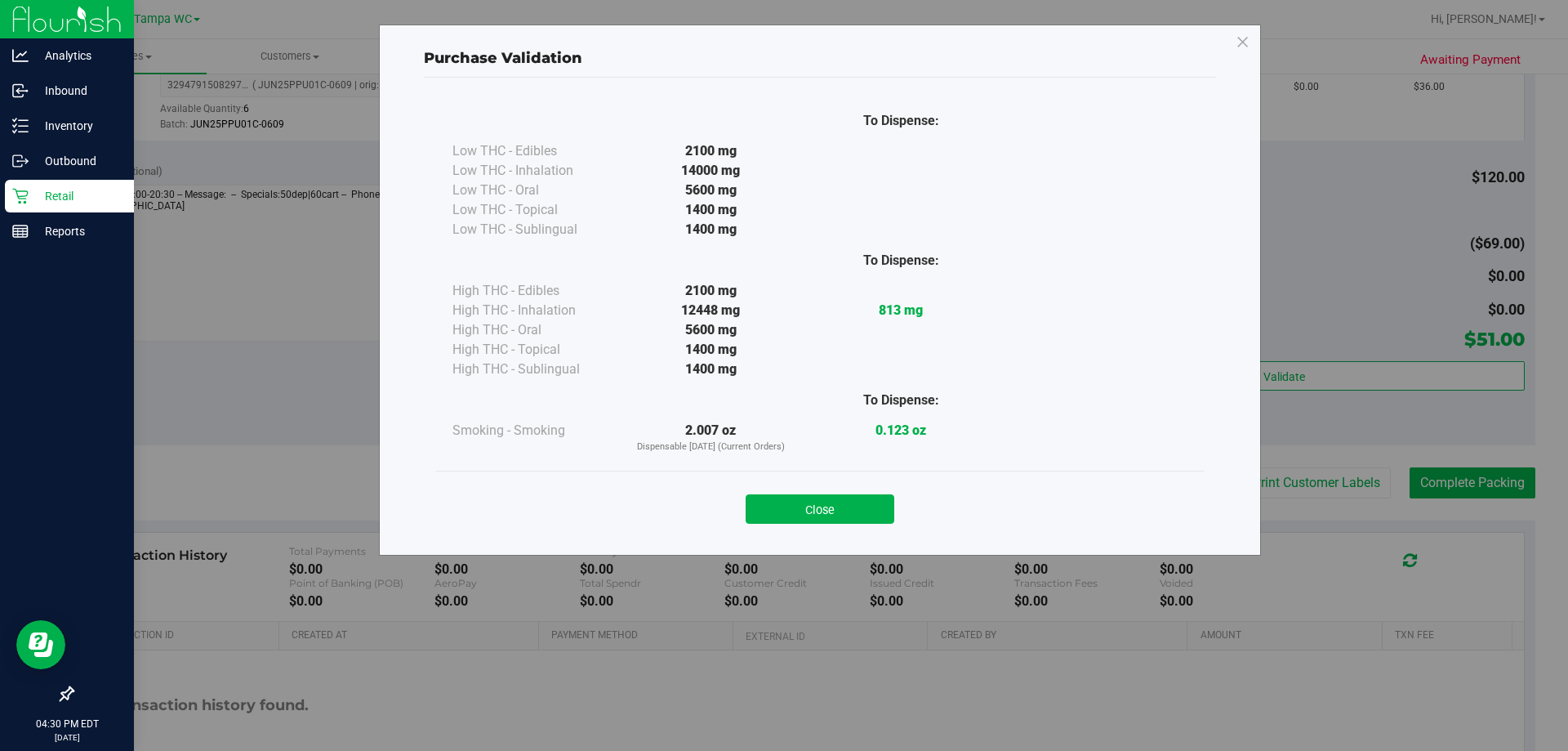 click on "Close" at bounding box center (820, 503) 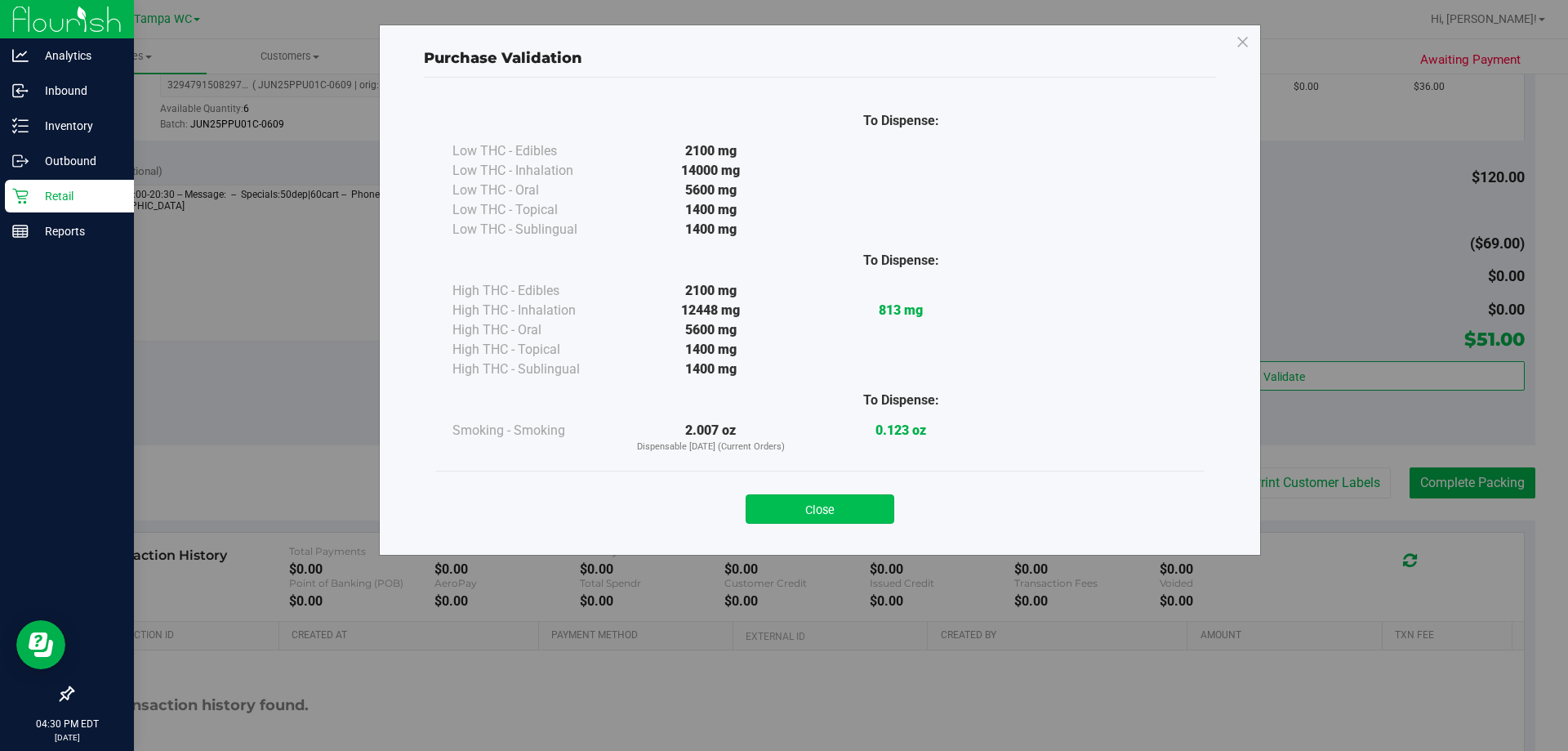 click on "Close" at bounding box center [820, 509] 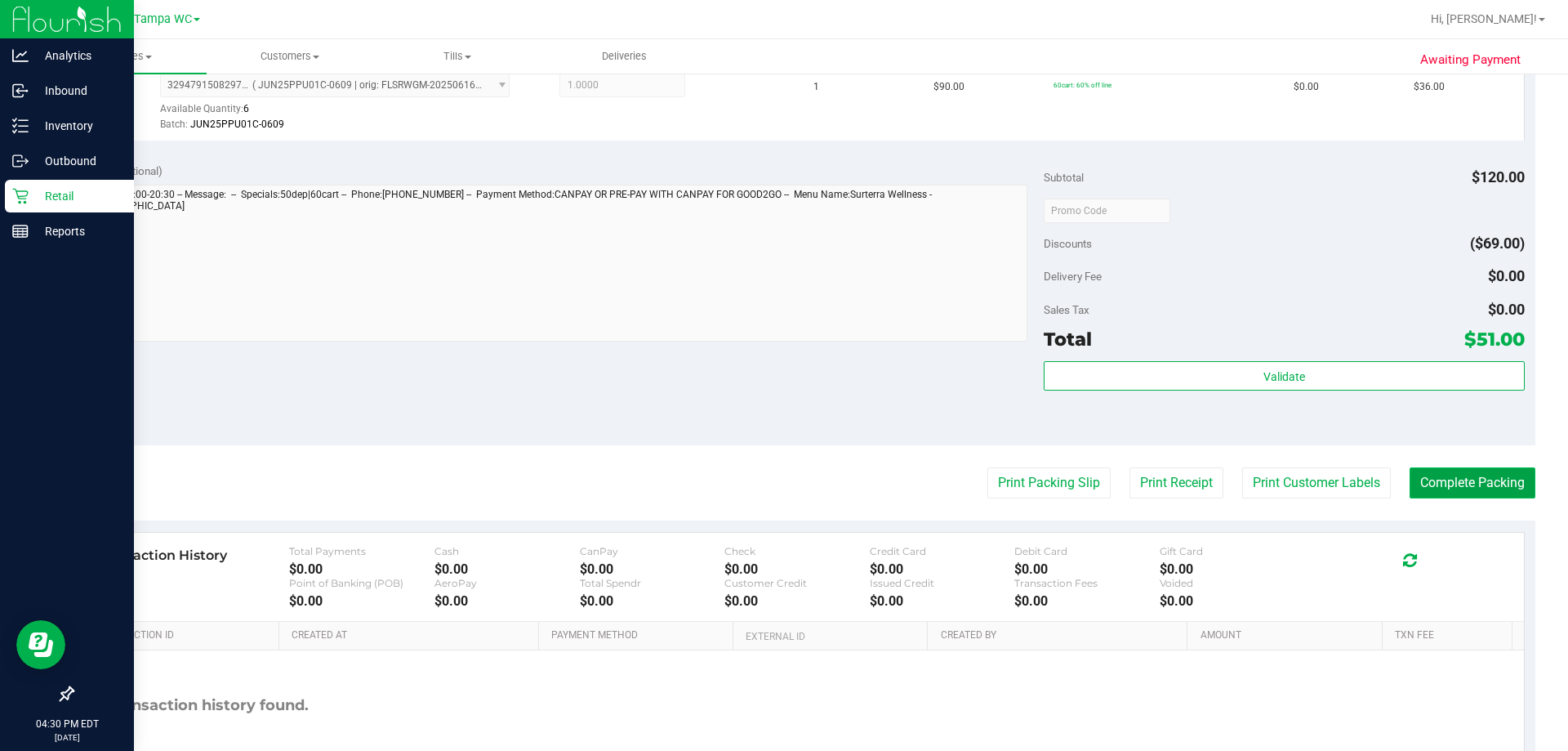 click on "Complete Packing" at bounding box center [1472, 483] 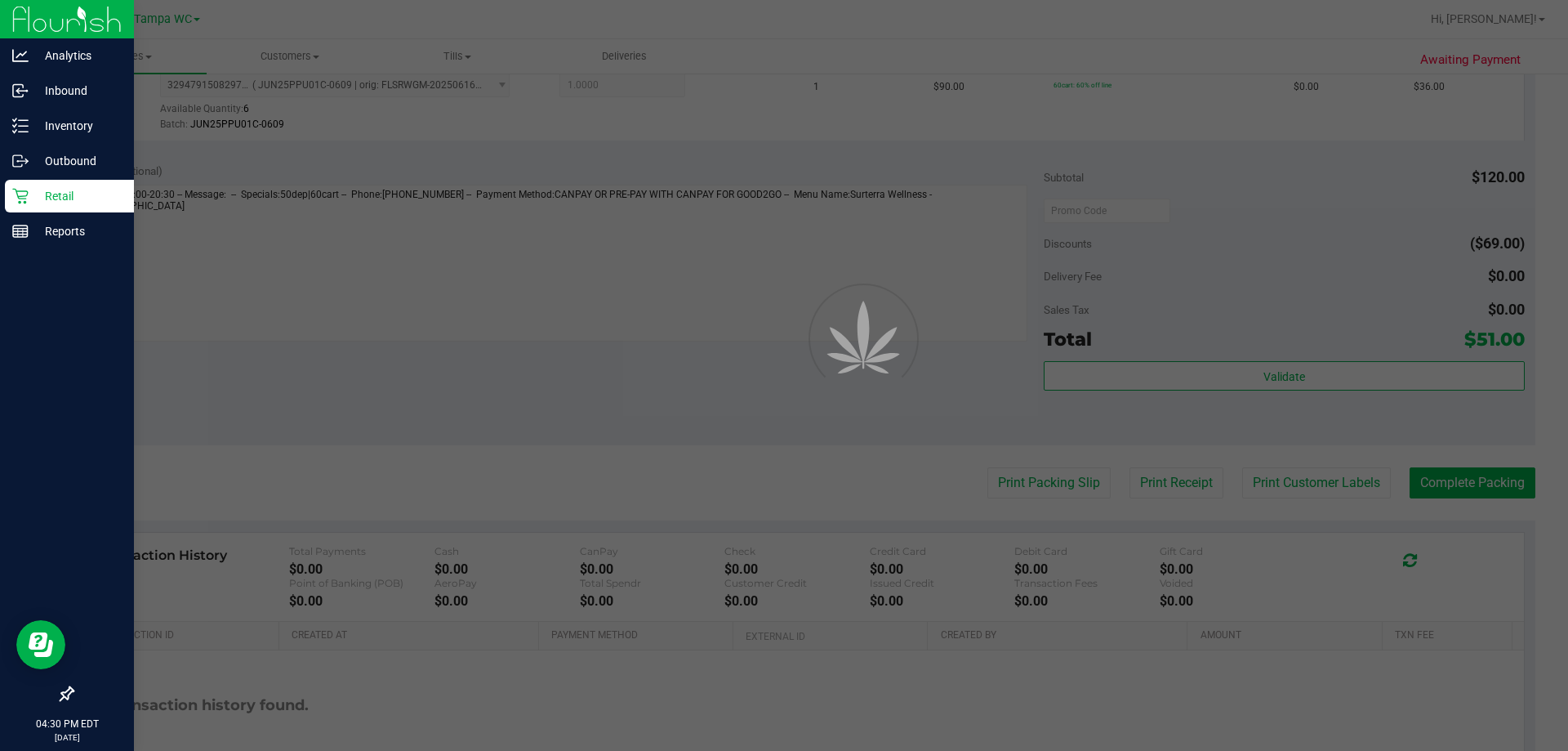 scroll, scrollTop: 0, scrollLeft: 0, axis: both 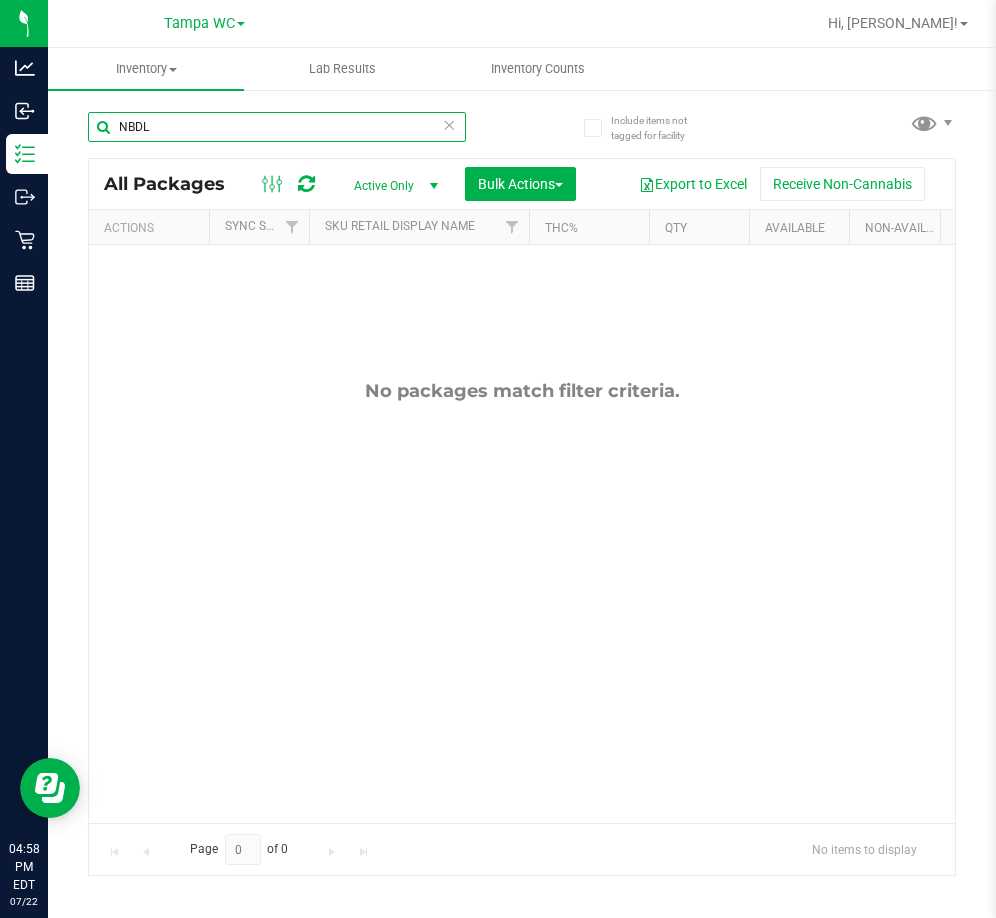 drag, startPoint x: 214, startPoint y: 133, endPoint x: -1, endPoint y: 211, distance: 228.71161 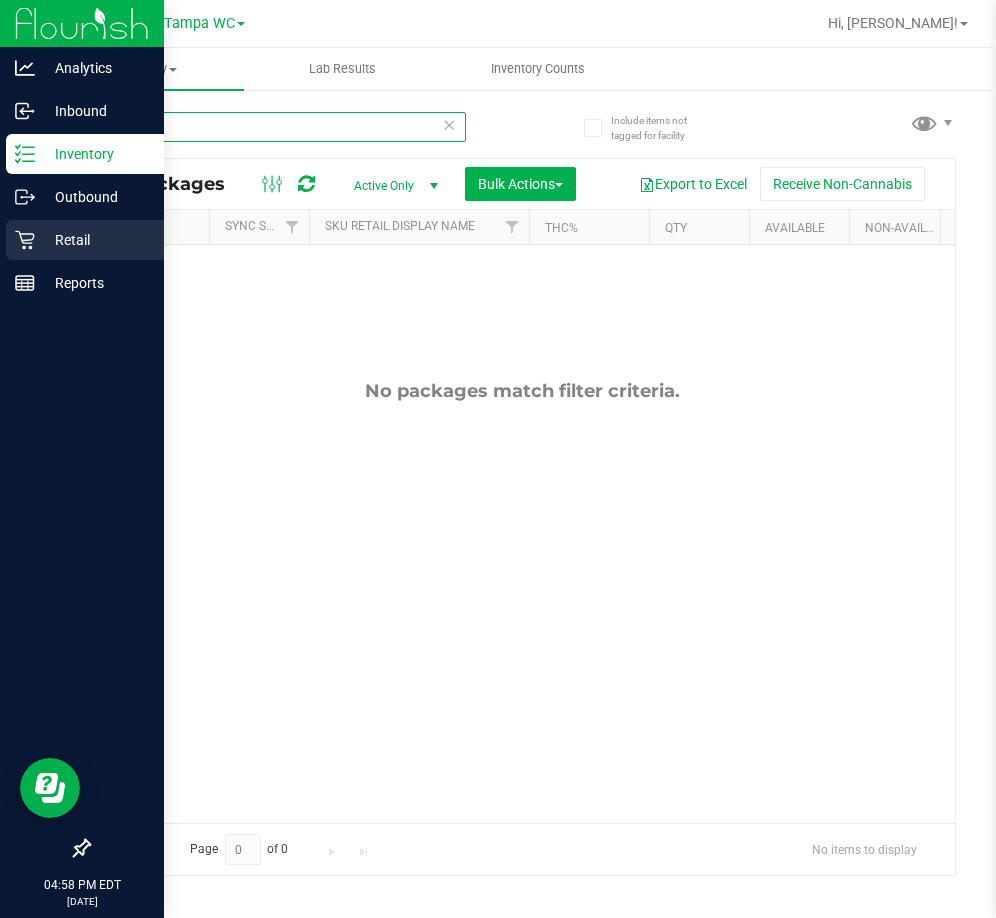 type 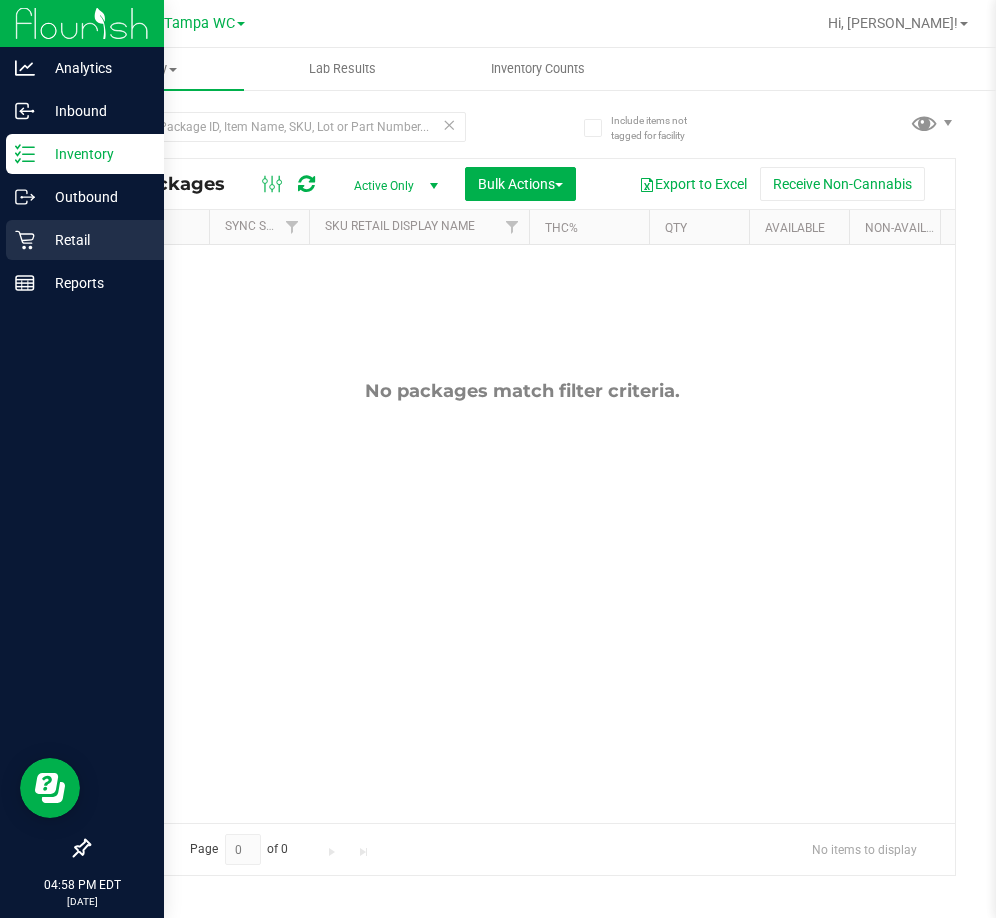 click 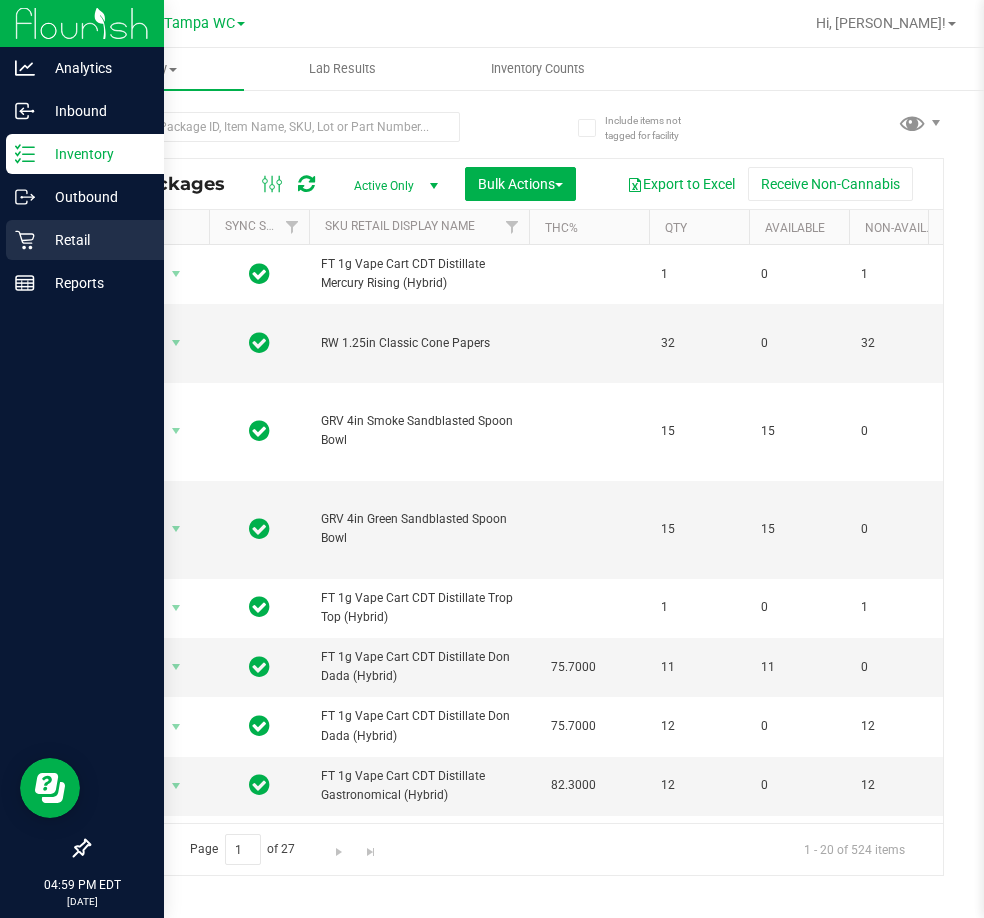 click 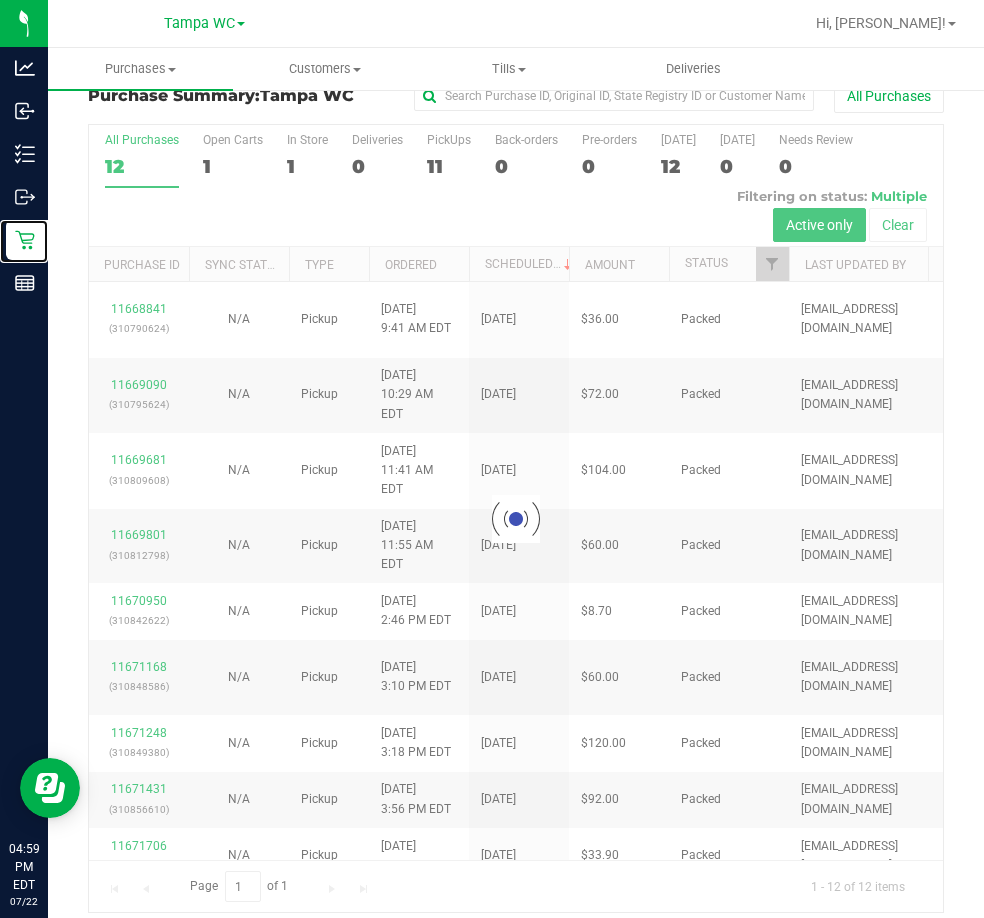 scroll, scrollTop: 44, scrollLeft: 0, axis: vertical 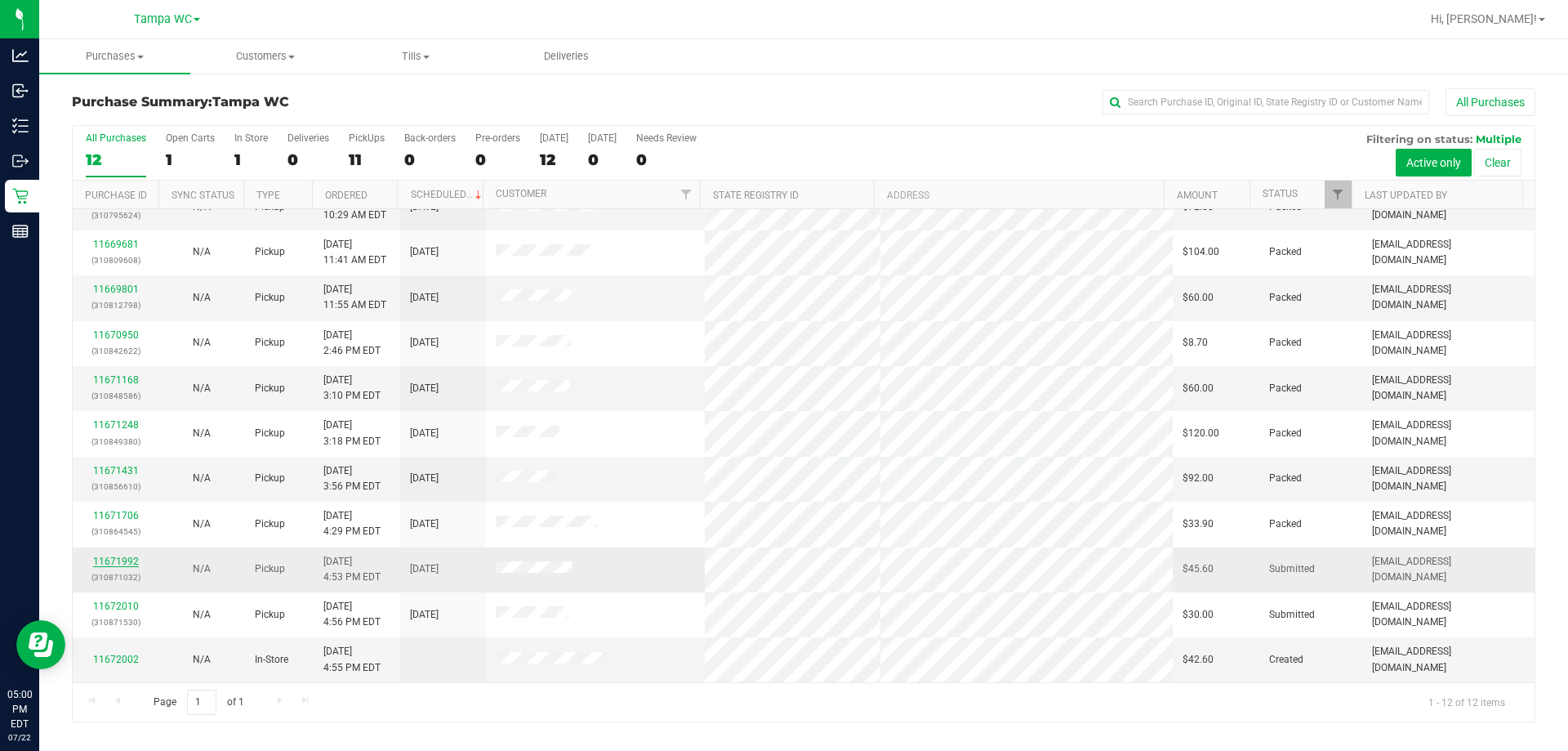 click on "11671992" at bounding box center (116, 561) 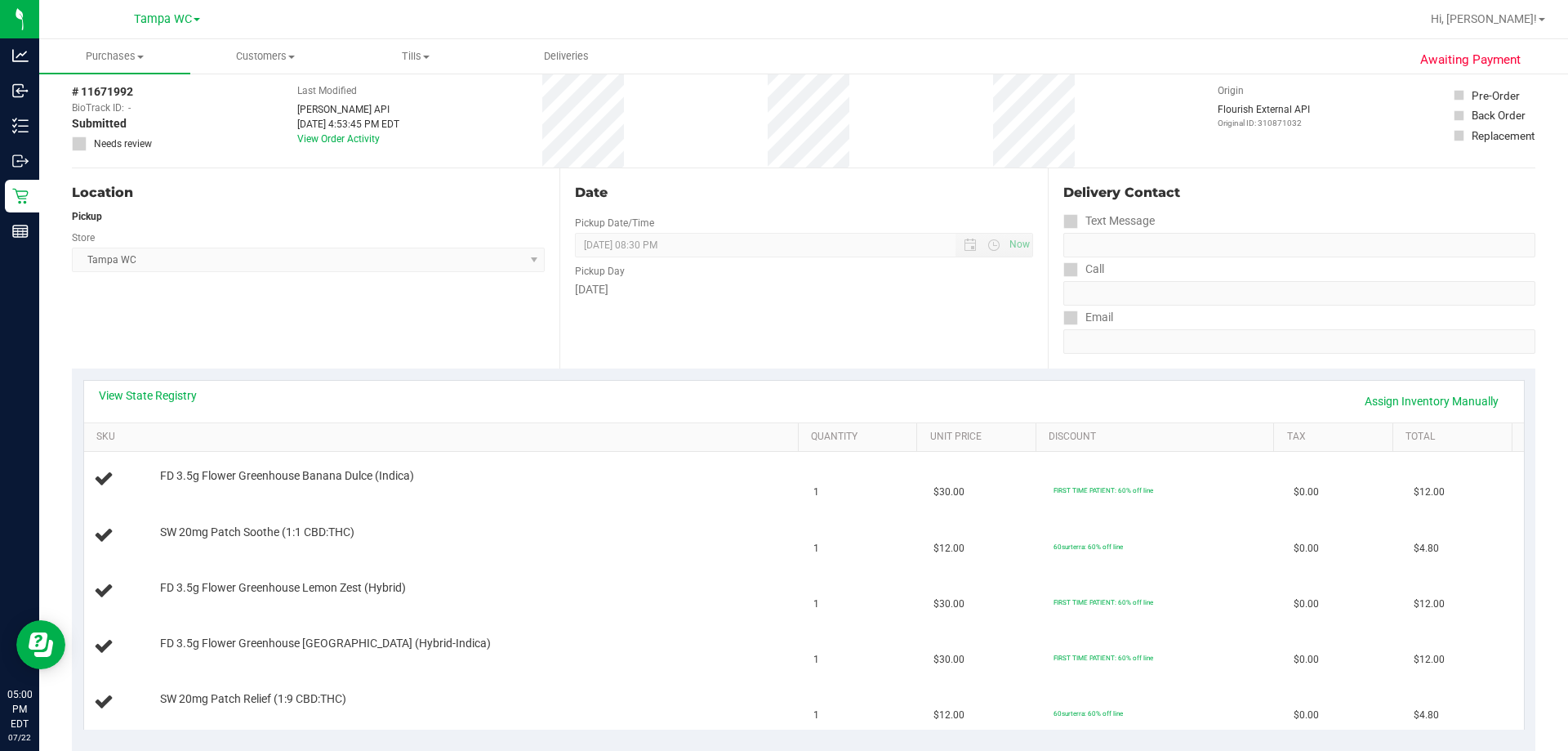 scroll, scrollTop: 0, scrollLeft: 0, axis: both 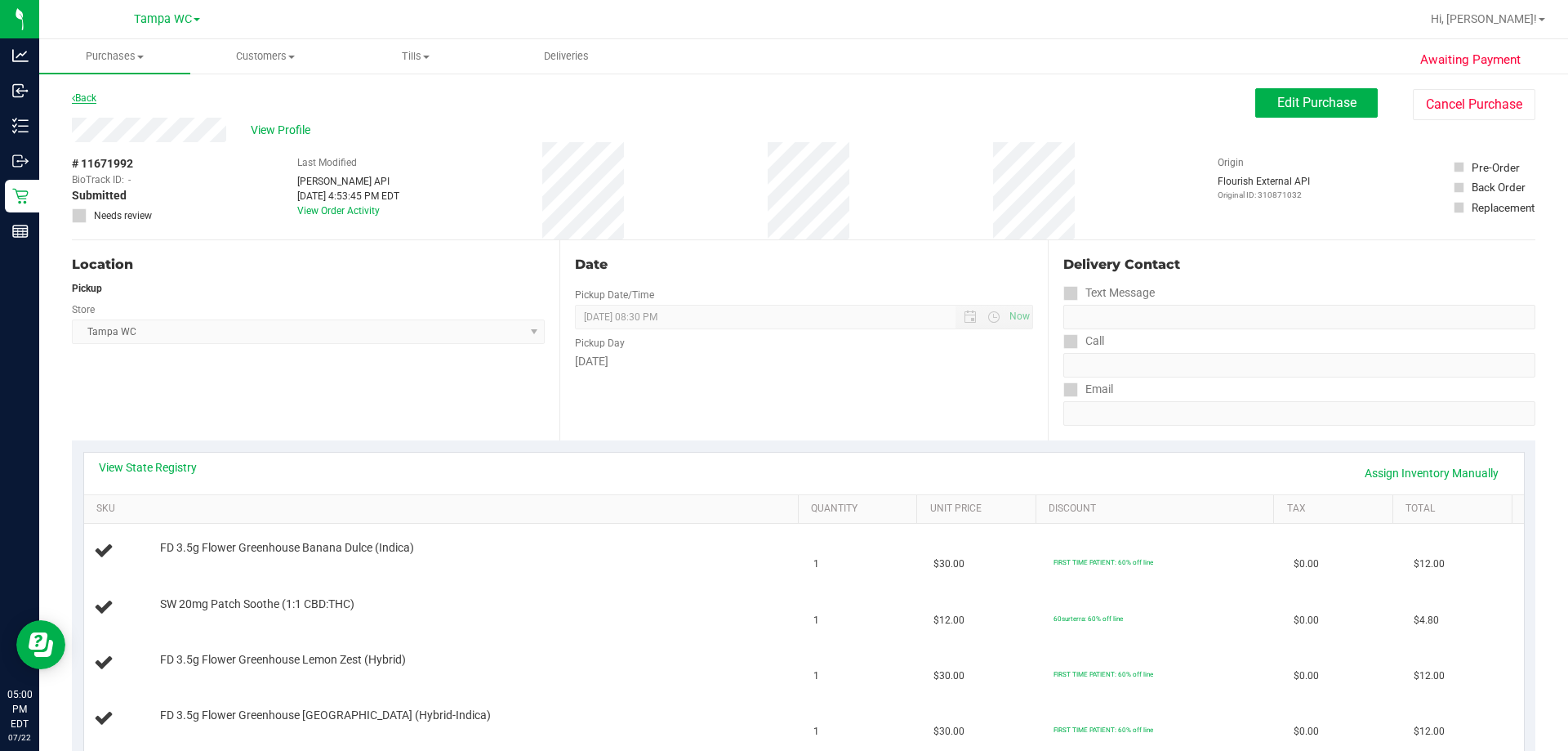 click on "Back" at bounding box center (84, 98) 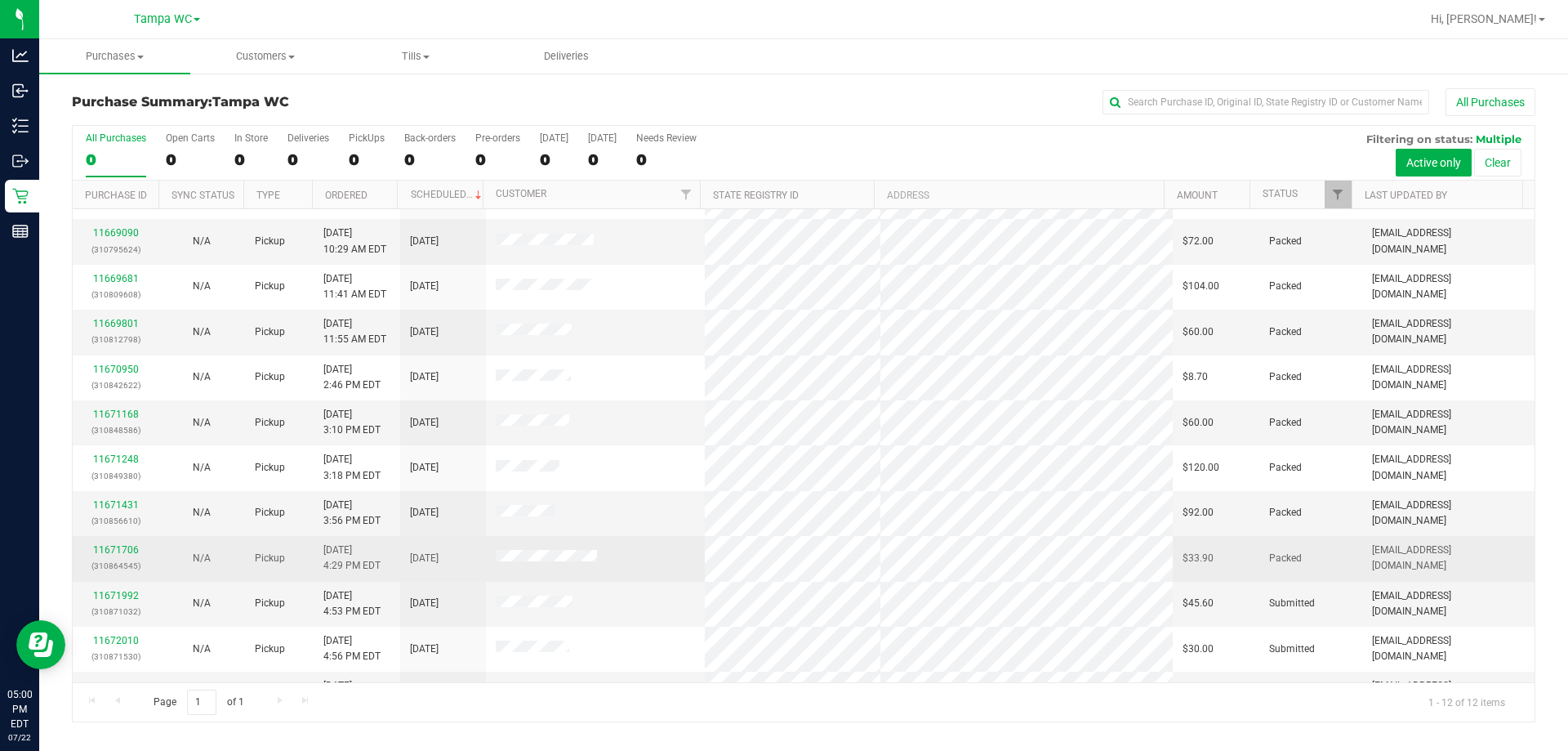 scroll, scrollTop: 69, scrollLeft: 0, axis: vertical 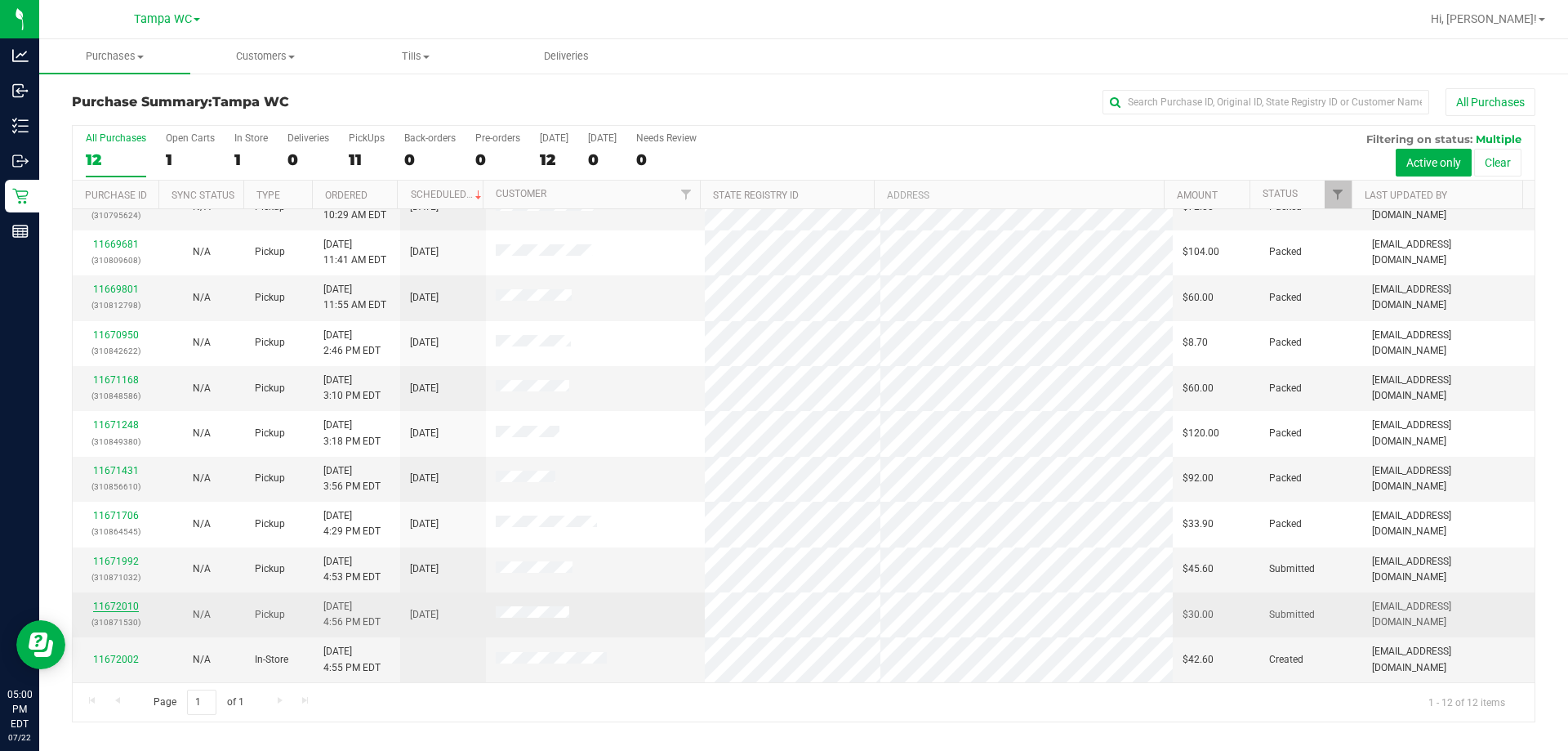 click on "11672010" at bounding box center (116, 606) 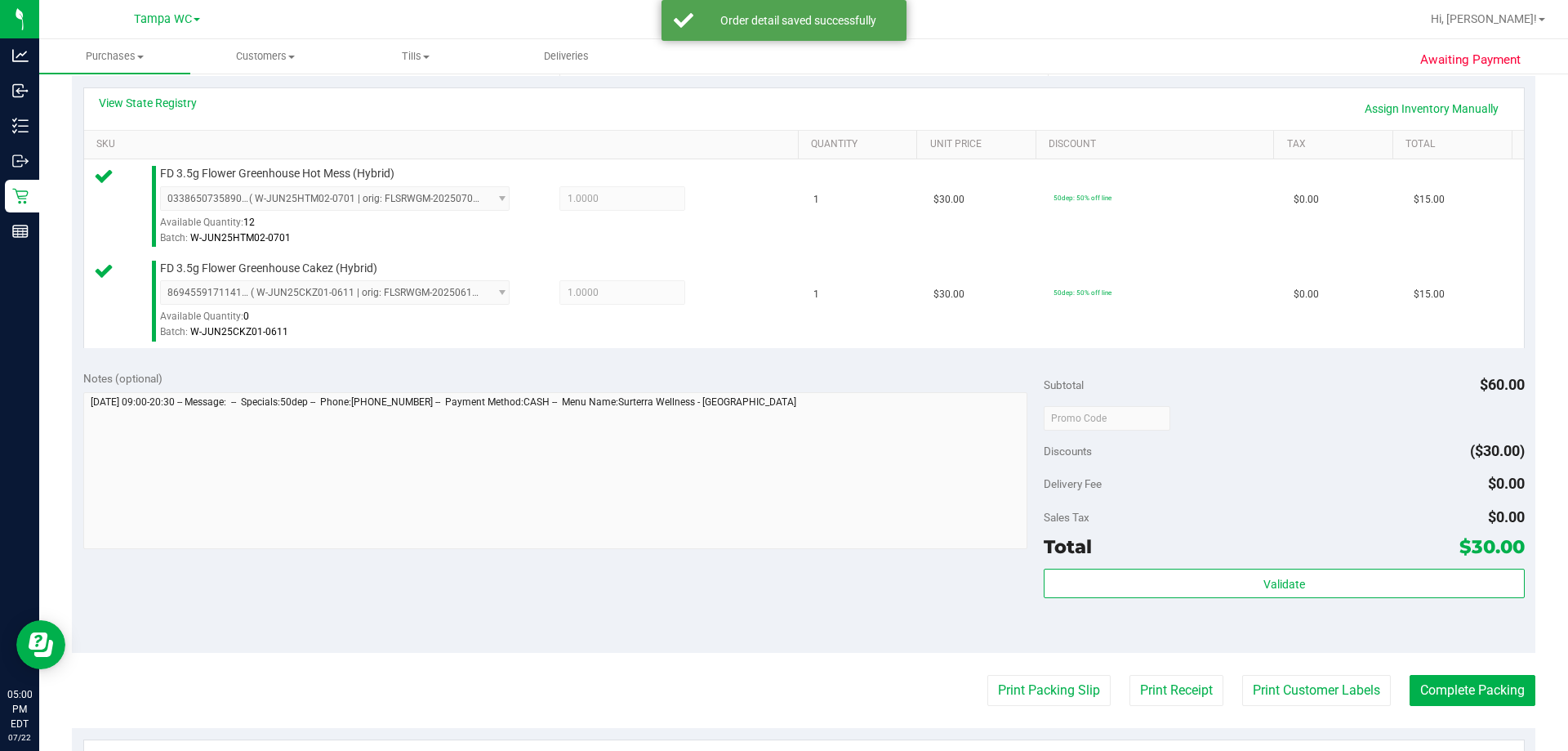 scroll, scrollTop: 409, scrollLeft: 0, axis: vertical 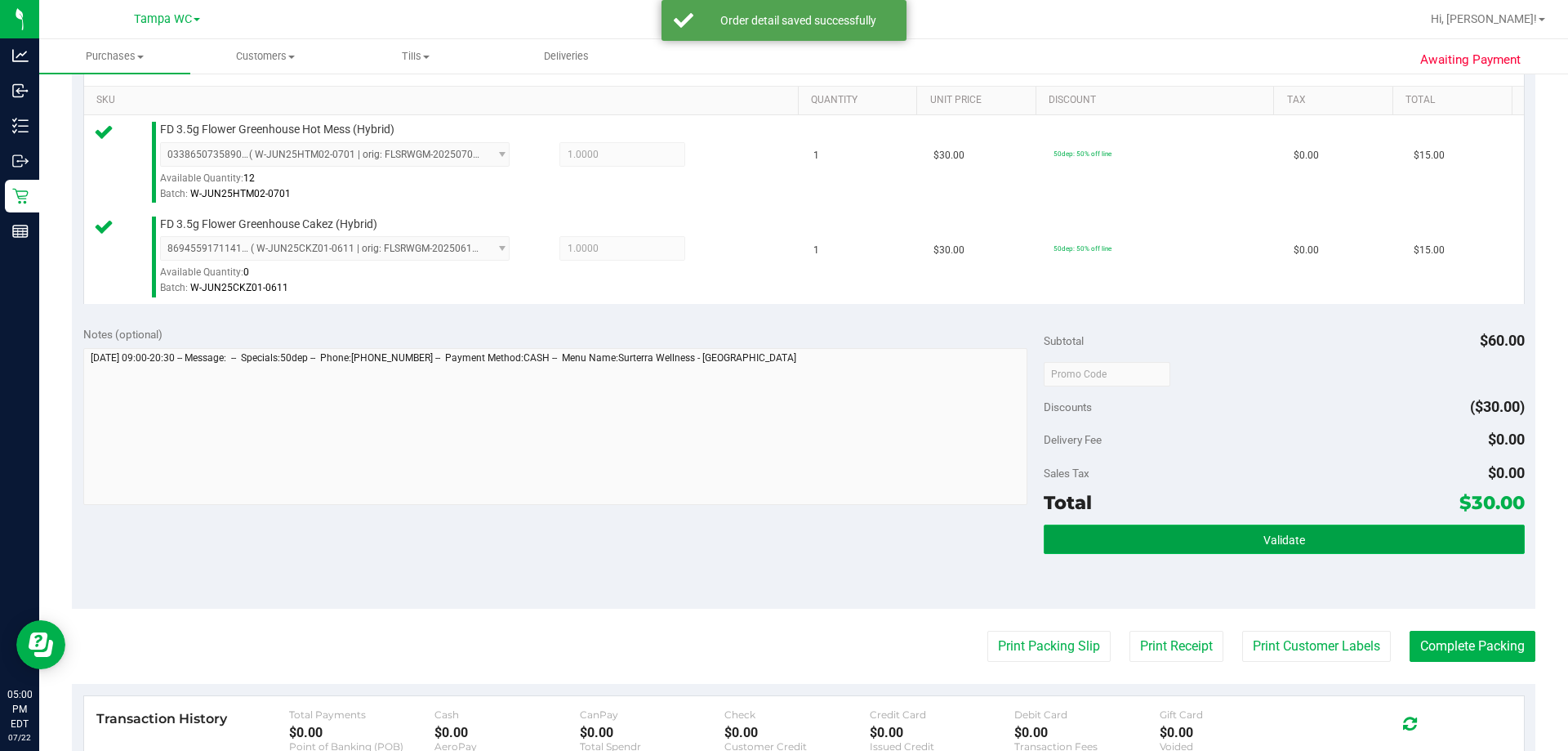 click on "Validate" at bounding box center [1284, 539] 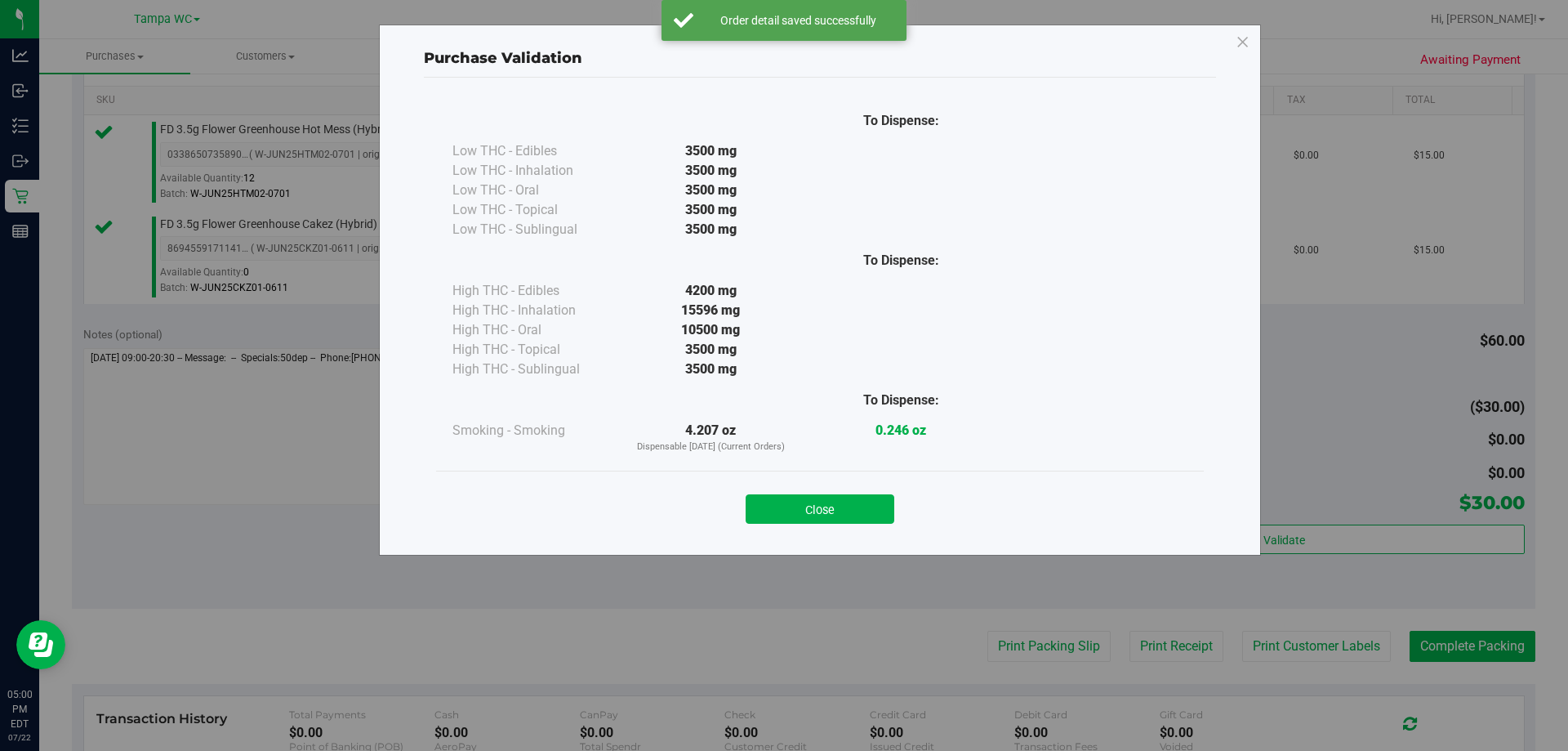 click on "Close" at bounding box center (820, 509) 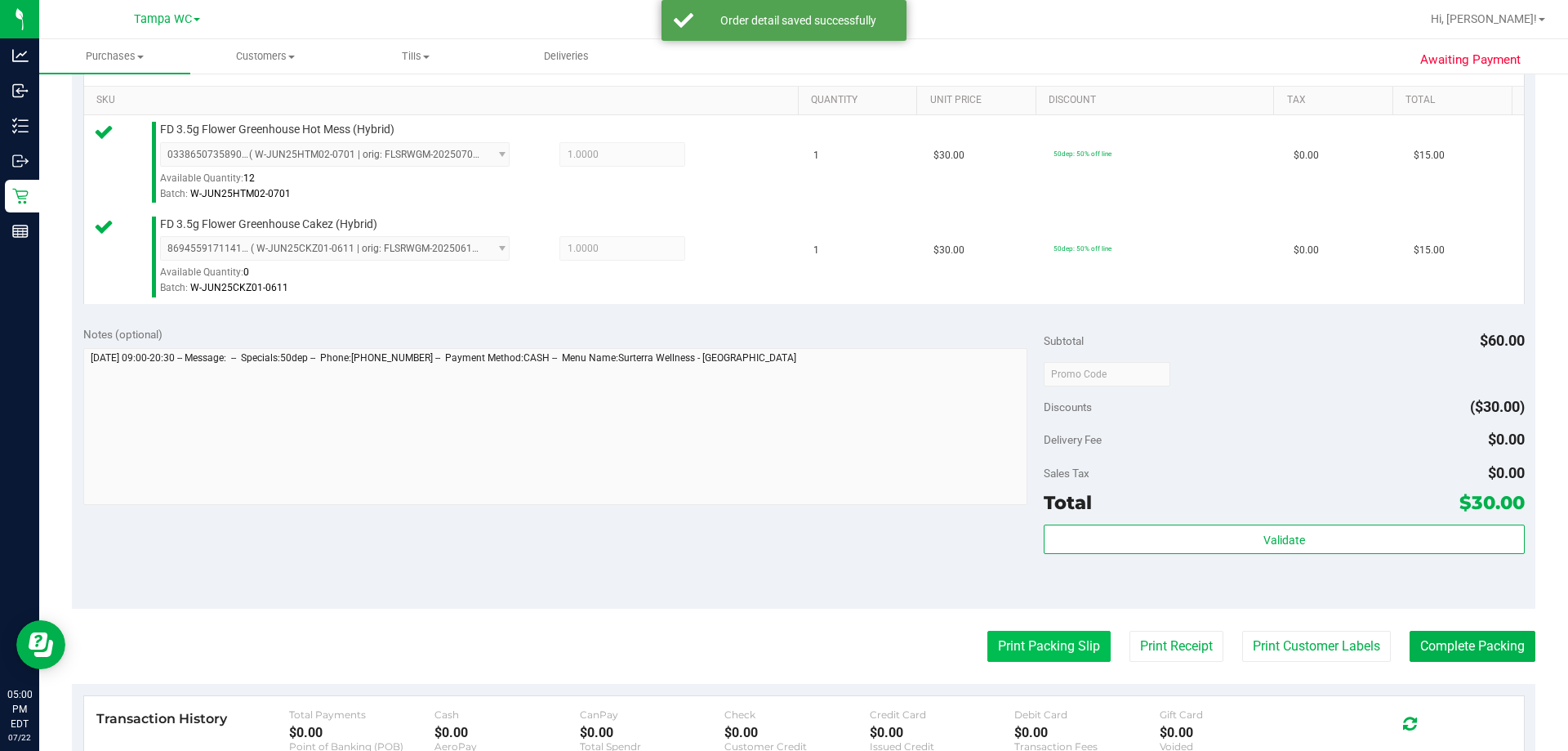 click on "Print Packing Slip" at bounding box center [1049, 646] 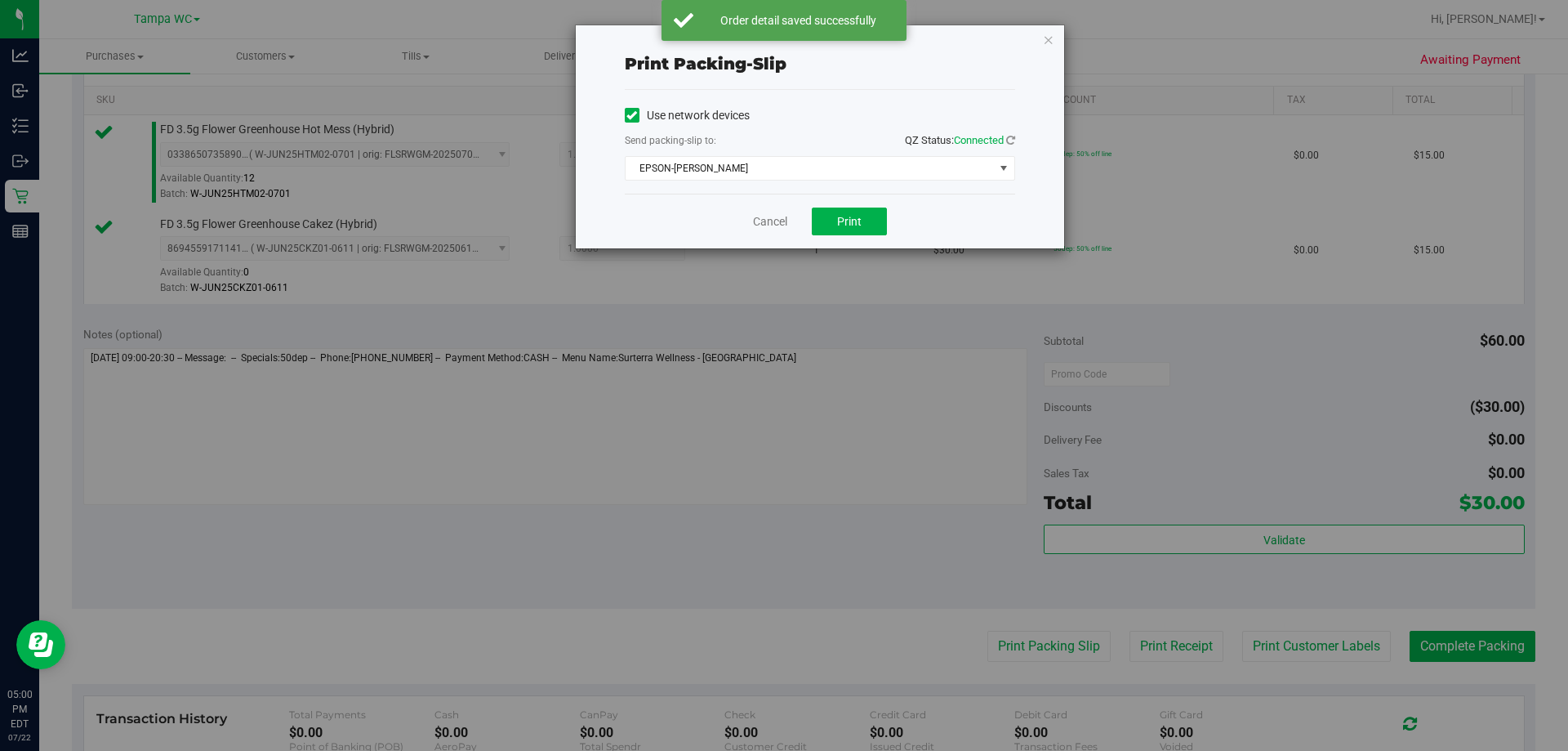 click on "Cancel
Print" at bounding box center (820, 221) 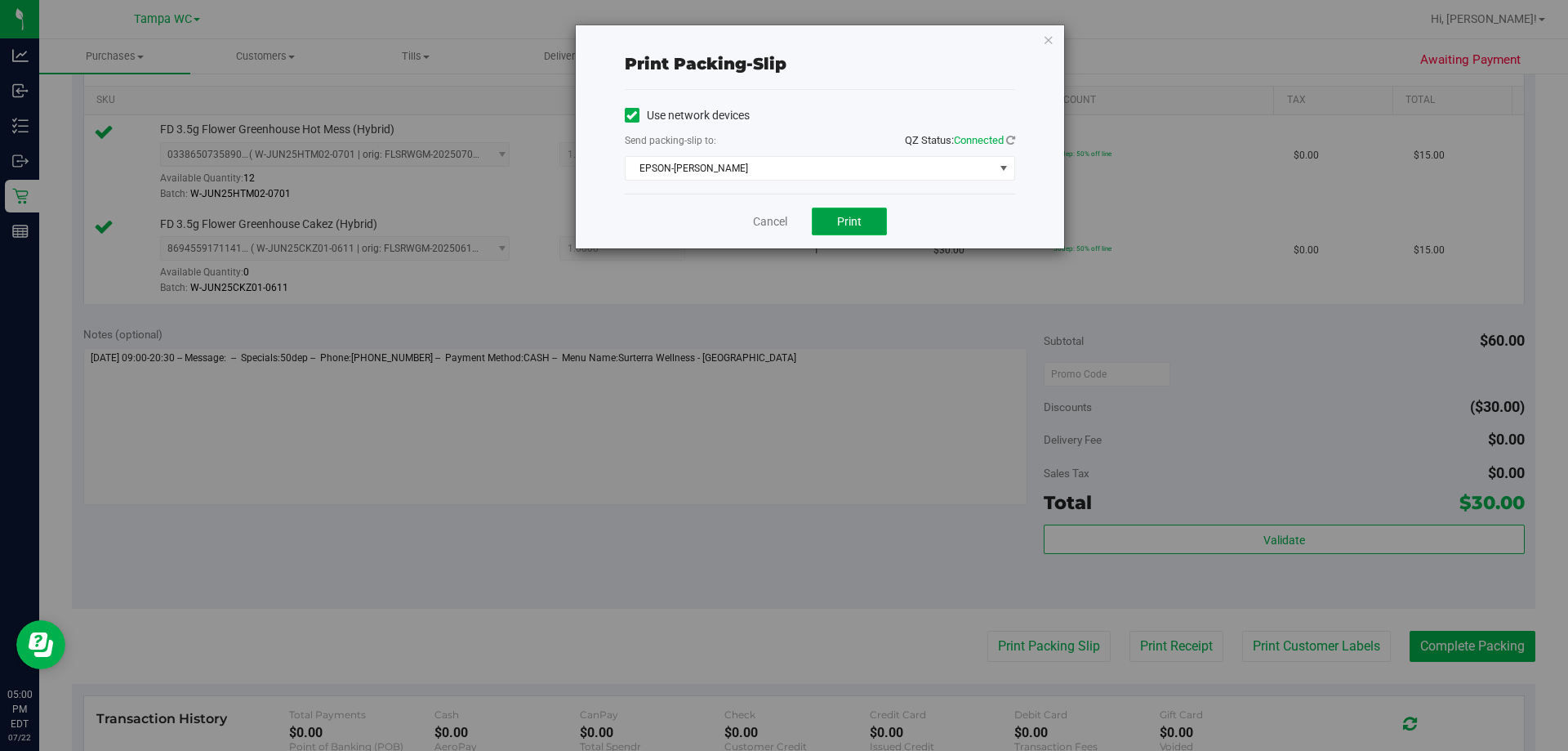 click on "Print" at bounding box center [849, 221] 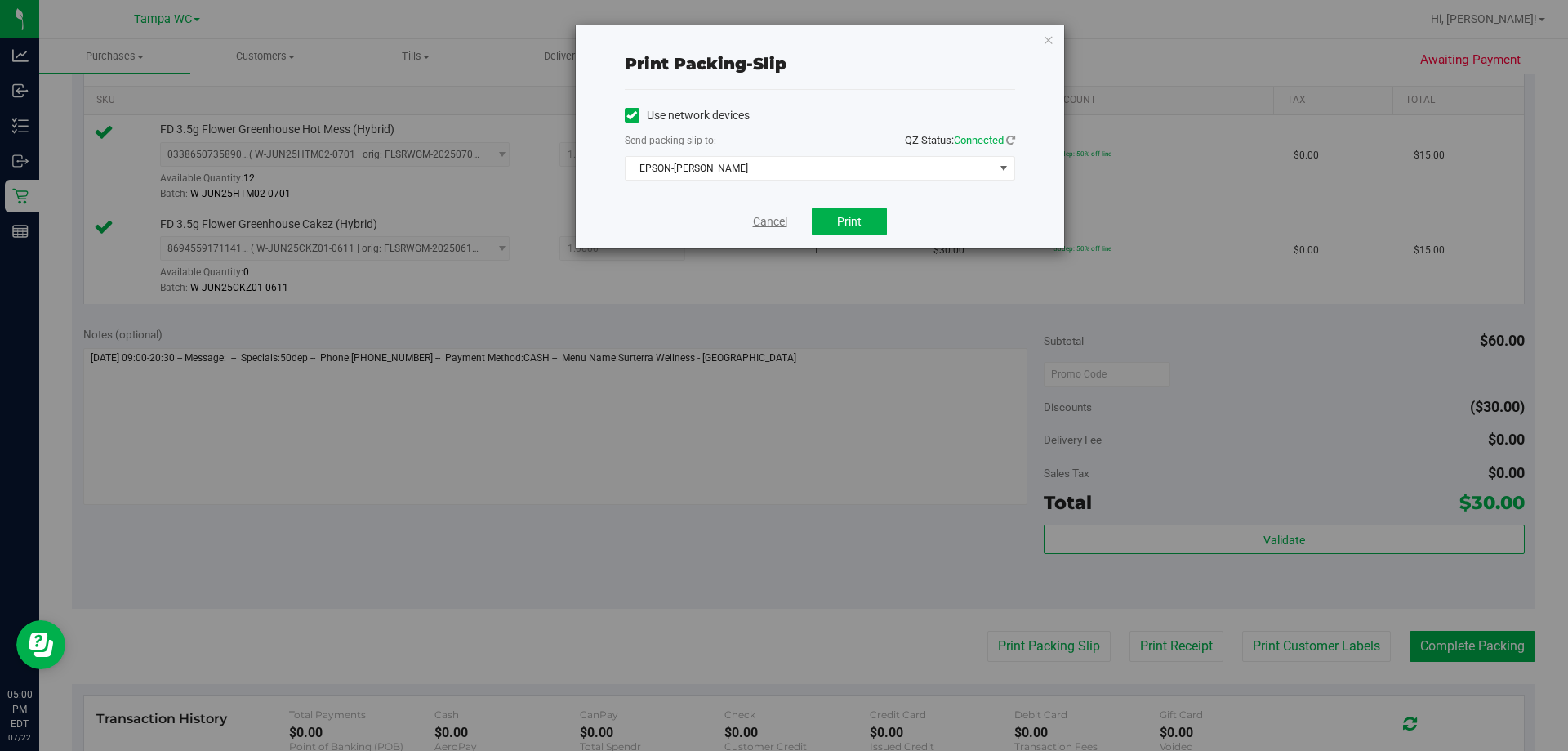 click on "Cancel" at bounding box center (770, 221) 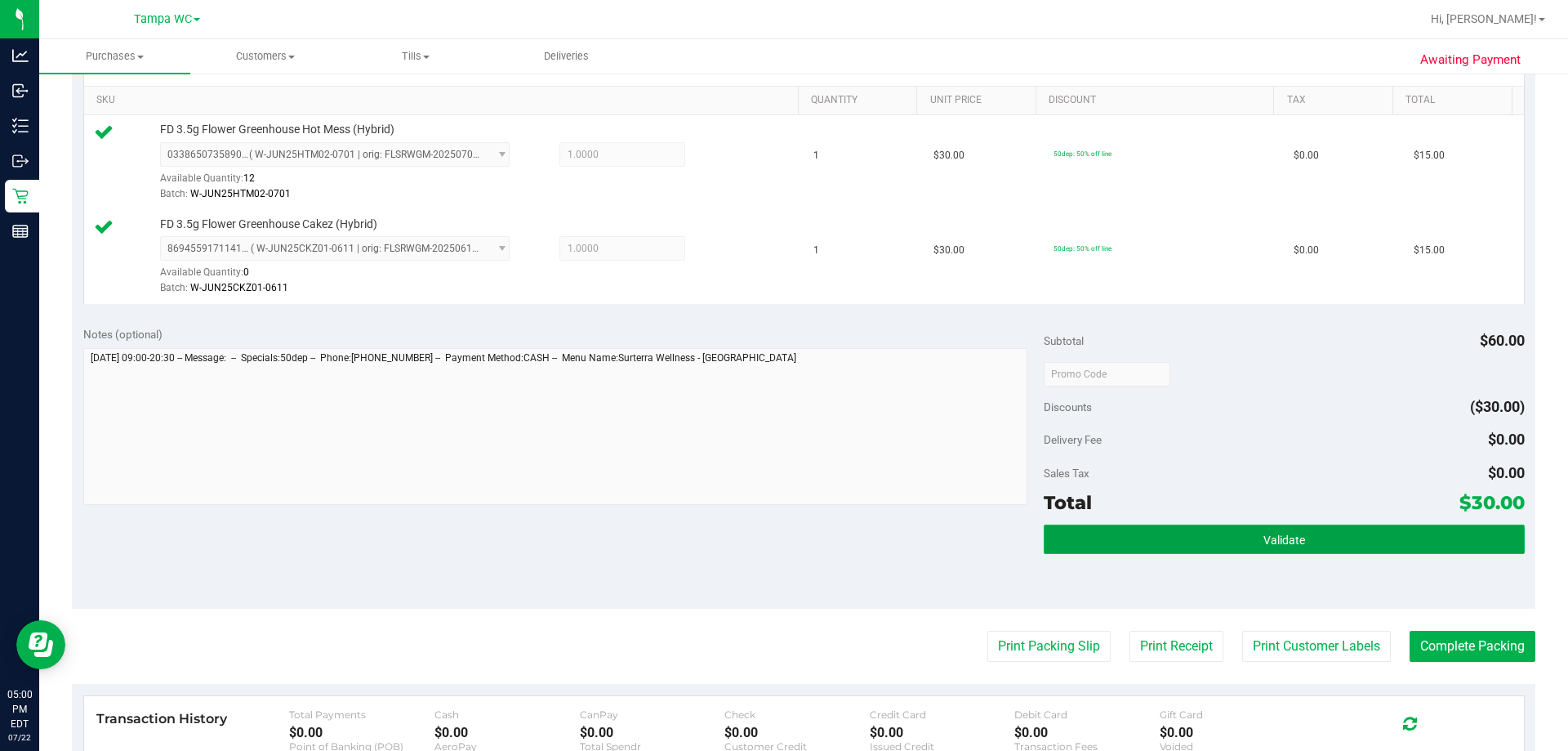 click on "Validate" at bounding box center (1284, 539) 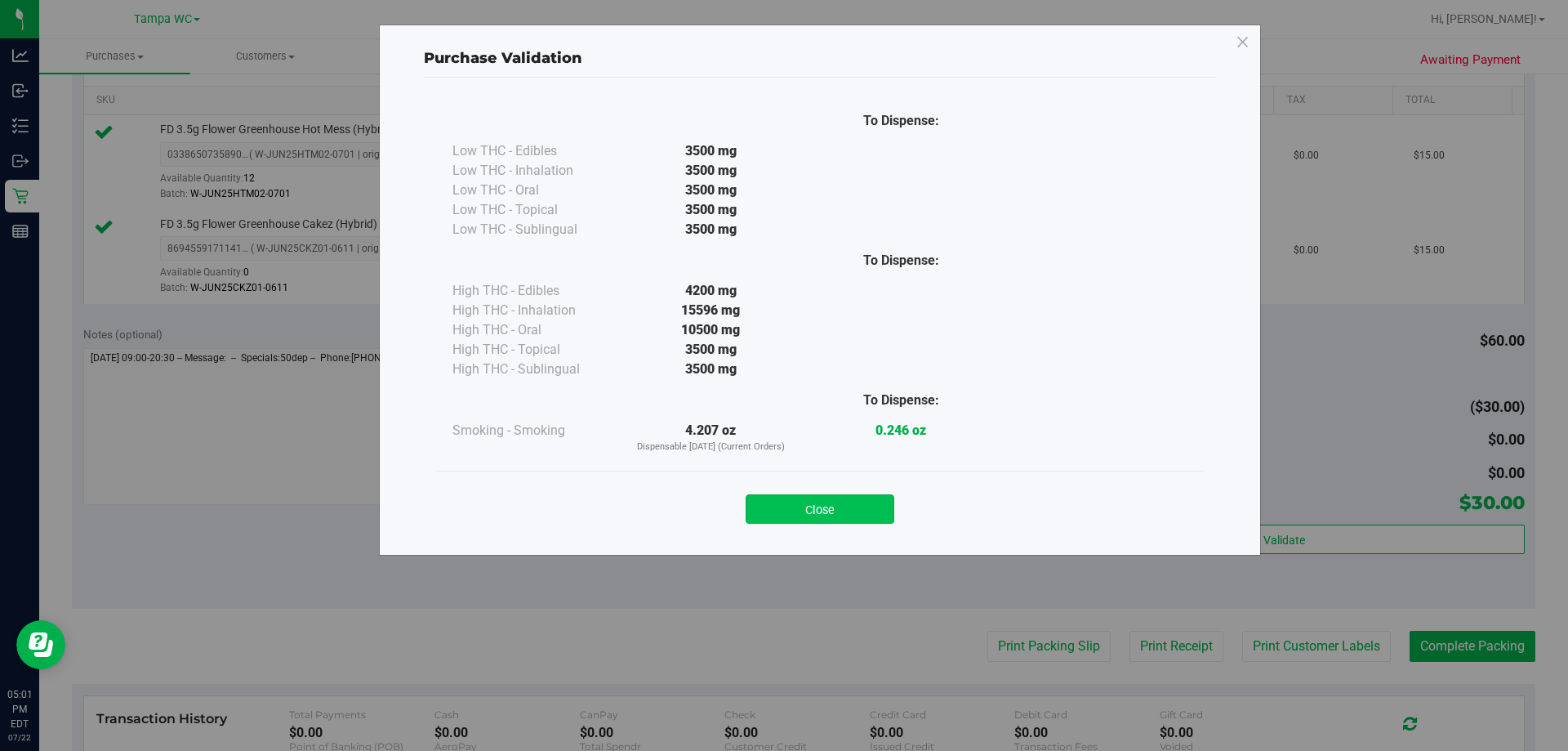 click on "Close" at bounding box center [820, 509] 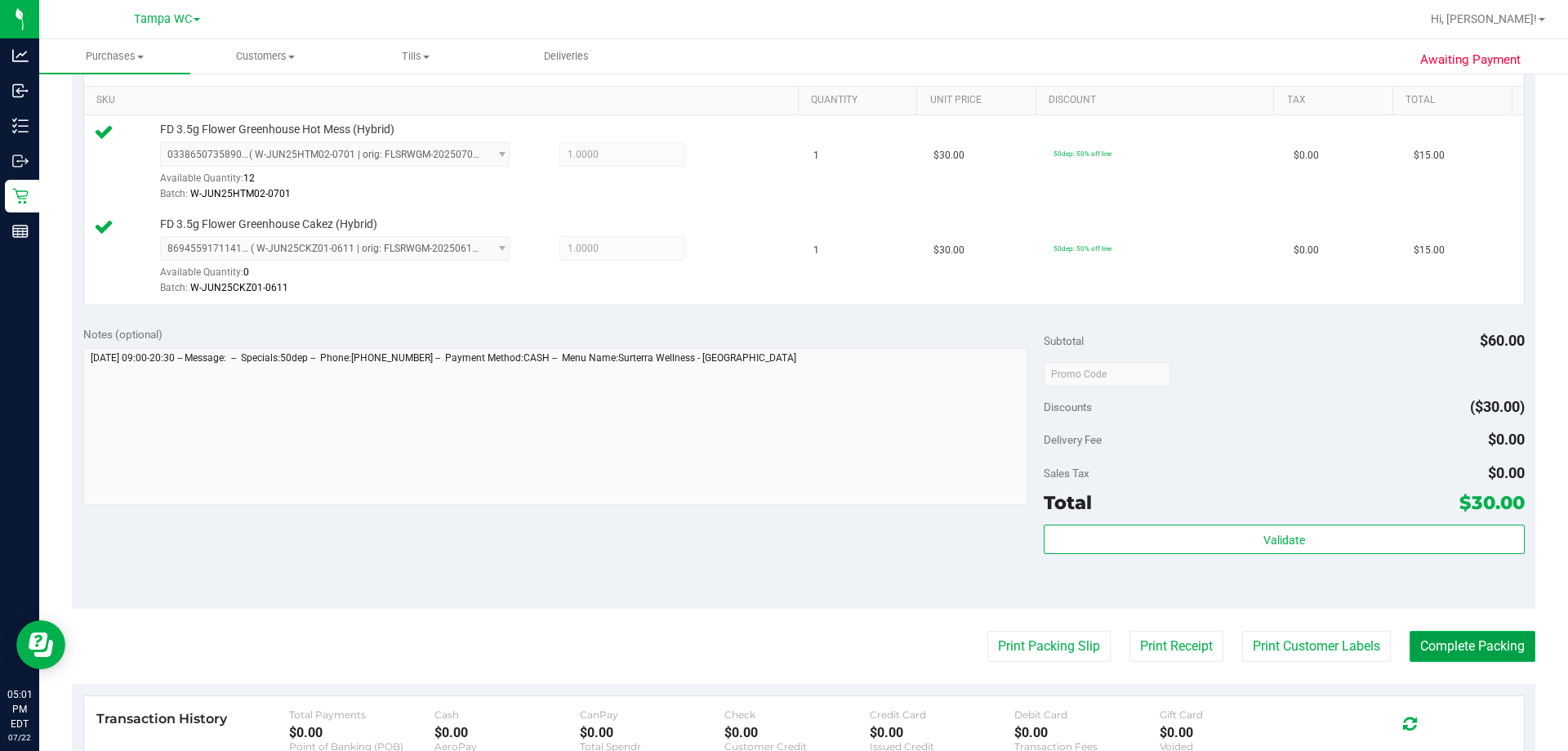 click on "Complete Packing" at bounding box center [1472, 646] 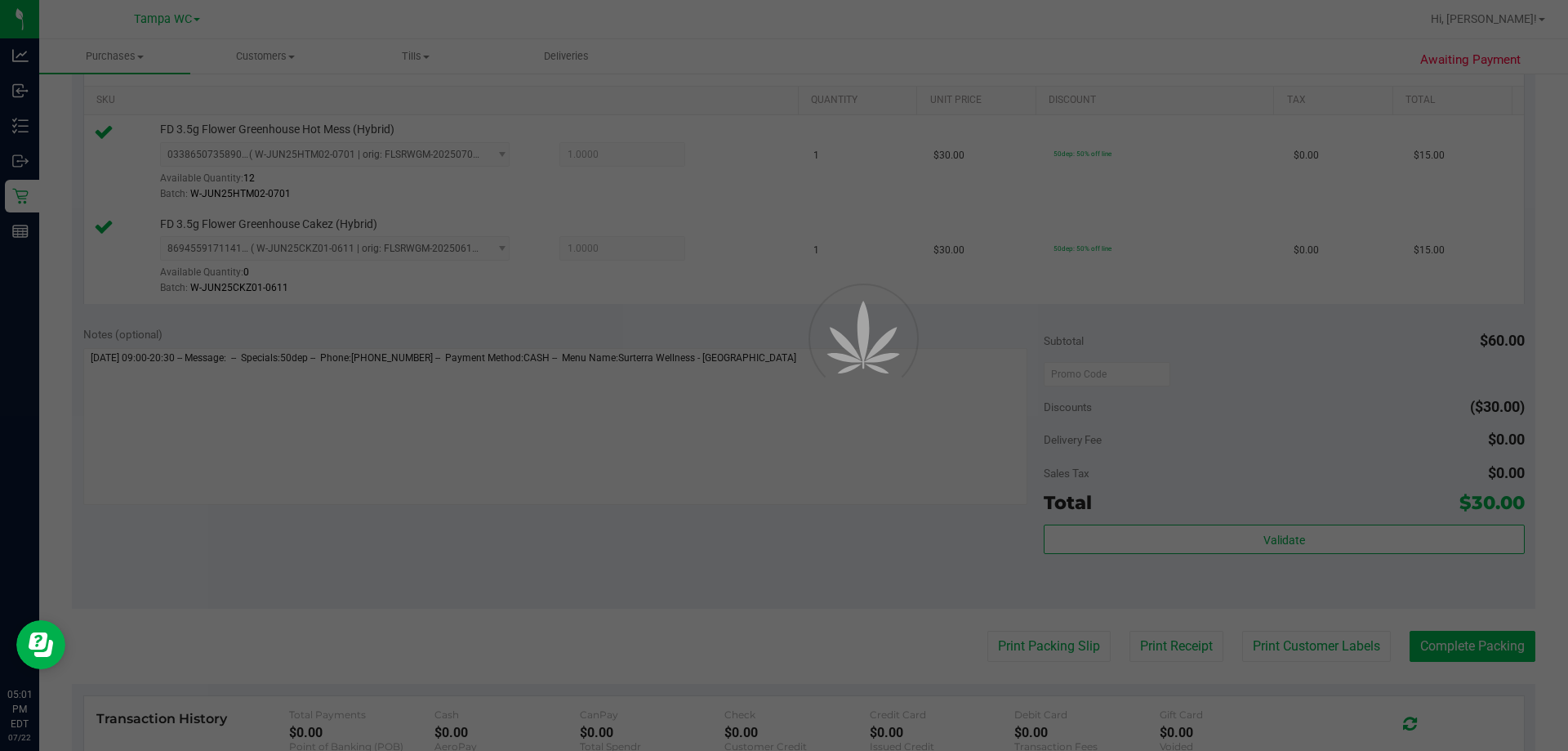 scroll, scrollTop: 0, scrollLeft: 0, axis: both 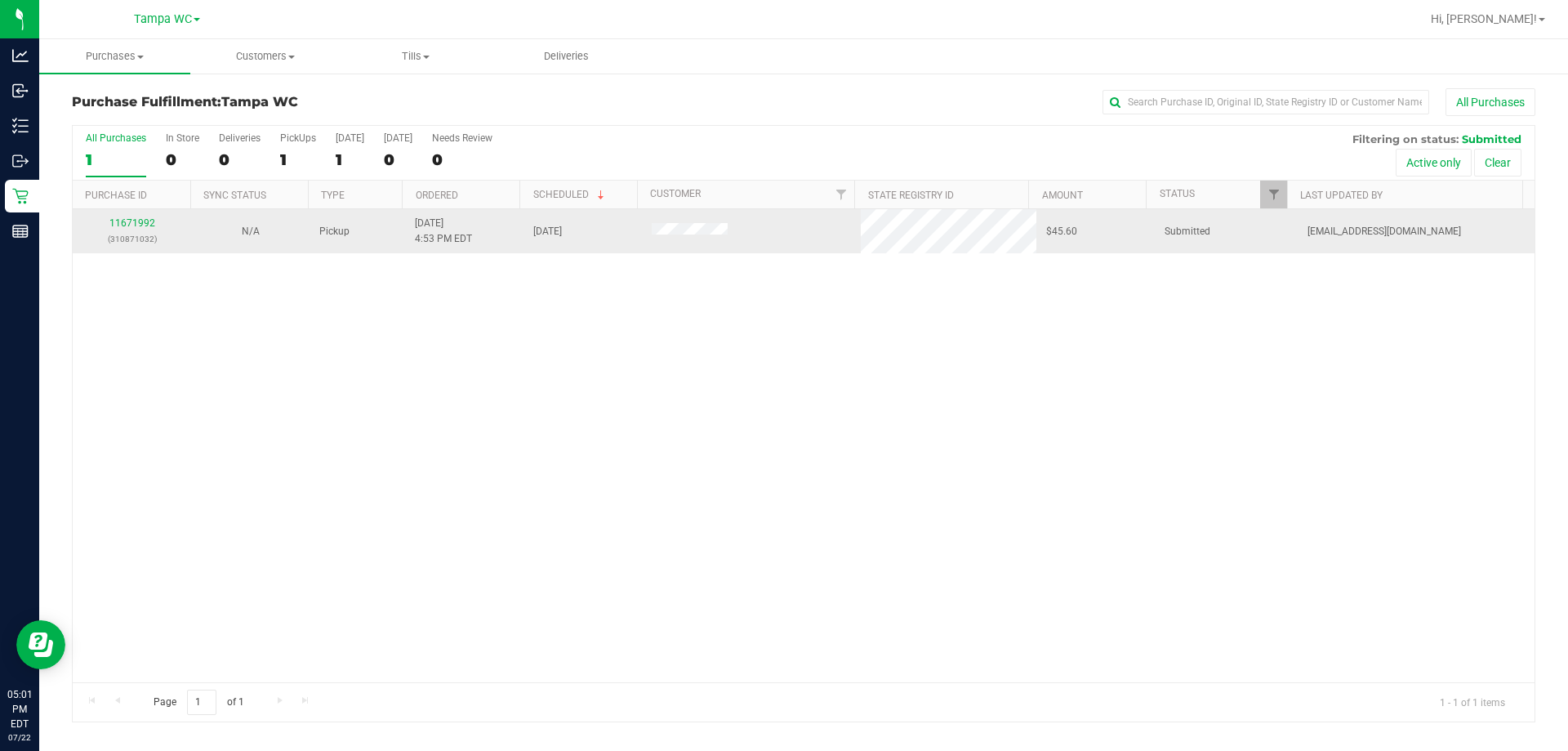 click on "11671992
(310871032)" at bounding box center [131, 231] 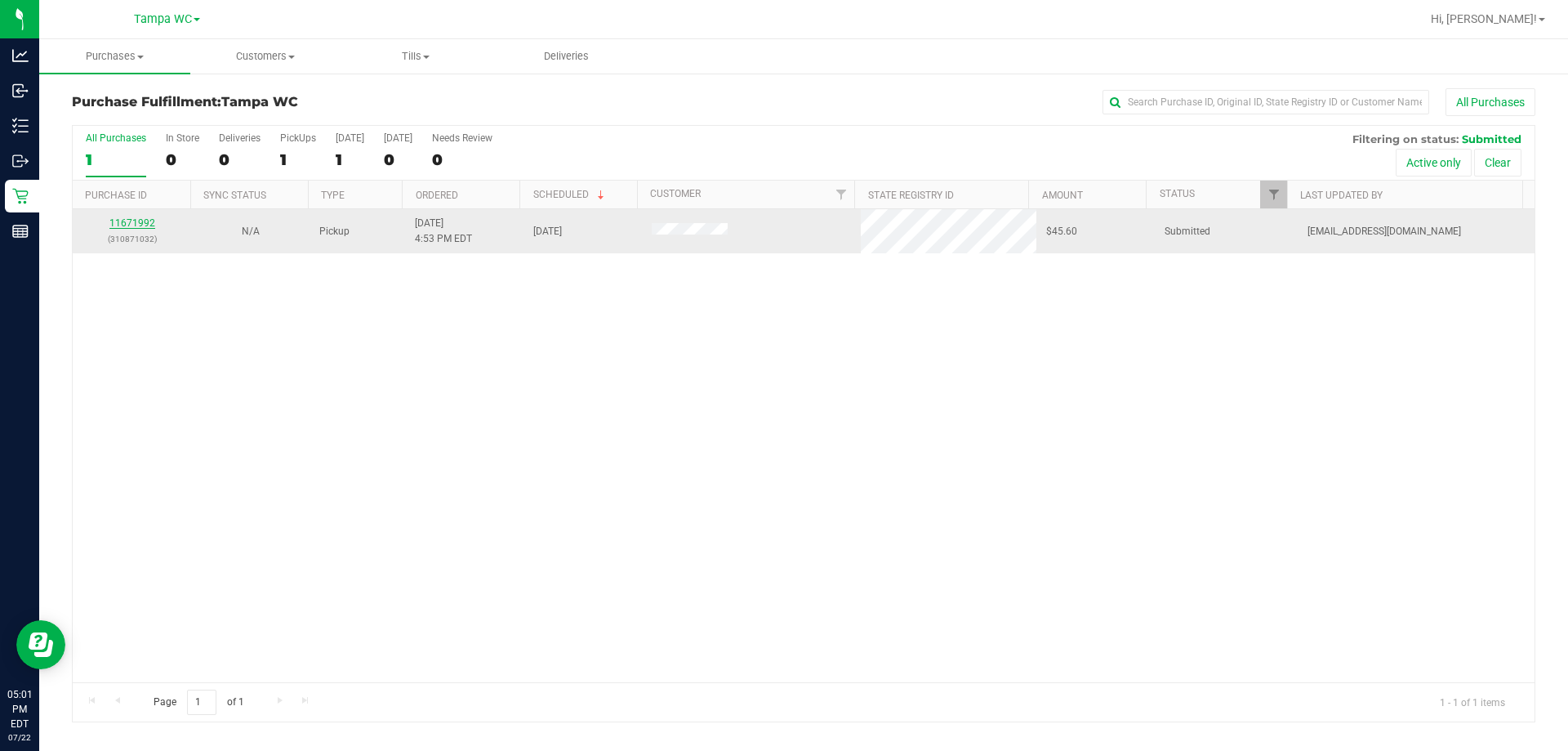 click on "11671992" at bounding box center [132, 223] 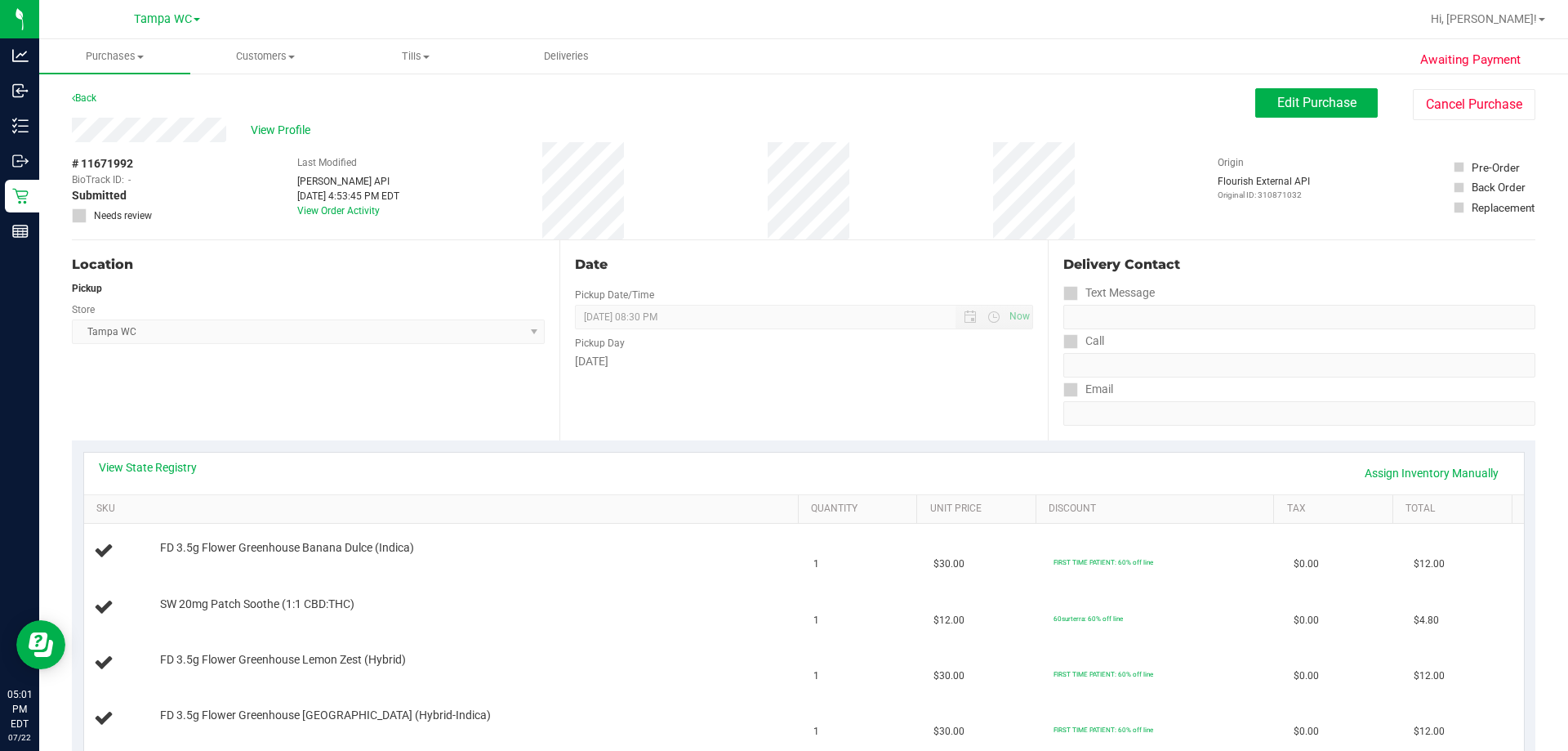 click on "SKU" at bounding box center [441, 510] 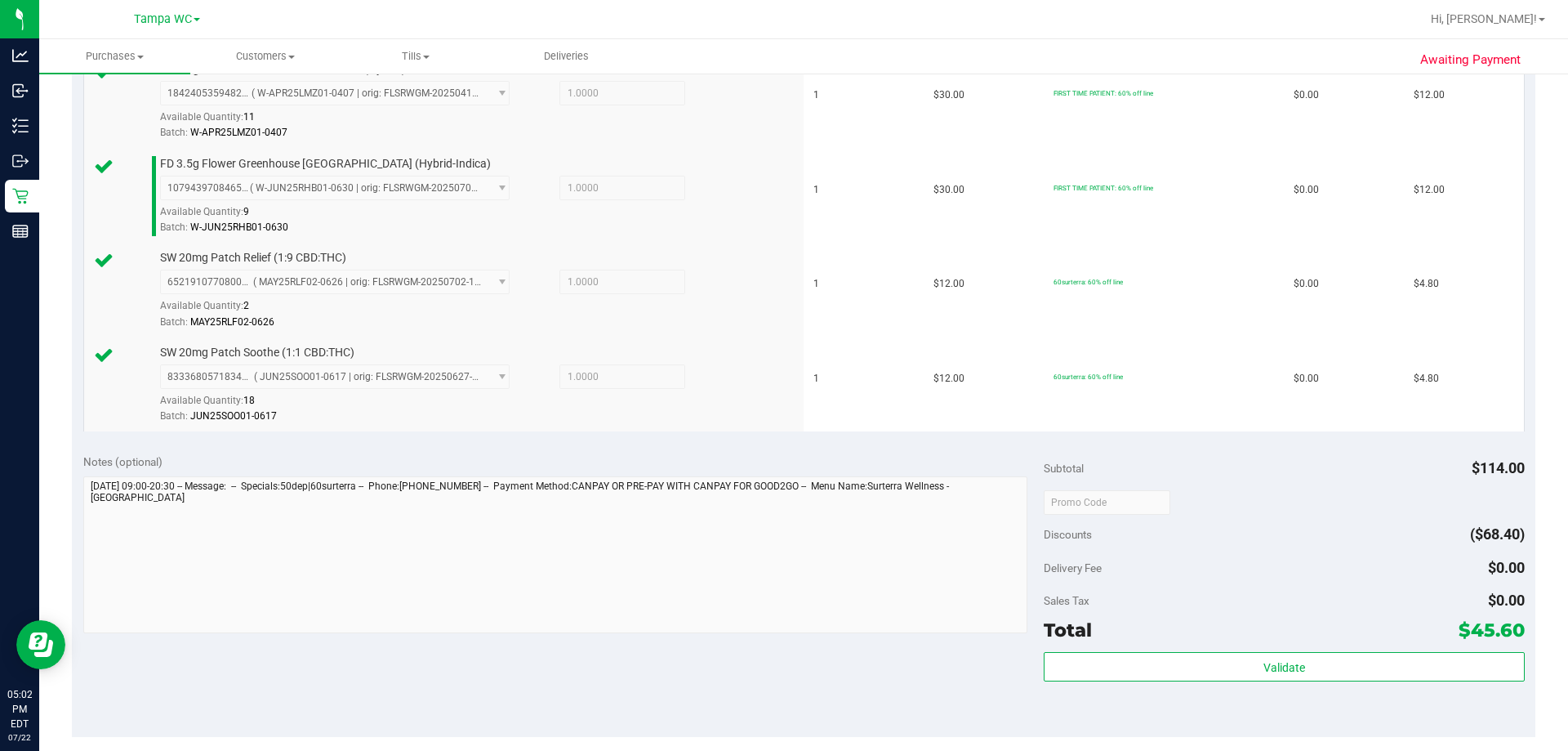 scroll, scrollTop: 572, scrollLeft: 0, axis: vertical 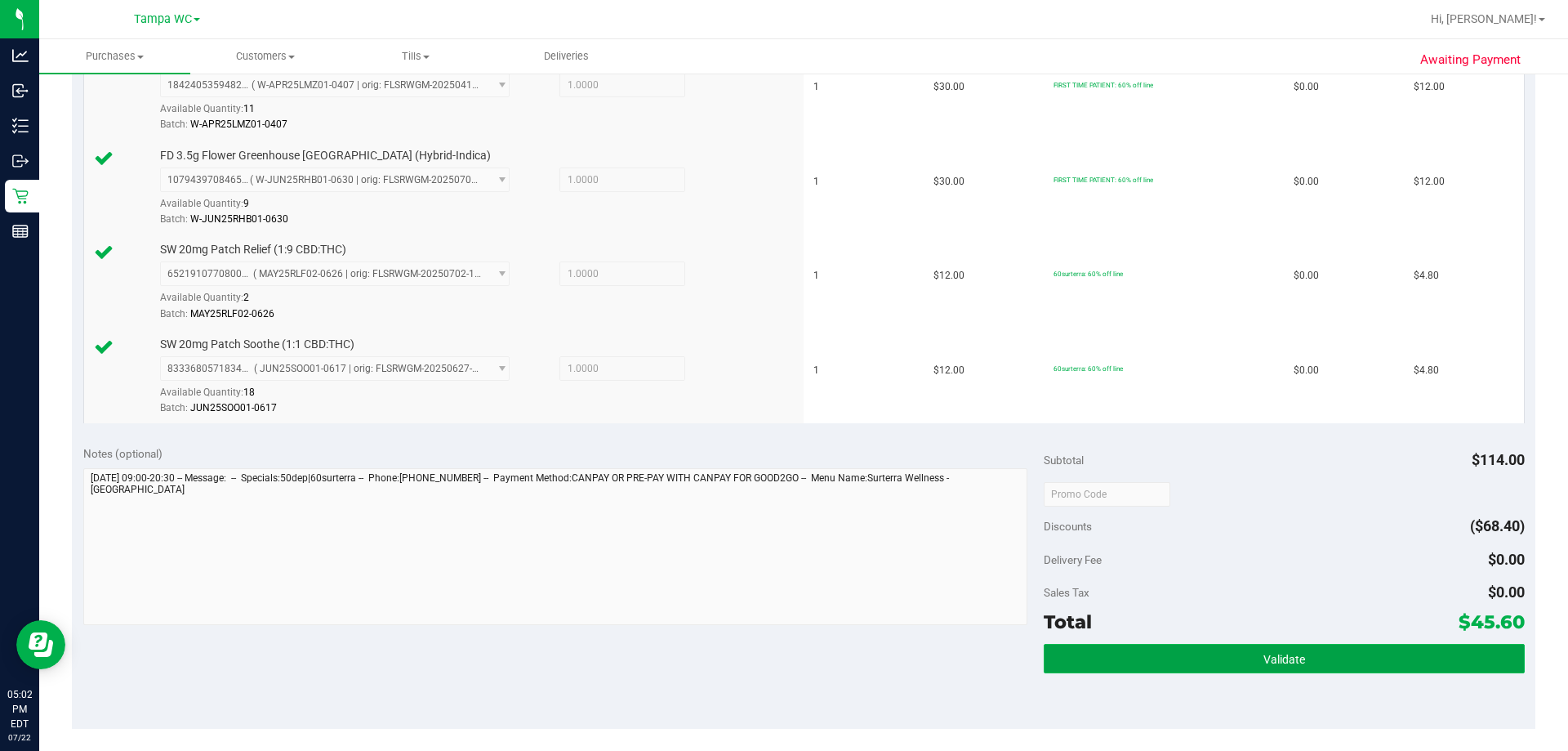 click on "Validate" at bounding box center (1284, 659) 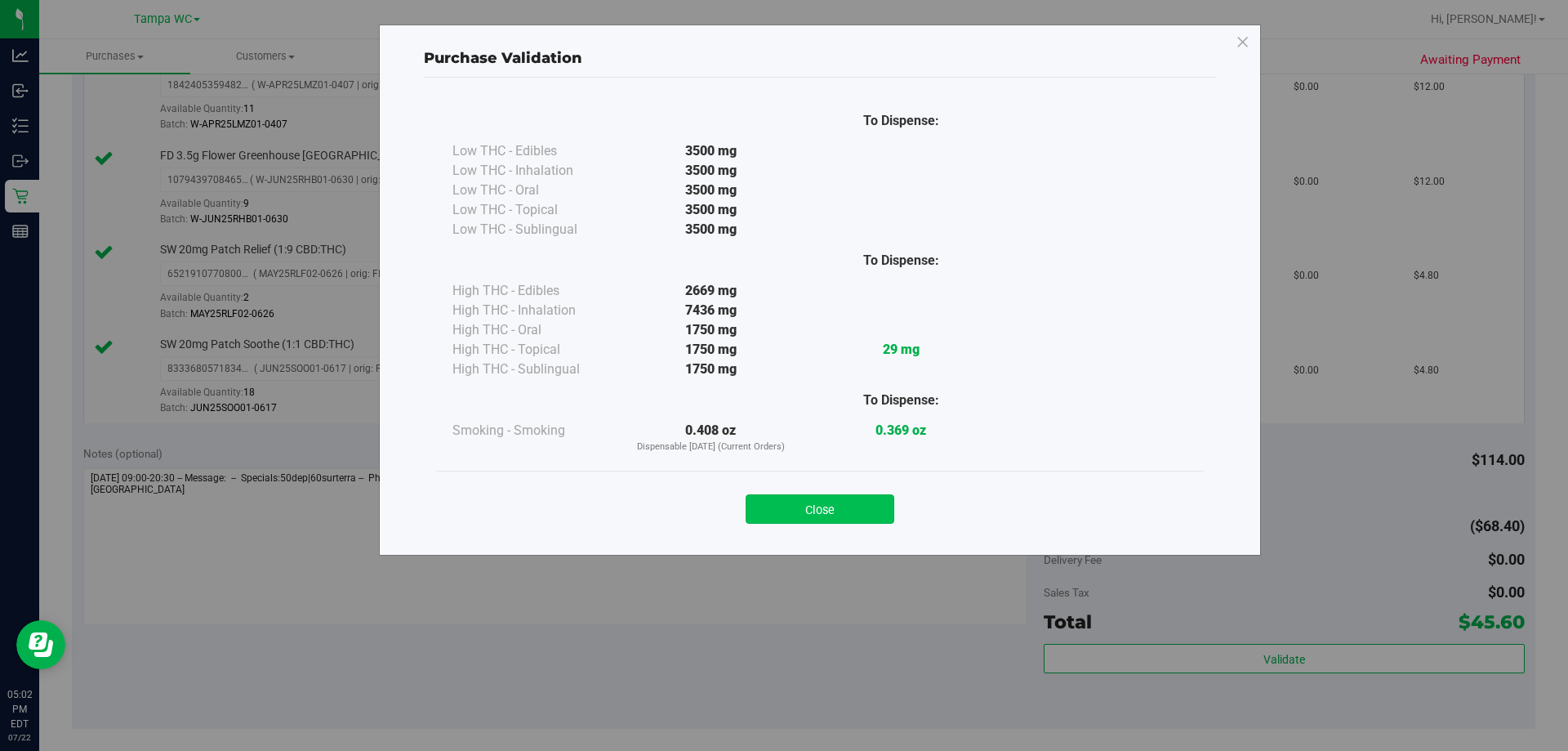 click on "Close" at bounding box center (820, 509) 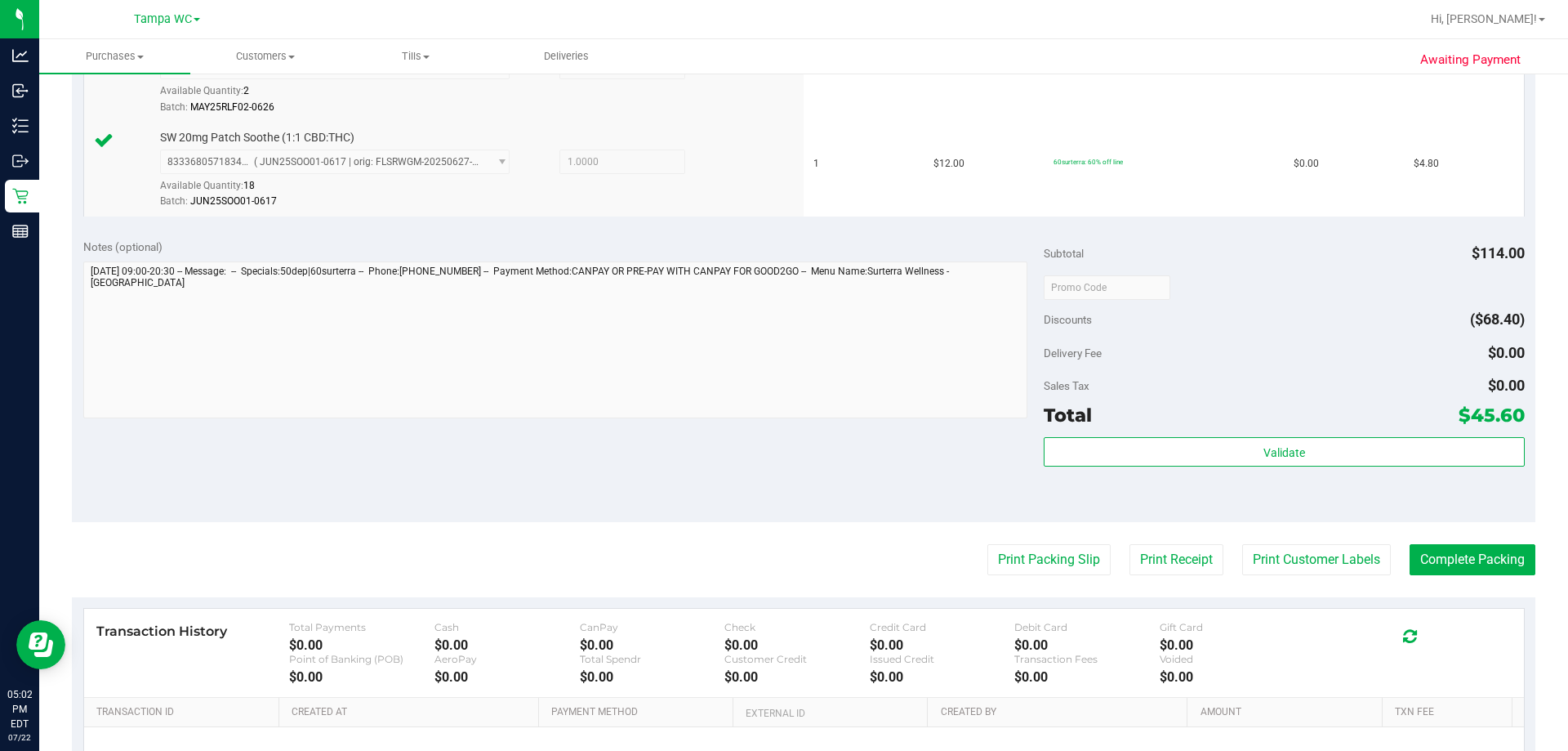 scroll, scrollTop: 817, scrollLeft: 0, axis: vertical 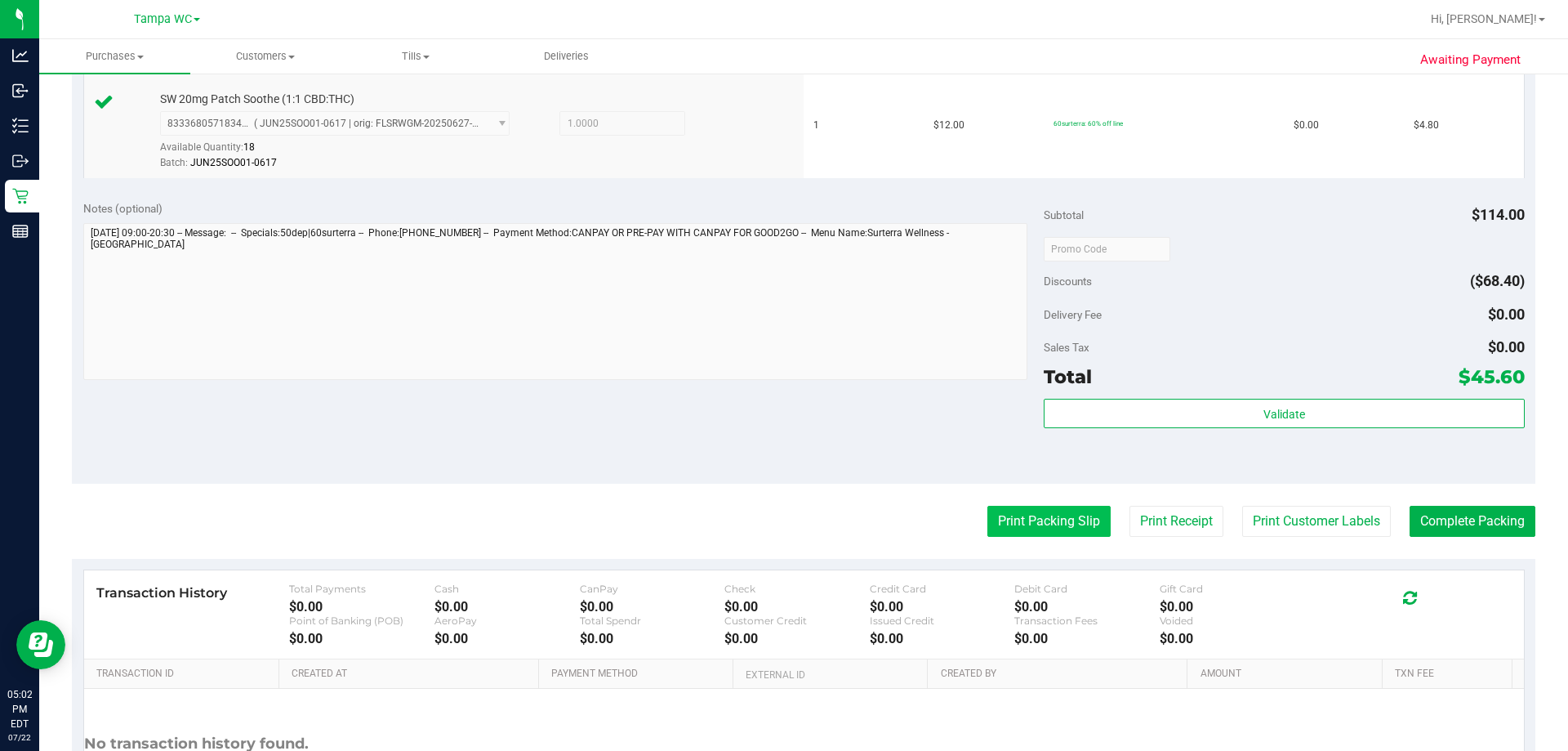 click on "Print Packing Slip" at bounding box center (1049, 521) 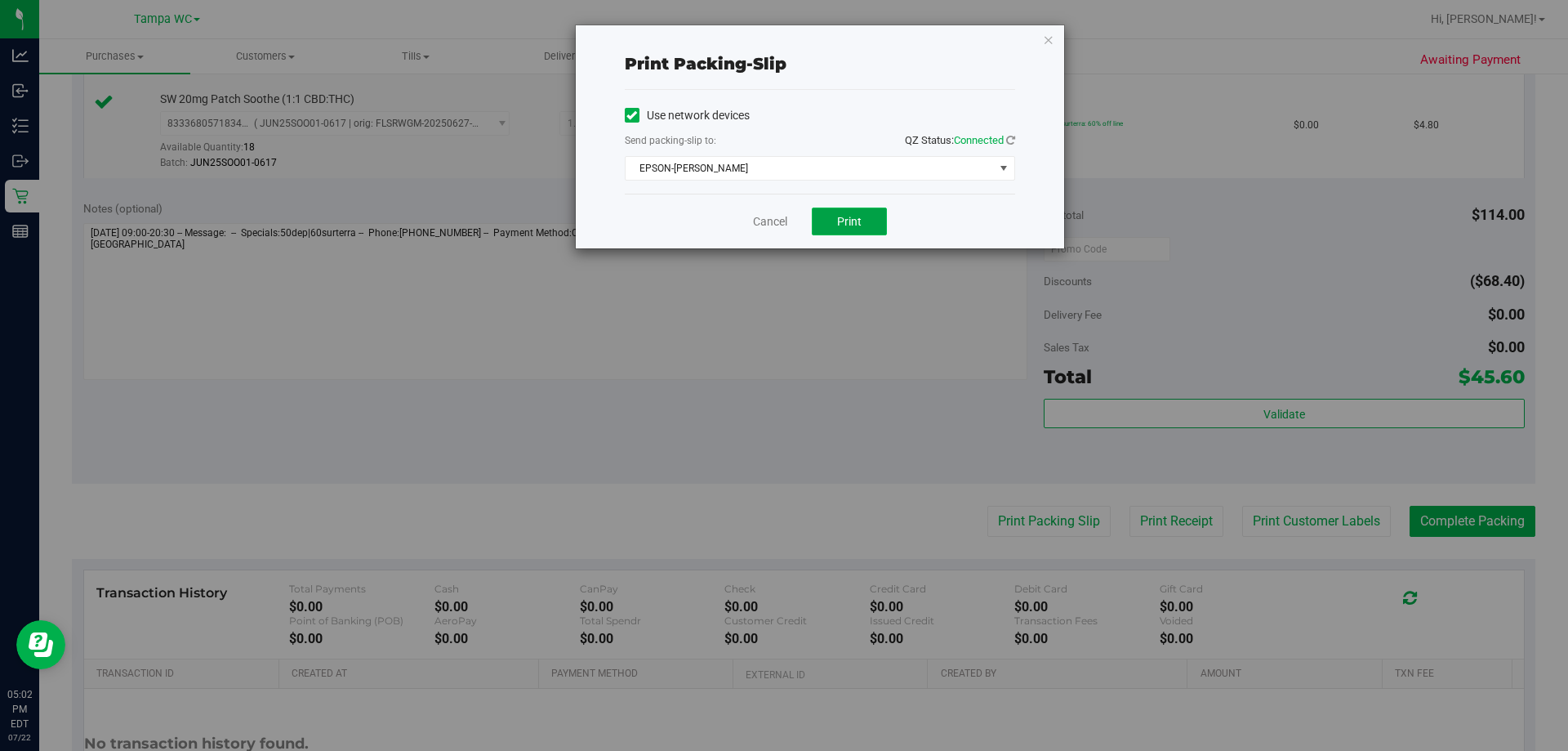 click on "Print" at bounding box center (849, 221) 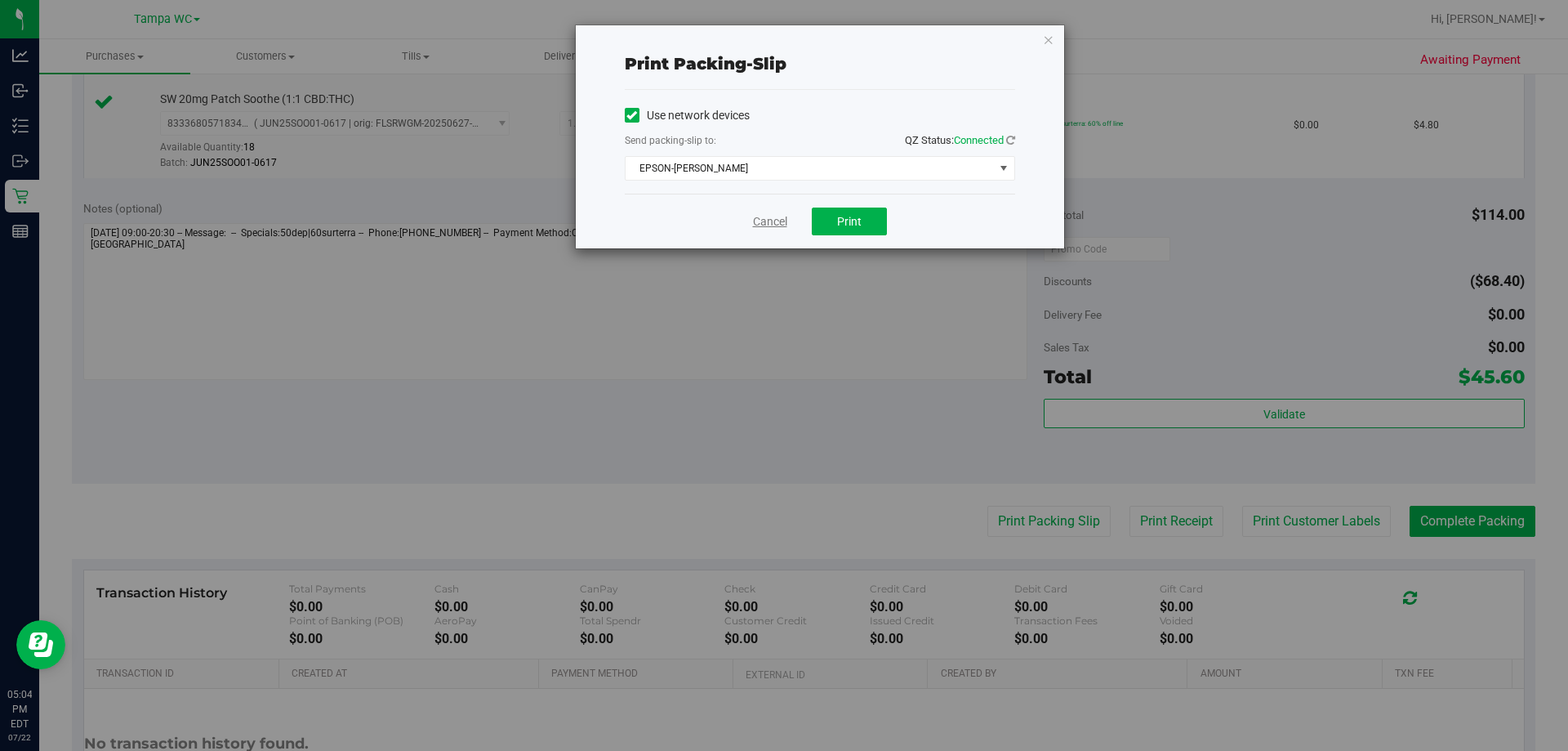 click on "Cancel" at bounding box center [770, 221] 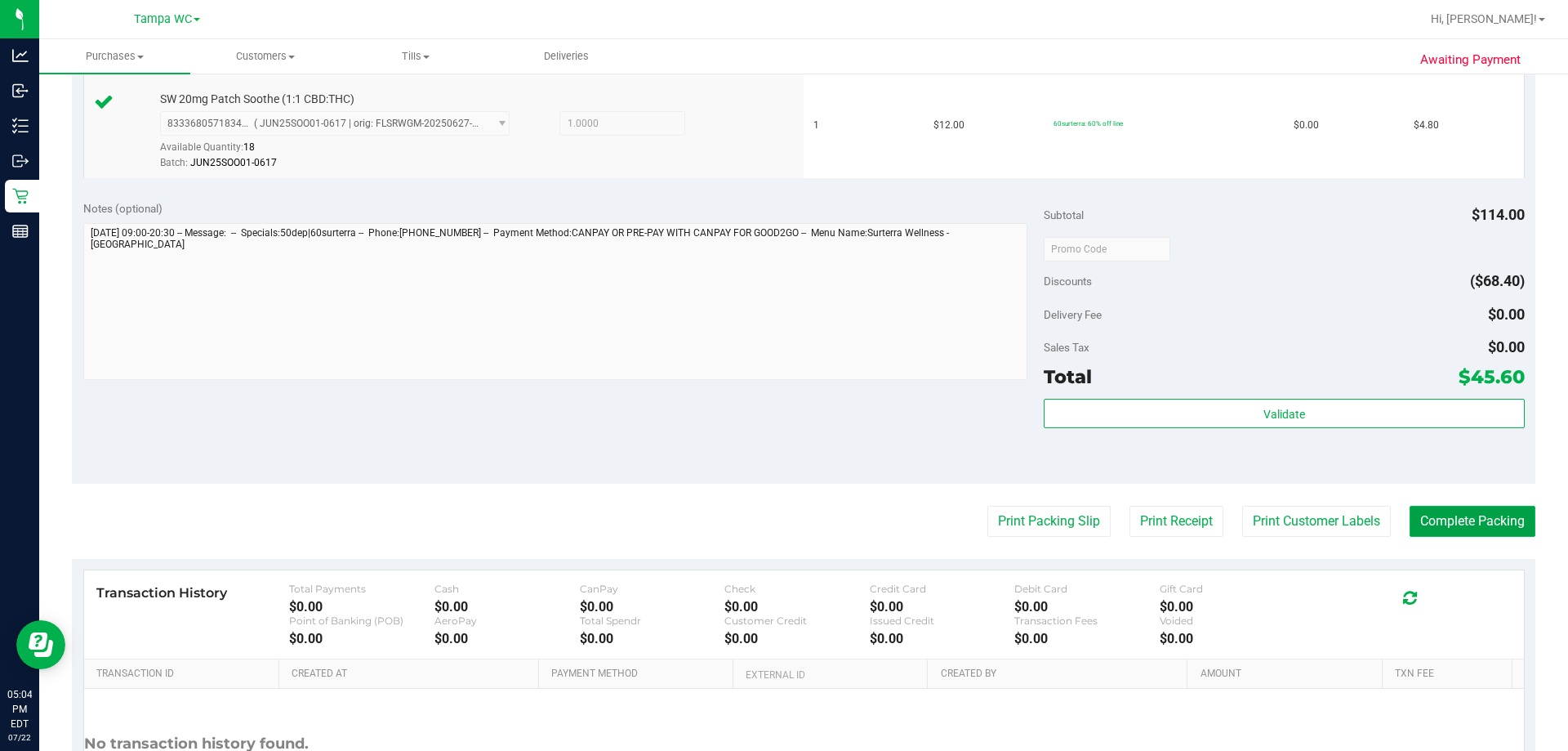 click on "Complete Packing" at bounding box center (1472, 521) 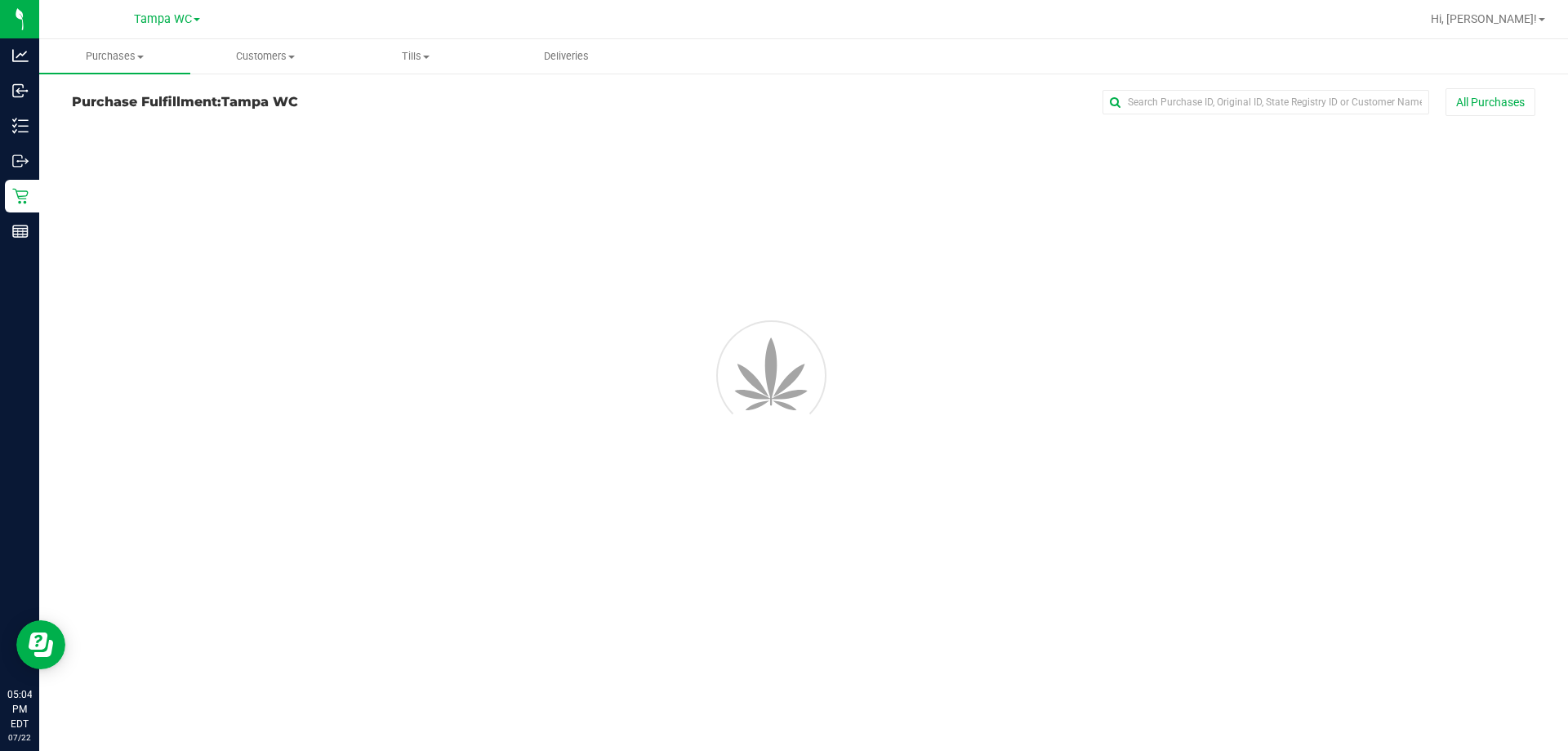 scroll, scrollTop: 0, scrollLeft: 0, axis: both 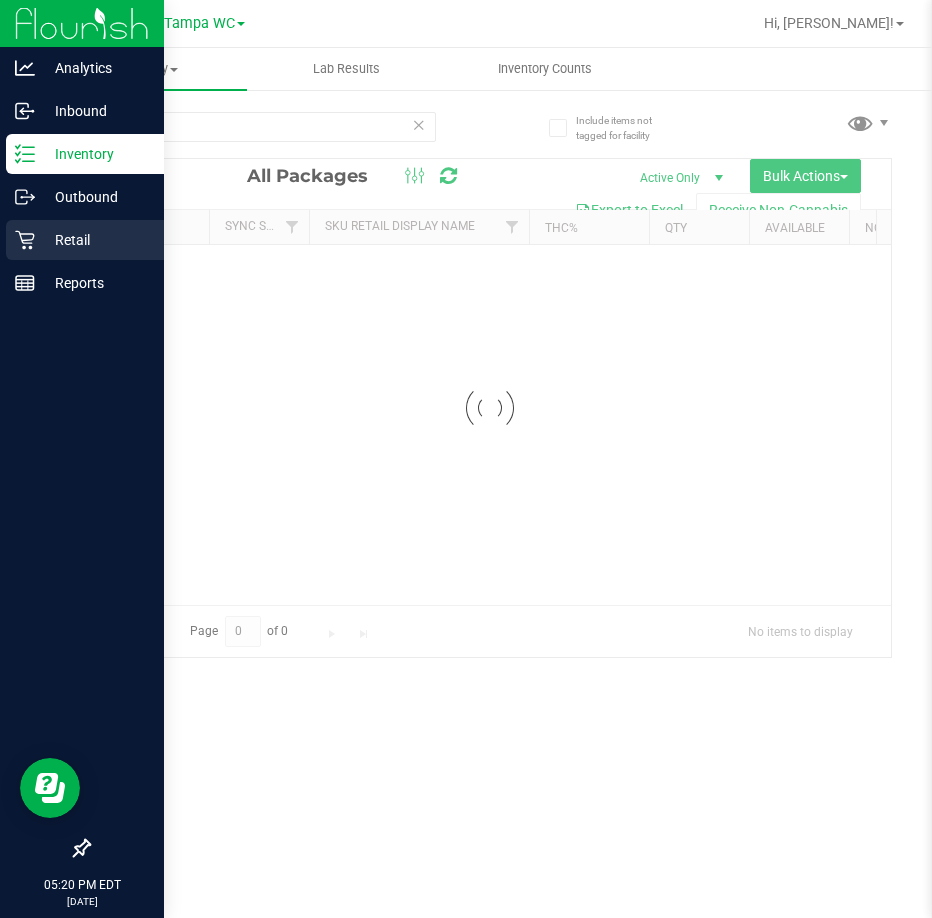 click 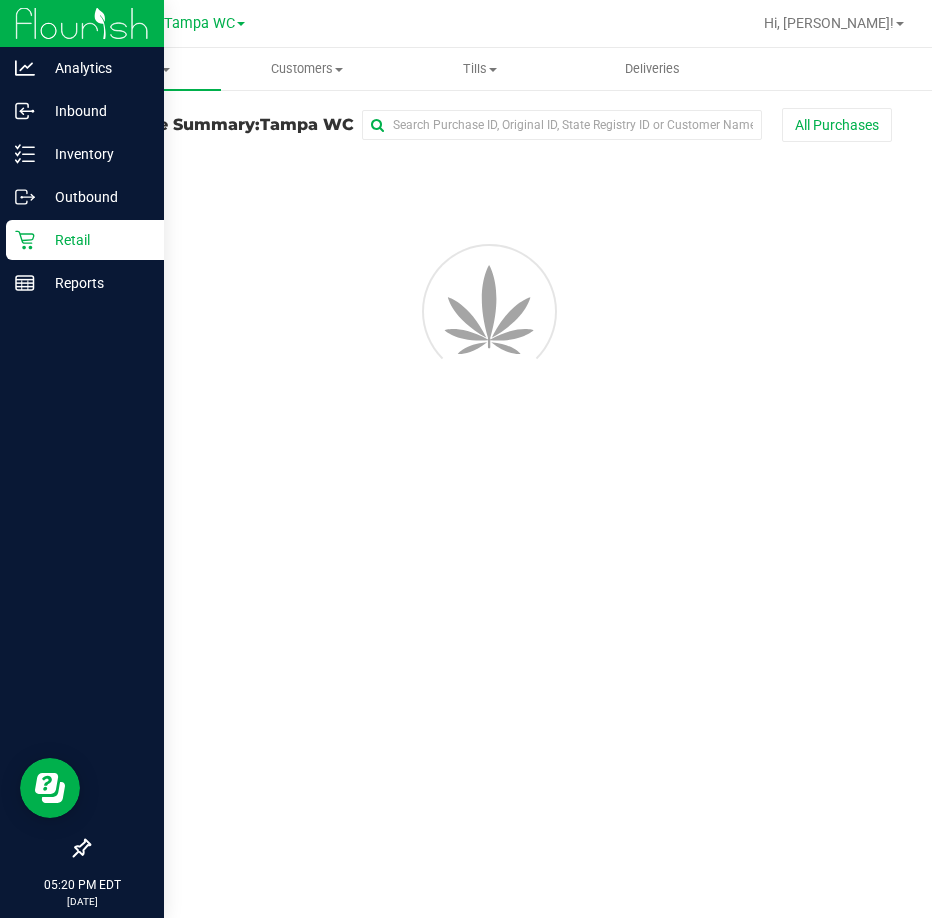 click 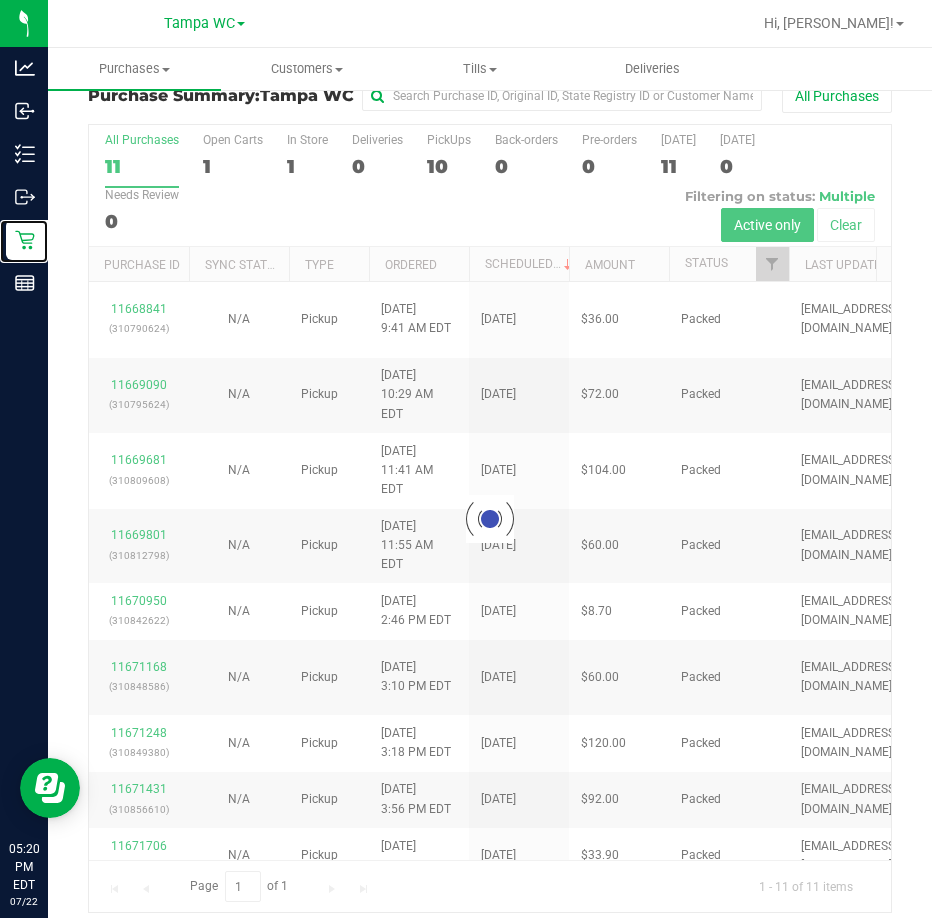 scroll, scrollTop: 45, scrollLeft: 0, axis: vertical 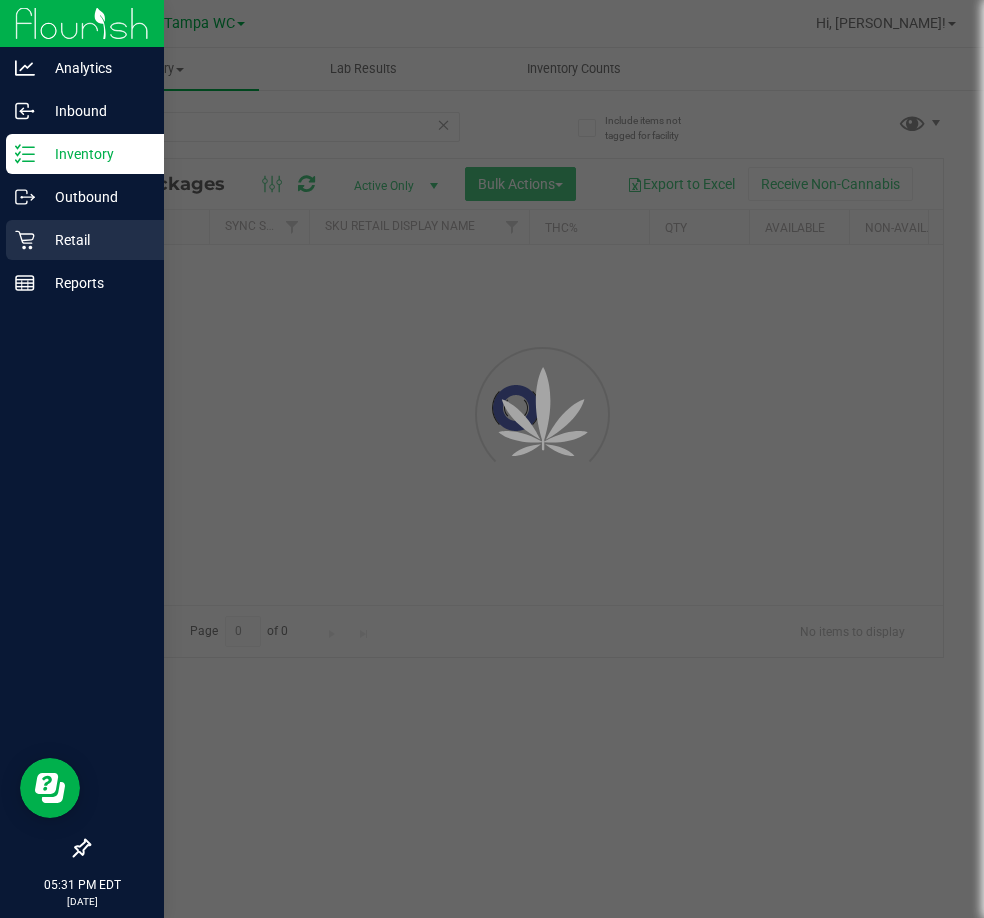 click on "Retail" at bounding box center (85, 240) 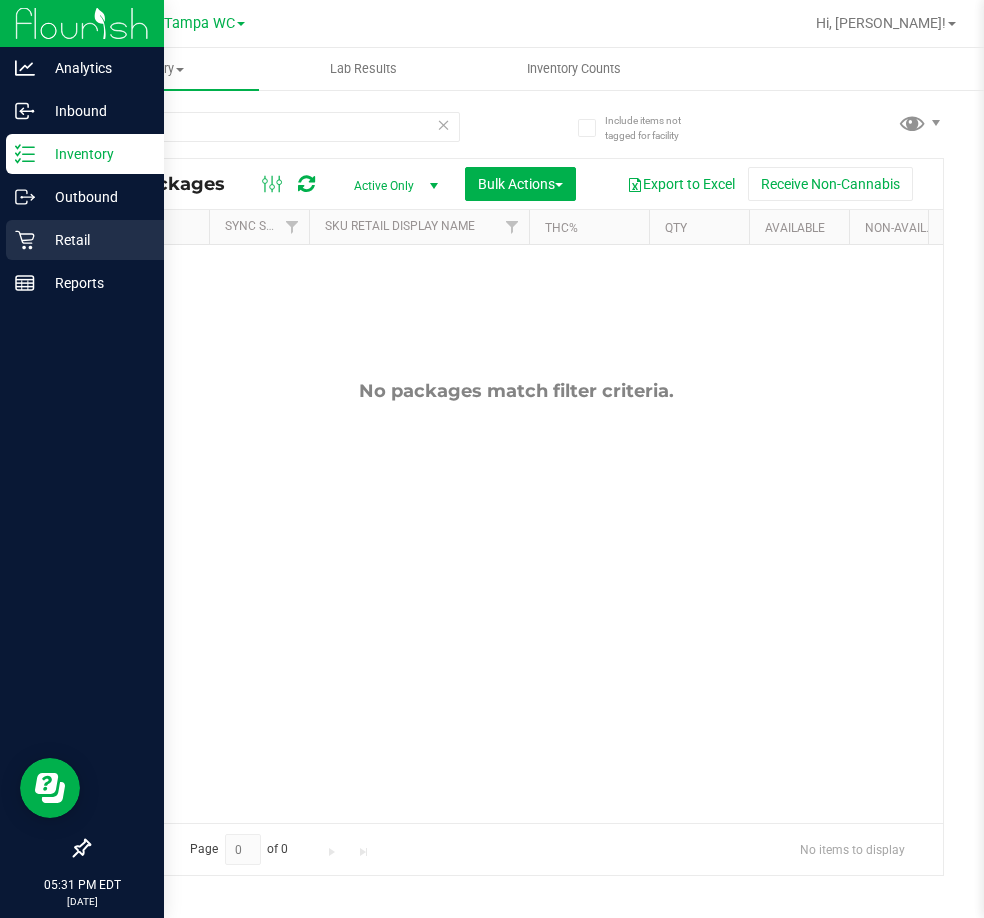 click on "Retail" at bounding box center [85, 240] 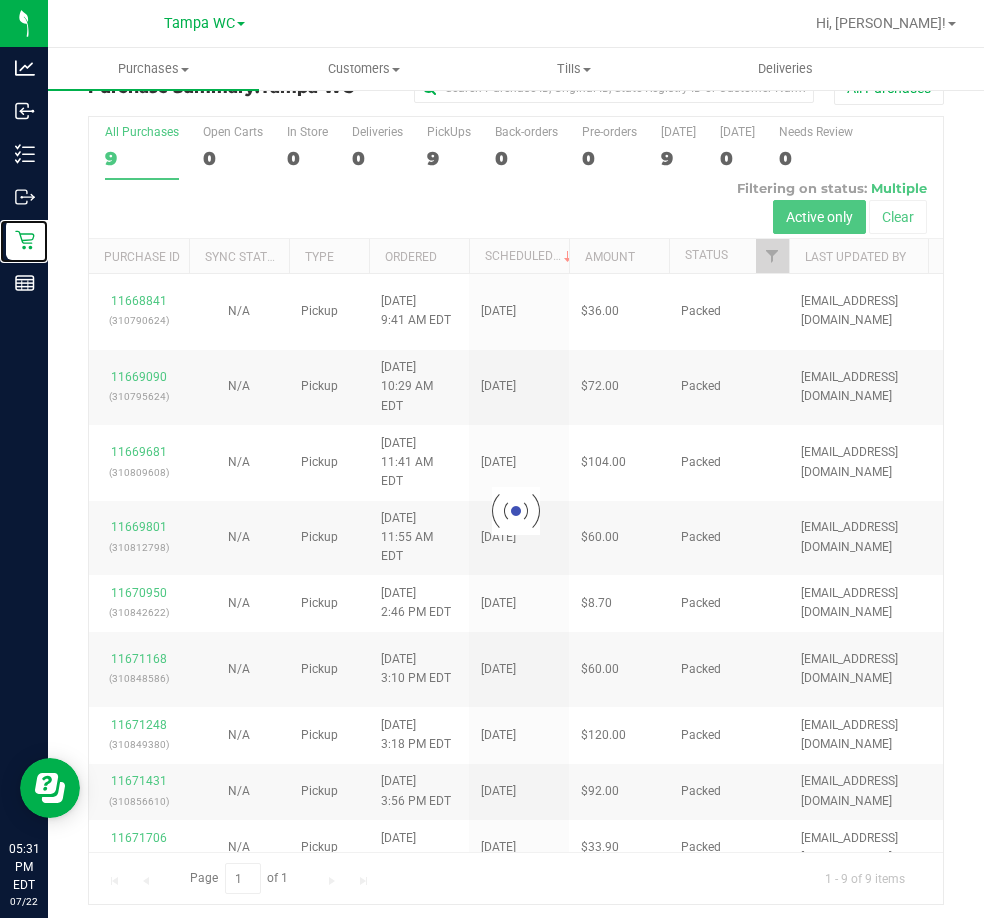 scroll, scrollTop: 44, scrollLeft: 0, axis: vertical 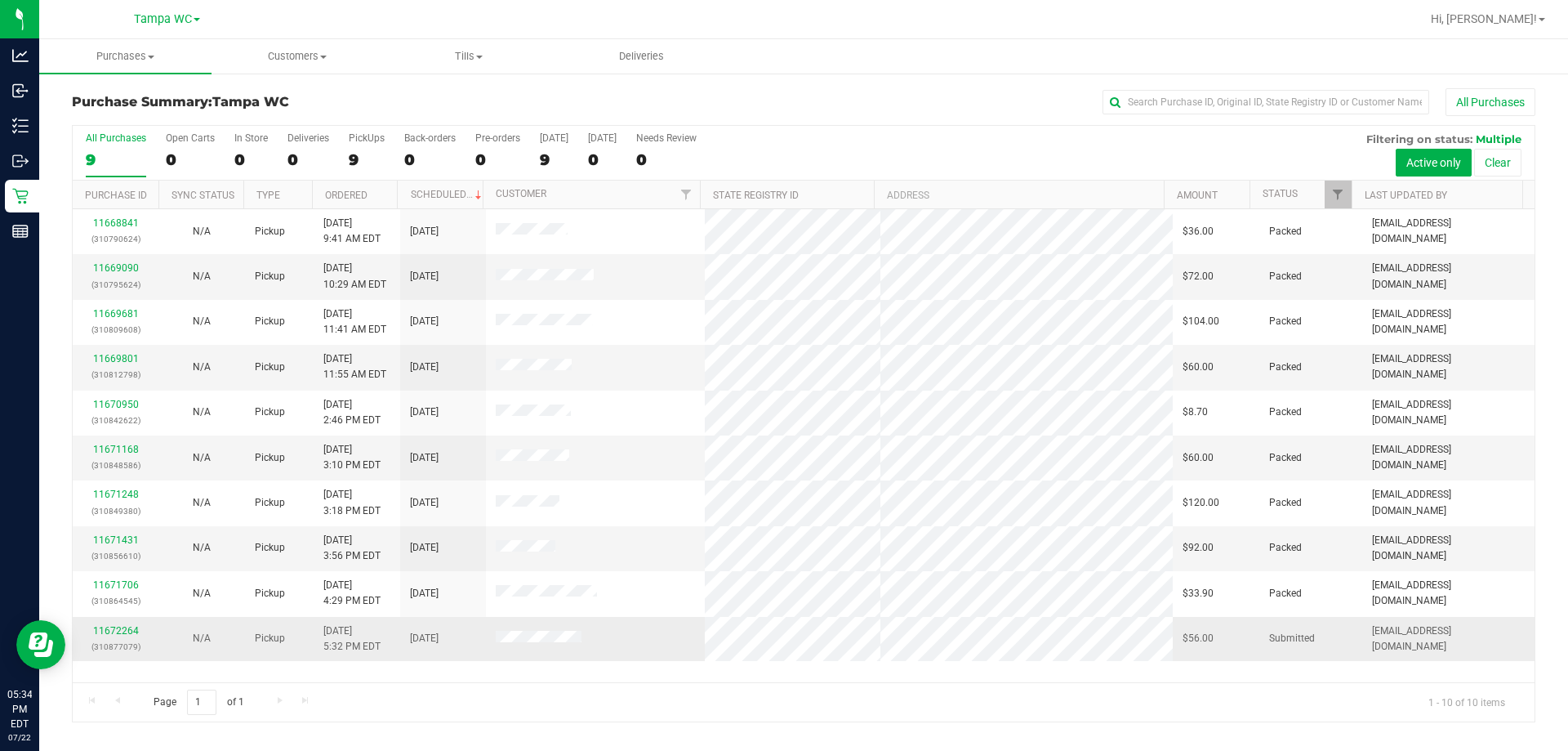 click on "11672264
(310877079)" at bounding box center [115, 639] 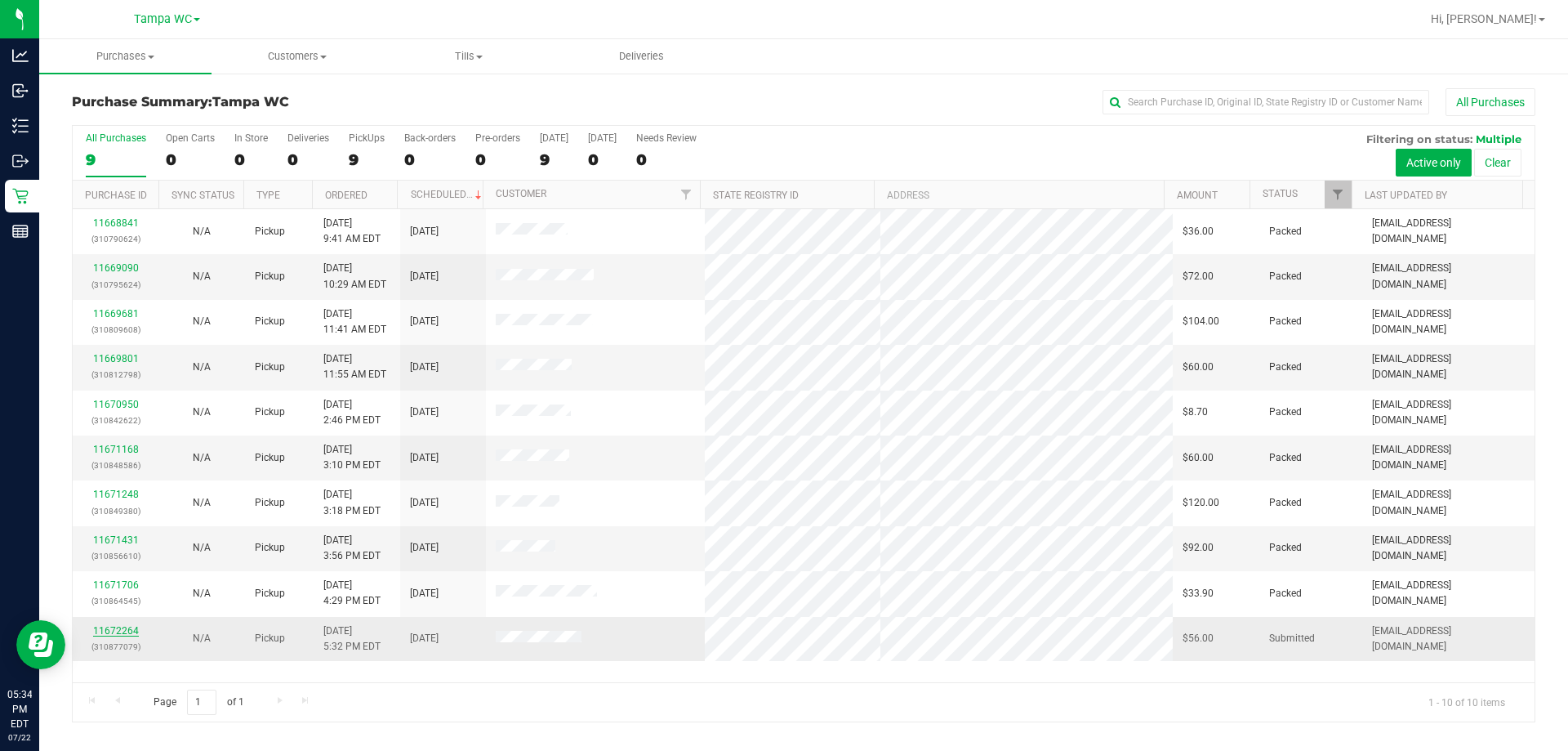 click on "11672264" at bounding box center [116, 631] 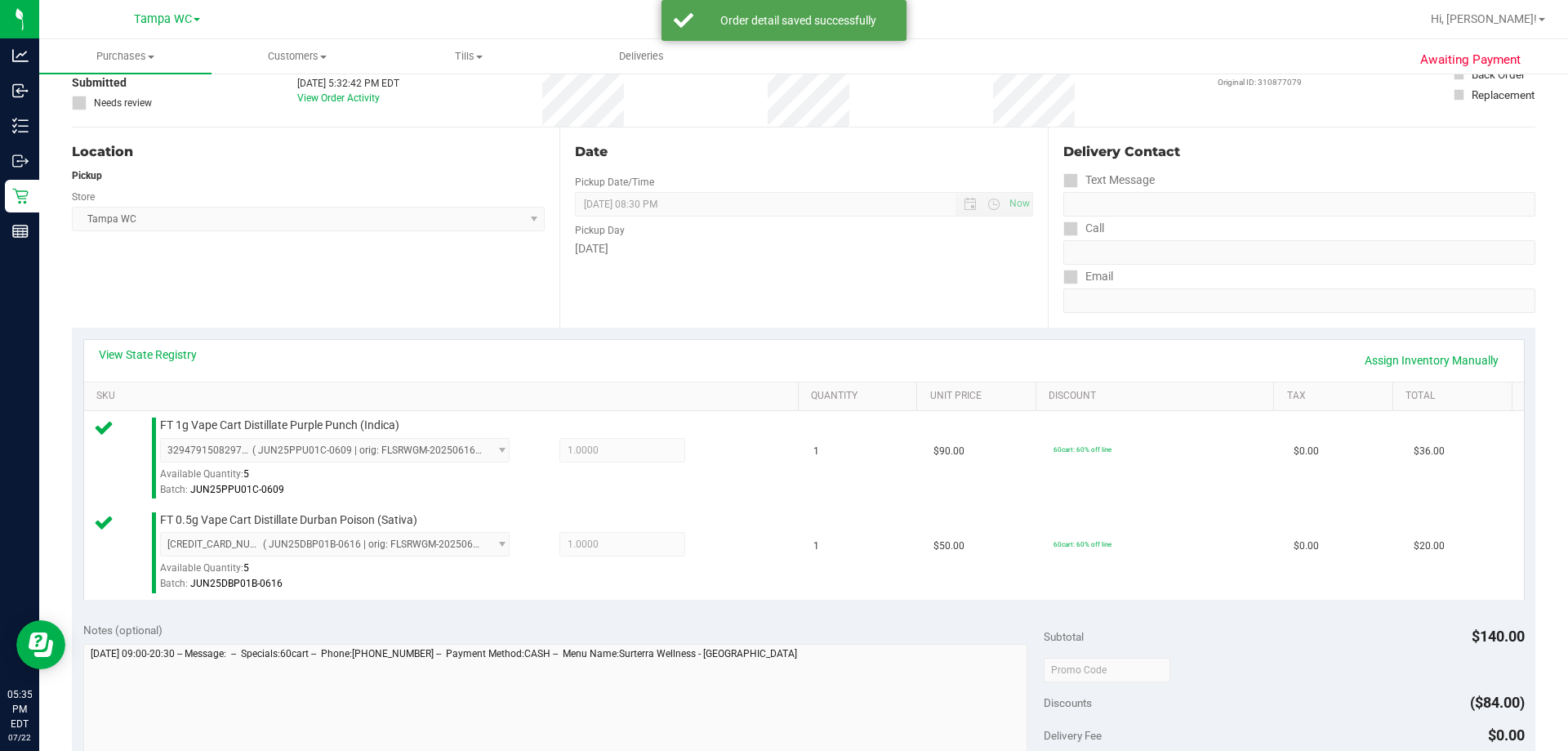 scroll, scrollTop: 327, scrollLeft: 0, axis: vertical 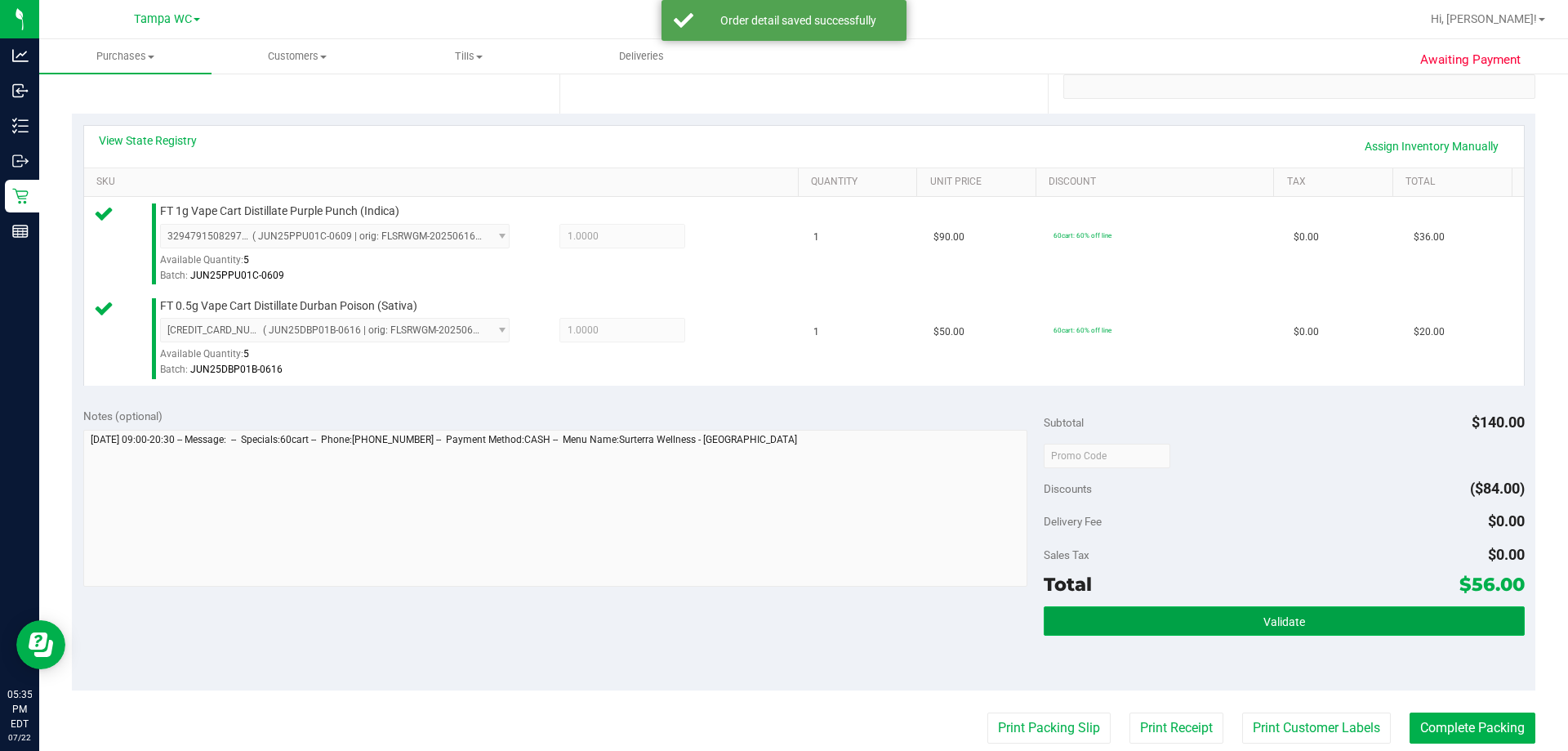 click on "Validate" at bounding box center [1284, 621] 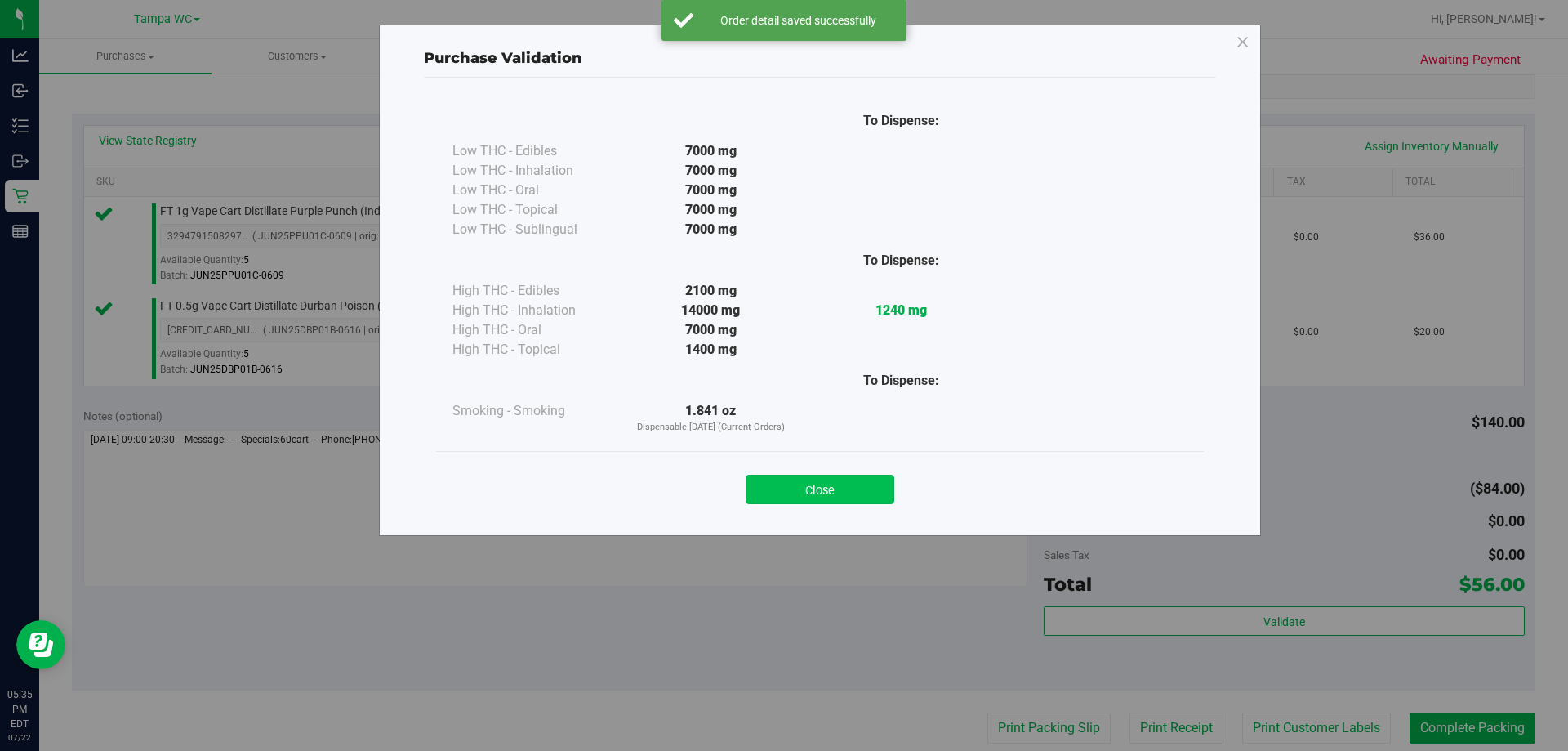 click on "Close" at bounding box center [820, 489] 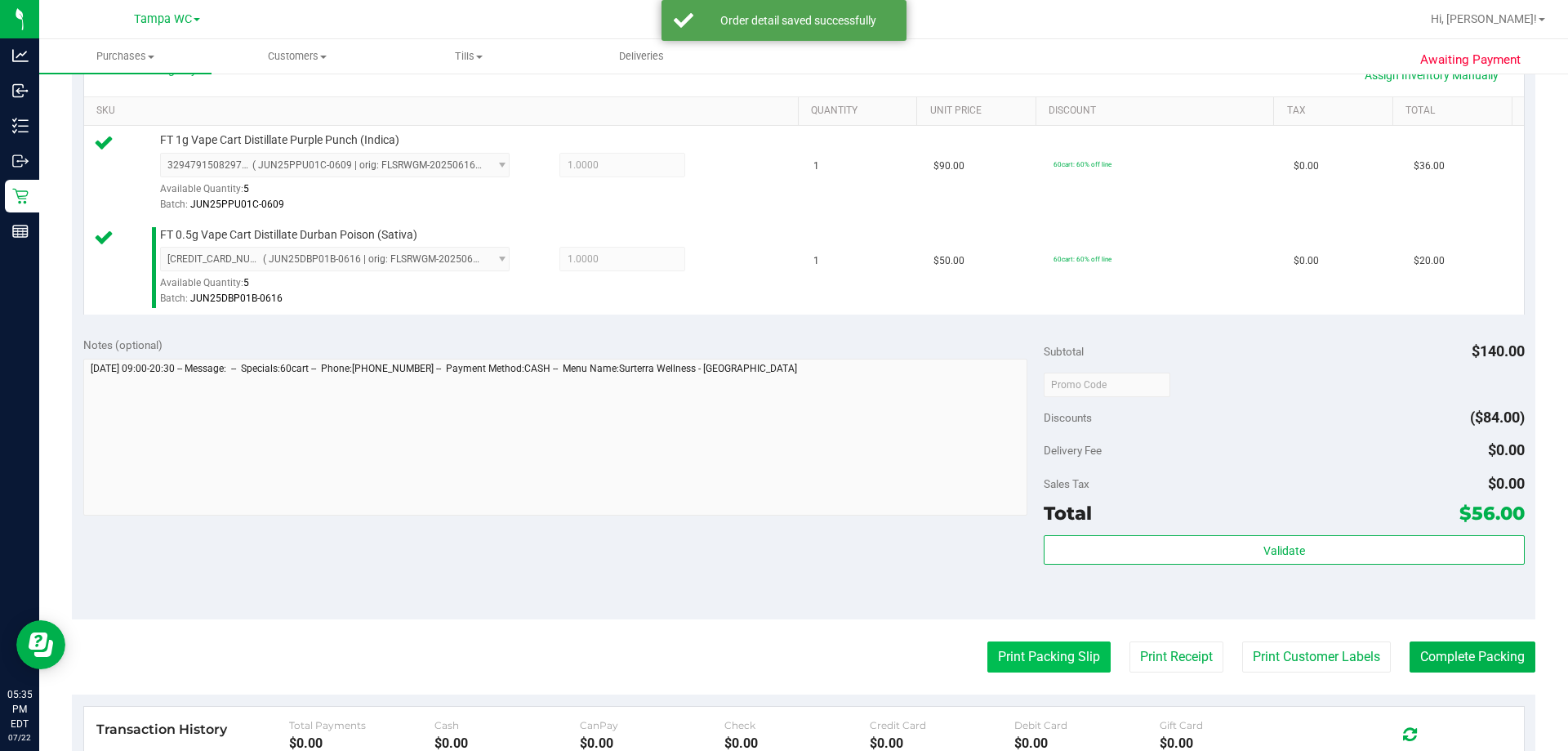 scroll, scrollTop: 490, scrollLeft: 0, axis: vertical 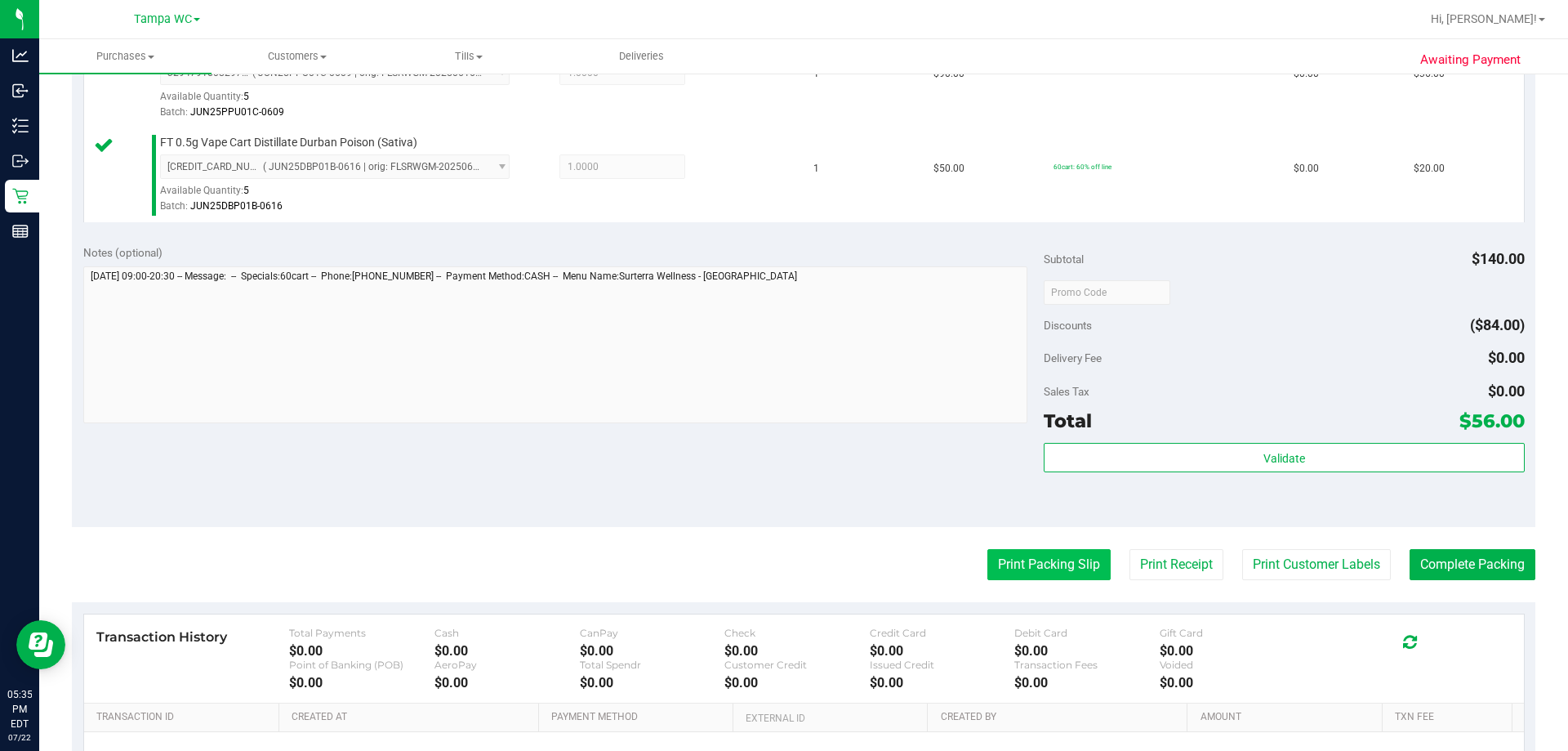 click on "Print Packing Slip" at bounding box center (1049, 565) 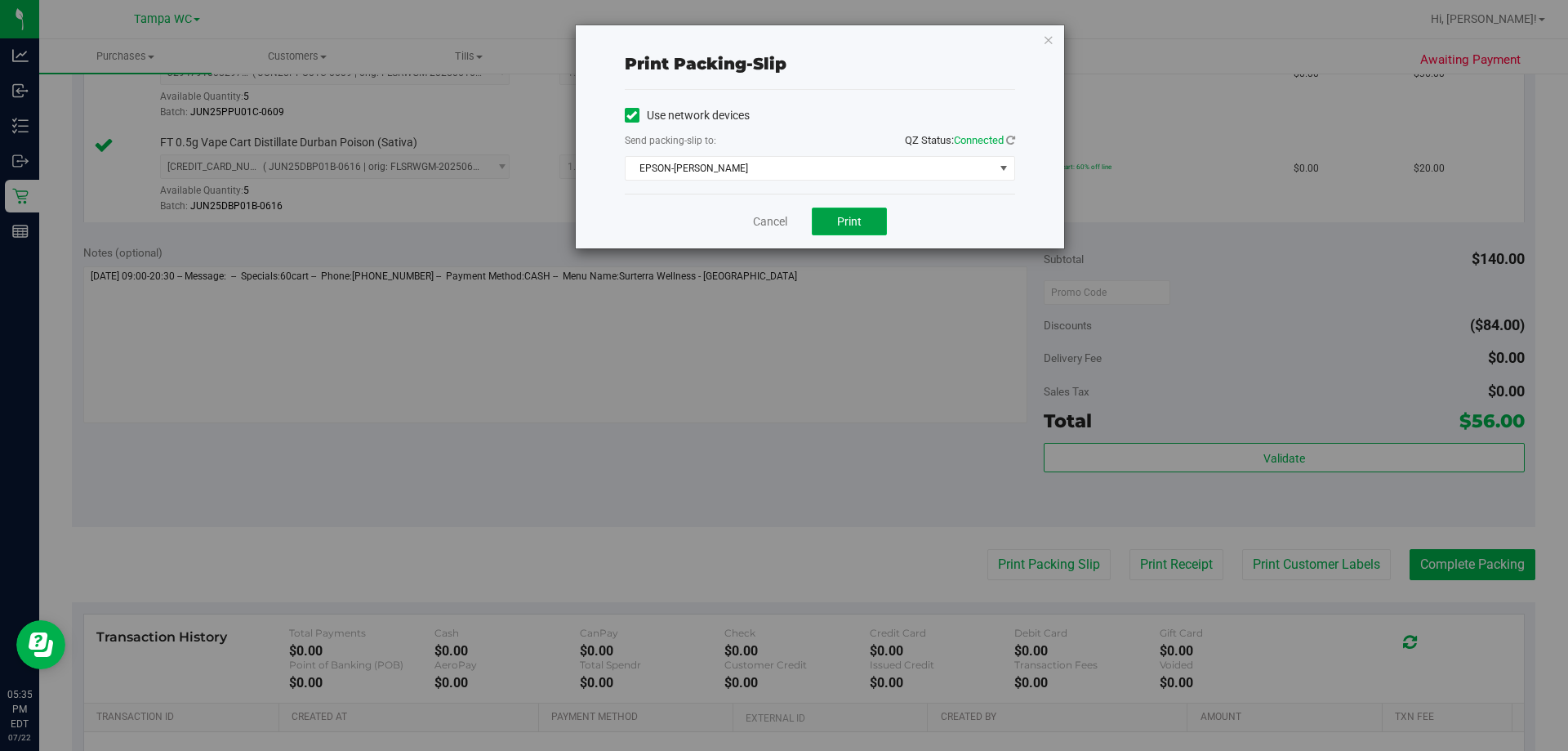 click on "Print" at bounding box center (849, 221) 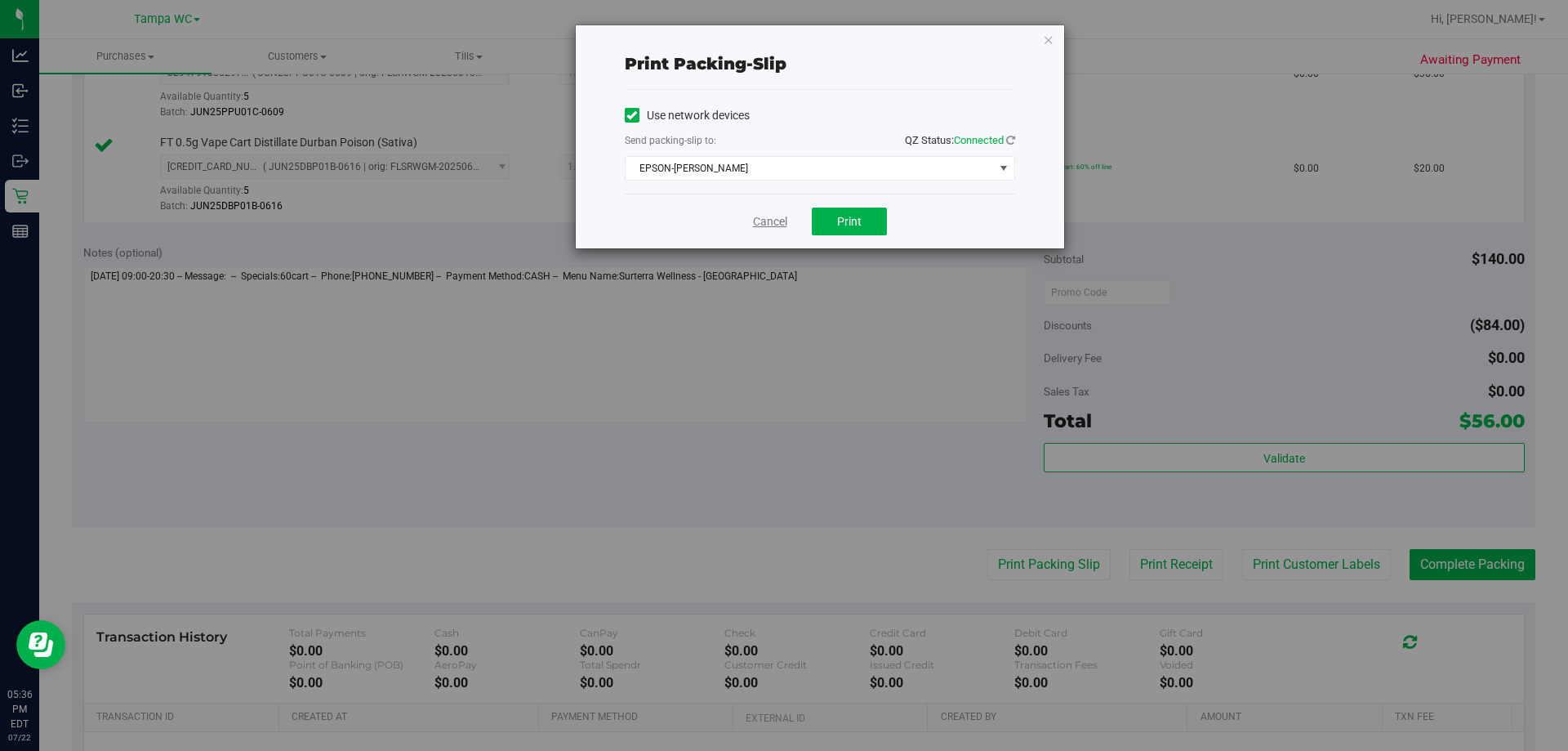 drag, startPoint x: 756, startPoint y: 230, endPoint x: 771, endPoint y: 227, distance: 15.297059 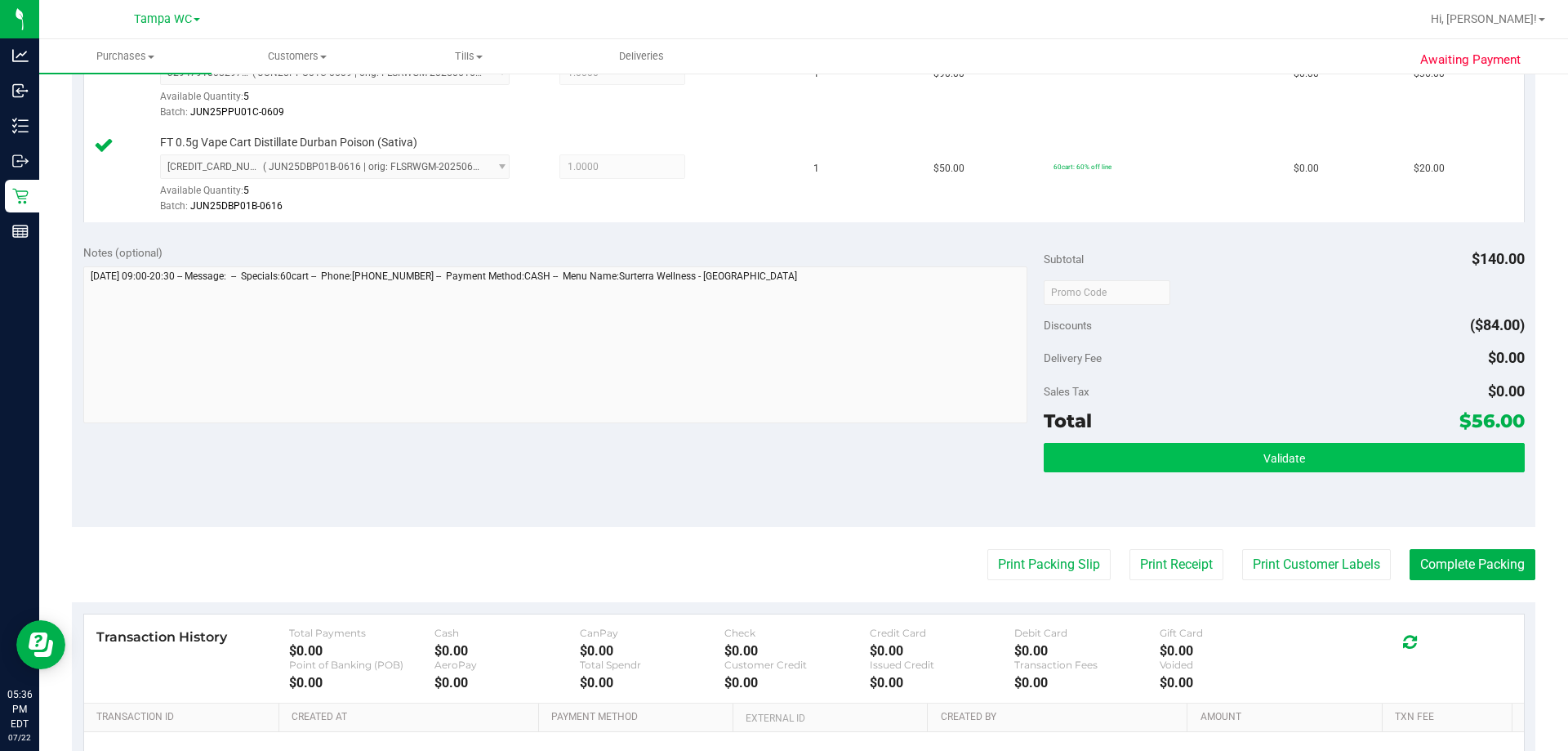 drag, startPoint x: 1406, startPoint y: 428, endPoint x: 1405, endPoint y: 460, distance: 32.015621 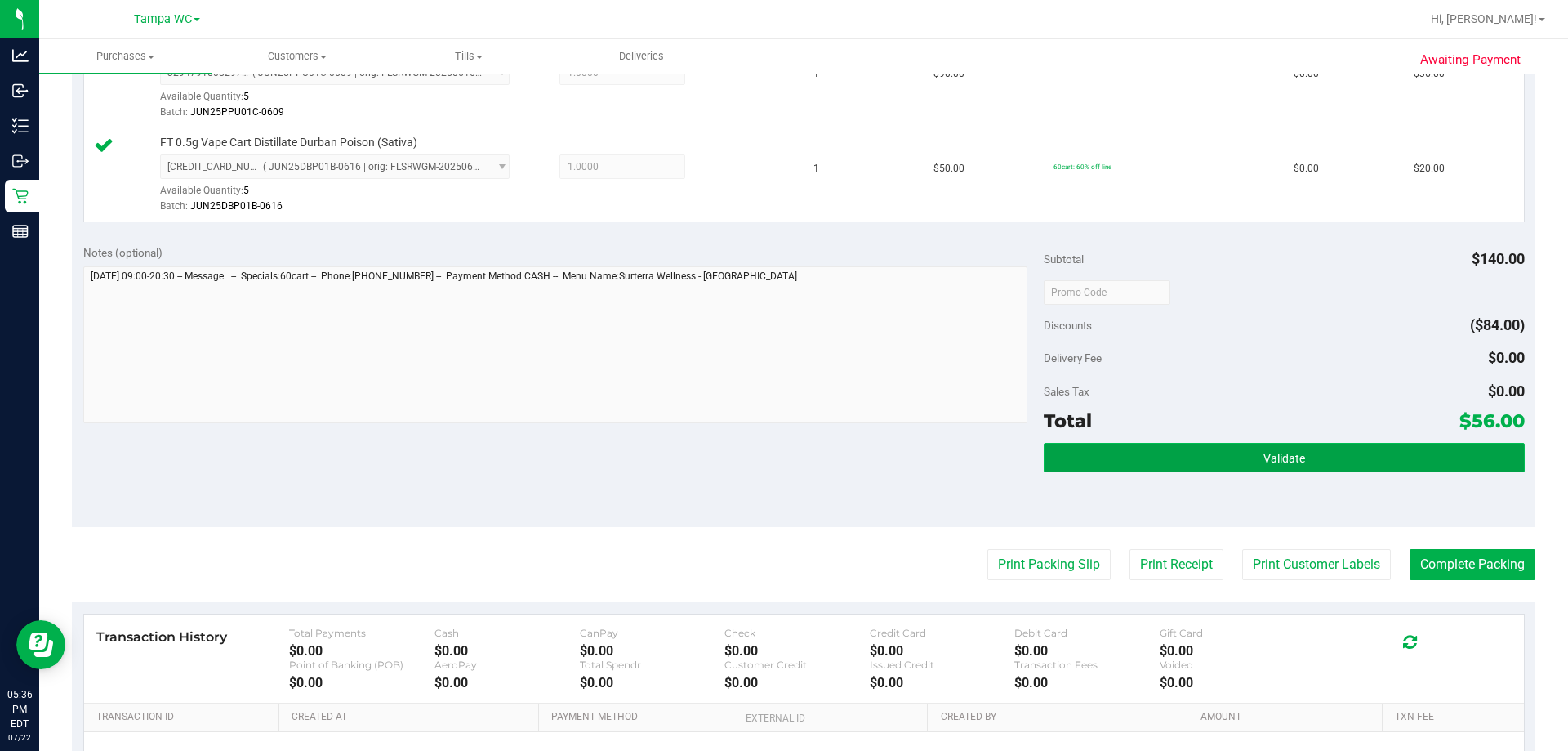 click on "Validate" at bounding box center (1284, 458) 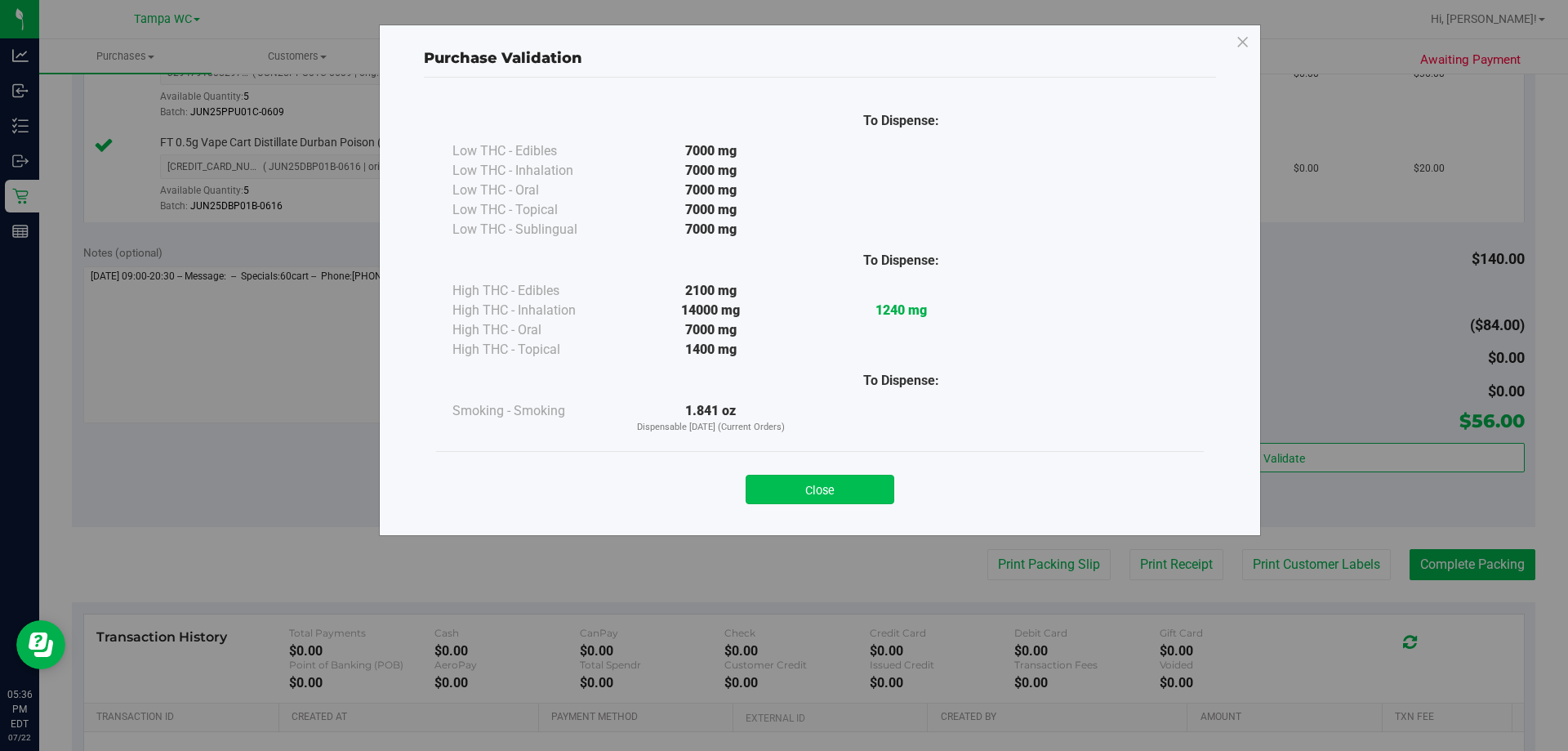 click on "Close" at bounding box center (820, 489) 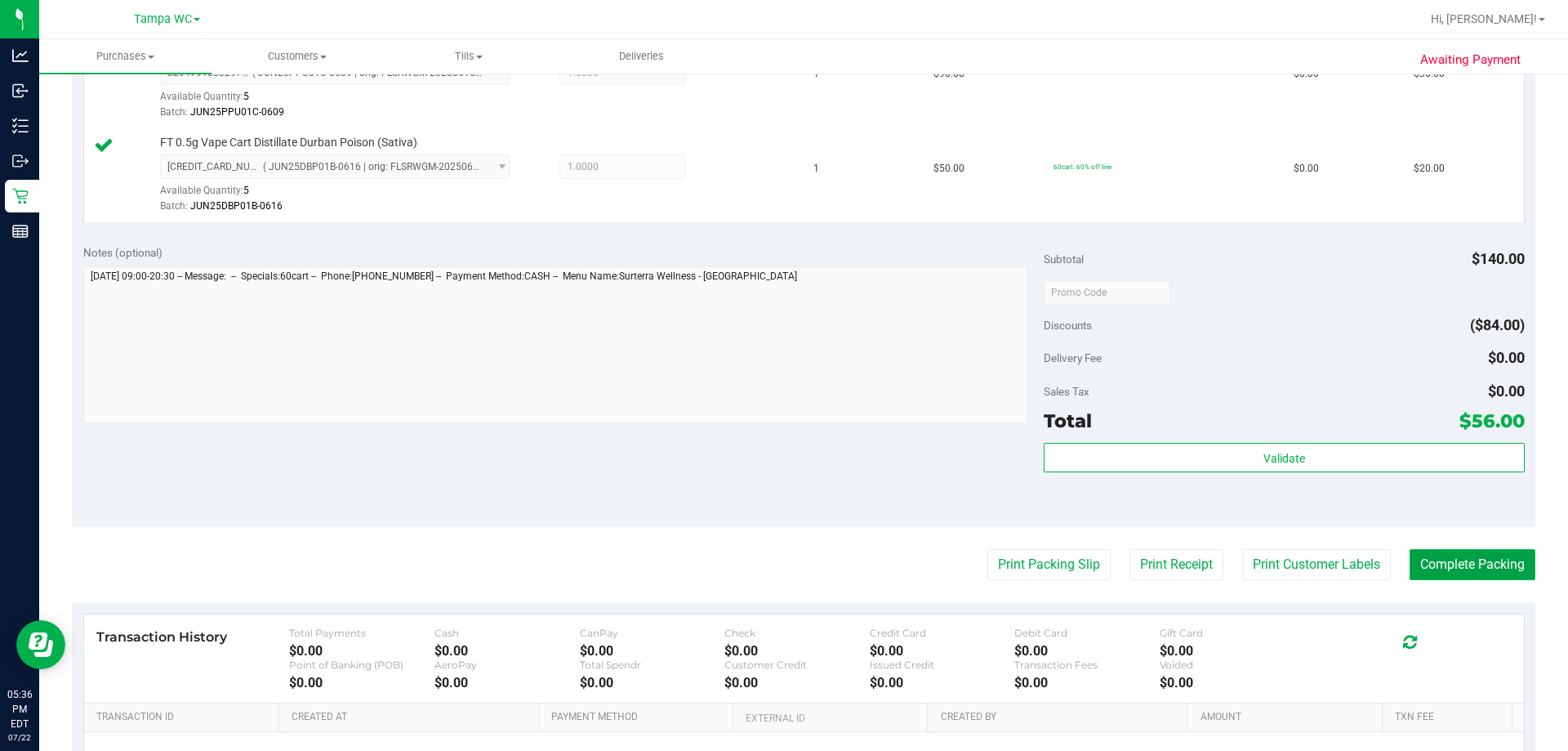 click on "Complete Packing" at bounding box center (1472, 565) 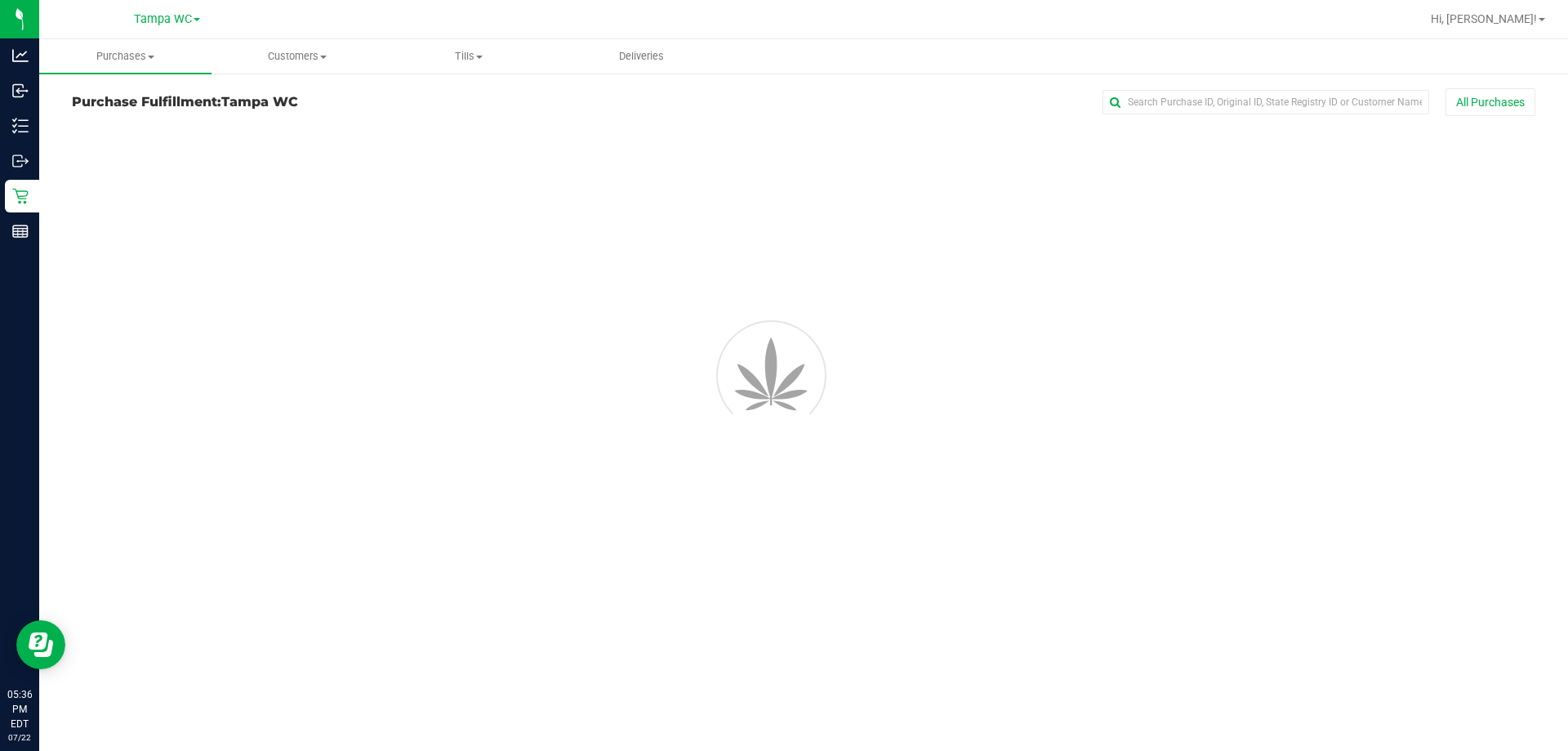 scroll, scrollTop: 0, scrollLeft: 0, axis: both 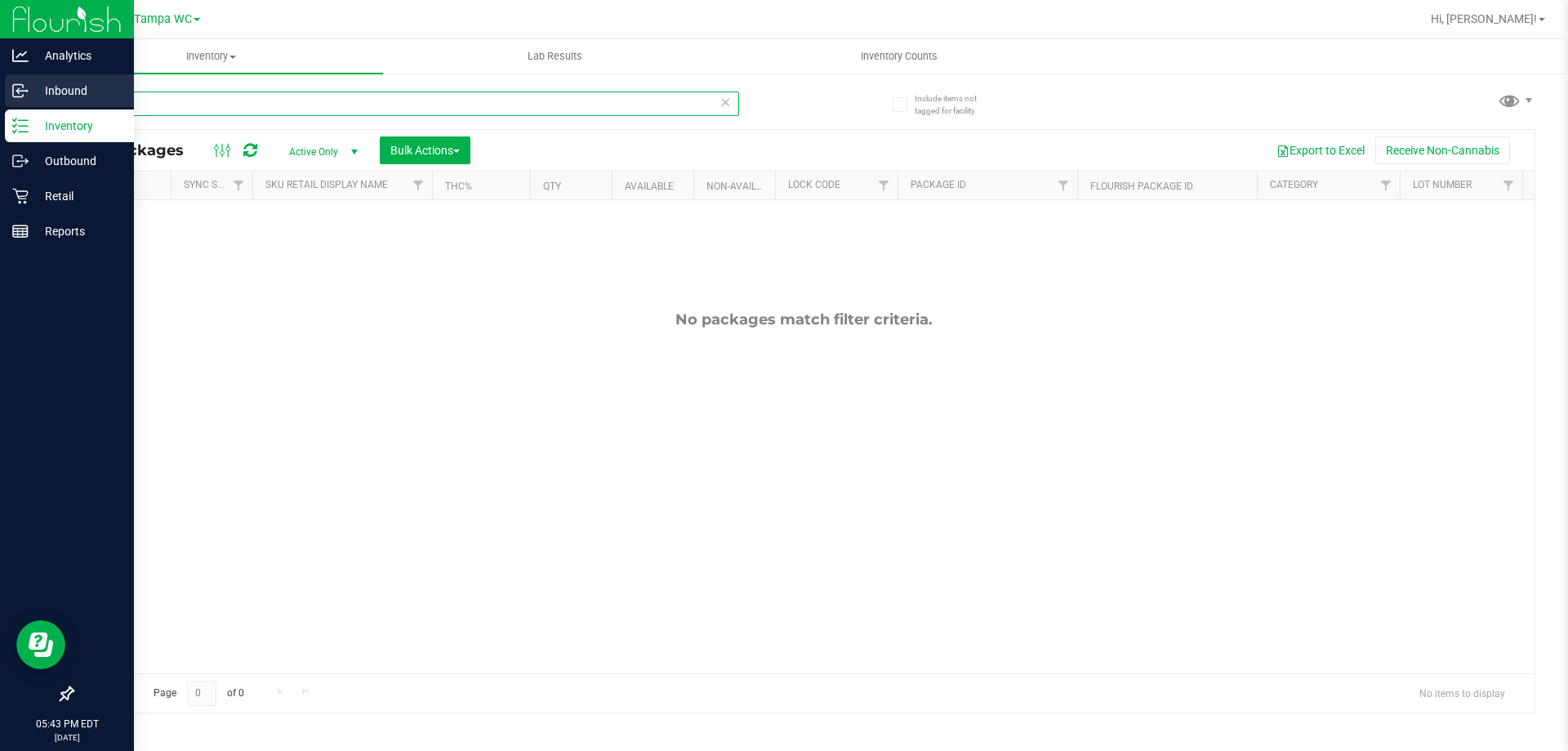 drag, startPoint x: 198, startPoint y: 105, endPoint x: 20, endPoint y: 105, distance: 178 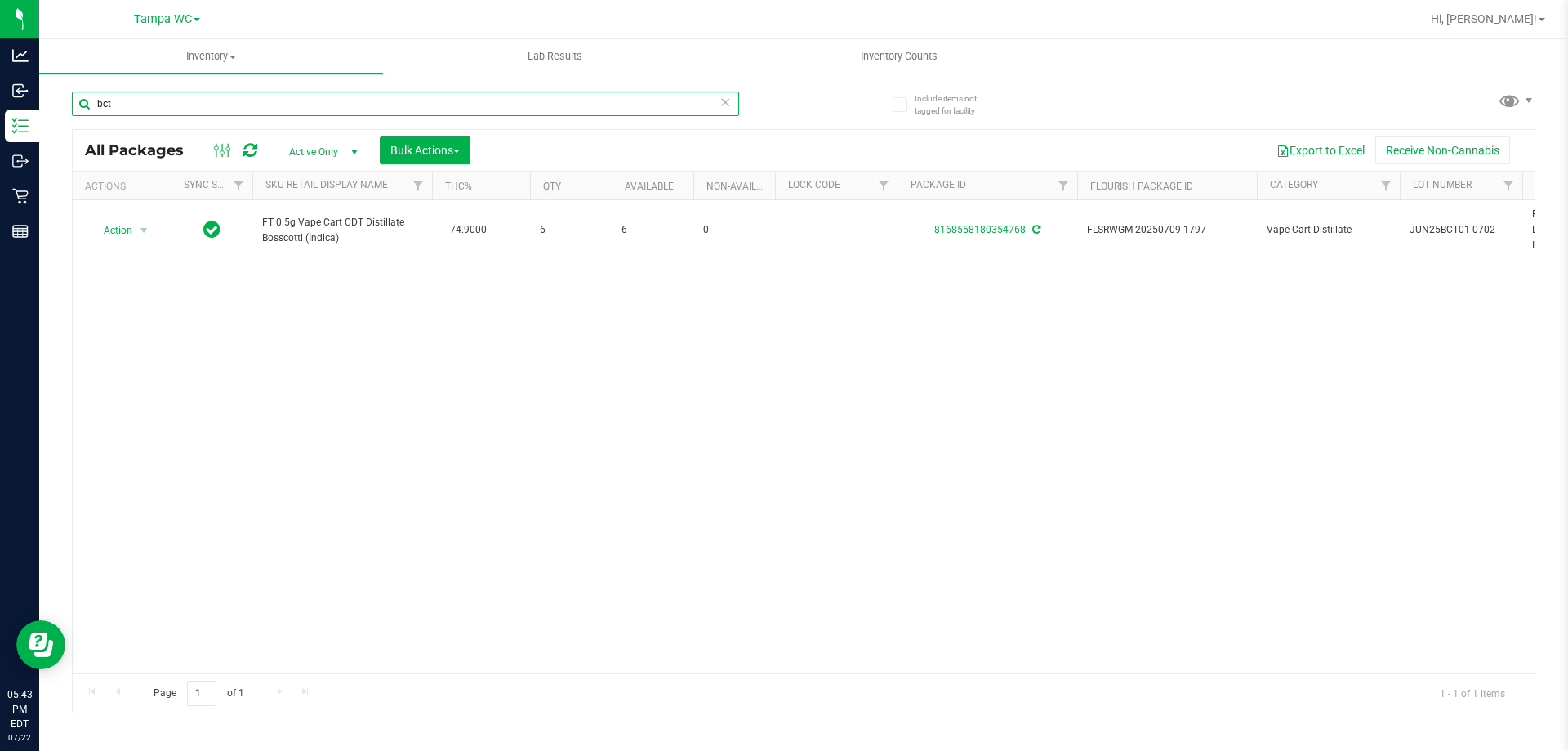 type on "bct" 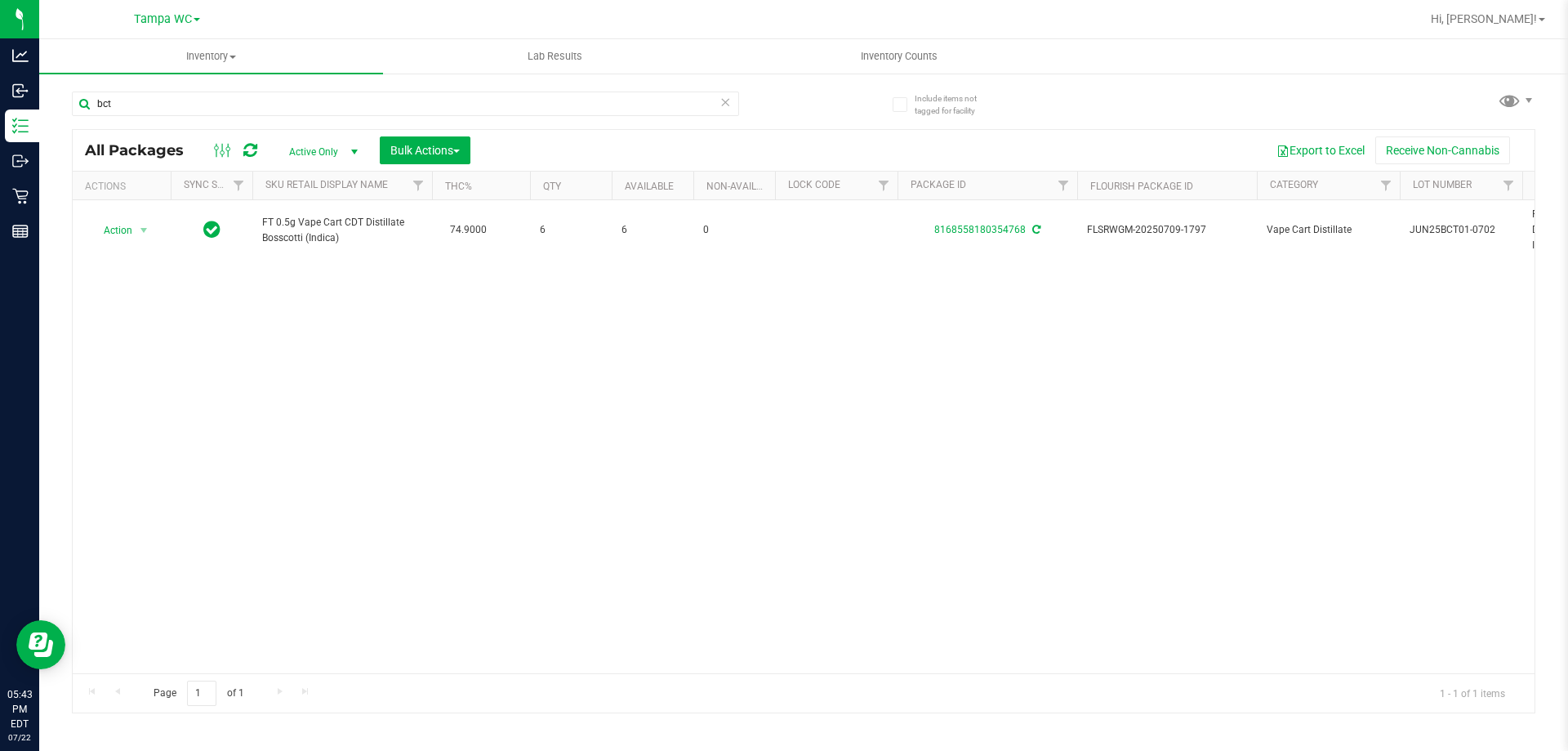 click on "Action Action Adjust qty Create package Edit attributes Global inventory Locate package Lock package Package audit log Print package label Print product labels Schedule for destruction
FT 0.5g Vape Cart CDT Distillate Bosscotti (Indica)
74.9000
6
6
0
8168558180354768
FLSRWGM-20250709-1797
Vape Cart Distillate
JUN25BCT01-0702
FT - VAPE CART CDT DISTILLATE - 0.5G - BCT - IND
Now" at bounding box center [804, 436] 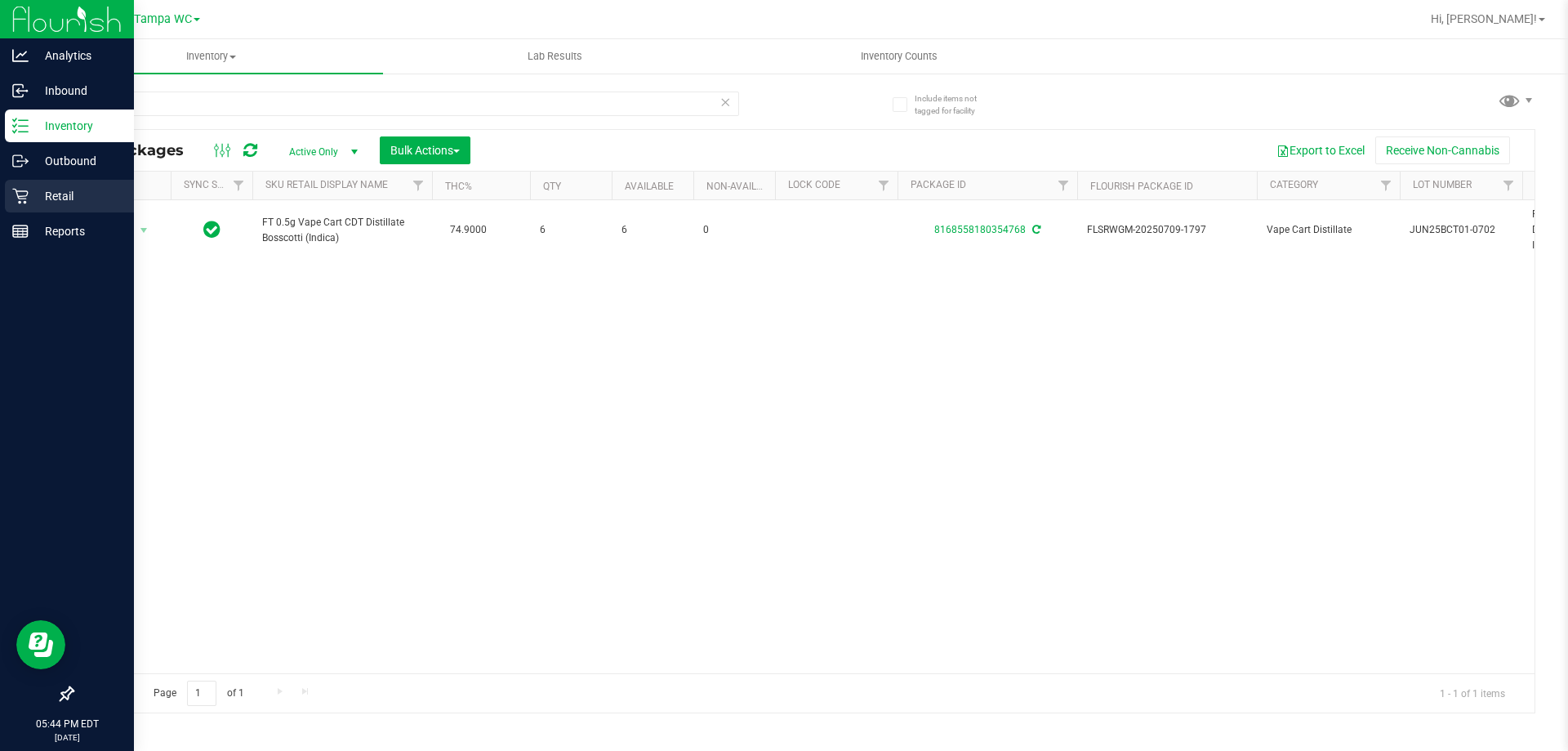 click on "Retail" at bounding box center [78, 196] 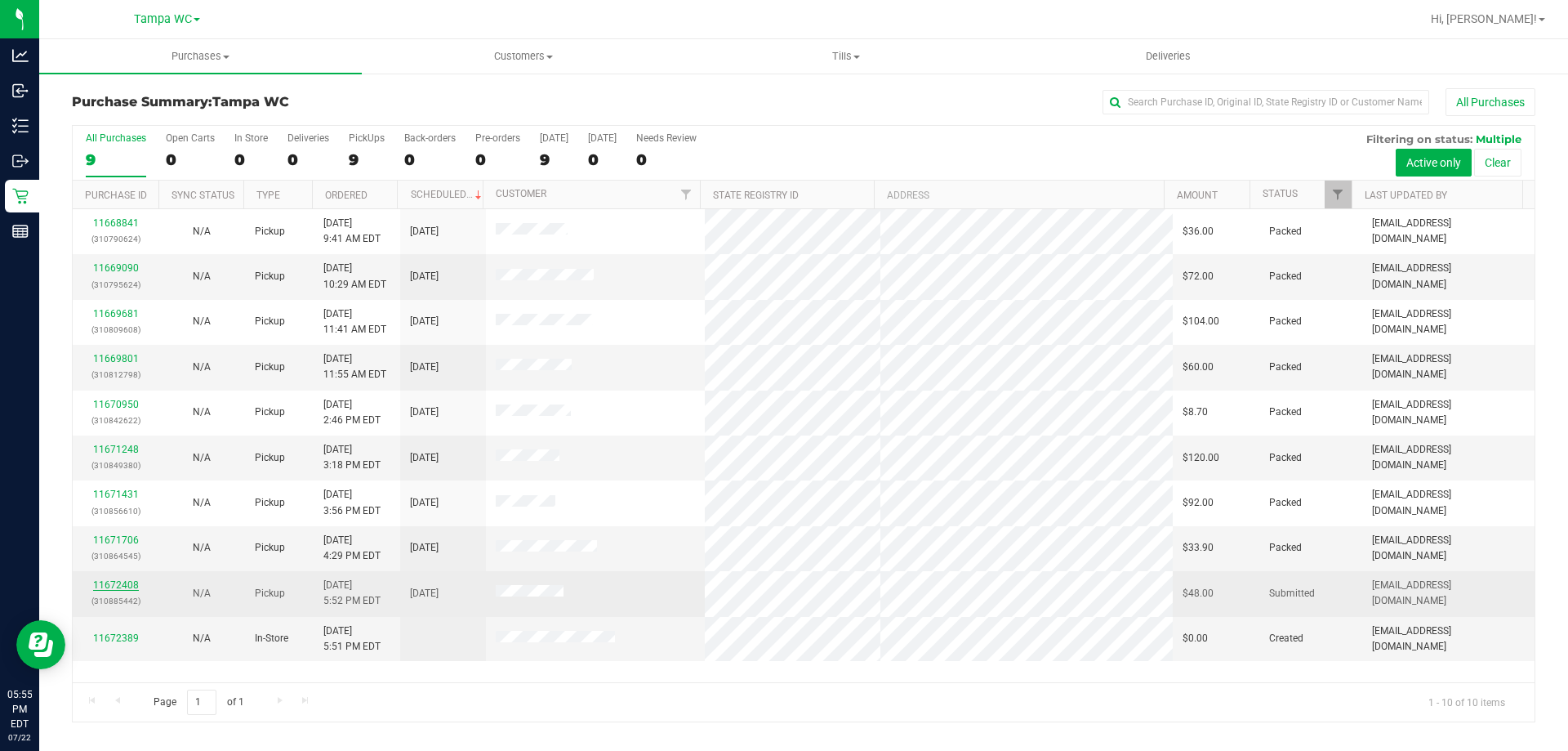 click on "11672408" at bounding box center (116, 585) 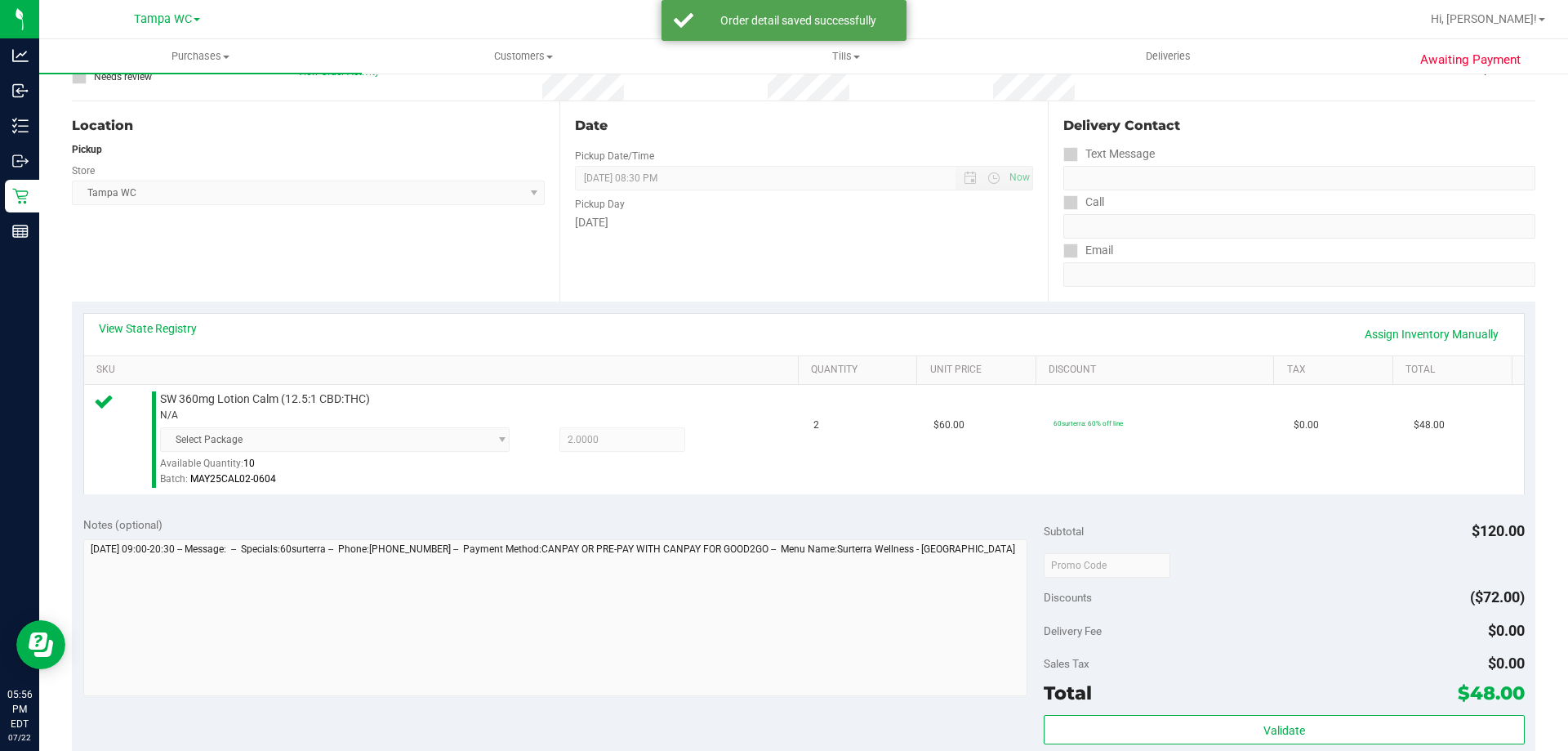 scroll, scrollTop: 409, scrollLeft: 0, axis: vertical 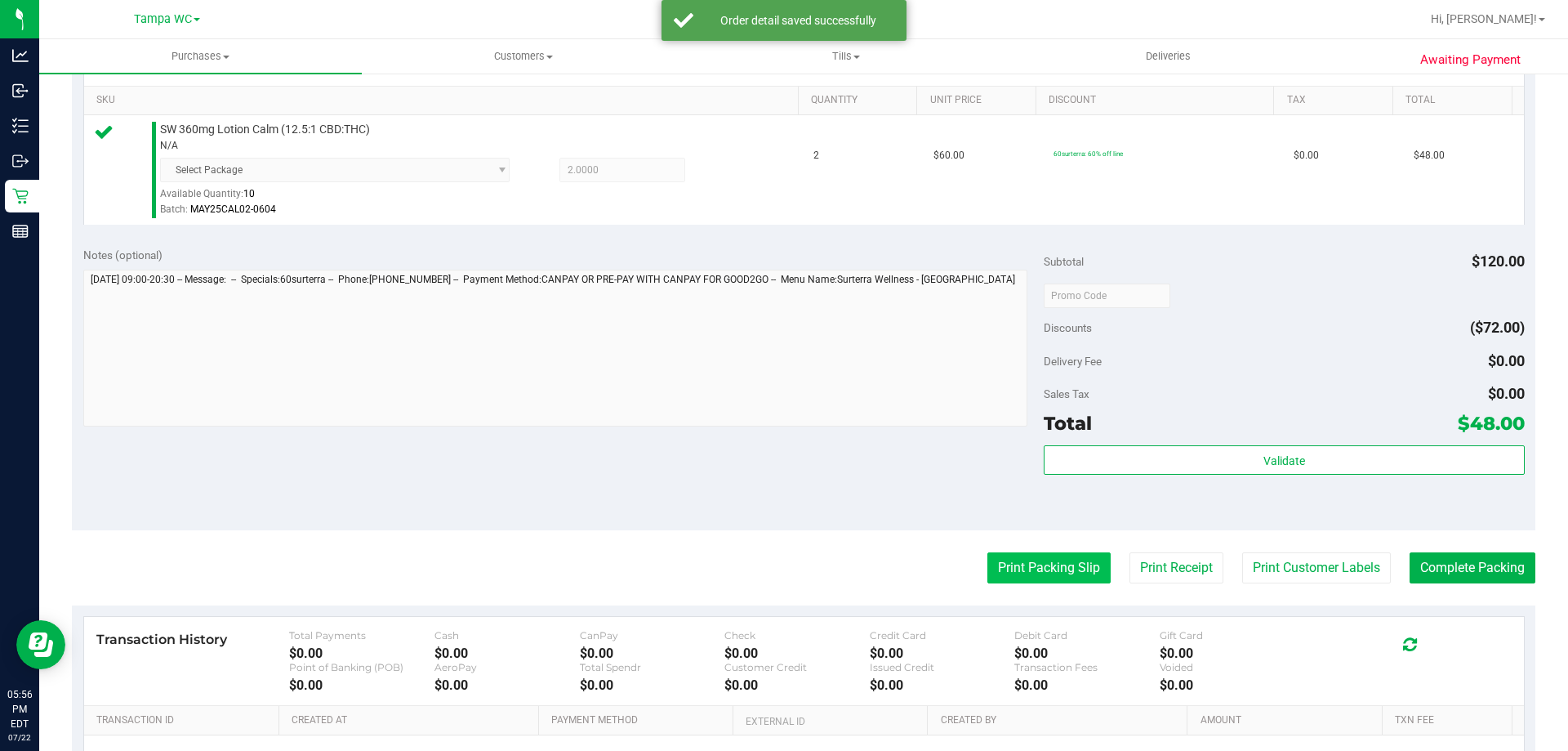 click on "Print Packing Slip" at bounding box center [1049, 568] 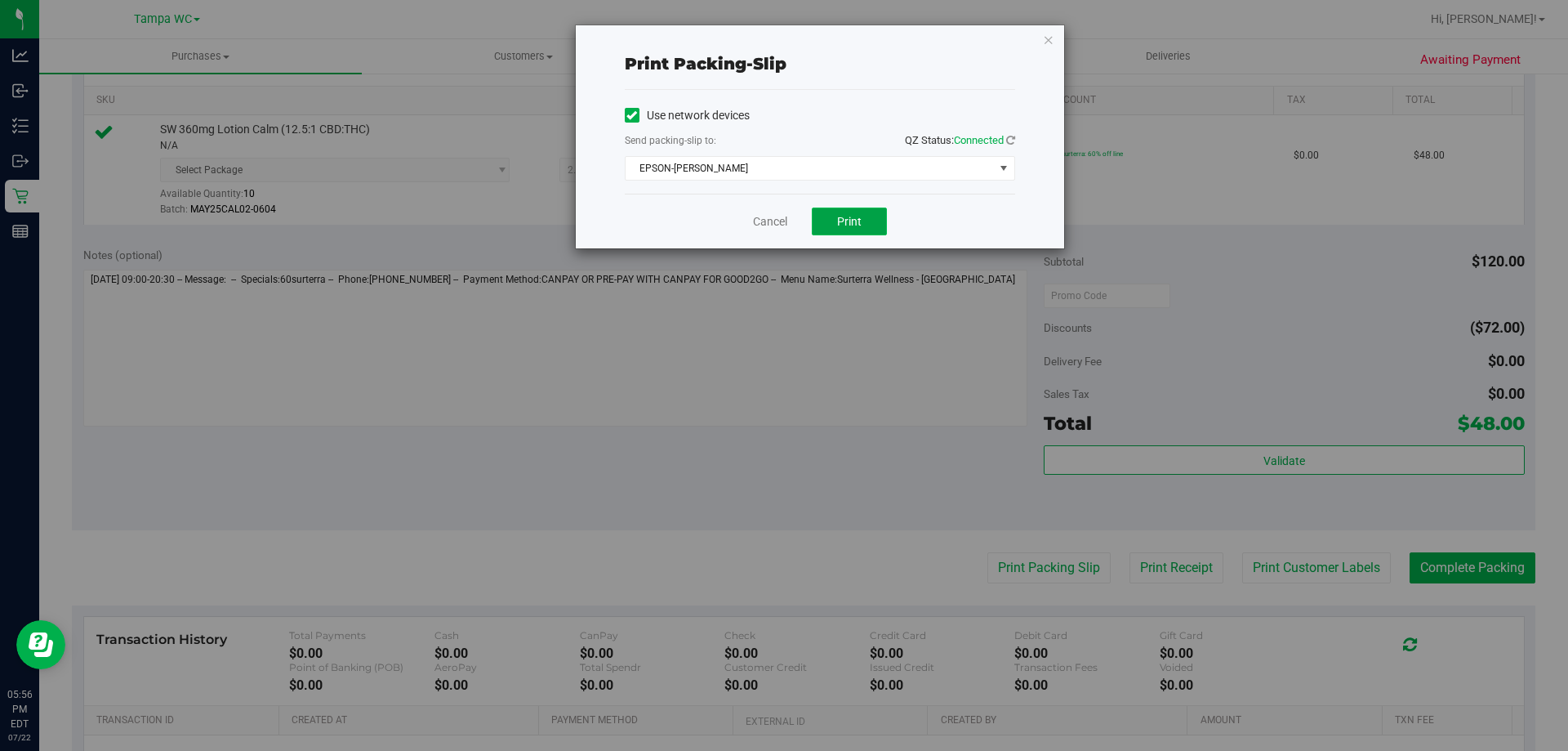 click on "Print" at bounding box center (849, 221) 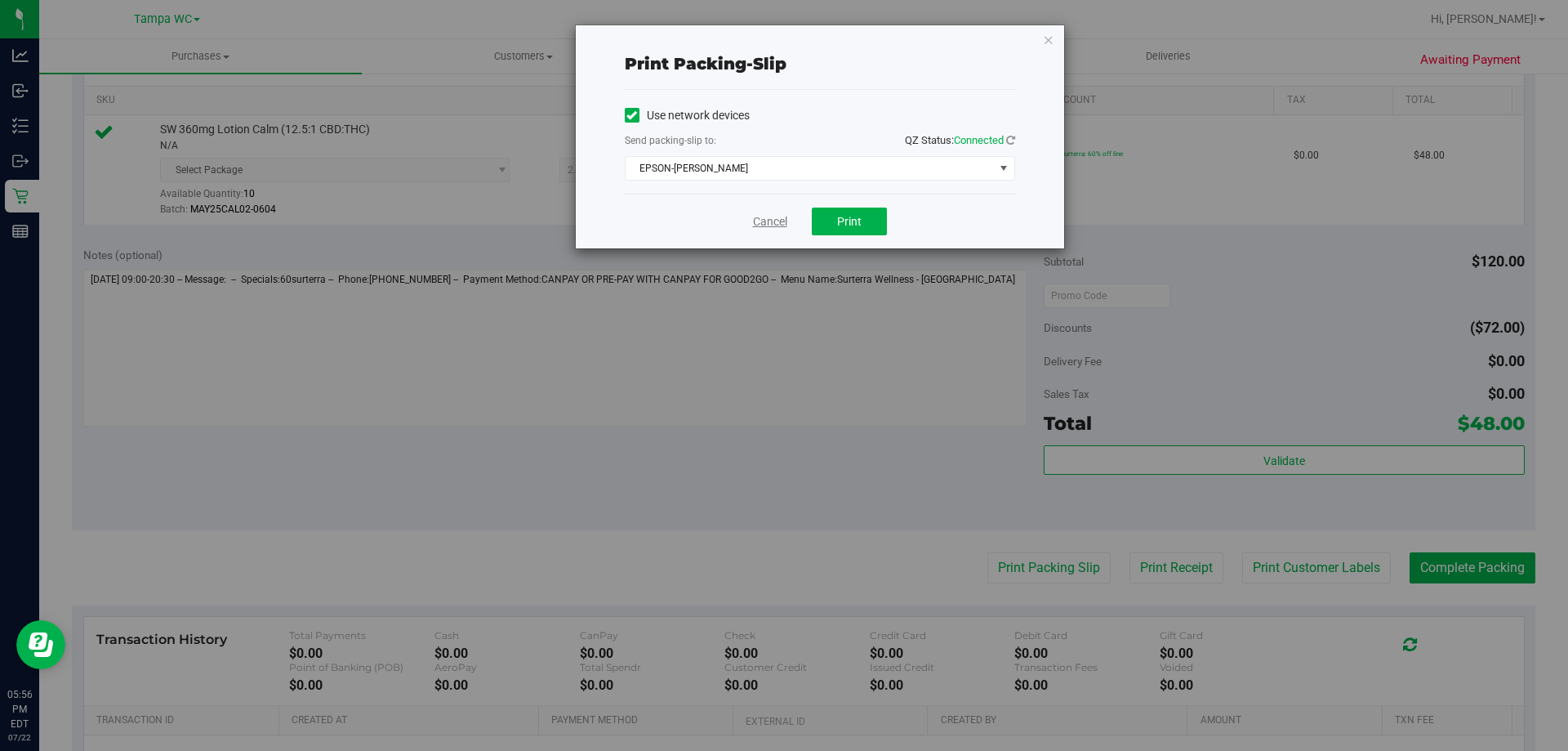 click on "Cancel" at bounding box center [770, 221] 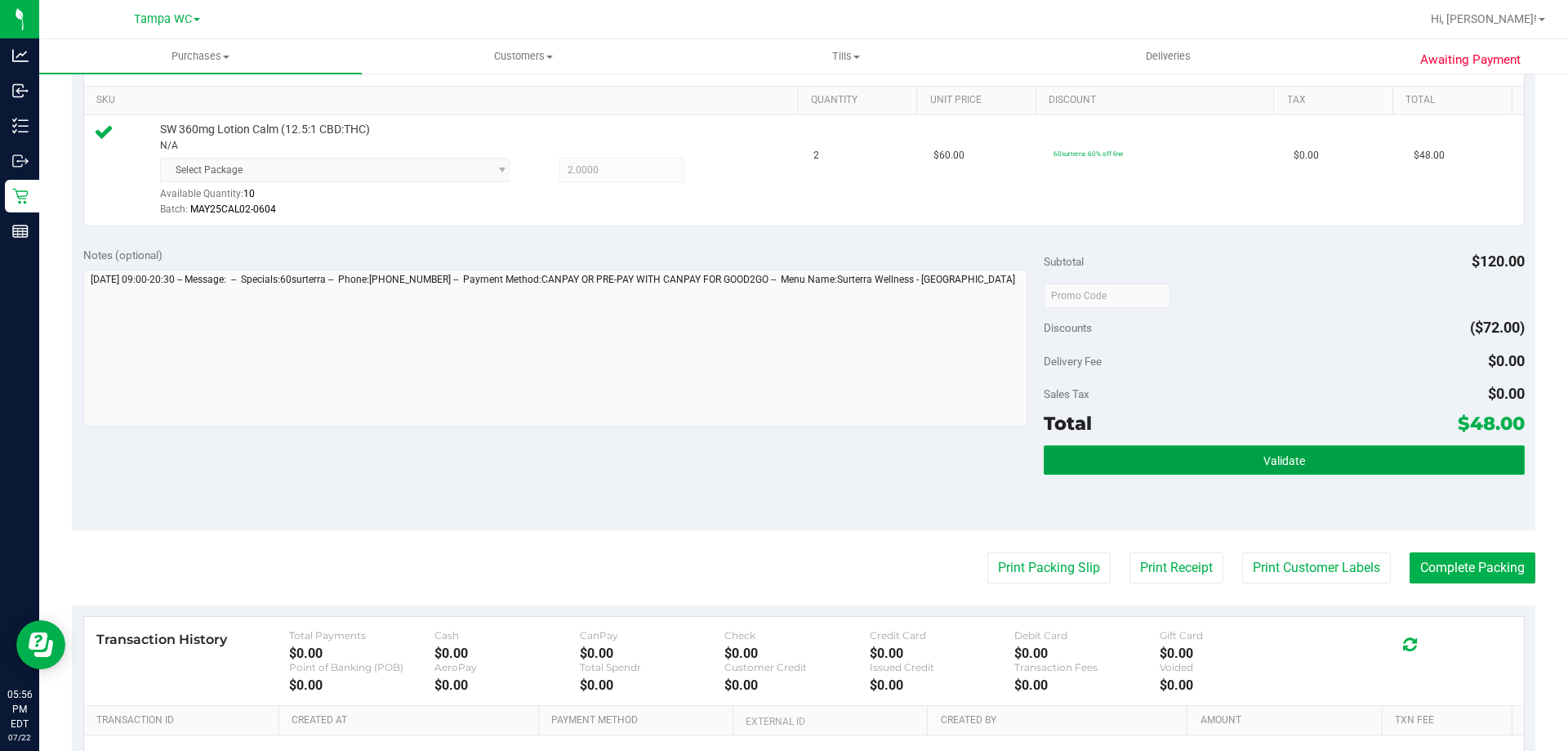 click on "Validate" at bounding box center [1284, 460] 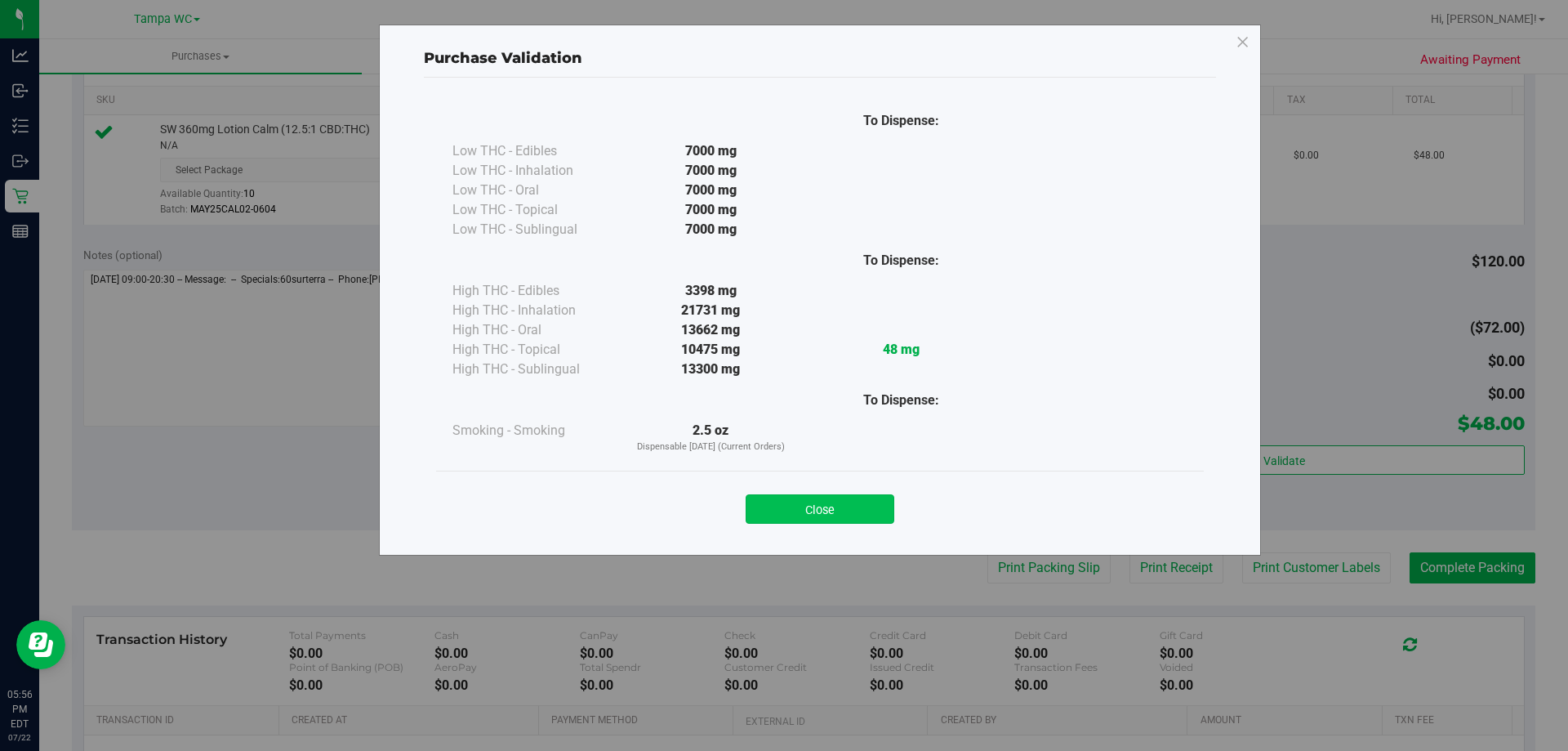 click on "Close" at bounding box center [820, 509] 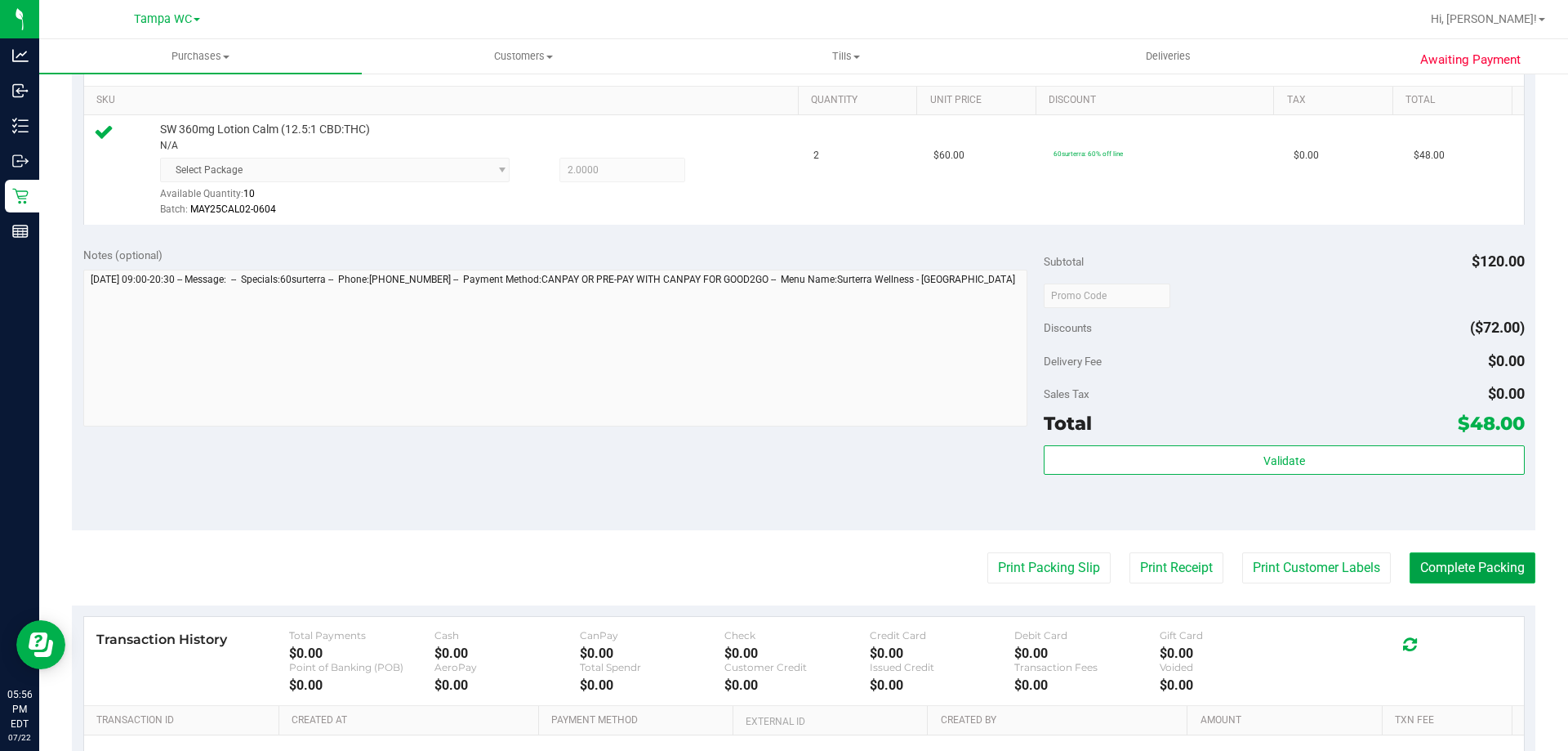 click on "Complete Packing" at bounding box center [1472, 568] 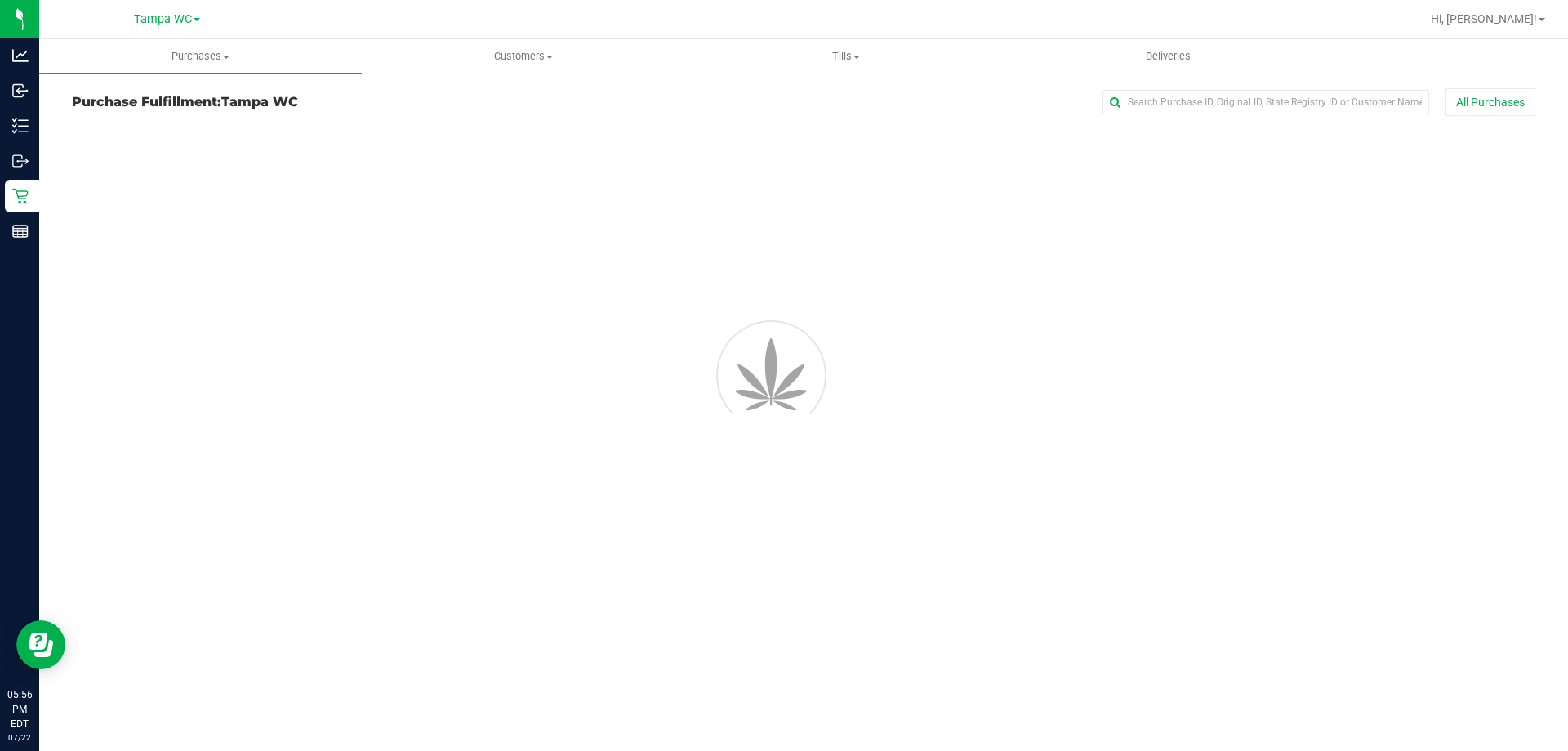 scroll, scrollTop: 0, scrollLeft: 0, axis: both 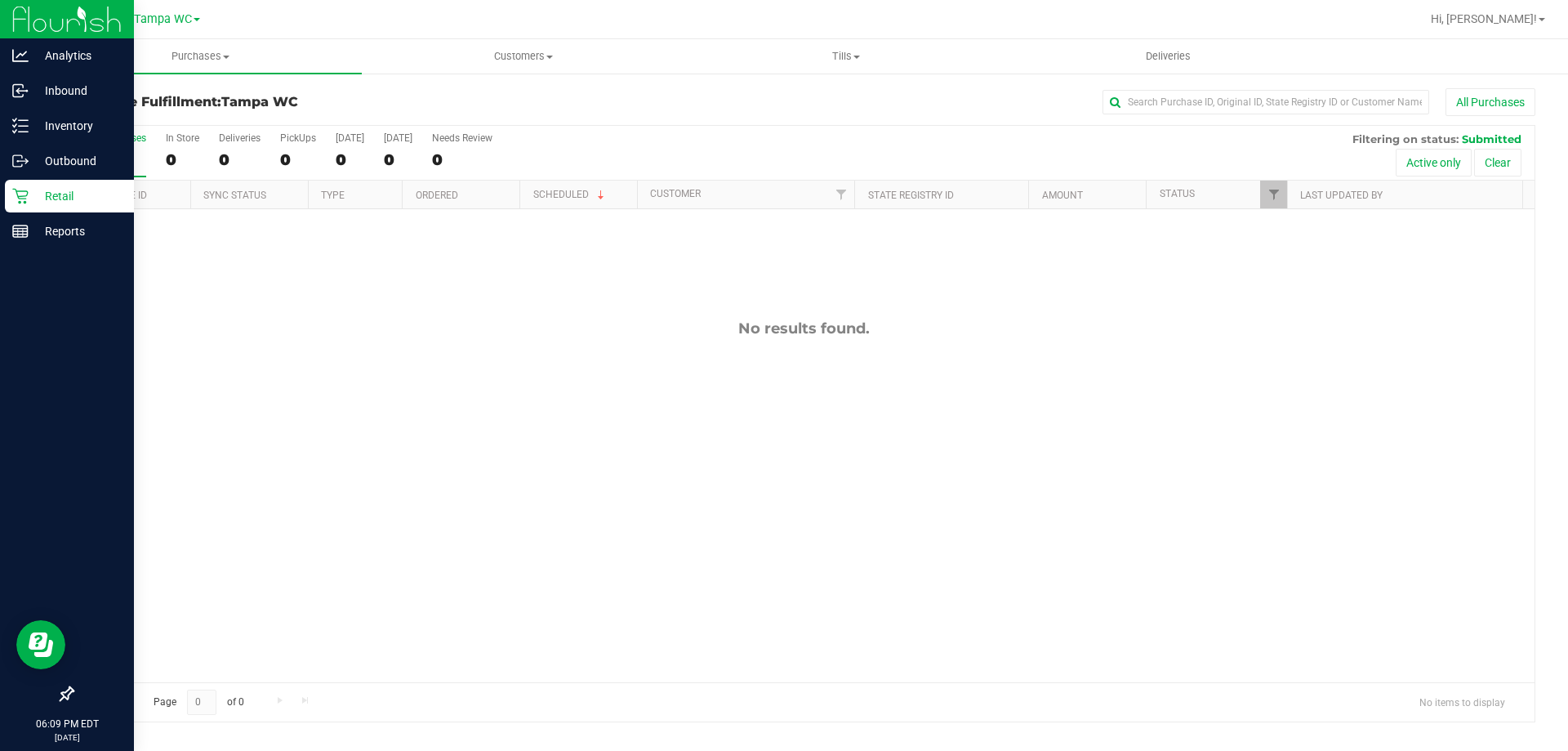 click on "Retail" at bounding box center (78, 196) 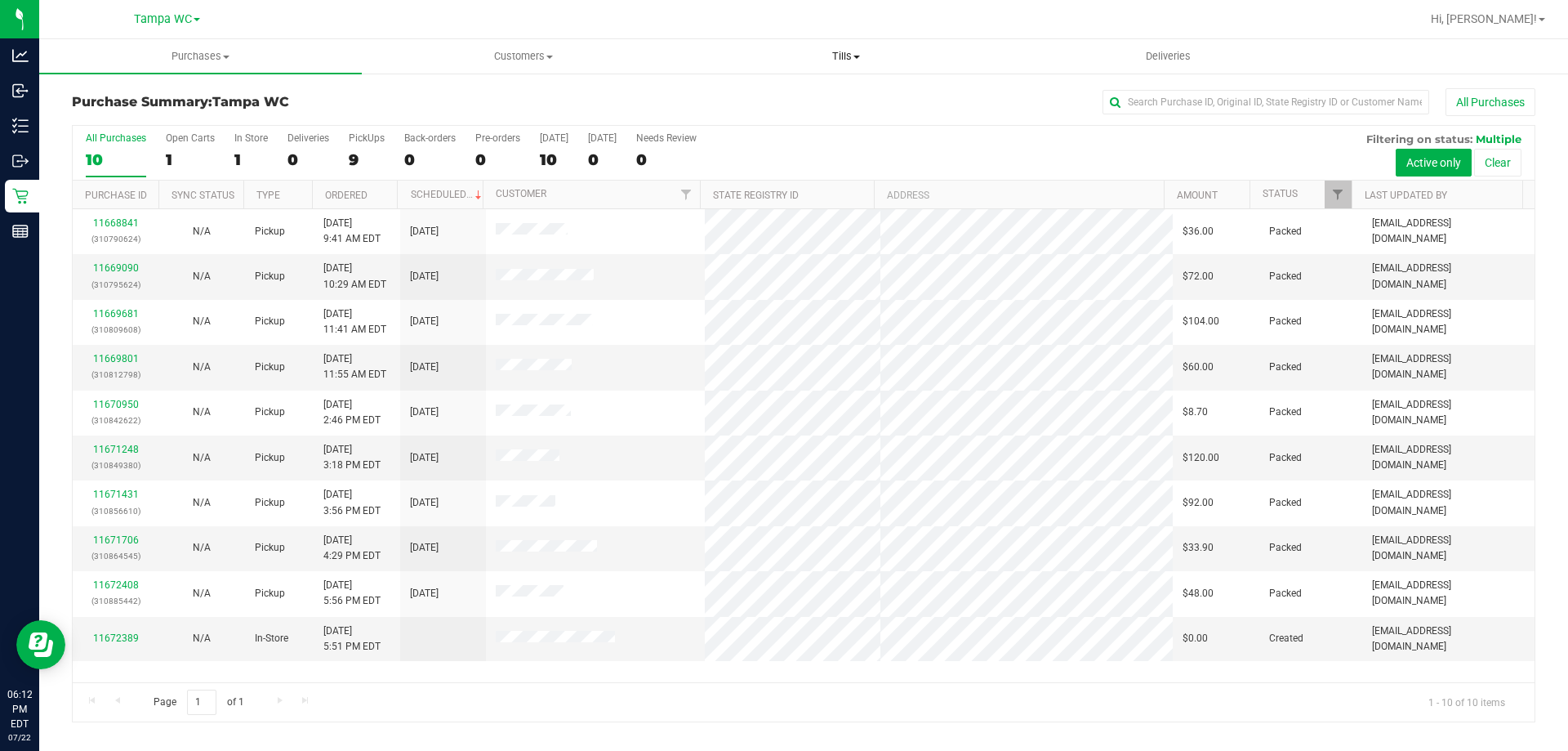 click on "Tills" at bounding box center (845, 56) 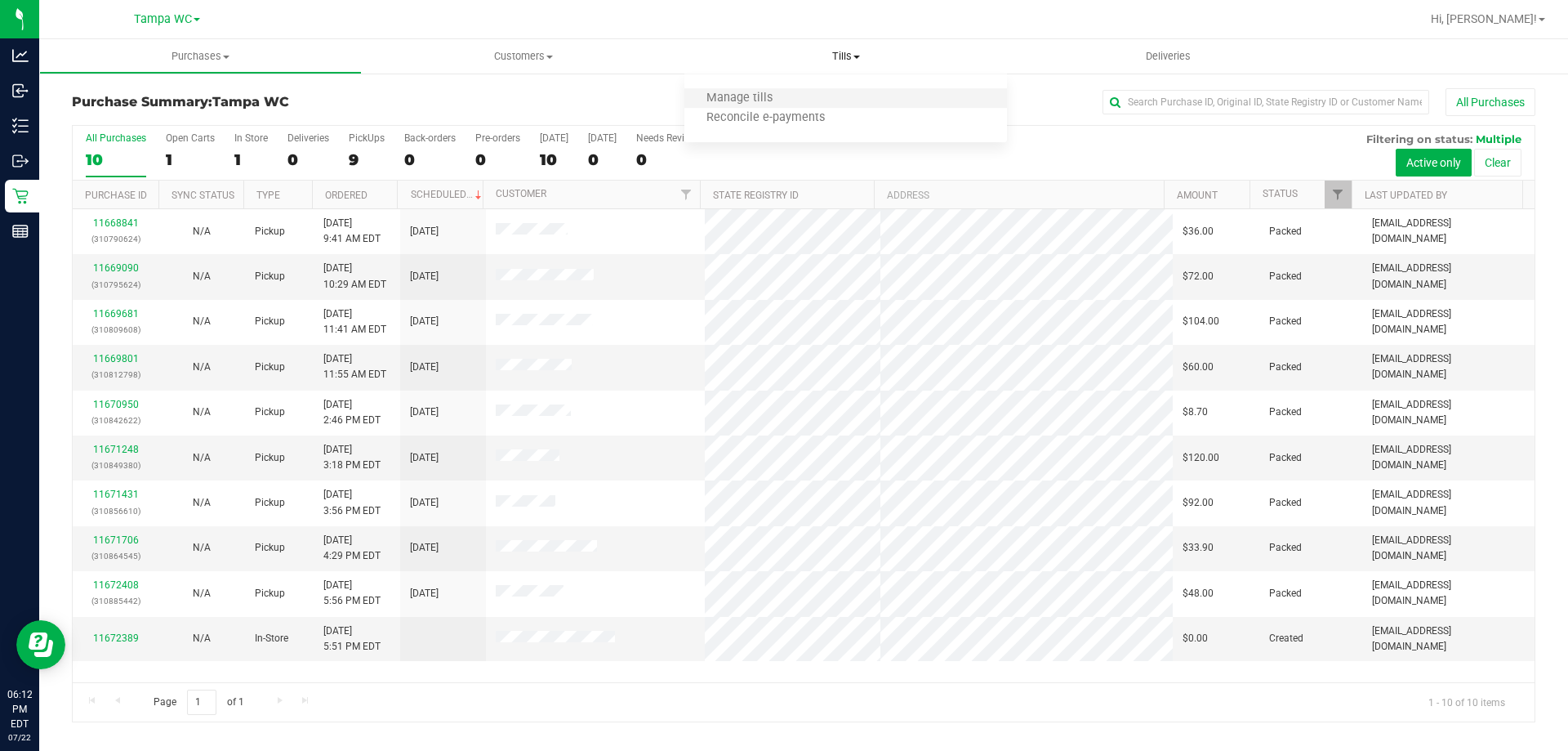 click on "Manage tills" at bounding box center [845, 99] 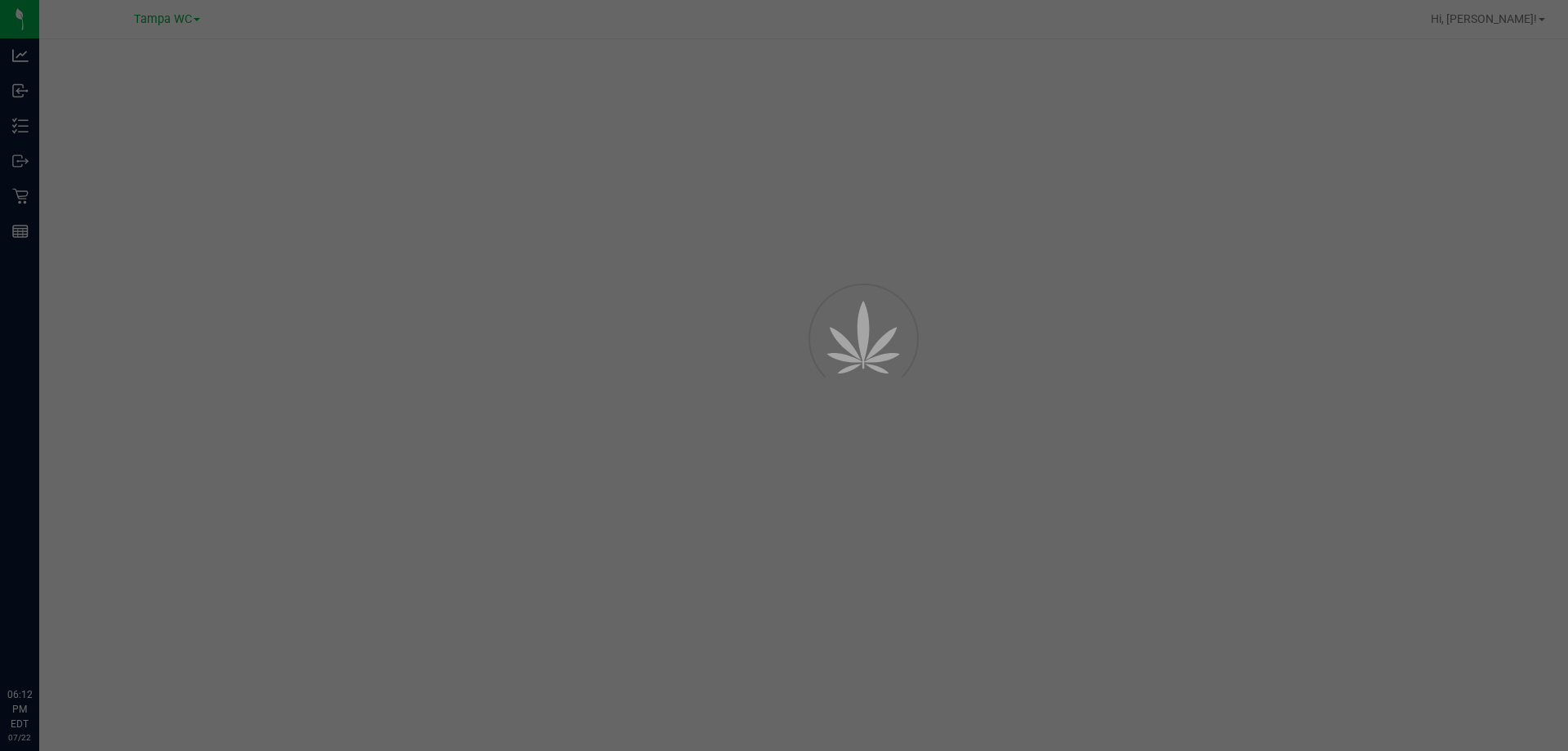 scroll, scrollTop: 0, scrollLeft: 0, axis: both 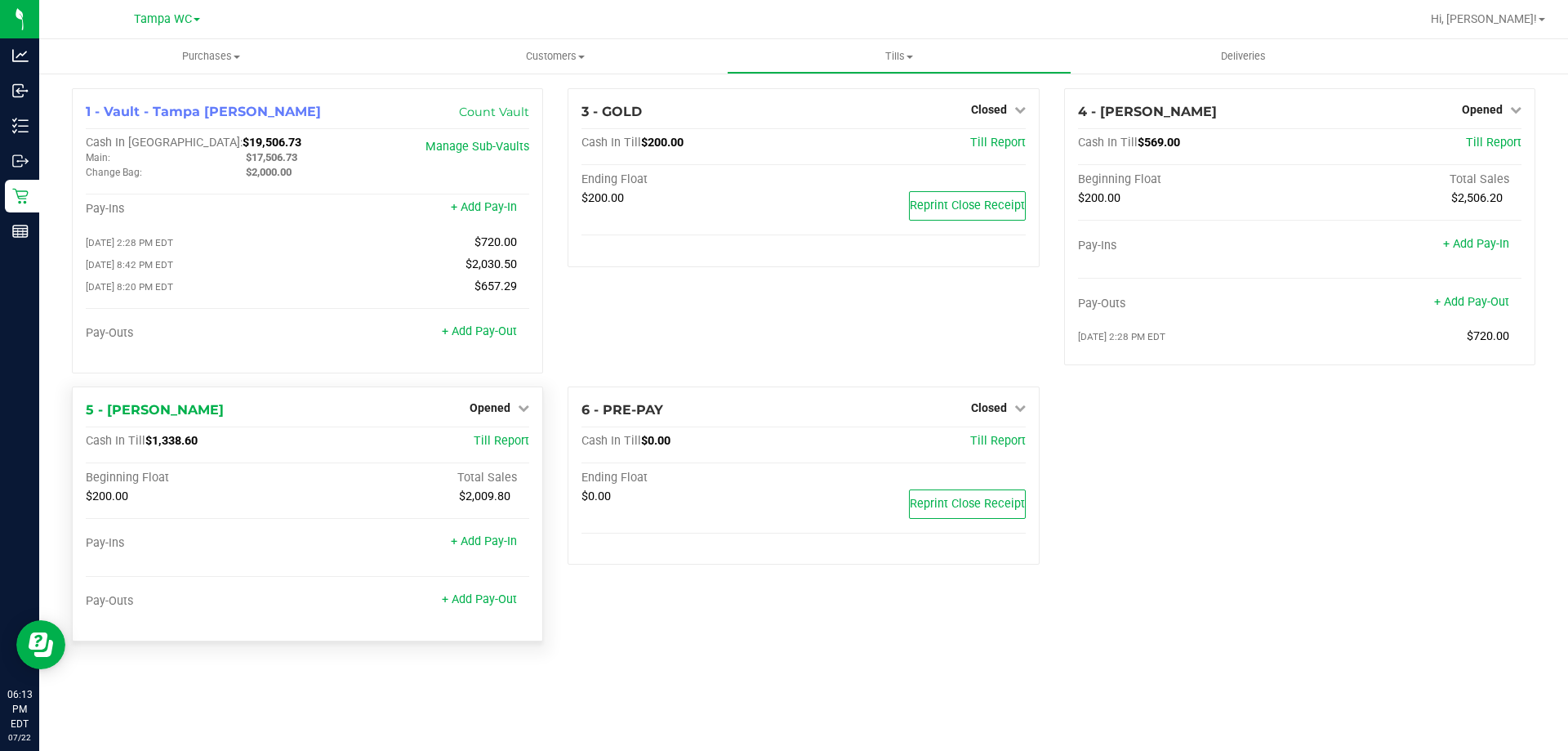 drag, startPoint x: 203, startPoint y: 451, endPoint x: 156, endPoint y: 445, distance: 47.381431 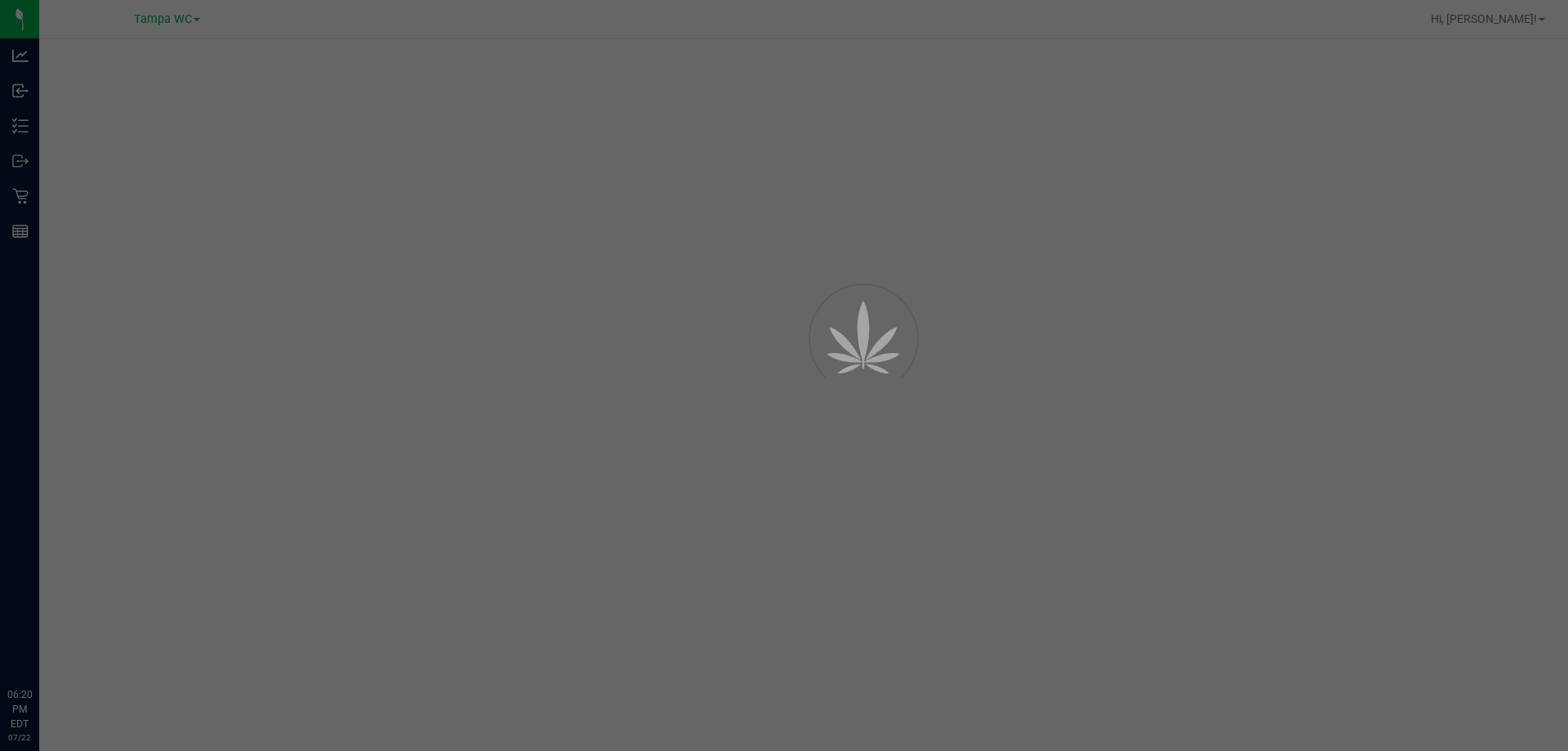 scroll, scrollTop: 0, scrollLeft: 0, axis: both 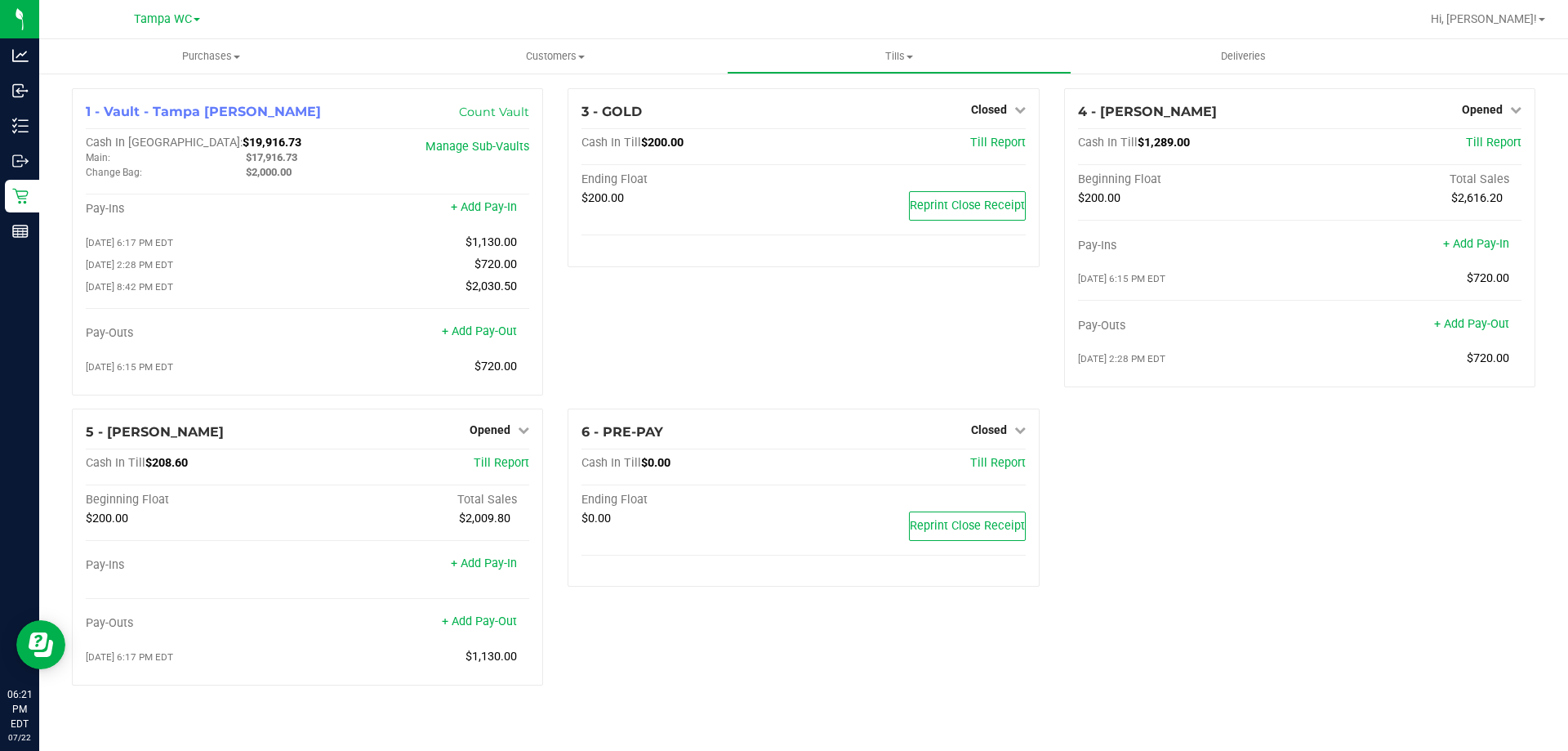 click on "6 - PRE-PAY  Closed  Open Till   Cash In Till   $0.00   Till Report   Ending Float   $0.00       Reprint Close Receipt" at bounding box center (803, 553) 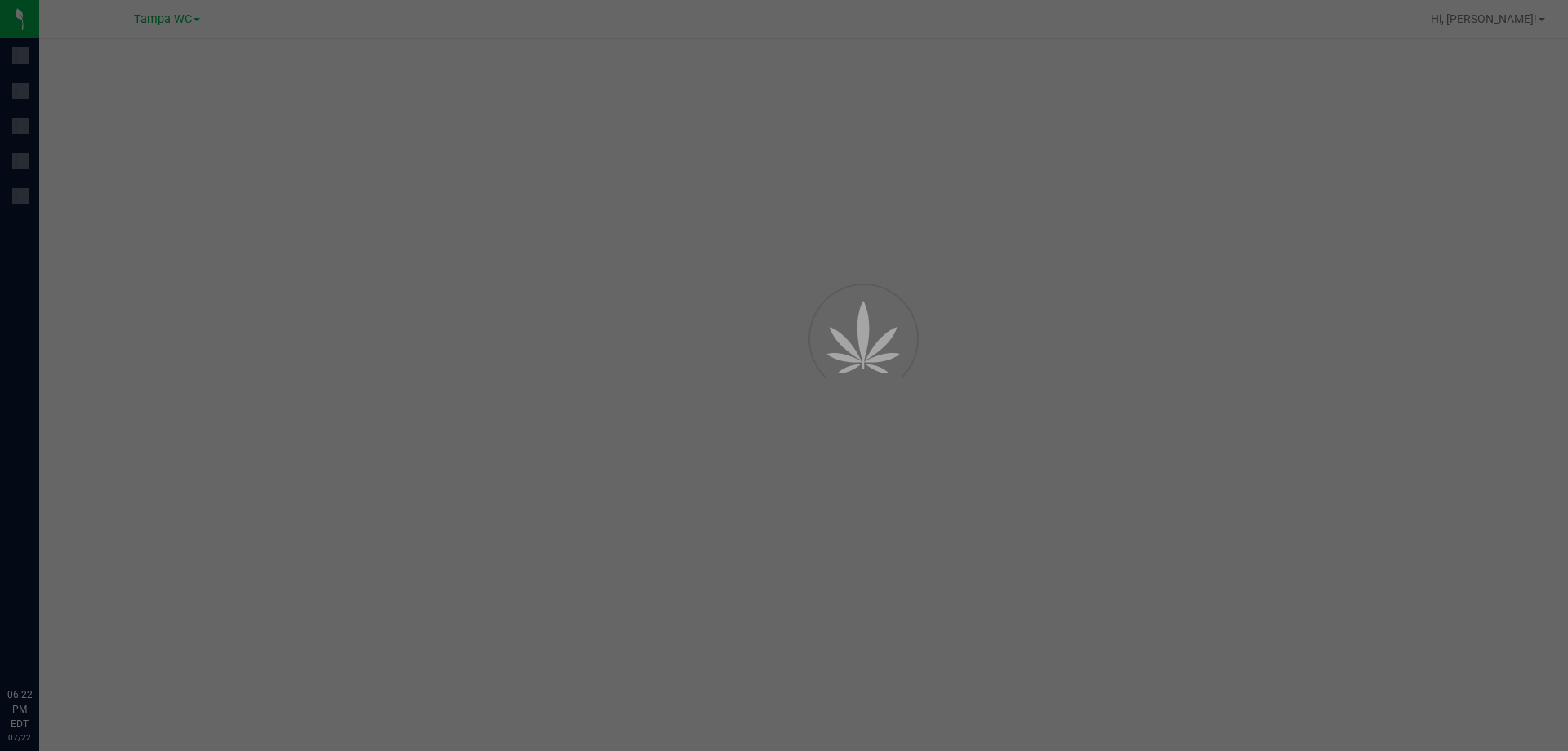 scroll, scrollTop: 0, scrollLeft: 0, axis: both 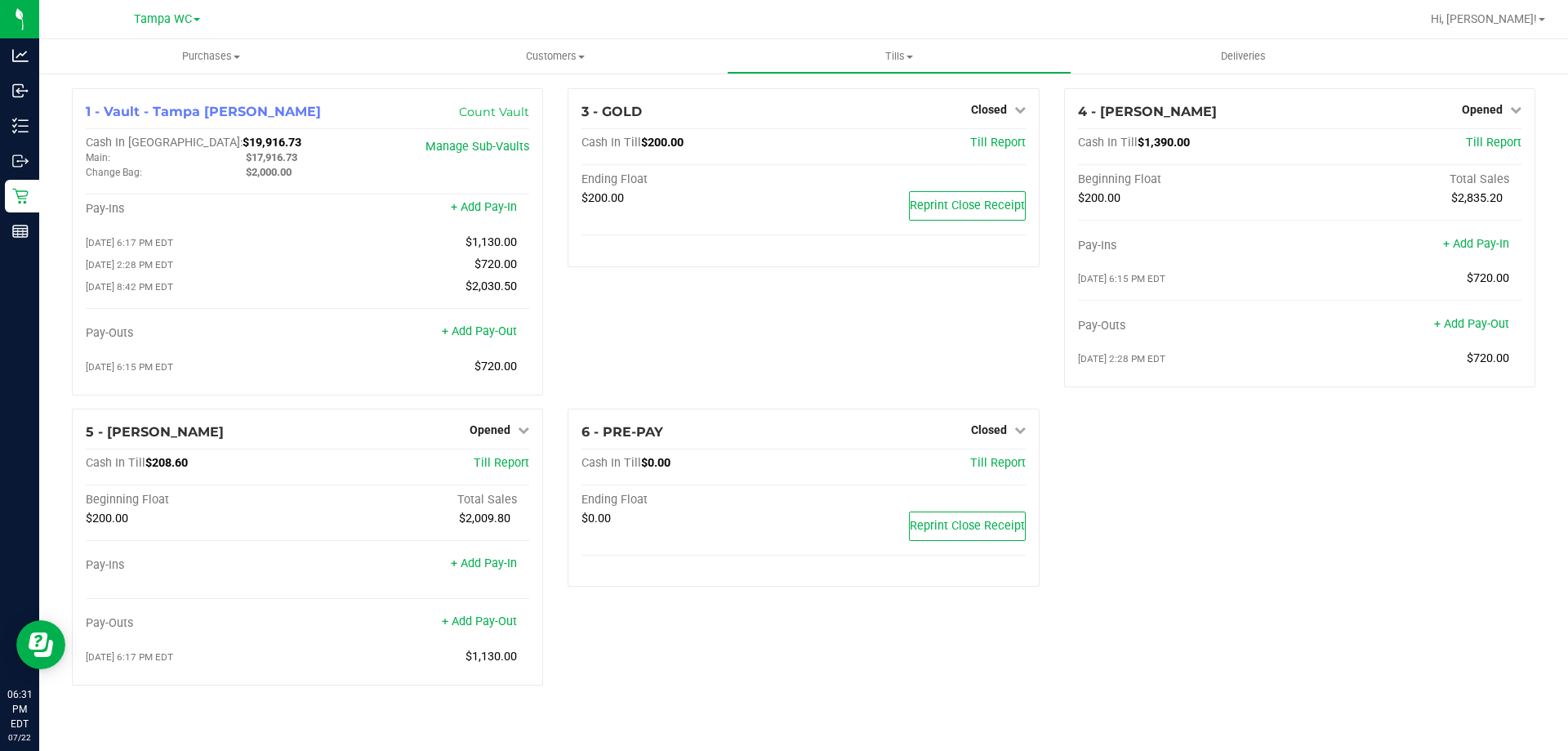 click on "1 - Vault - Tampa Fowler   Count Vault   Cash In Vault:   $19,916.73   Main:   $17,916.73   Change Bag:   $2,000.00   Manage Sub-Vaults   Pay-Ins   + Add Pay-In   07/22/2025 6:17 PM EDT   $1,130.00   07/22/2025 2:28 PM EDT   $720.00   07/21/2025 8:42 PM EDT   $2,030.50   Pay-Outs   + Add Pay-Out   07/22/2025 6:15 PM EDT   $720.00   3 - GOLD  Closed  Open Till   Cash In Till   $200.00   Till Report   Ending Float   $200.00       Reprint Close Receipt   4 - DAVID-BISBAL  Opened  Close Till   Cash In Till   $1,390.00   Till Report   Beginning Float   Total Sales   $200.00       $2,835.20       Pay-Ins   + Add Pay-In   07/22/2025 6:15 PM EDT   $720.00   Pay-Outs   + Add Pay-Out   07/22/2025 2:28 PM EDT   $720.00   5 - WILLOW-SMITH  Opened  Close Till   Cash In Till   $208.60   Till Report   Beginning Float   Total Sales   $200.00       $2,009.80       Pay-Ins   + Add Pay-In   Pay-Outs   + Add Pay-Out   07/22/2025 6:17 PM EDT   $1,130.00   6 - PRE-PAY  Closed  Open Till   Cash In Till   $0.00   $0.00" at bounding box center [804, 393] 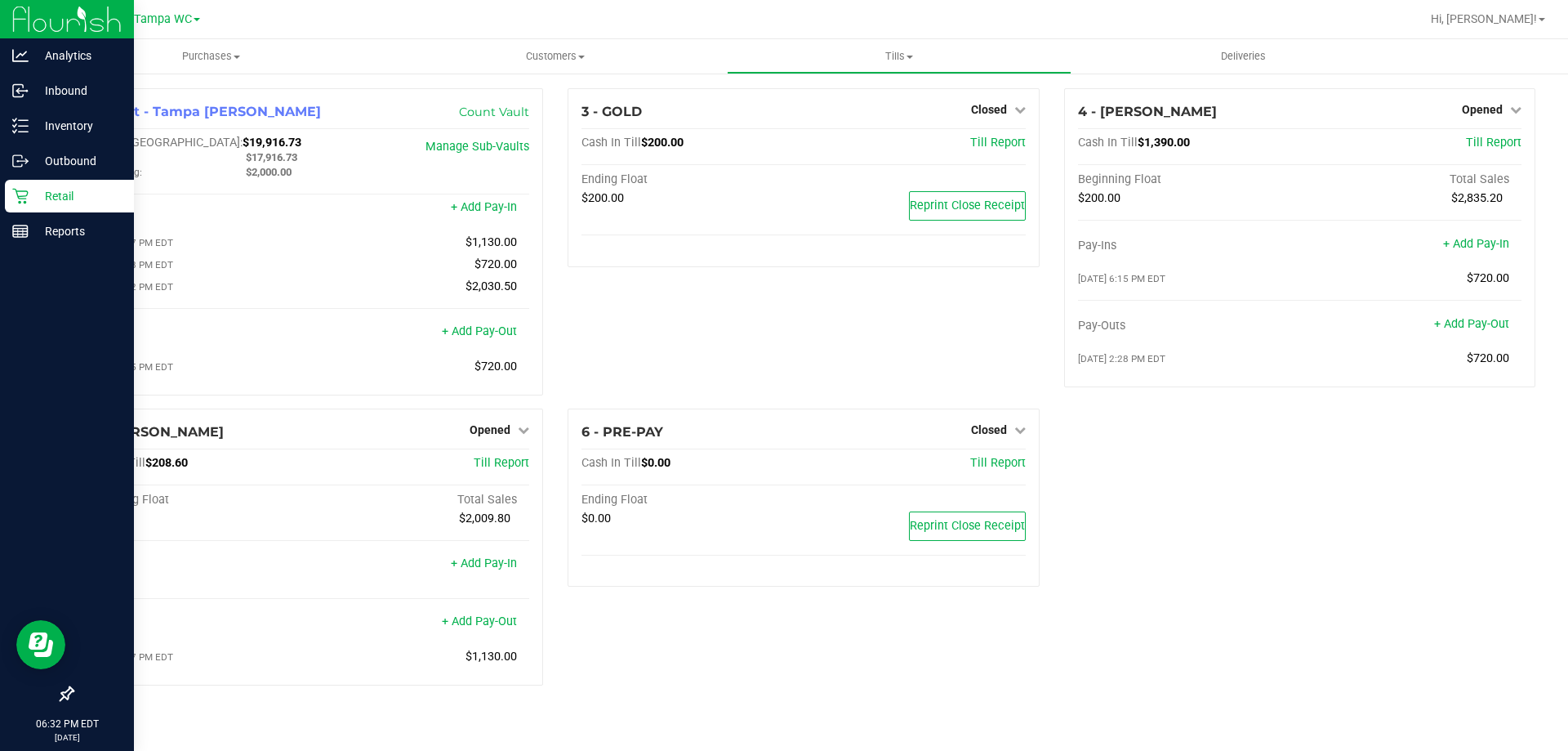 click 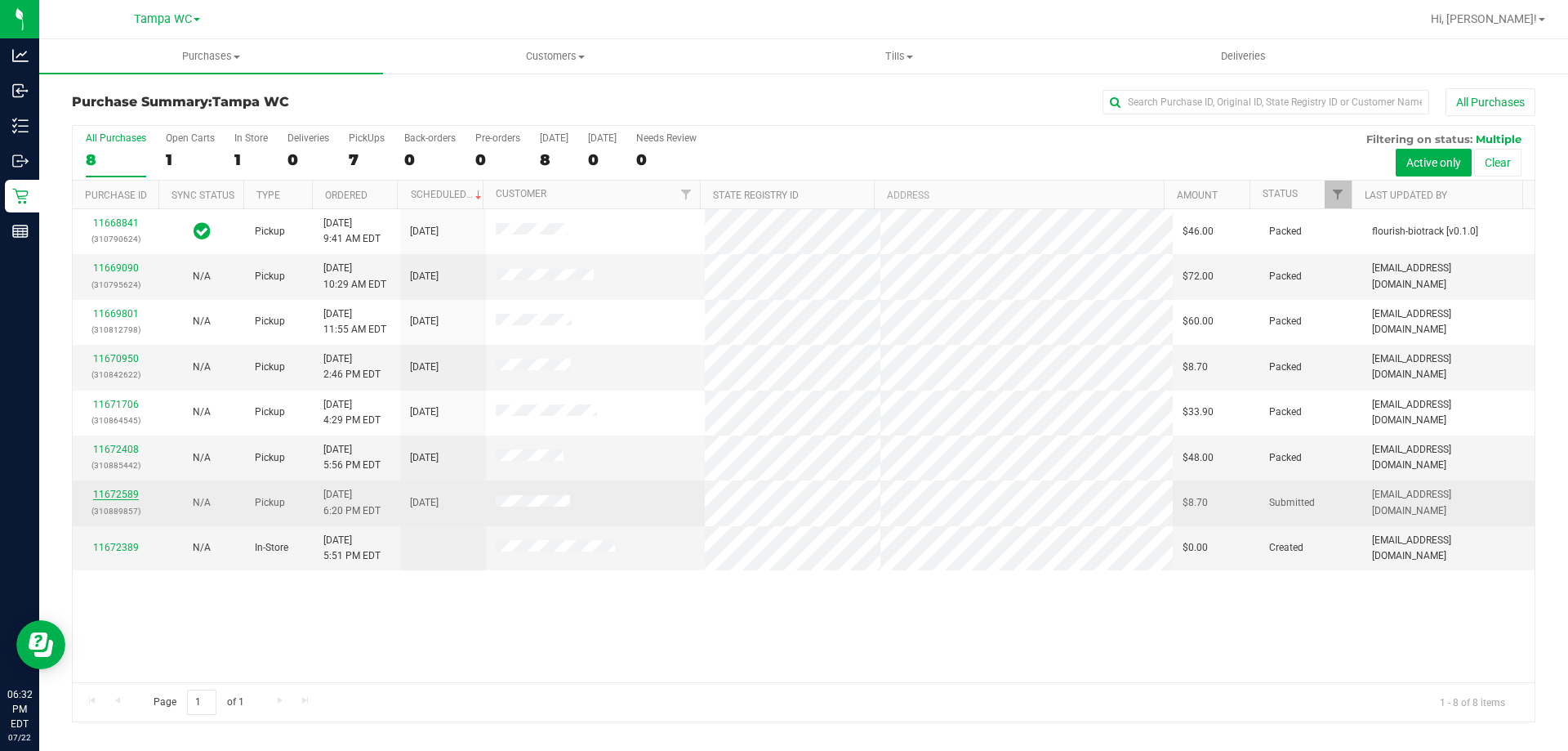 click on "11672589" at bounding box center (116, 494) 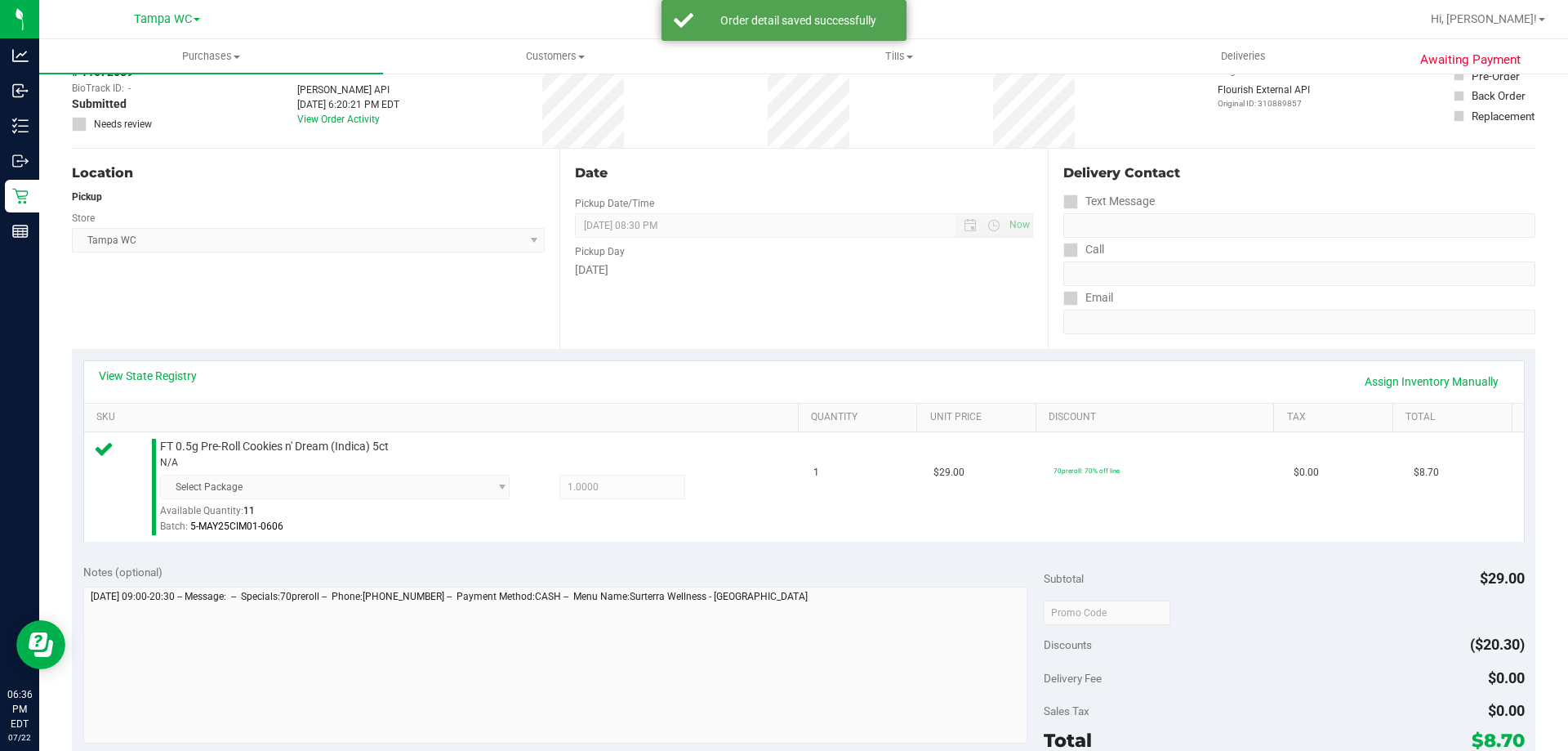 scroll, scrollTop: 327, scrollLeft: 0, axis: vertical 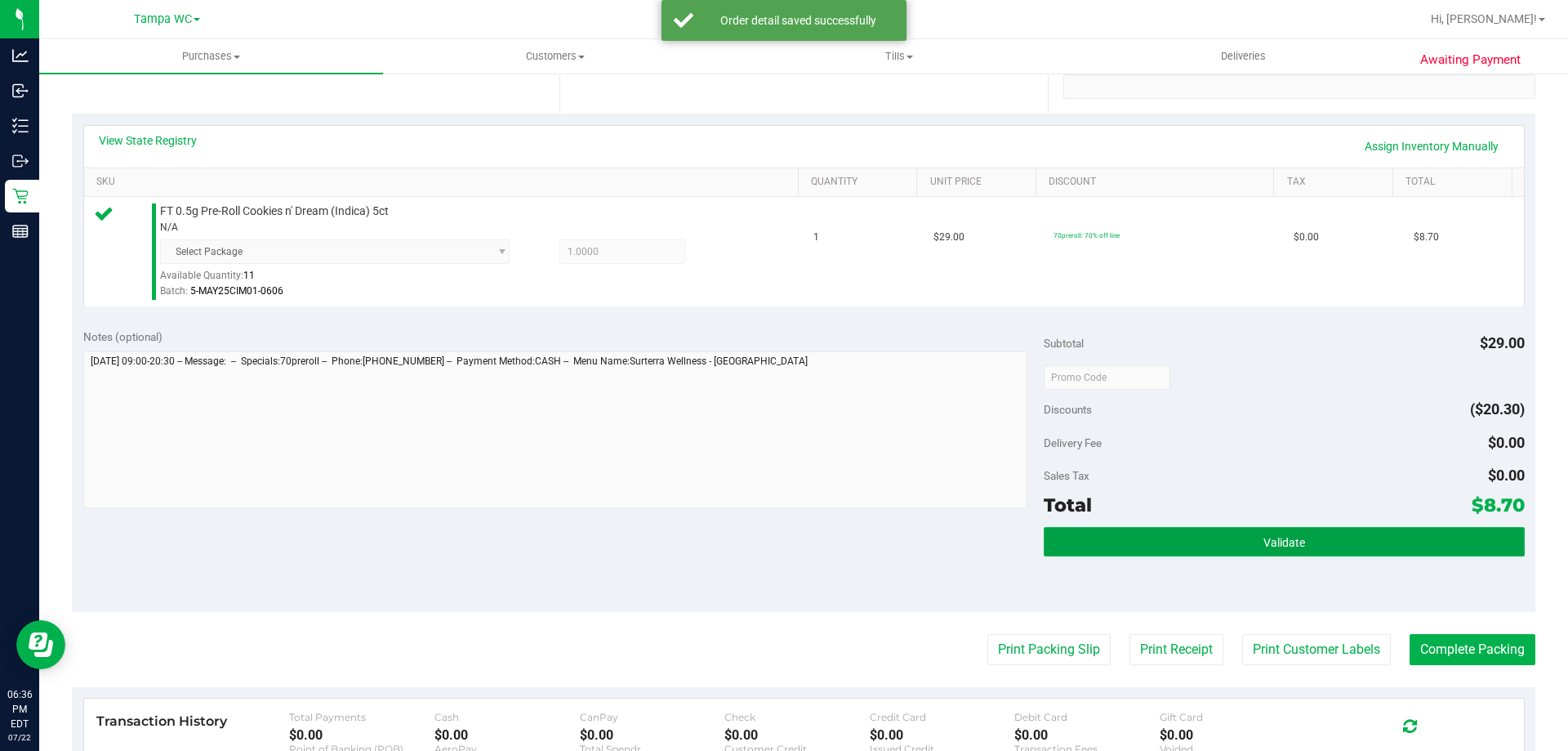 click on "Validate" at bounding box center [1284, 542] 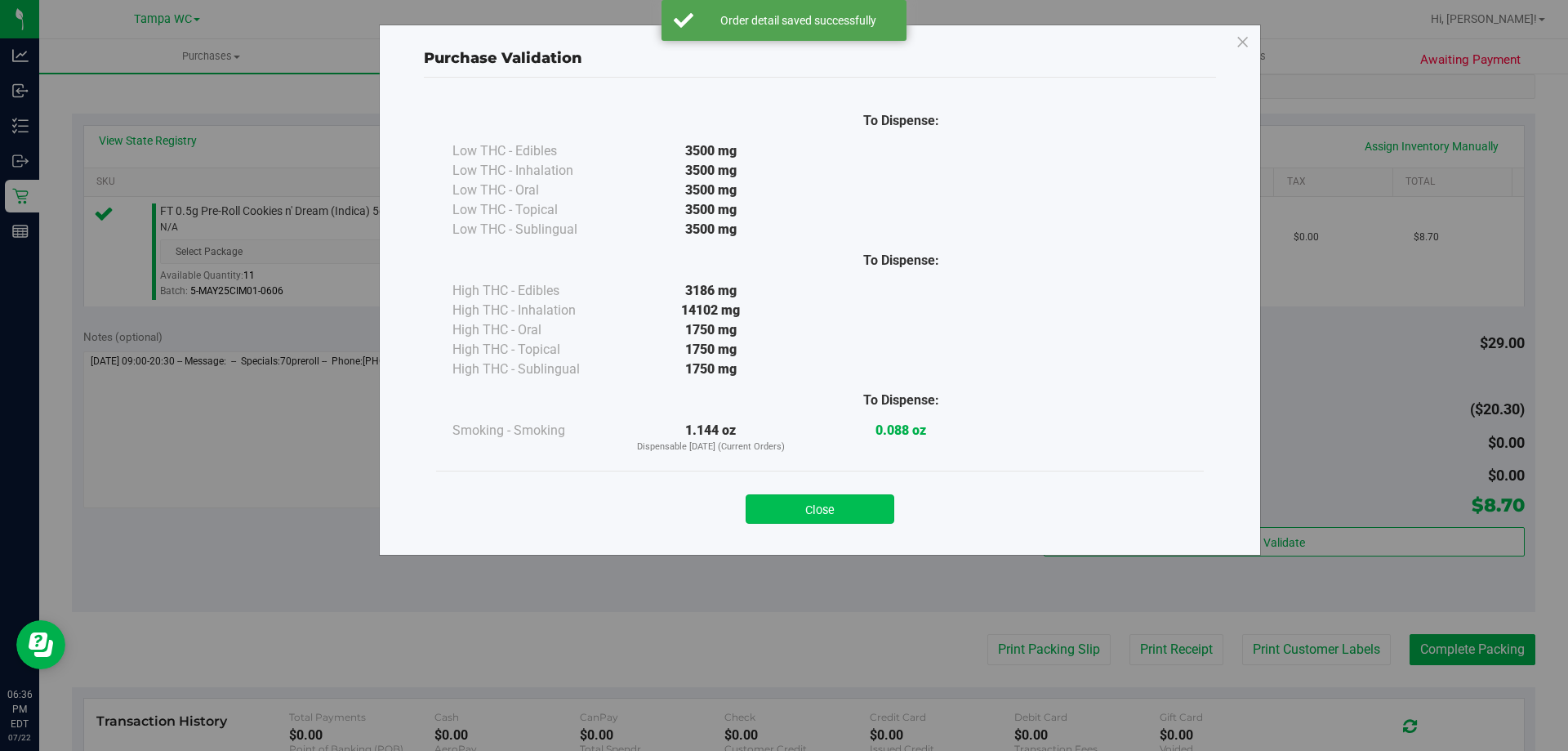 click on "Close" at bounding box center [820, 509] 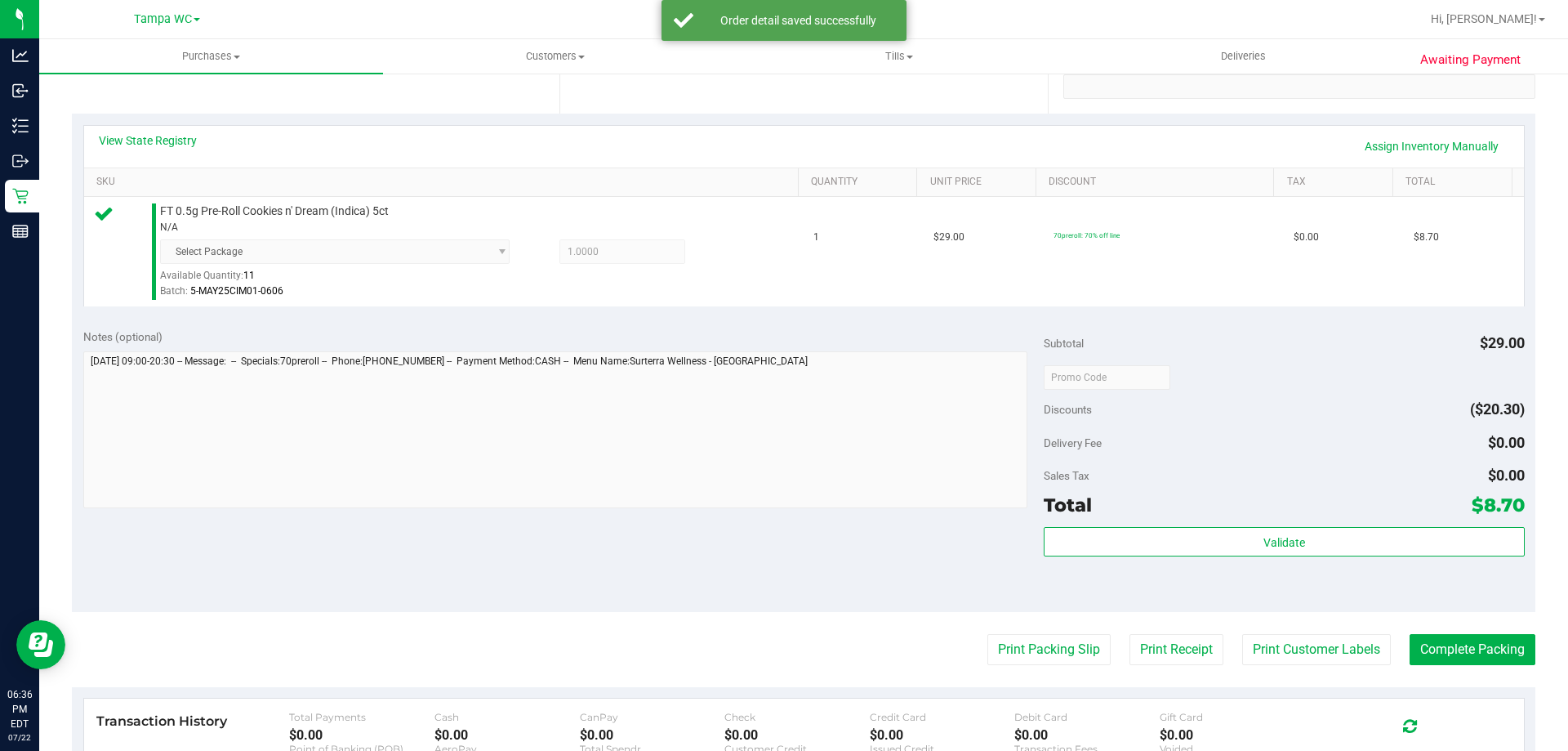 click on "Back
Edit Purchase
Cancel Purchase
View Profile
# 11672589
BioTrack ID:
-
Submitted
Needs review
Last Modified
Jane API
Jul 22, 2025 6:20:21 PM EDT" at bounding box center [804, 377] 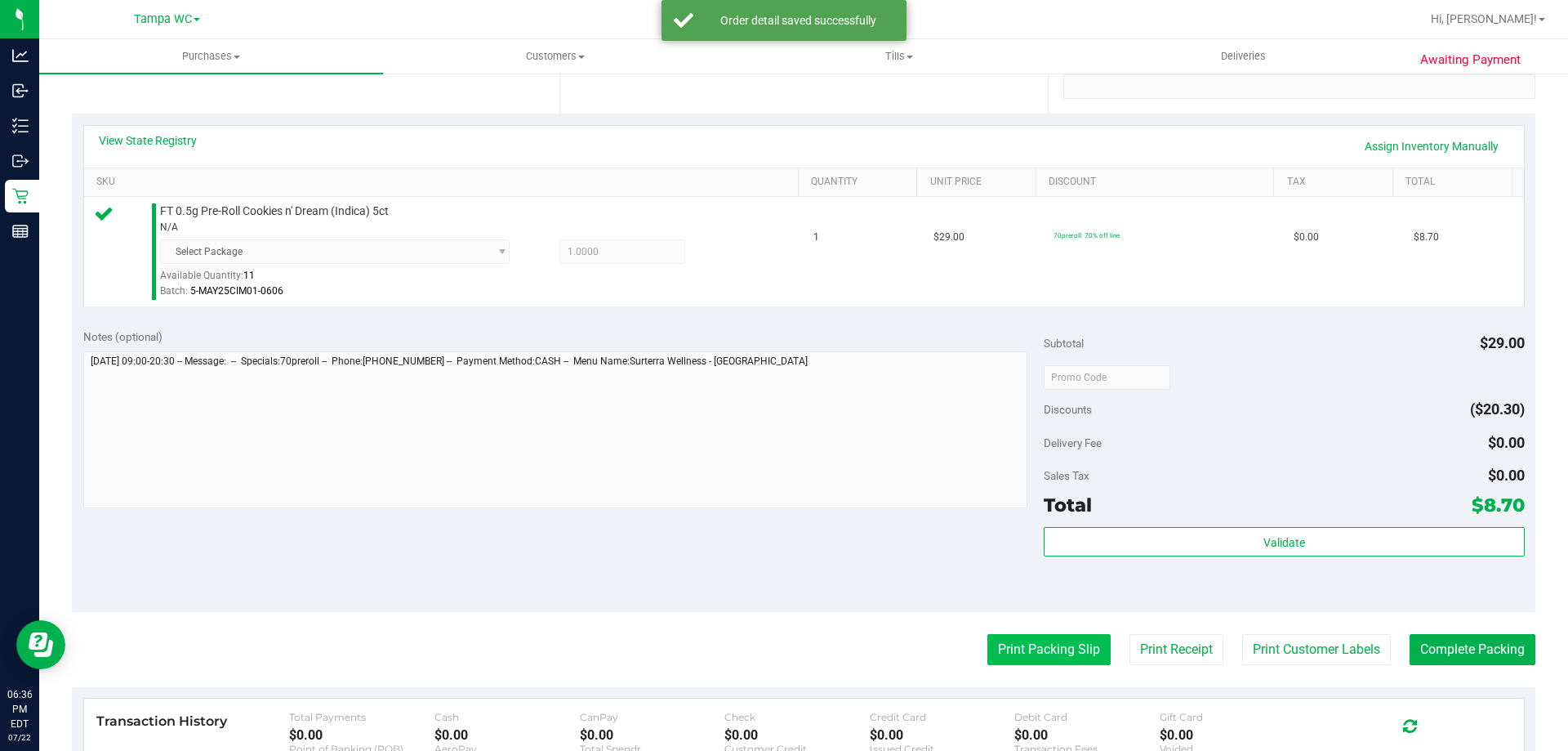 click on "Print Packing Slip" at bounding box center (1049, 650) 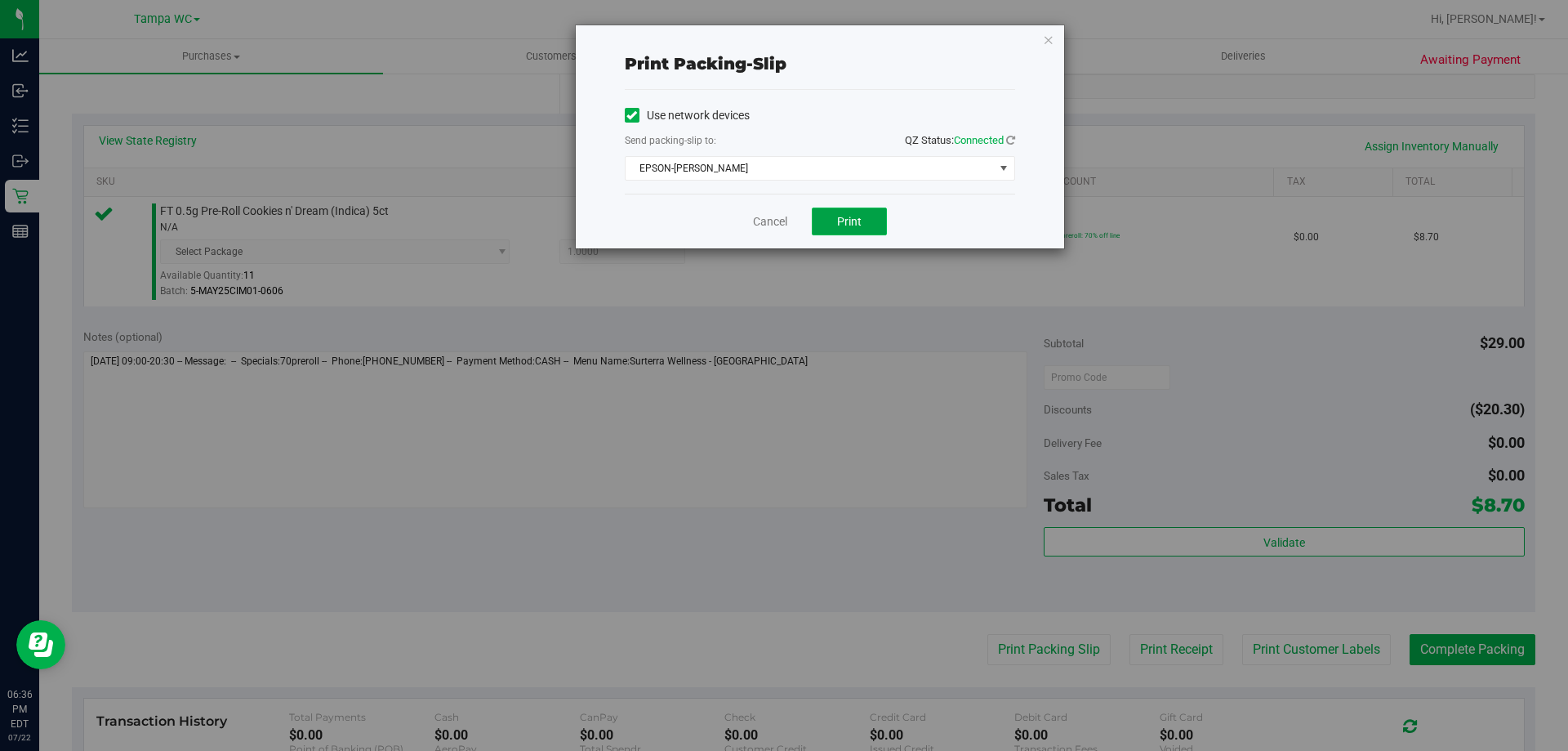 click on "Print" at bounding box center [849, 221] 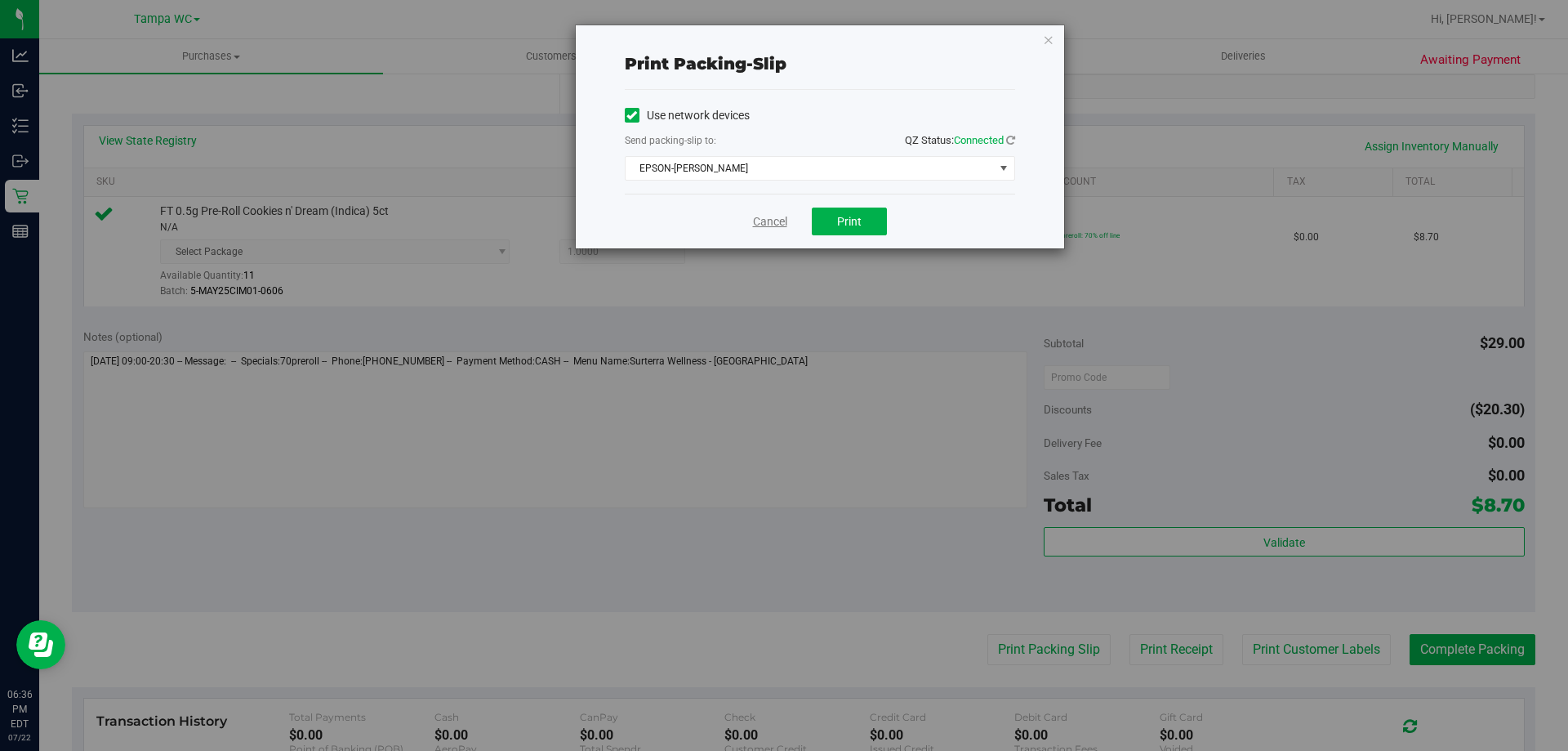 click on "Cancel" at bounding box center [770, 221] 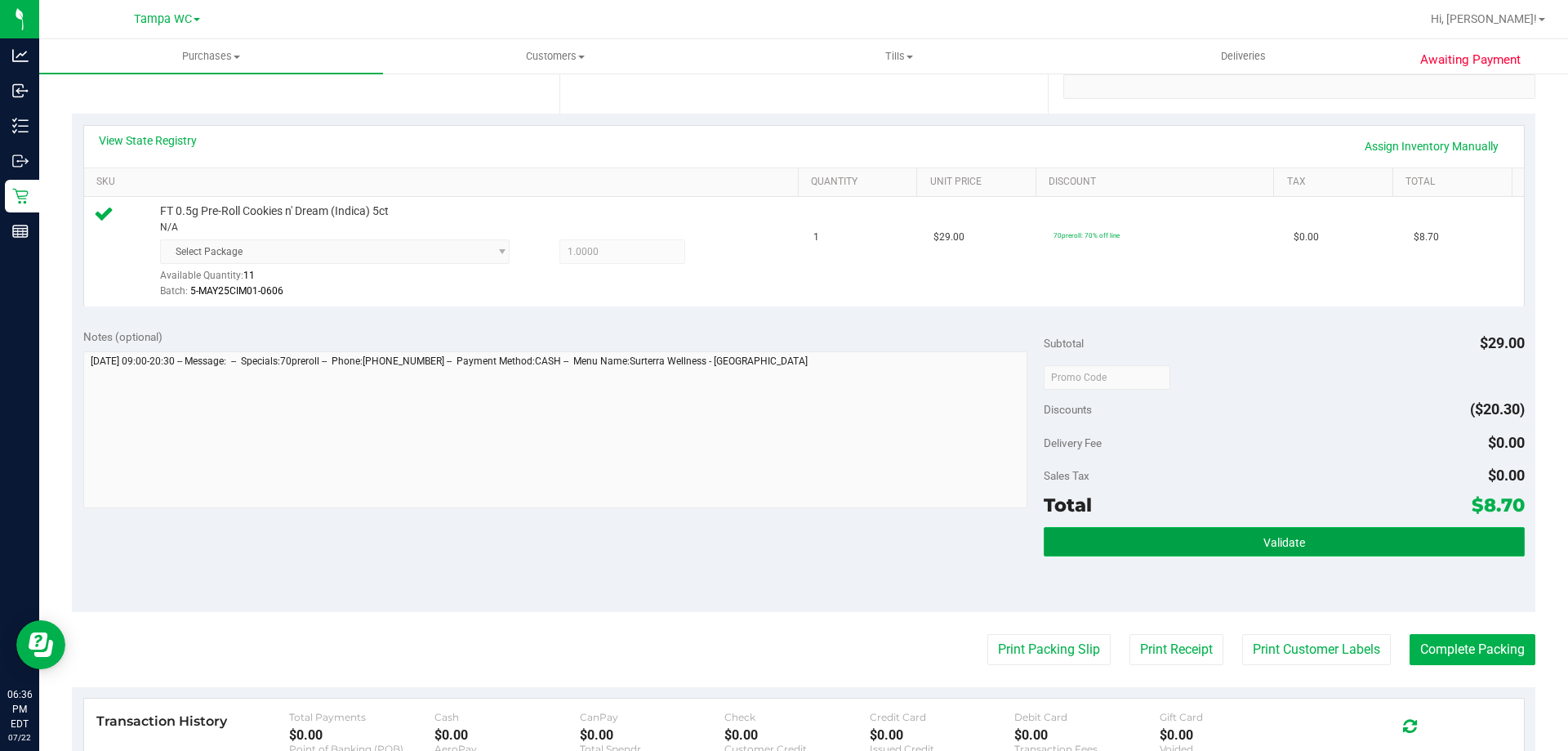 click on "Validate" at bounding box center (1284, 542) 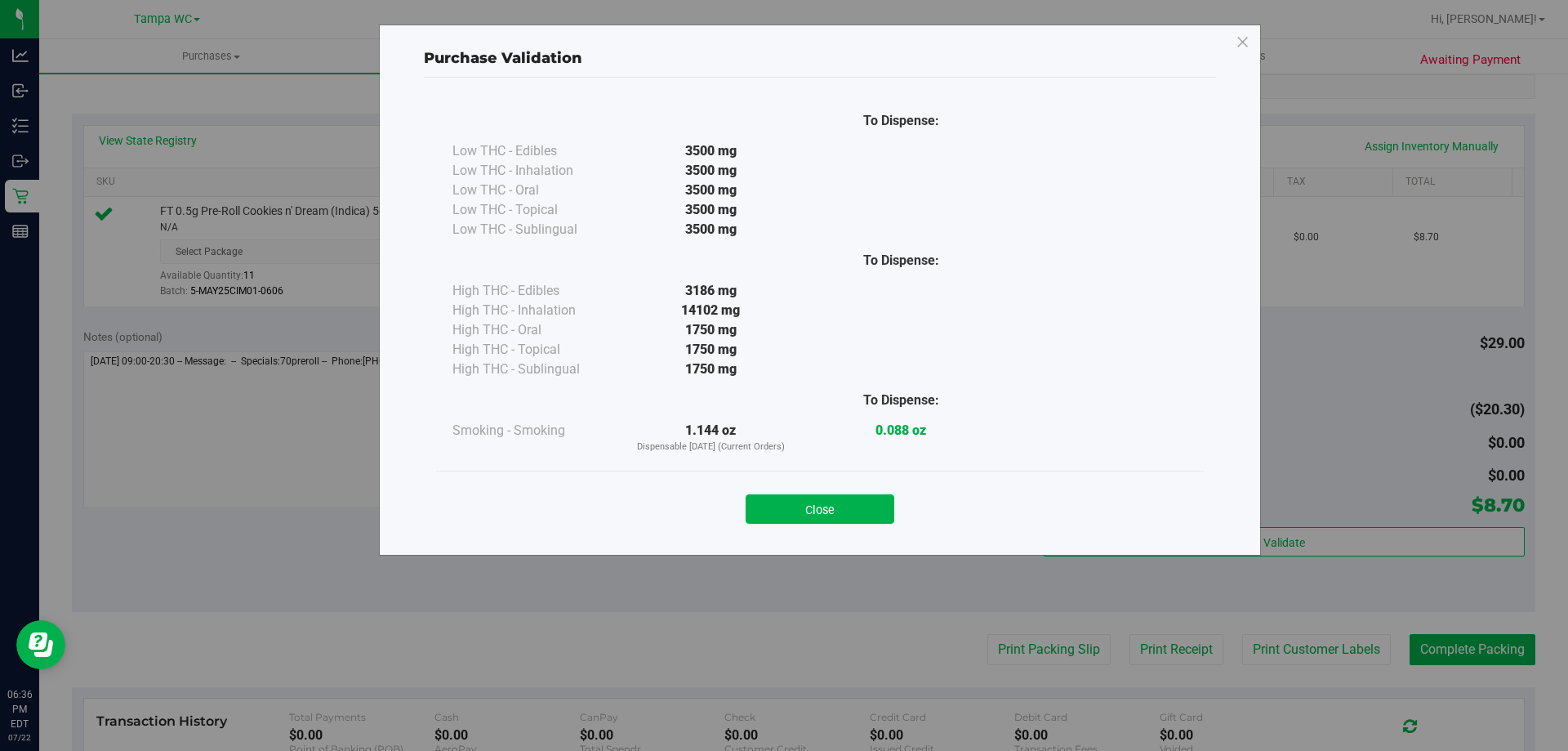 click on "Close" at bounding box center [820, 504] 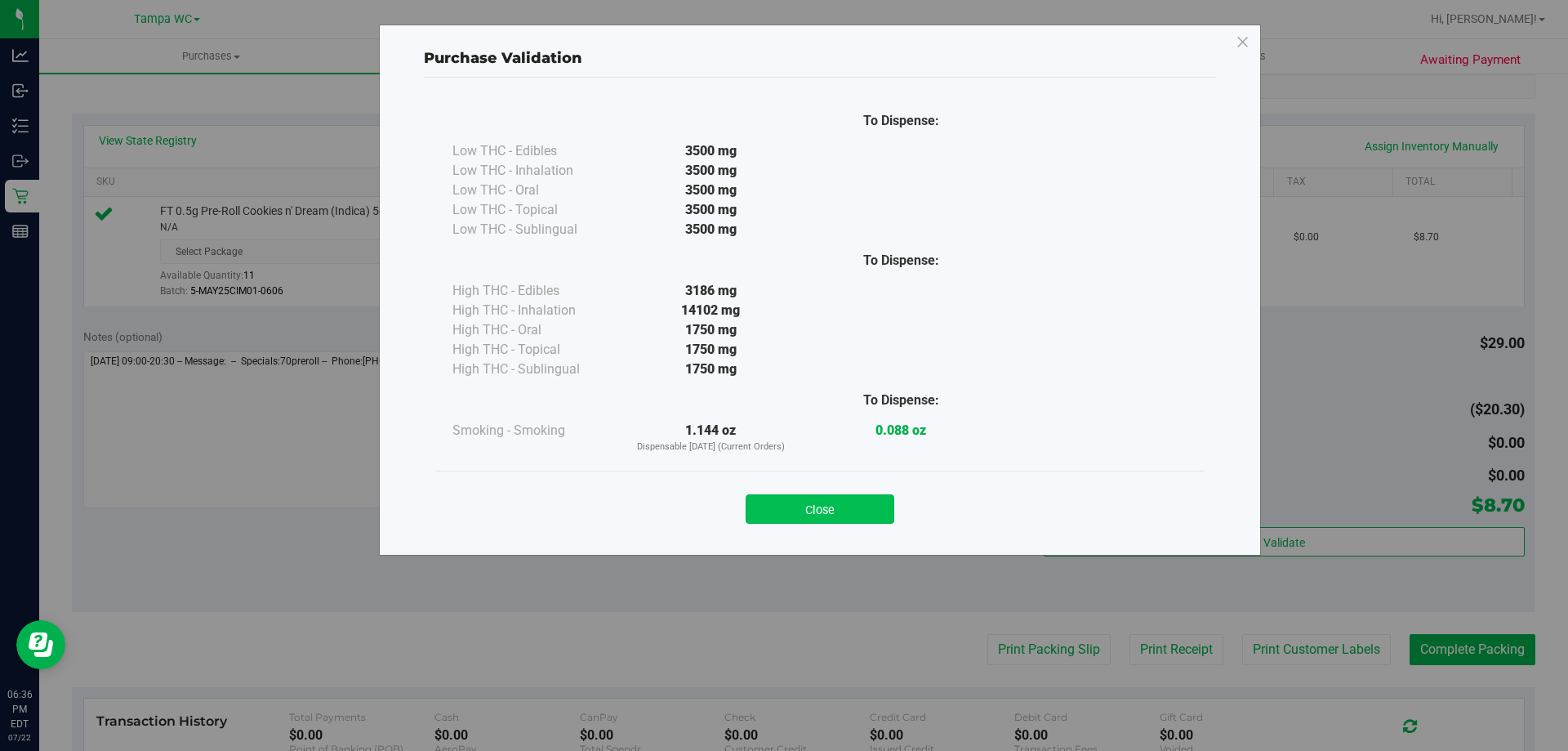 click on "Close" at bounding box center [820, 509] 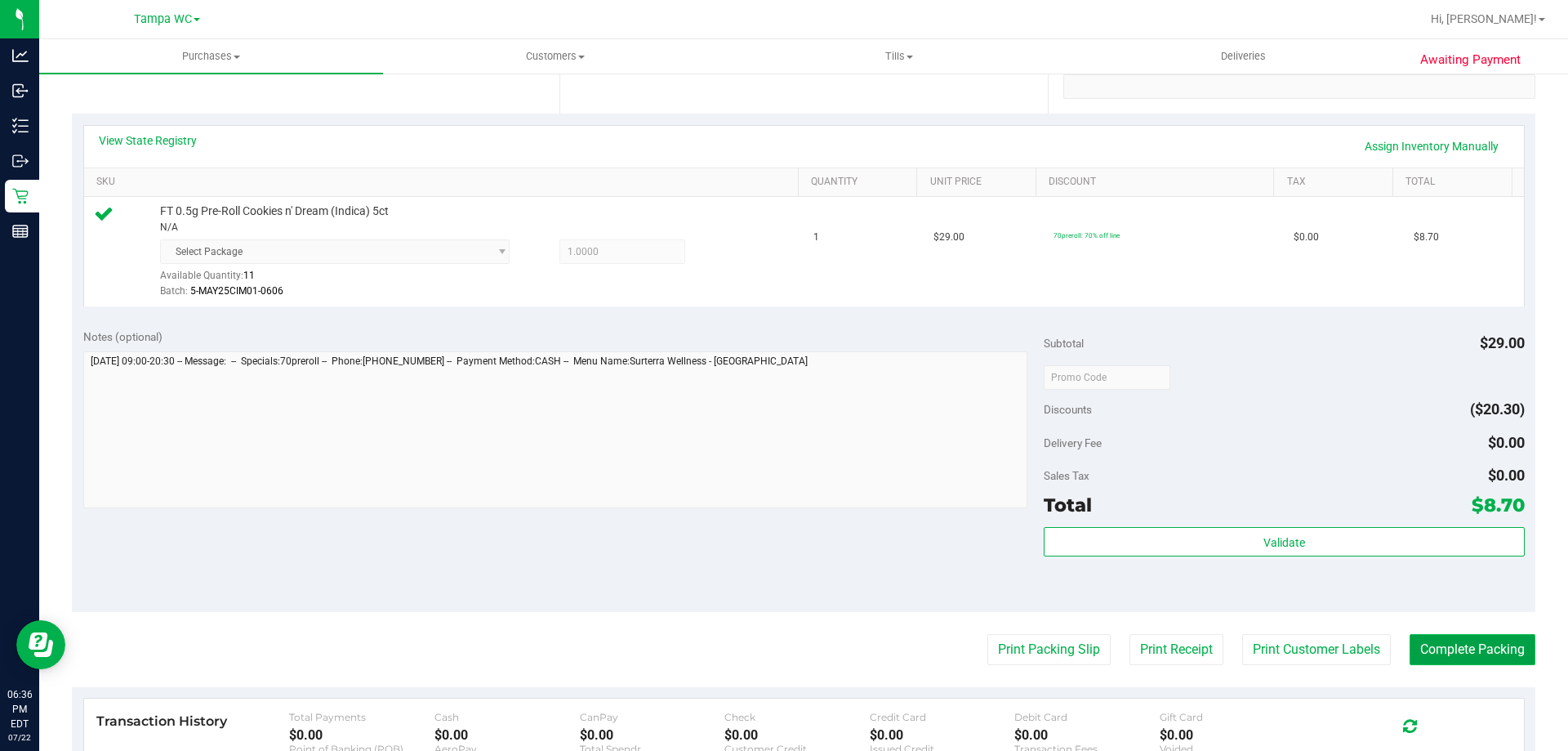 click on "Complete Packing" at bounding box center [1472, 650] 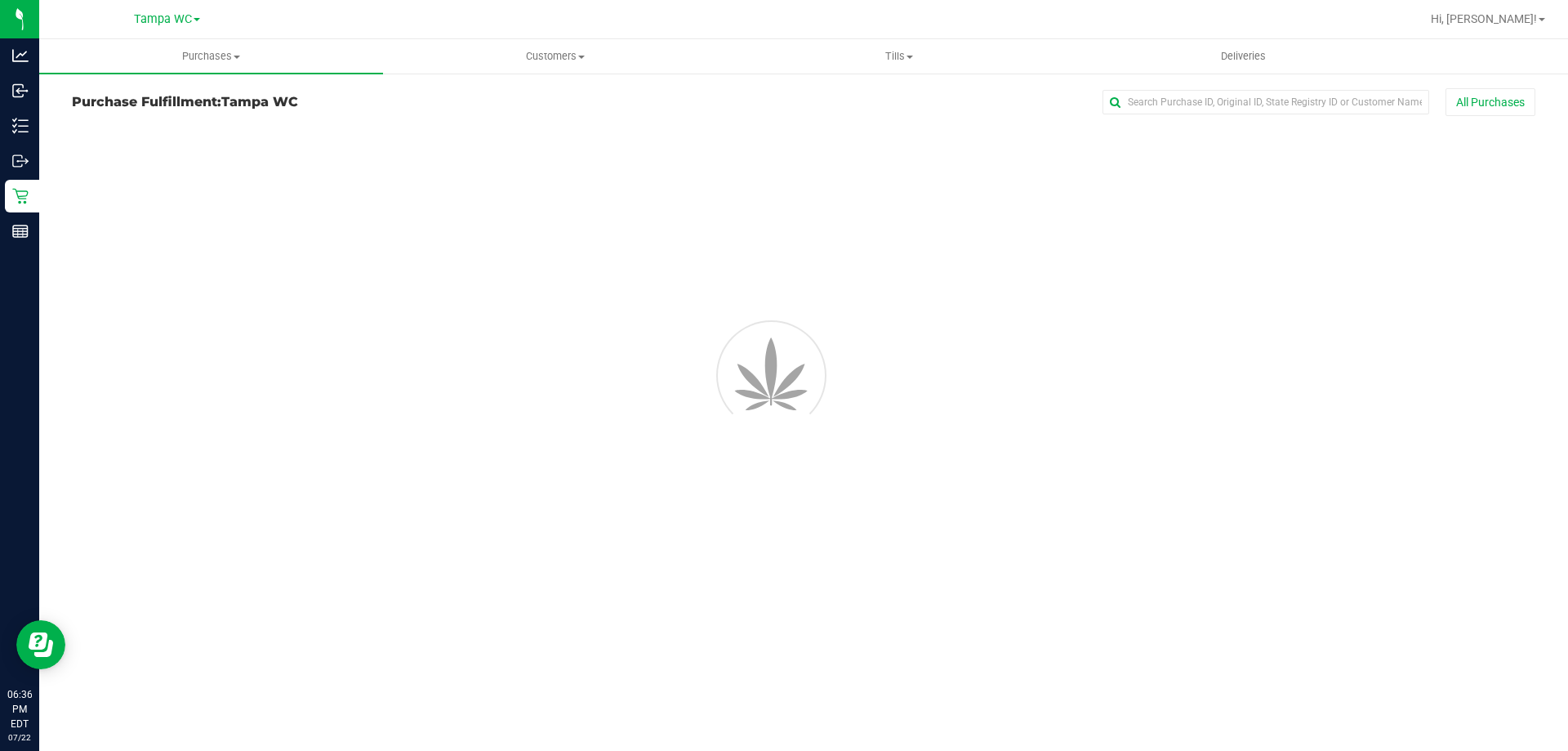 scroll, scrollTop: 0, scrollLeft: 0, axis: both 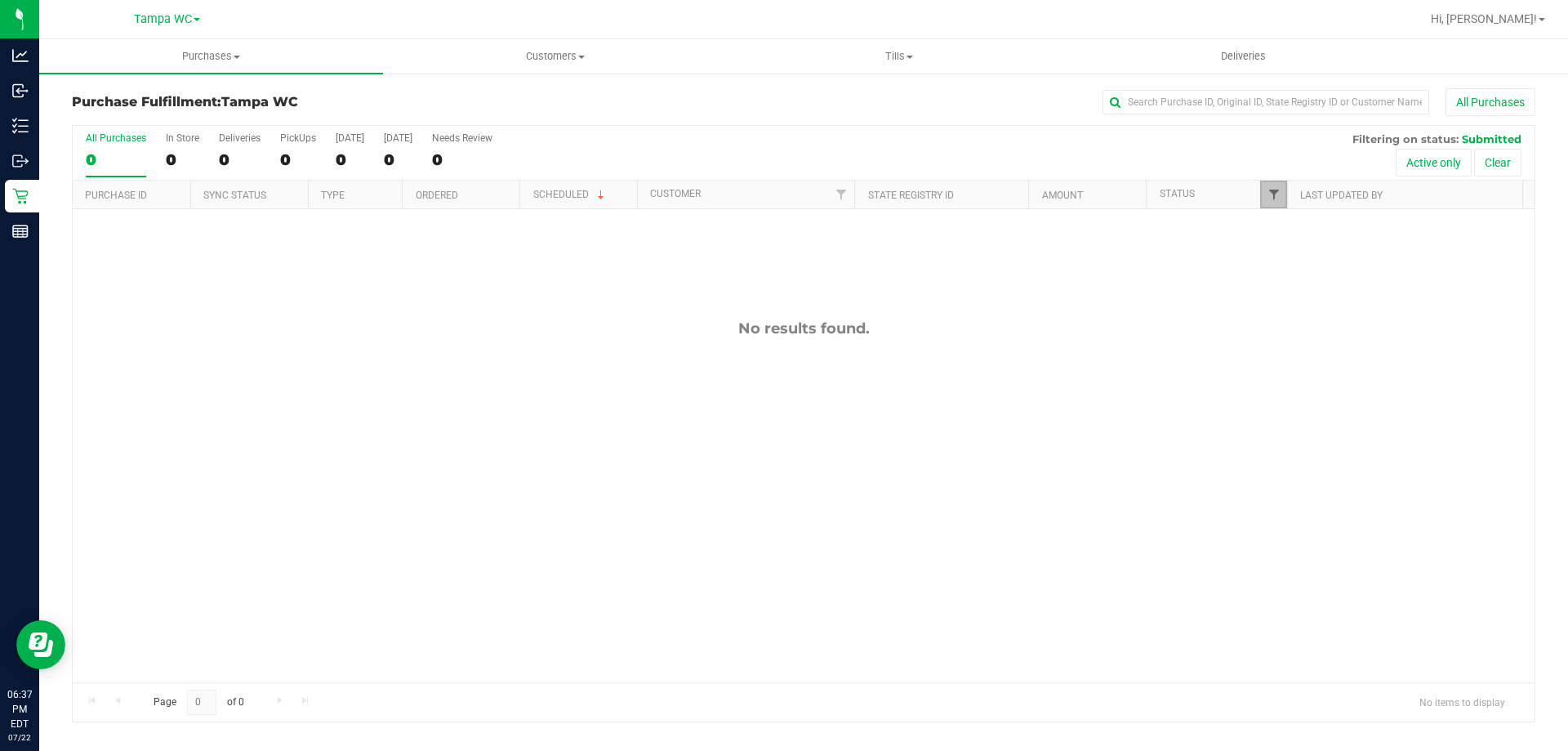 click at bounding box center [1274, 194] 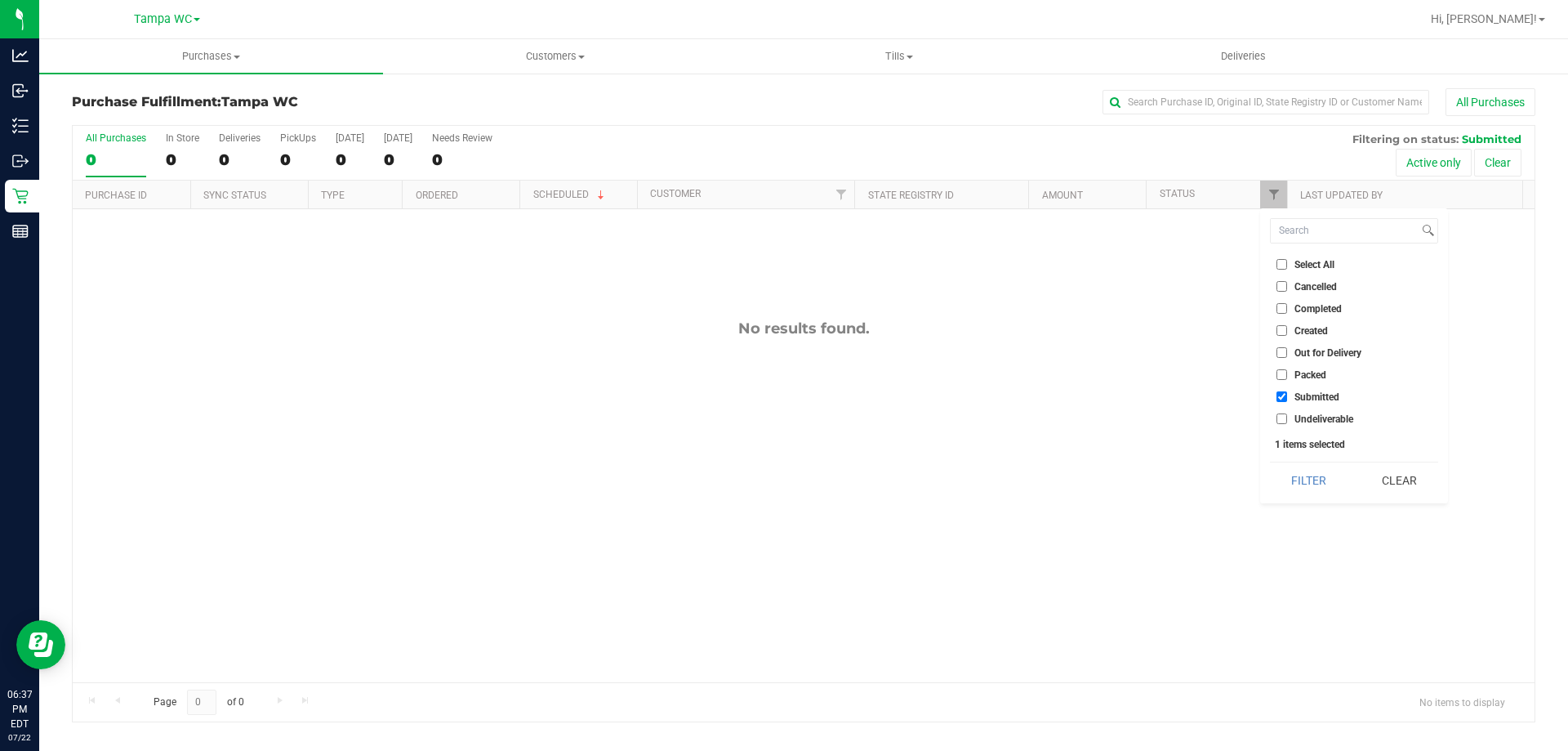 click on "Packed" at bounding box center [1281, 374] 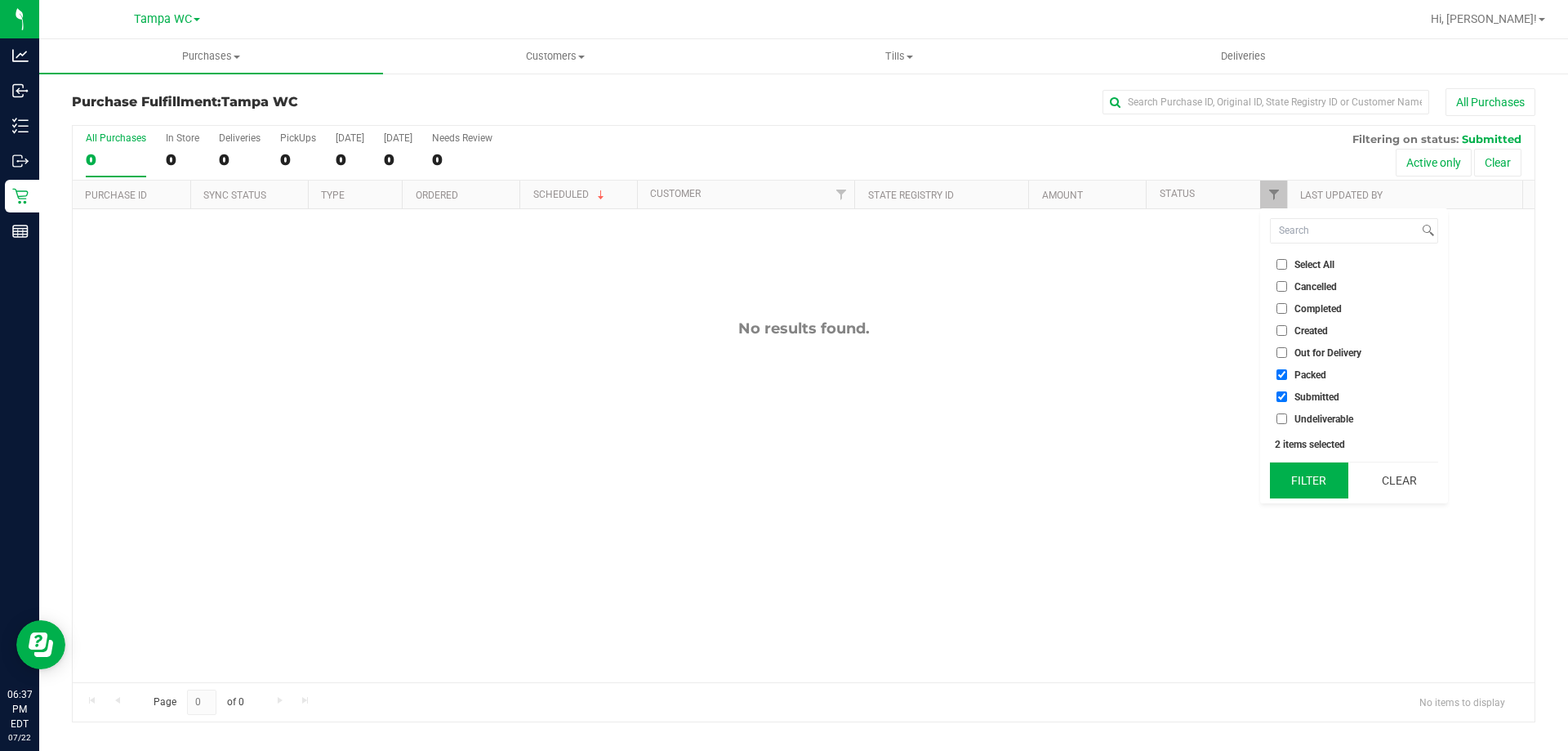 click on "Filter" at bounding box center [1309, 481] 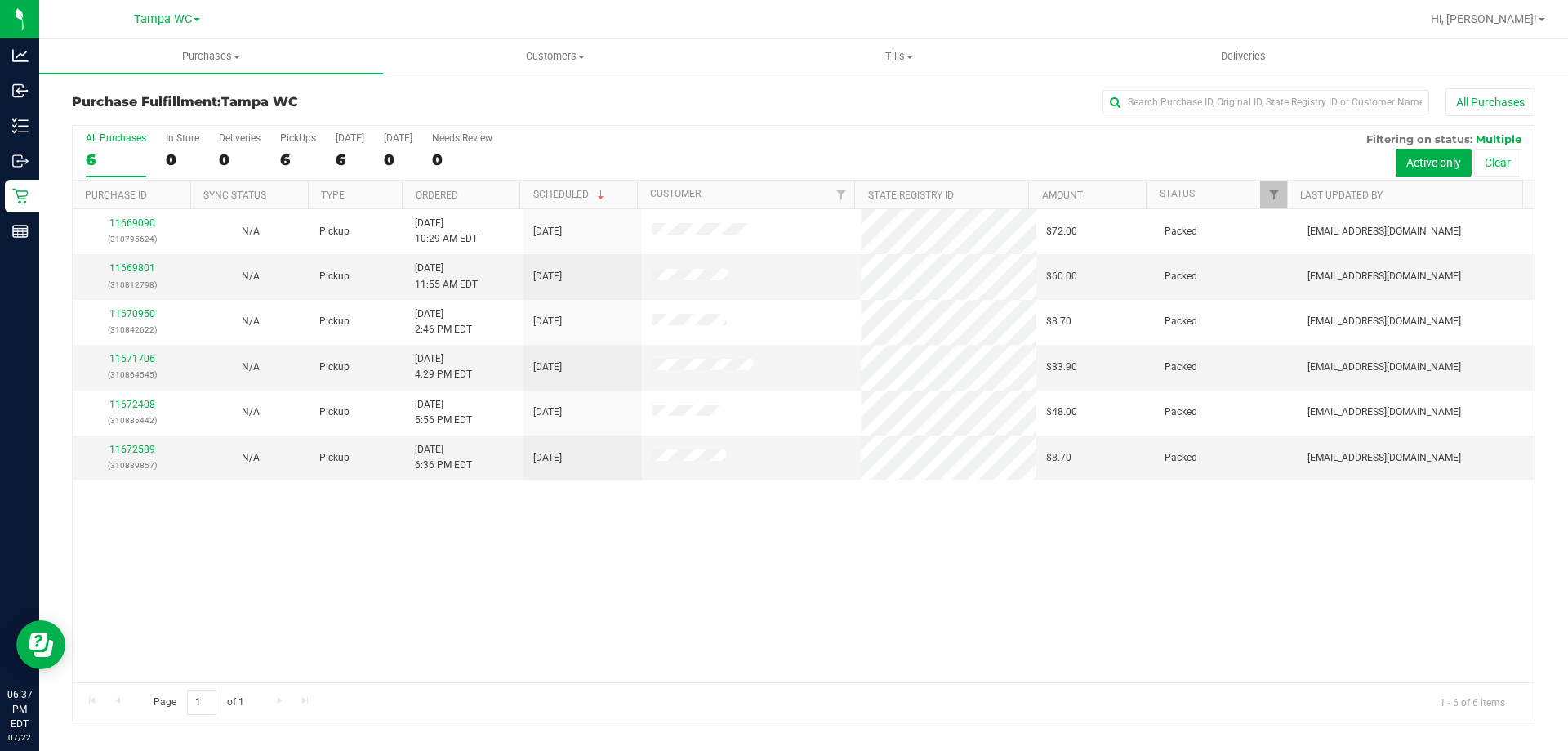 click on "11669090
(310795624)
N/A
Pickup 7/22/2025 10:29 AM EDT 7/22/2025
$72.00
Packed zgilbert@liveparallel.com
11669801
(310812798)
N/A
Pickup 7/22/2025 11:55 AM EDT 7/22/2025
$60.00
Packed zgilbert@liveparallel.com
11670950
(310842622)
N/A
Pickup 7/22/2025 2:46 PM EDT 7/22/2025
$8.70
Packed zgilbert@liveparallel.com
11671706" at bounding box center (804, 445) 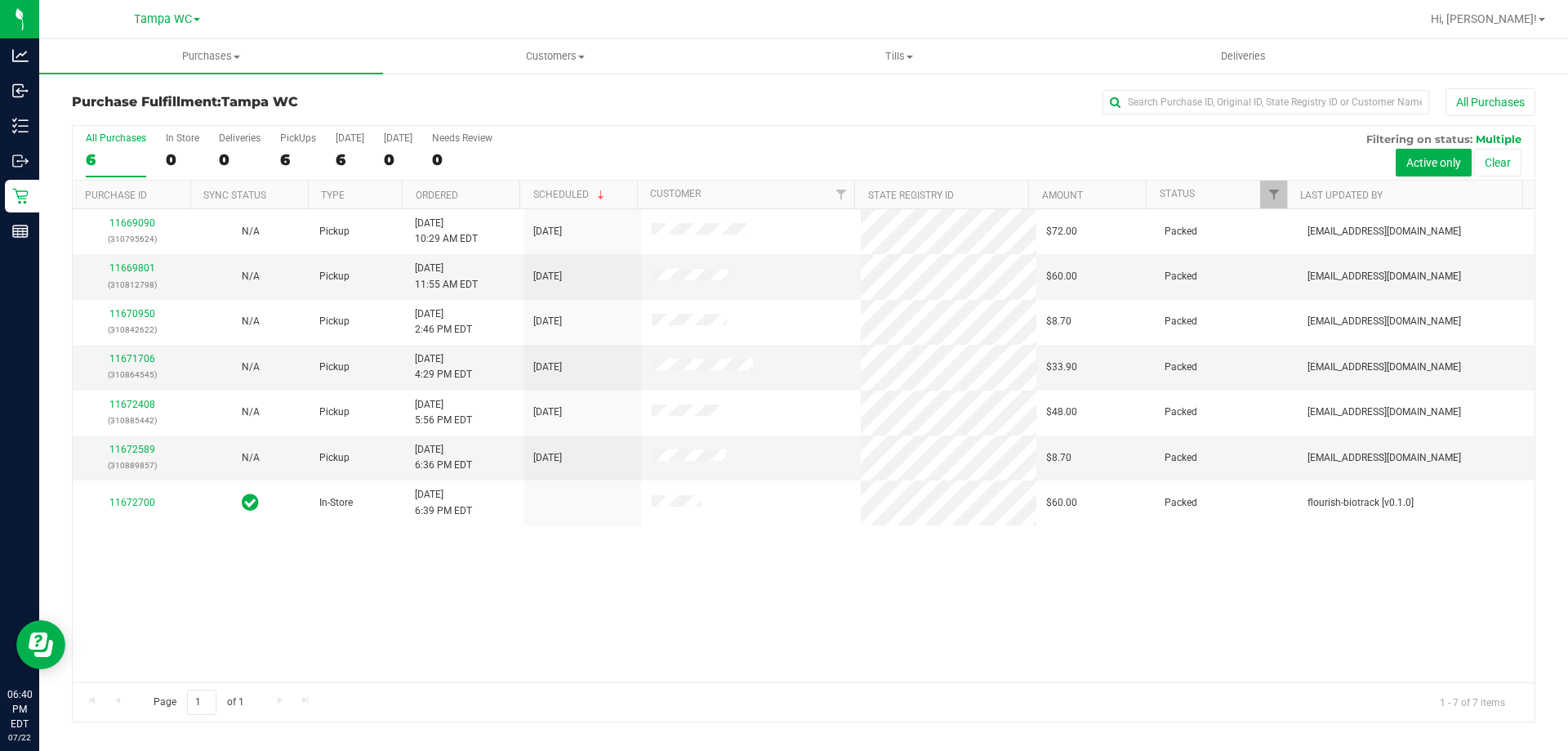click on "11669090
(310795624)
N/A
Pickup 7/22/2025 10:29 AM EDT 7/22/2025
$72.00
Packed zgilbert@liveparallel.com
11669801
(310812798)
N/A
Pickup 7/22/2025 11:55 AM EDT 7/22/2025
$60.00
Packed zgilbert@liveparallel.com
11670950
(310842622)
N/A
Pickup 7/22/2025 2:46 PM EDT 7/22/2025
$8.70
Packed zgilbert@liveparallel.com
11671706" at bounding box center [804, 445] 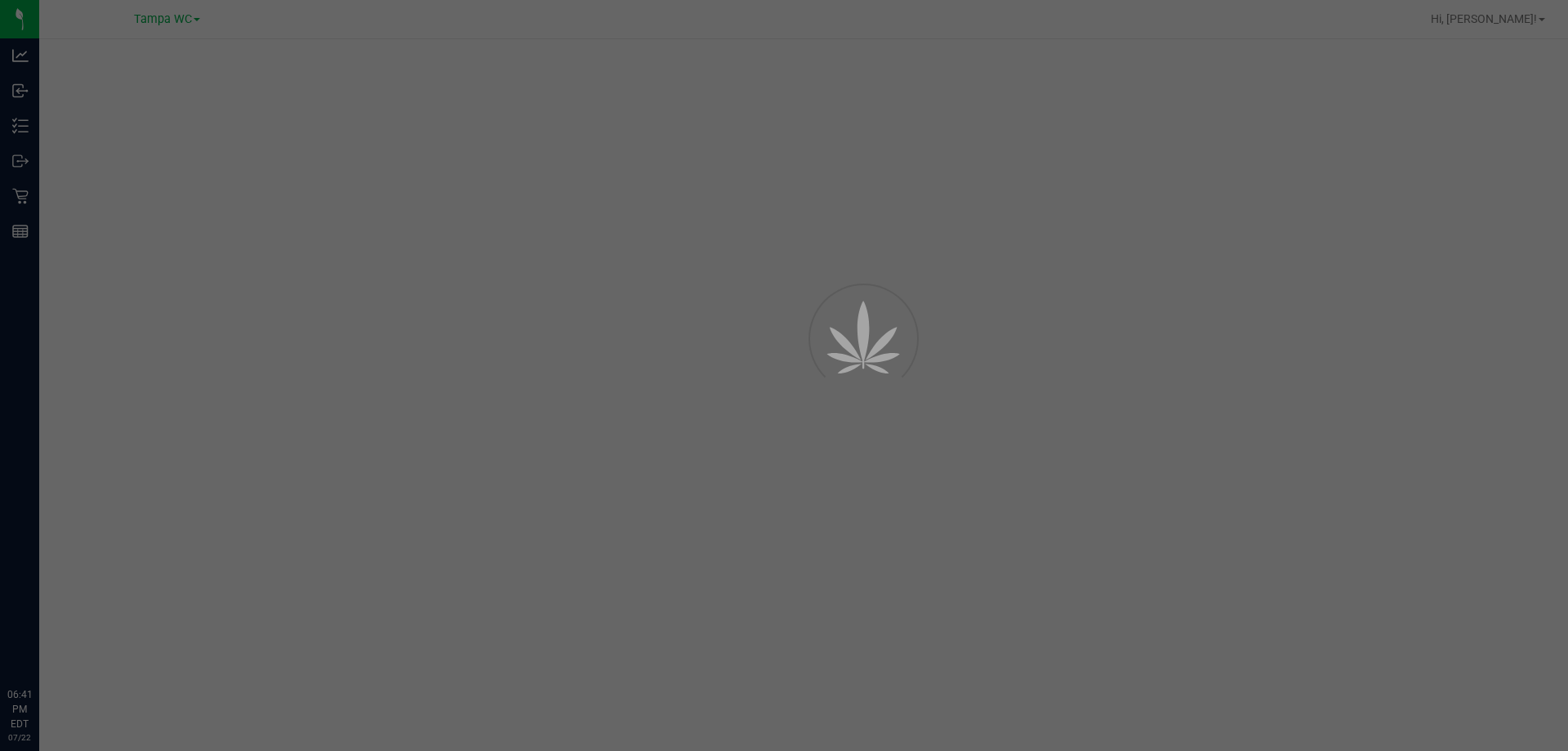 scroll, scrollTop: 0, scrollLeft: 0, axis: both 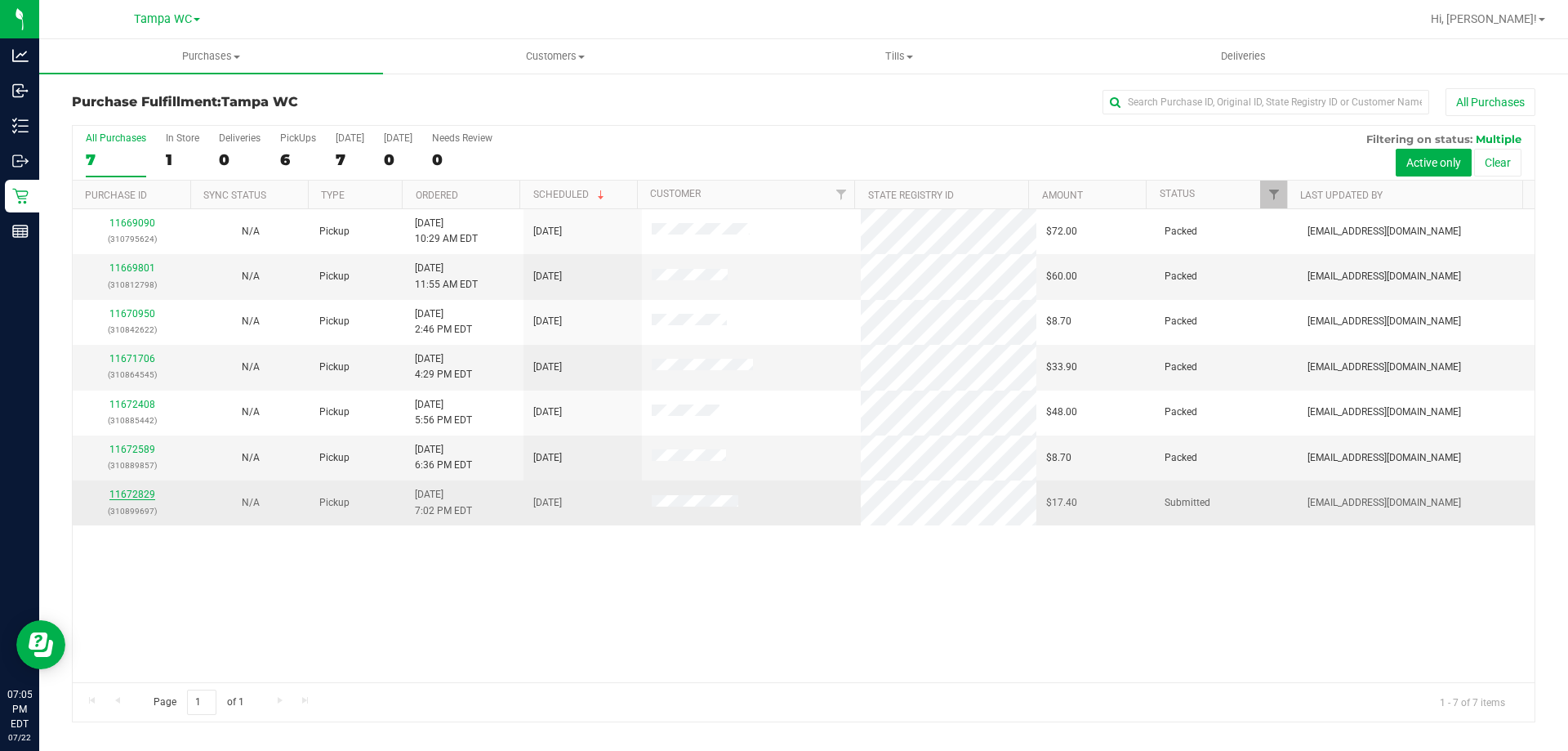 click on "11672829" at bounding box center (132, 494) 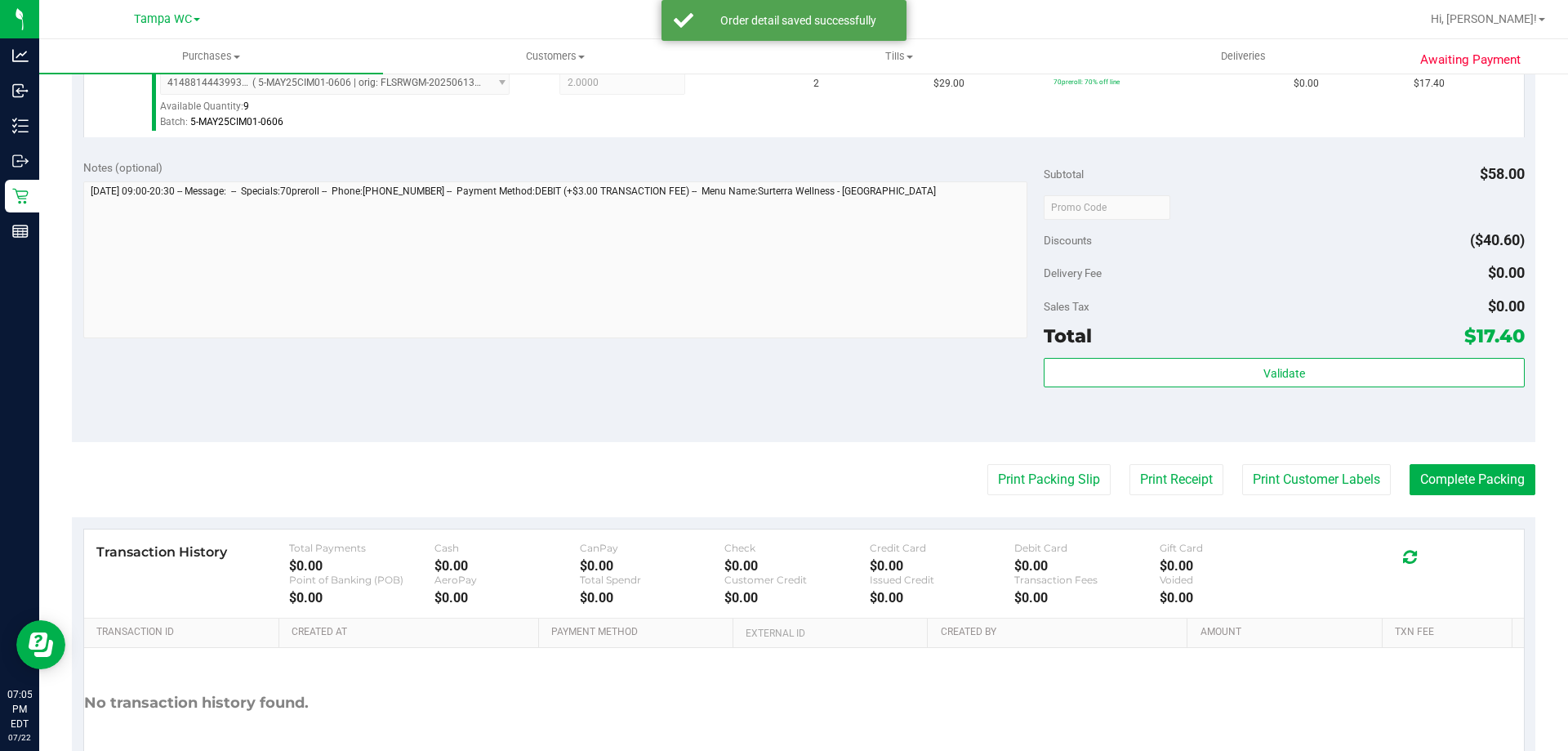 scroll, scrollTop: 490, scrollLeft: 0, axis: vertical 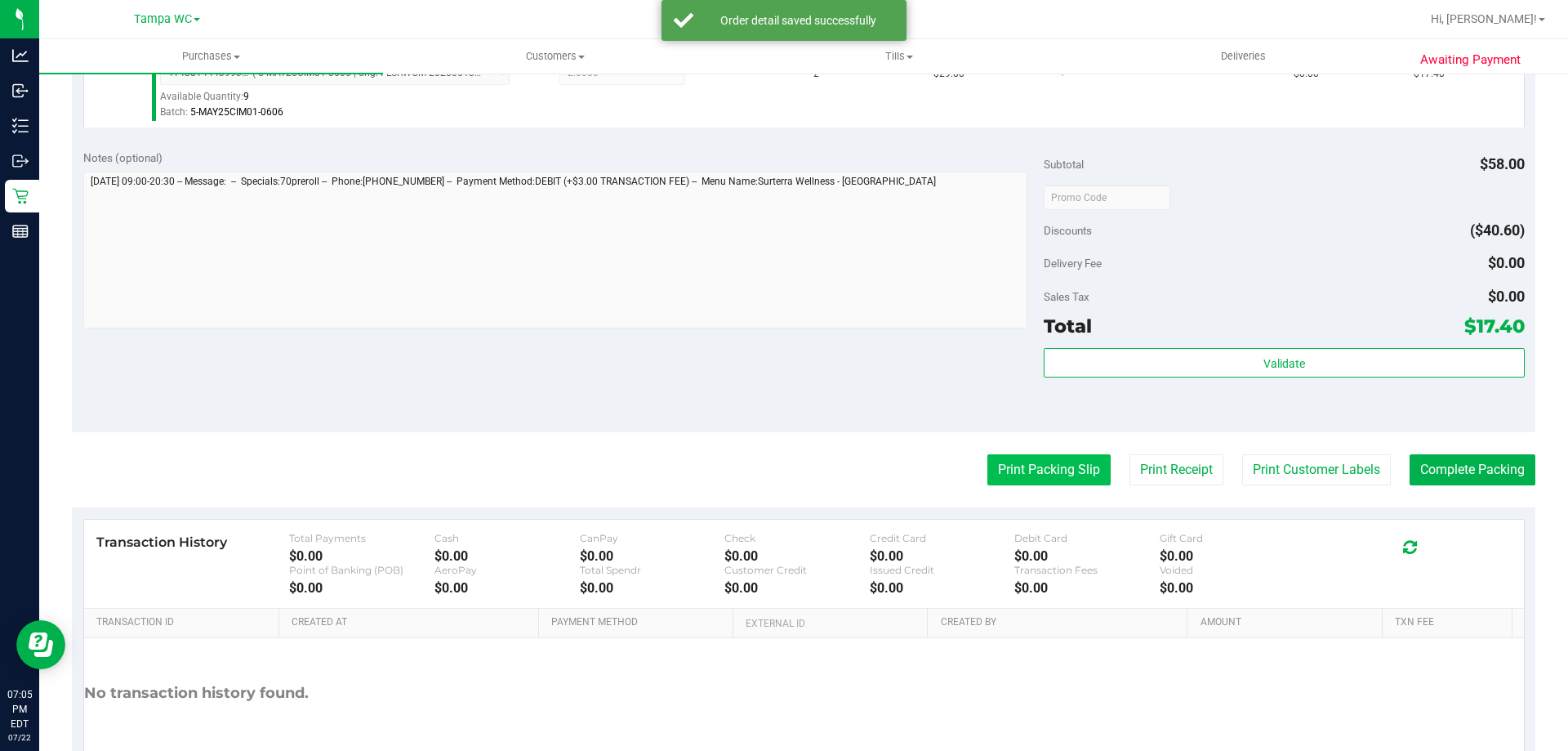 click on "Print Packing Slip" at bounding box center (1049, 470) 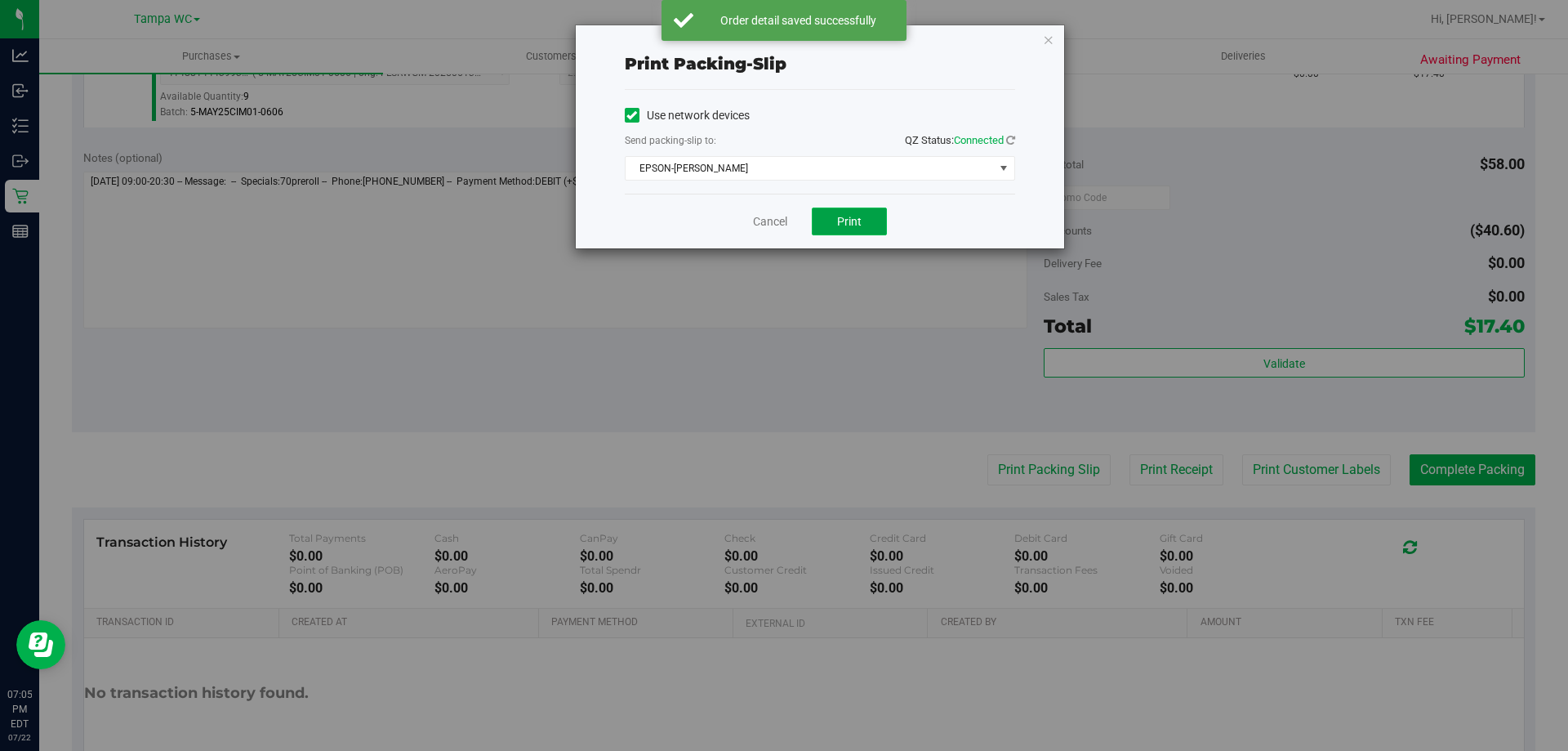 click on "Print" at bounding box center [849, 221] 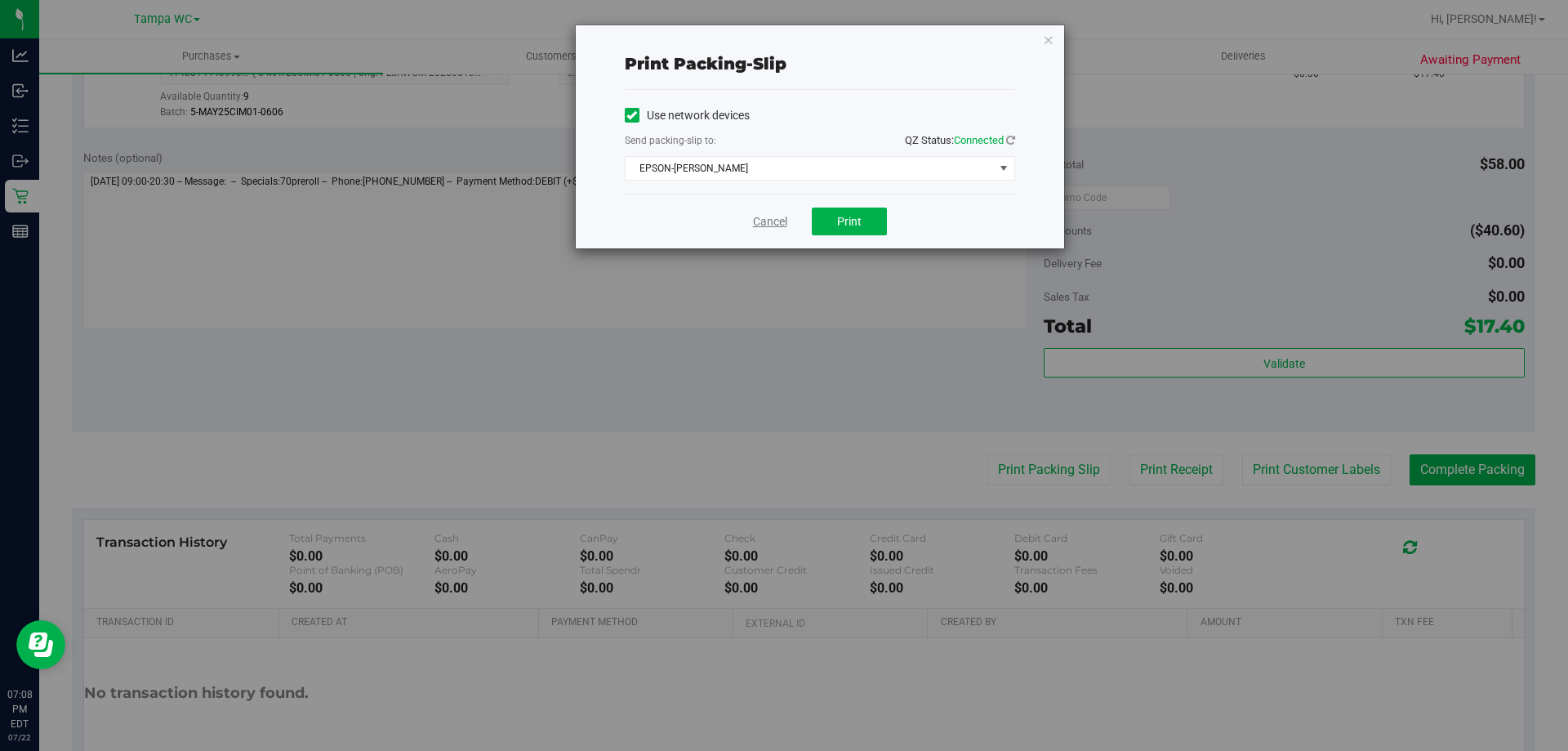 click on "Cancel" at bounding box center (770, 221) 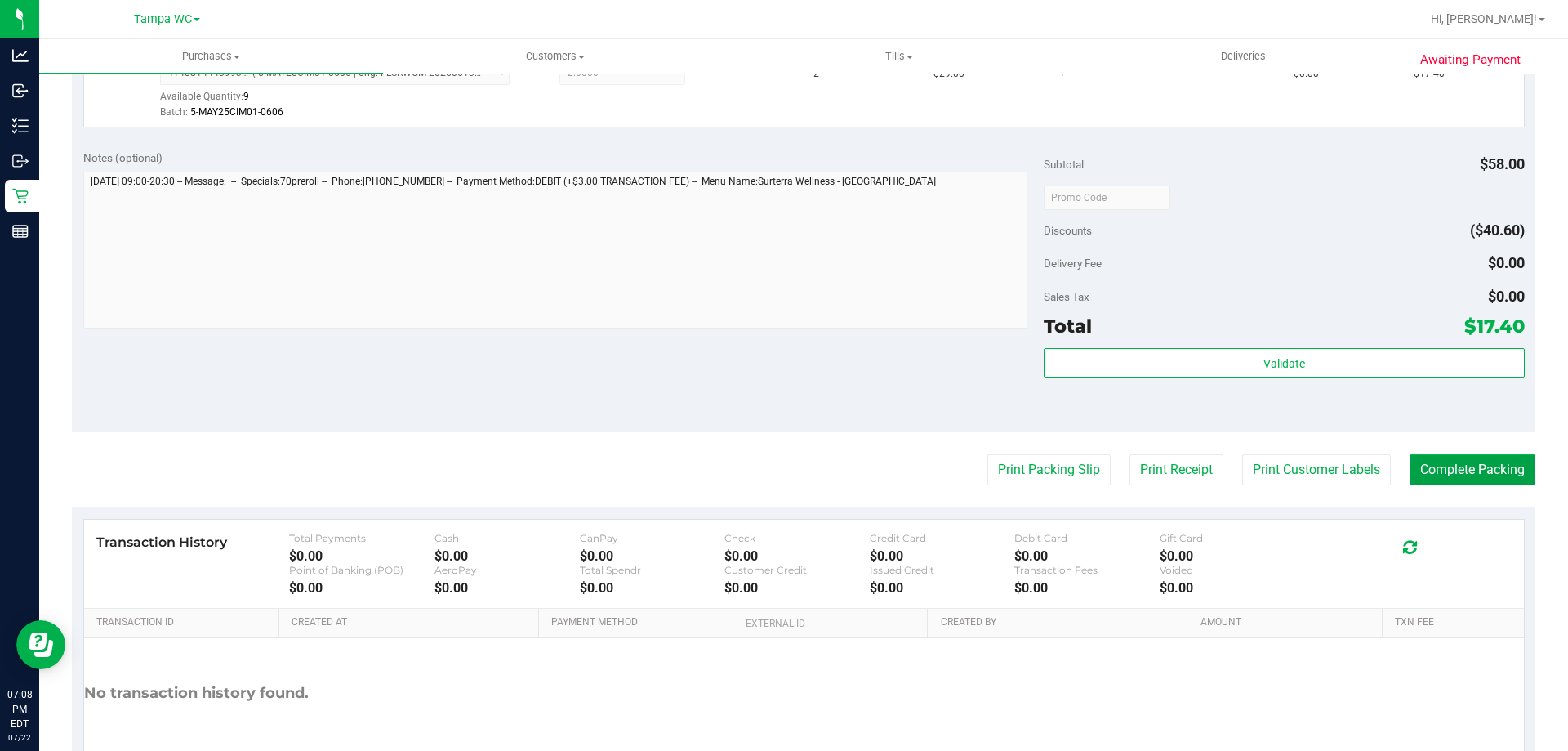 click on "Complete Packing" at bounding box center (1472, 470) 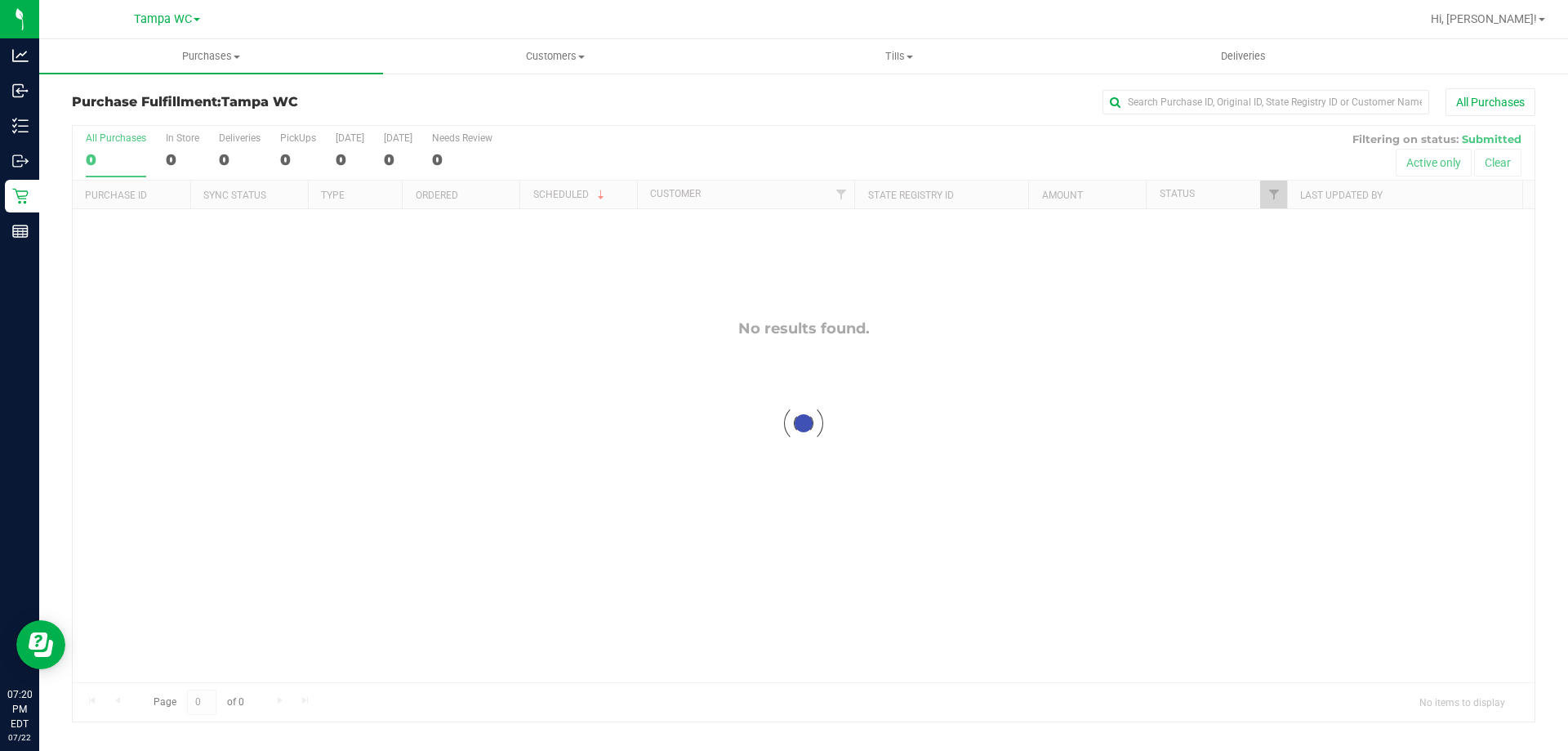 scroll, scrollTop: 0, scrollLeft: 0, axis: both 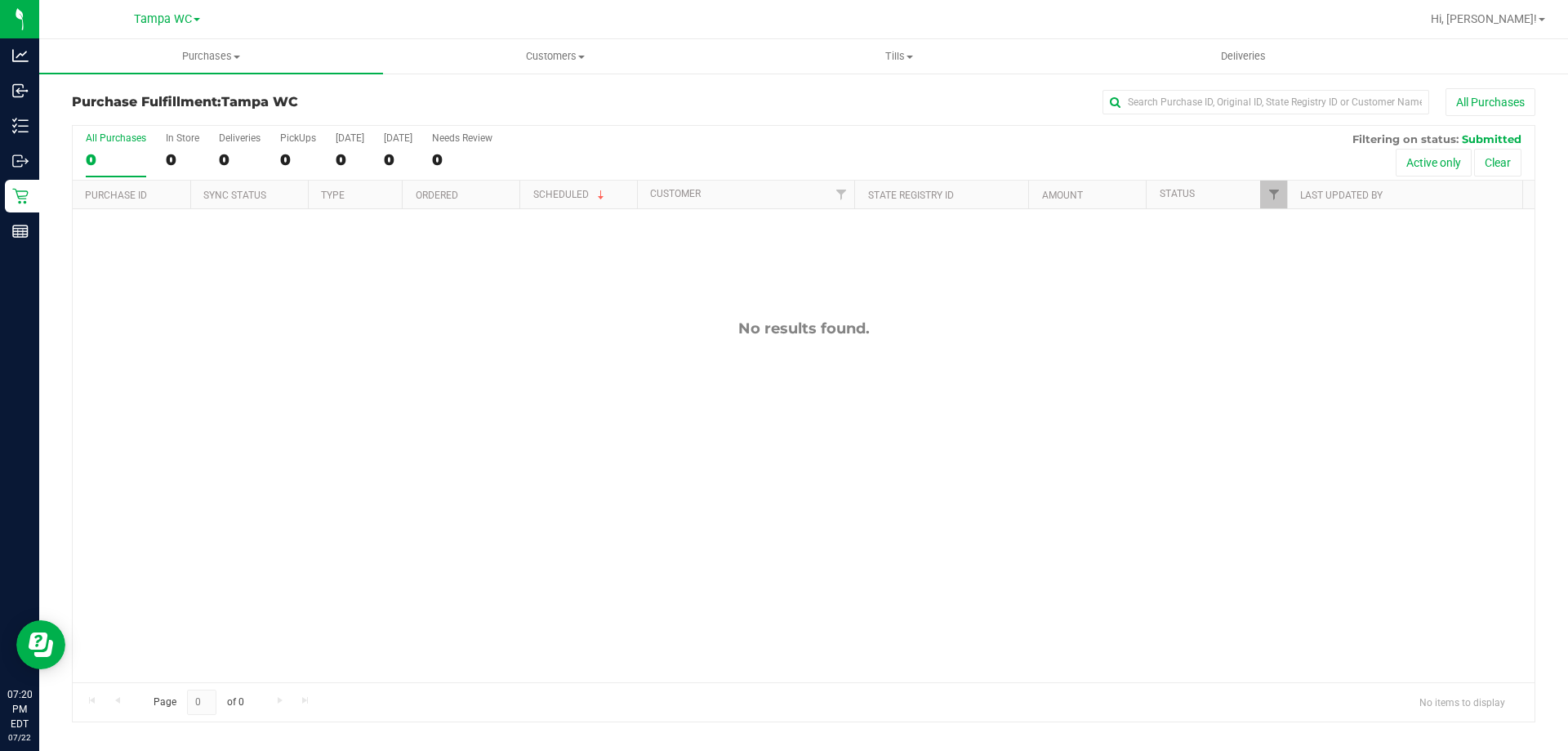 click on "All Purchases
0
In Store
0
Deliveries
0
PickUps
0
[DATE]
0
[DATE]
0
Needs Review
0
Filtering on status:
Submitted
Active only
Clear" at bounding box center [804, 153] 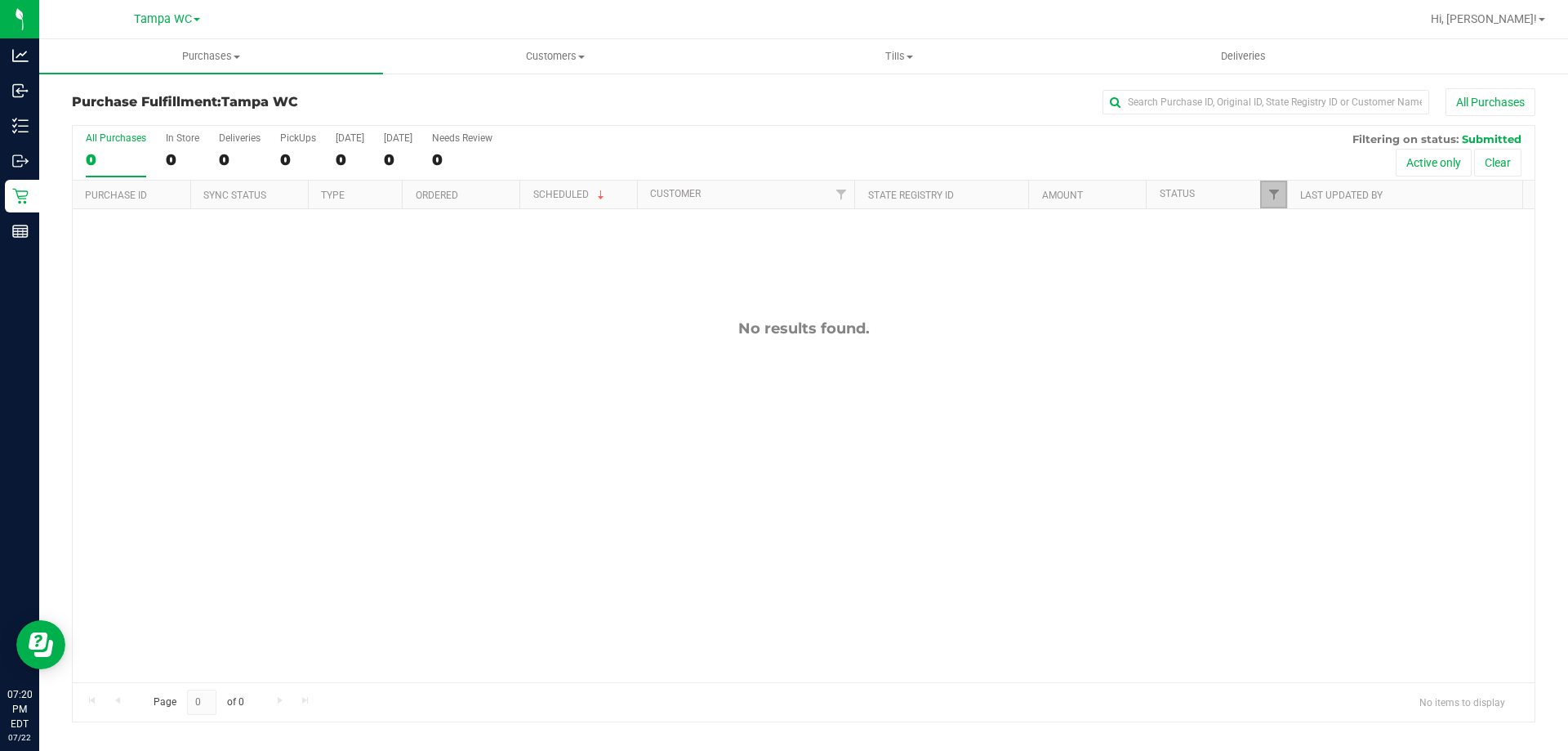 click at bounding box center [1273, 194] 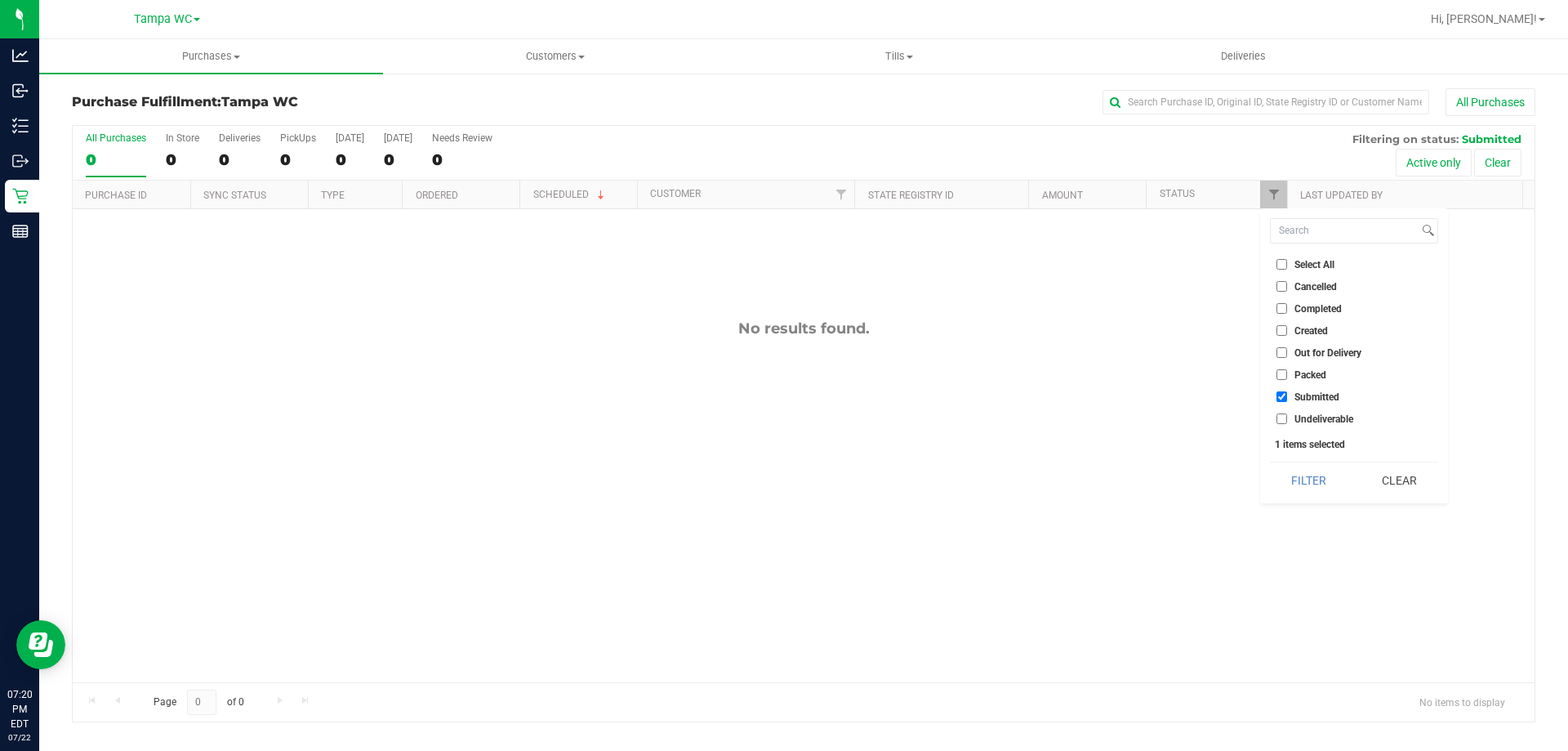 click on "Packed" at bounding box center [1281, 374] 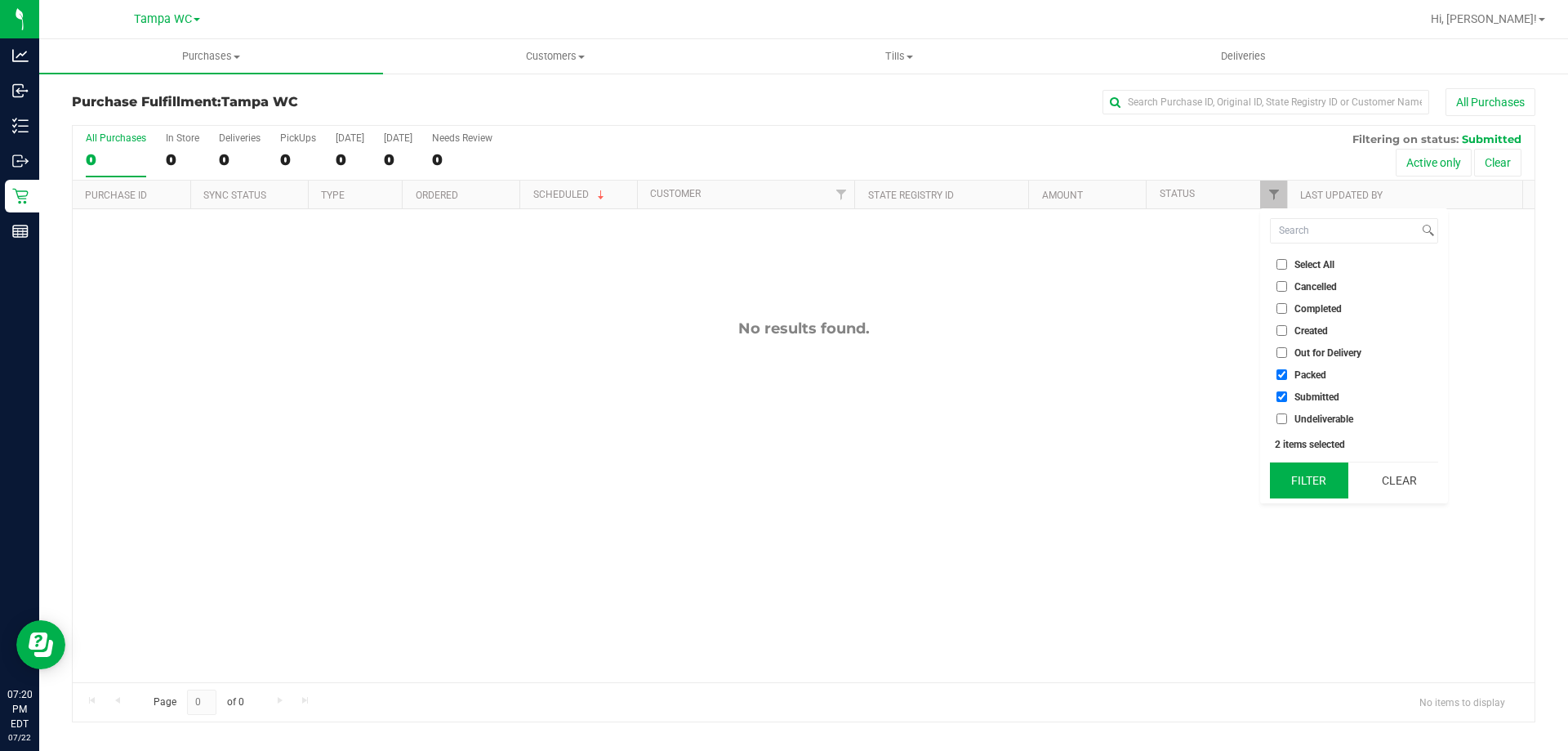 click on "Filter" at bounding box center (1309, 481) 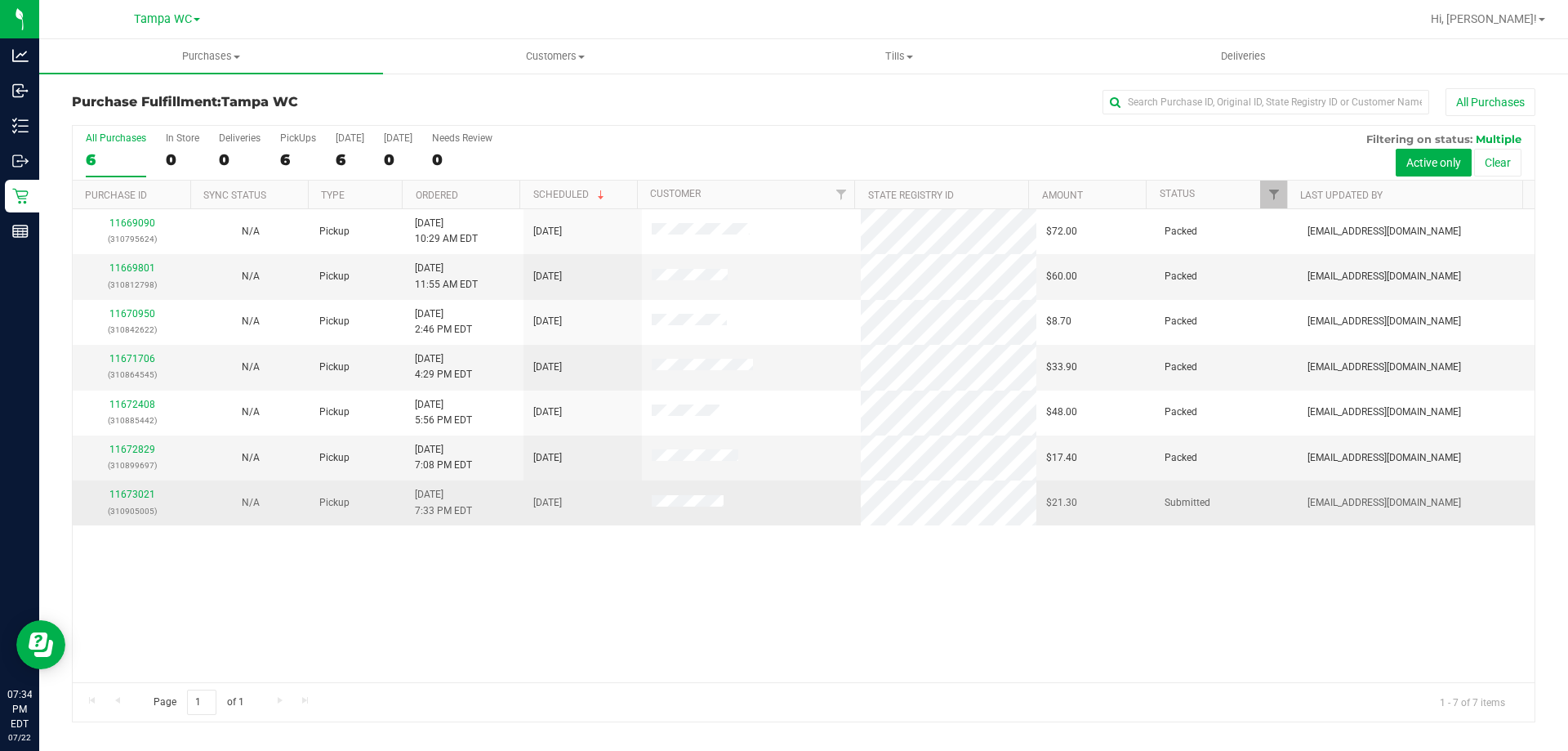 click on "[DATE]" at bounding box center [582, 503] 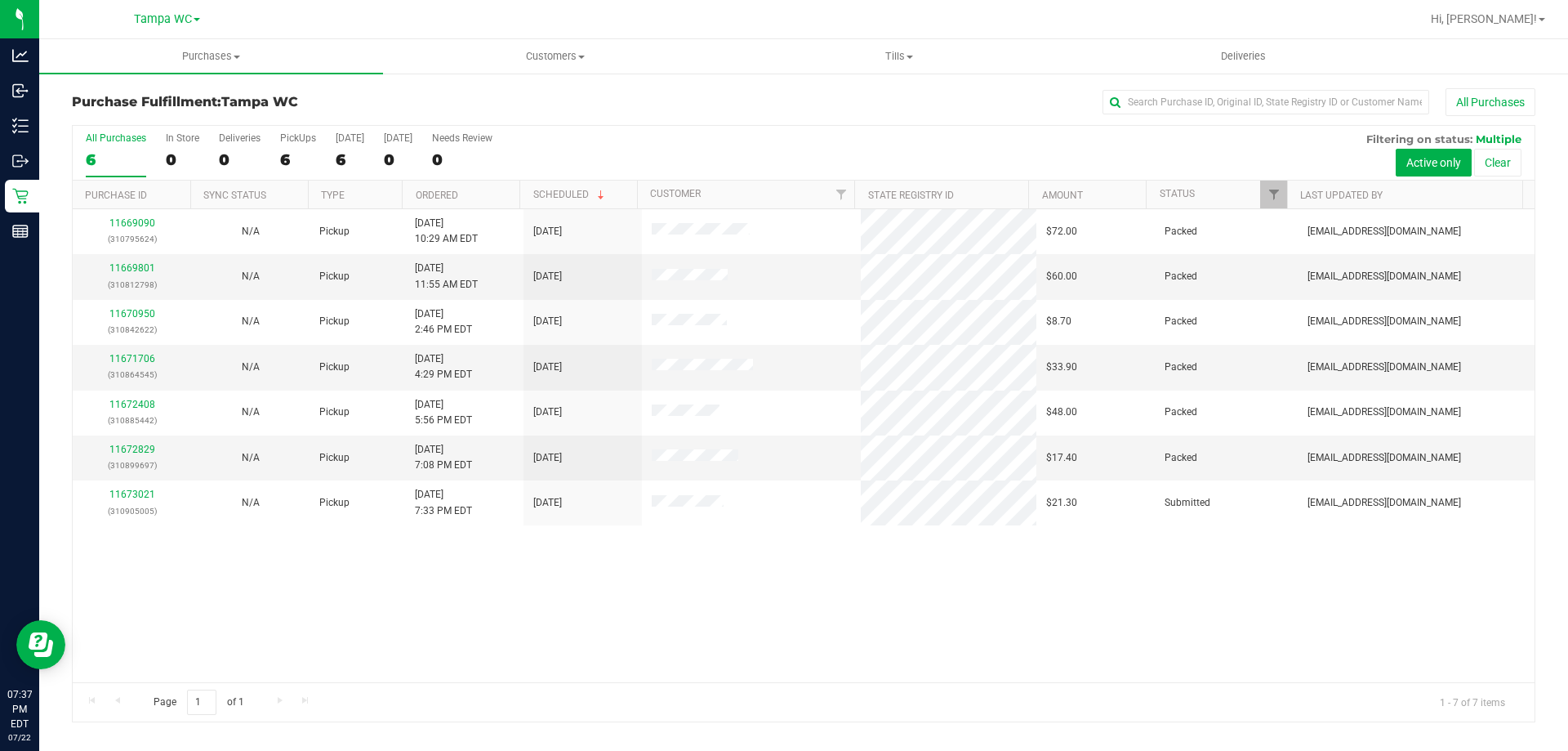 click on "All Purchases
6
In Store
0
Deliveries
0
PickUps
6
[DATE]
6
[DATE]
0
Needs Review
0
Filtering on status:
Multiple
Active only
Clear" at bounding box center (804, 132) 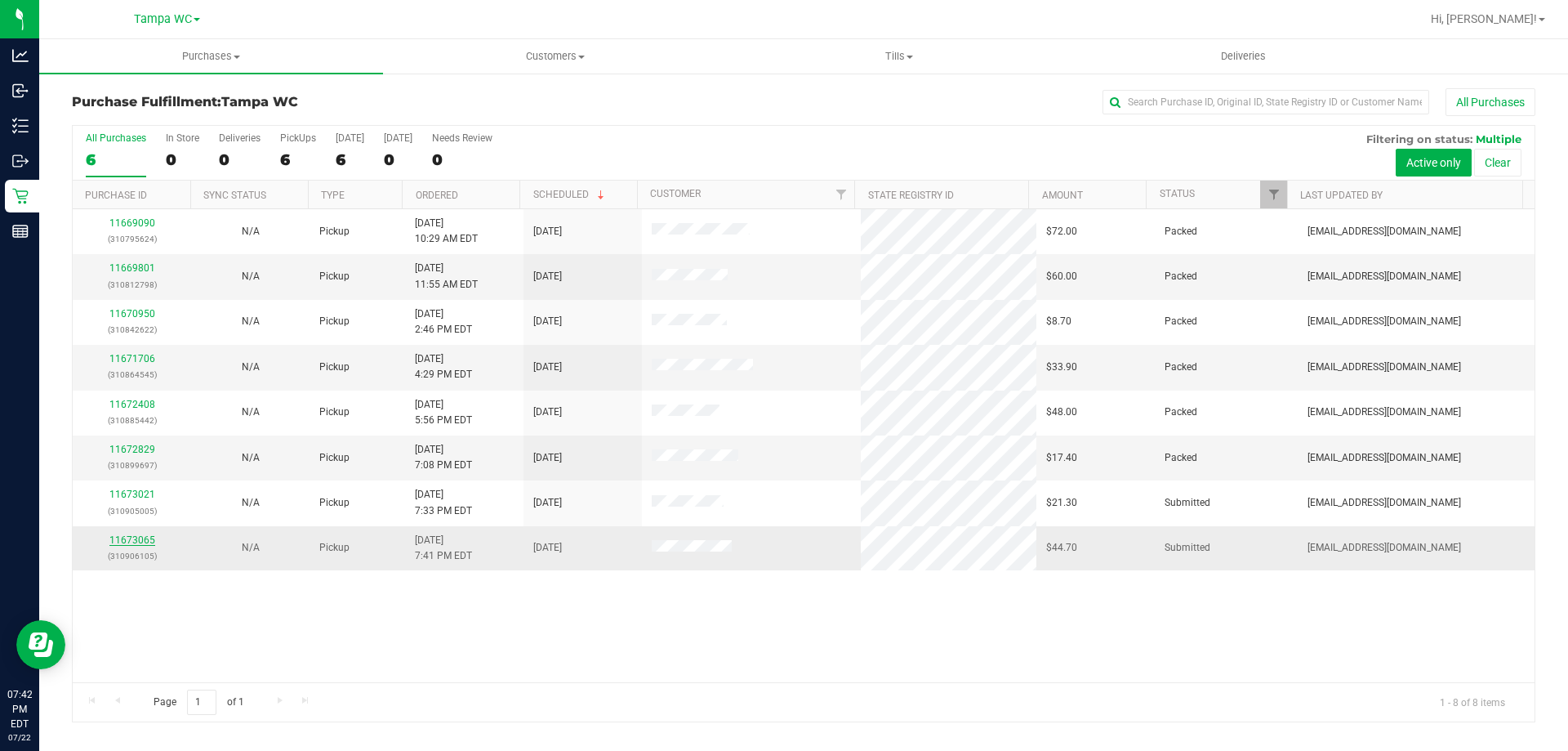 click on "11673065" at bounding box center (132, 540) 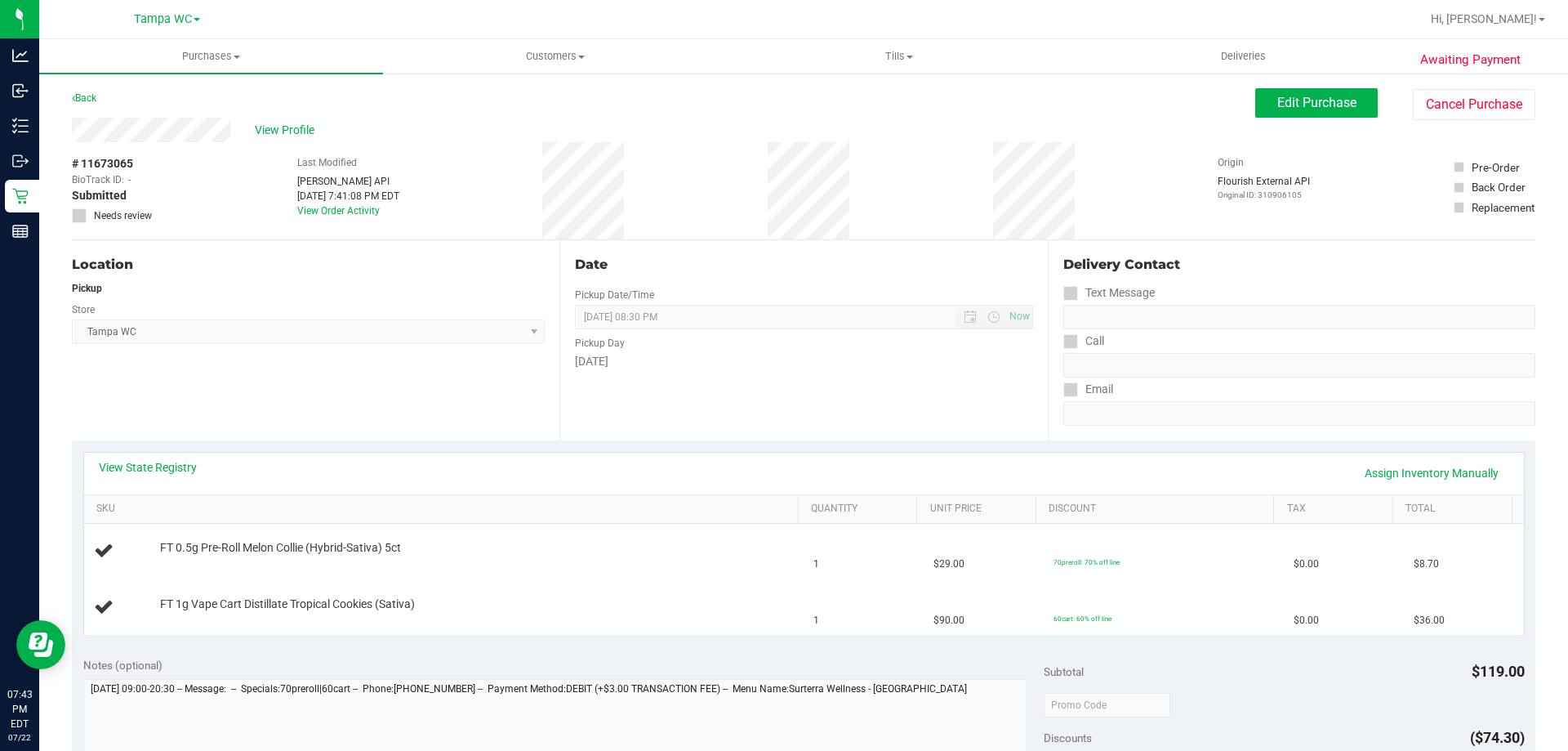 click on "Awaiting Payment
Back
Edit Purchase
Cancel Purchase
View Profile
# 11673065
BioTrack ID:
-
Submitted
Needs review
Last Modified
[PERSON_NAME] API" at bounding box center (804, 713) 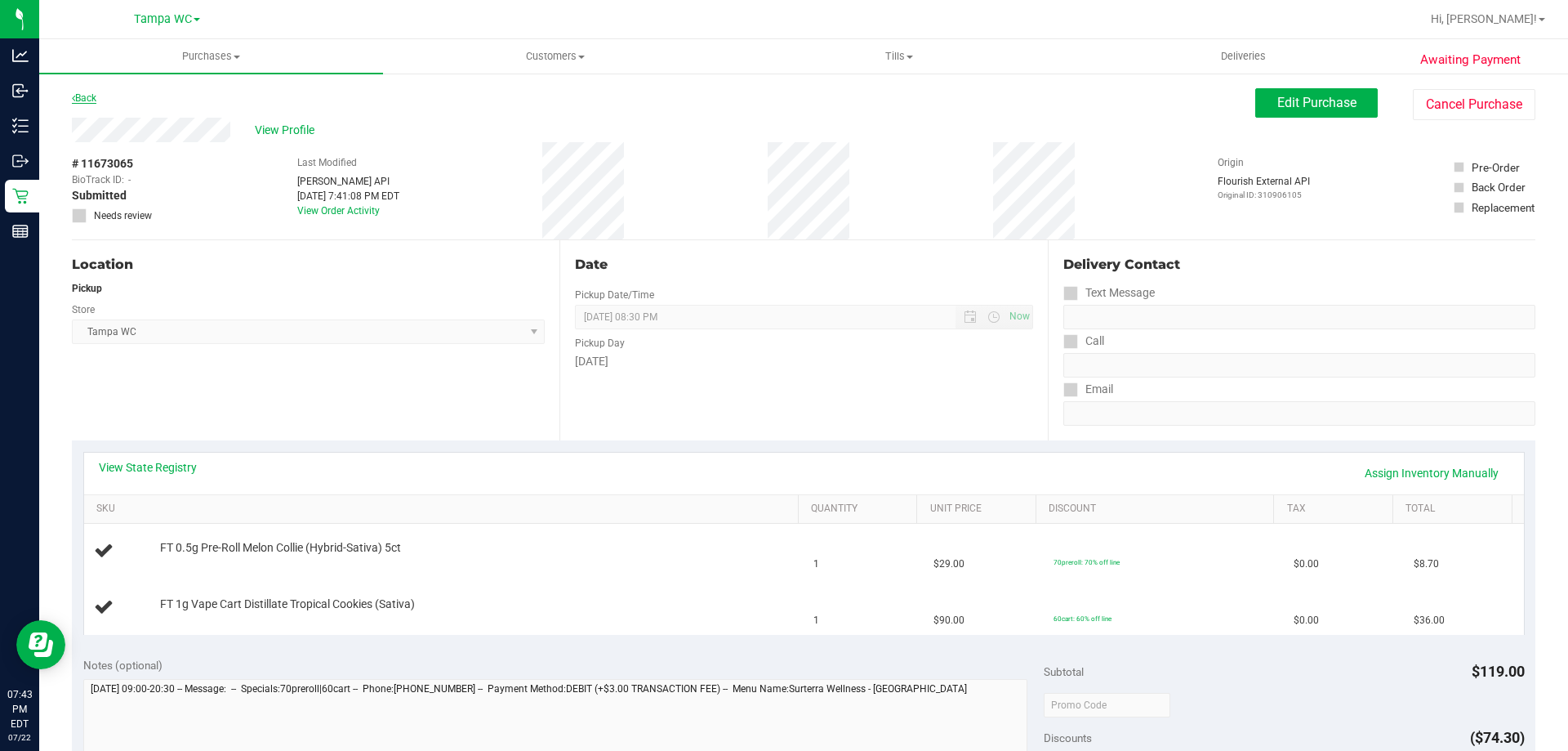 click on "Back" at bounding box center [84, 98] 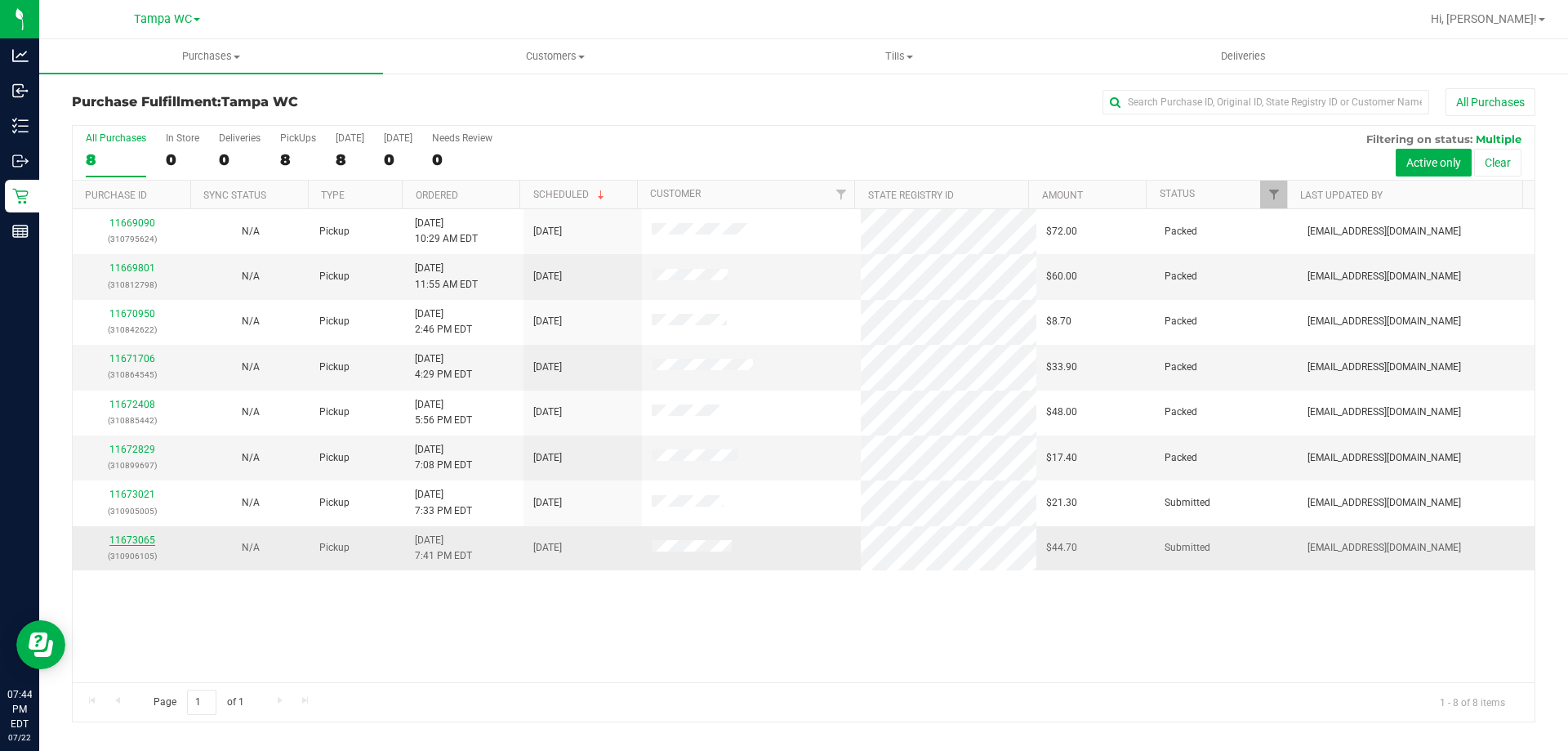 click on "11673065" at bounding box center [132, 540] 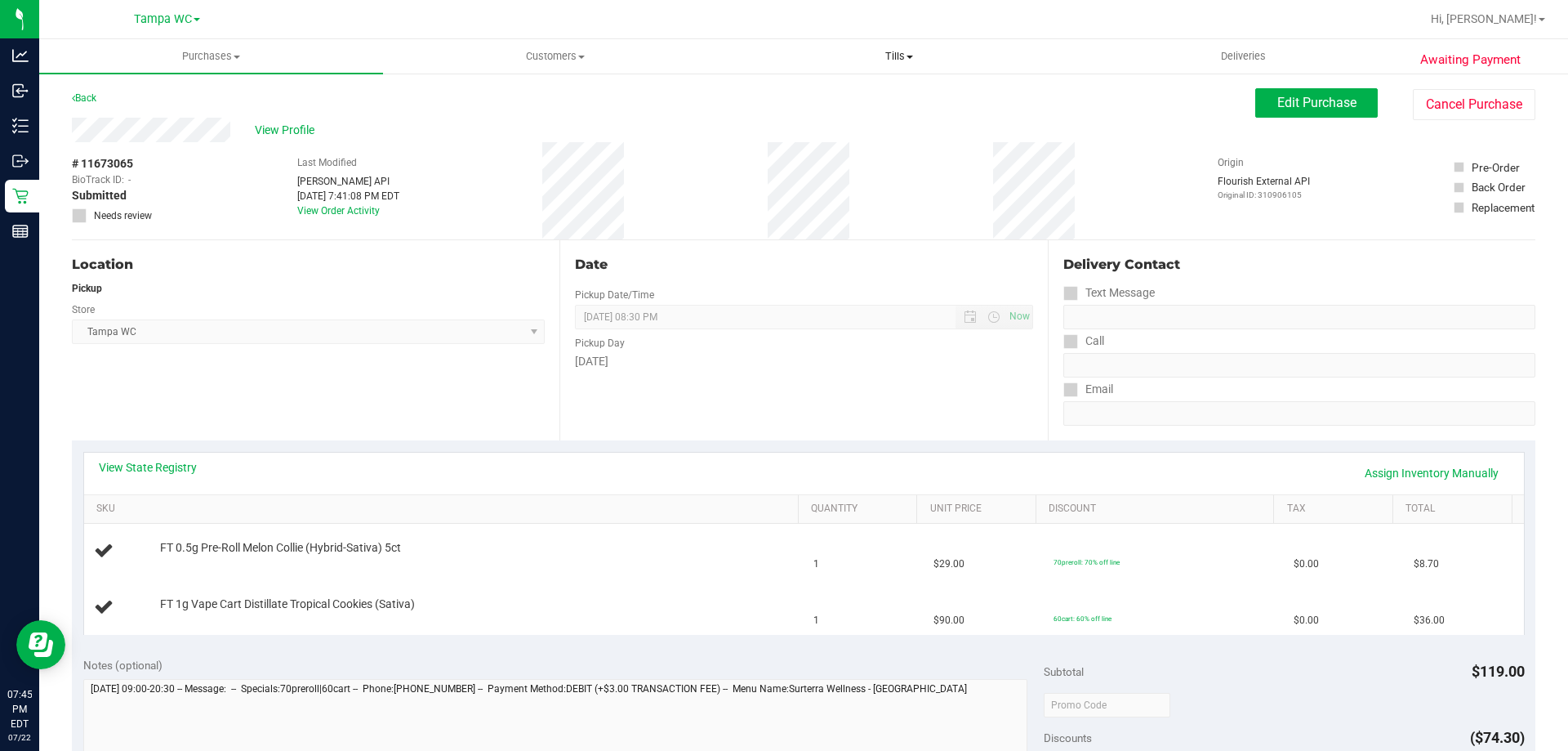 click on "Tills" at bounding box center (898, 56) 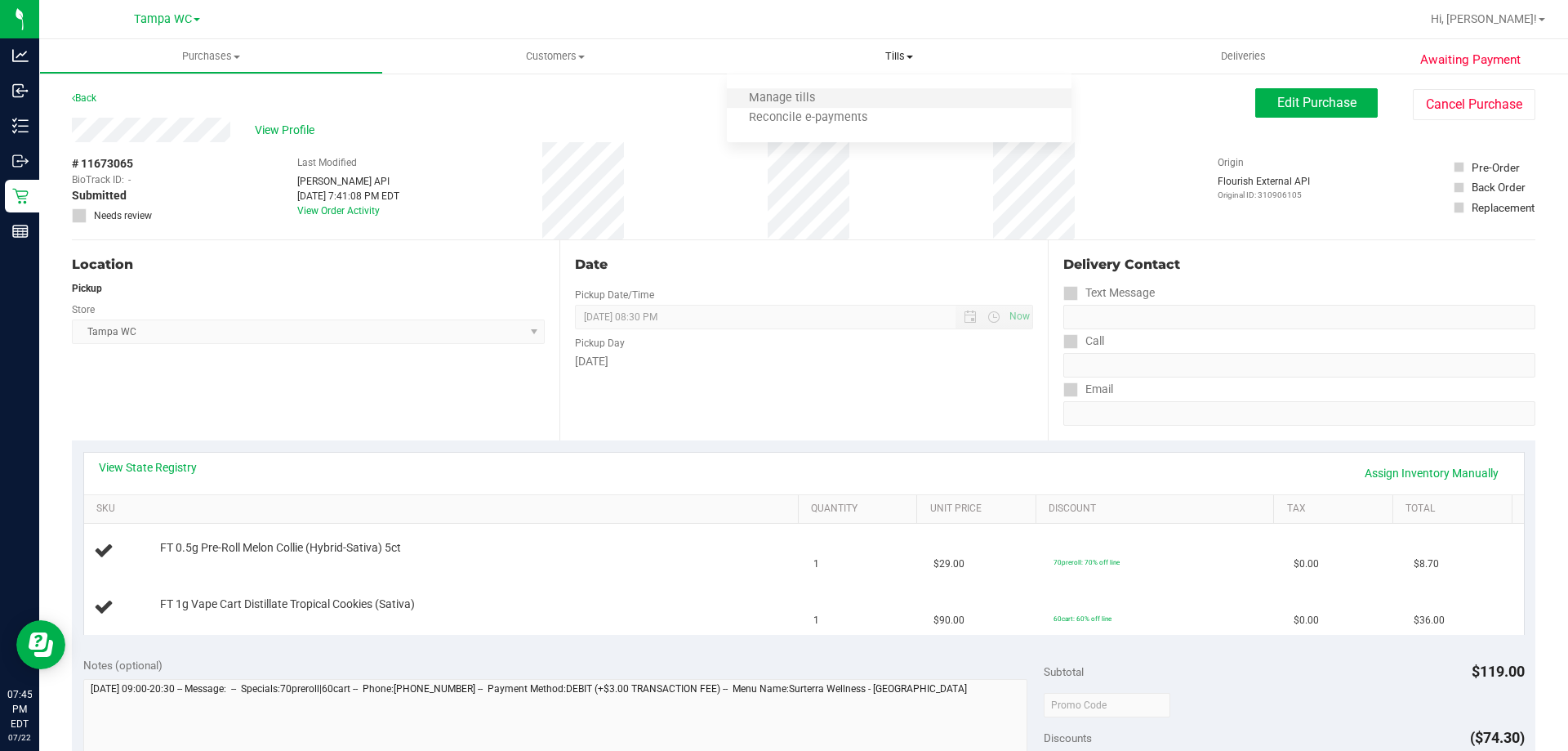 click on "Manage tills" at bounding box center [898, 99] 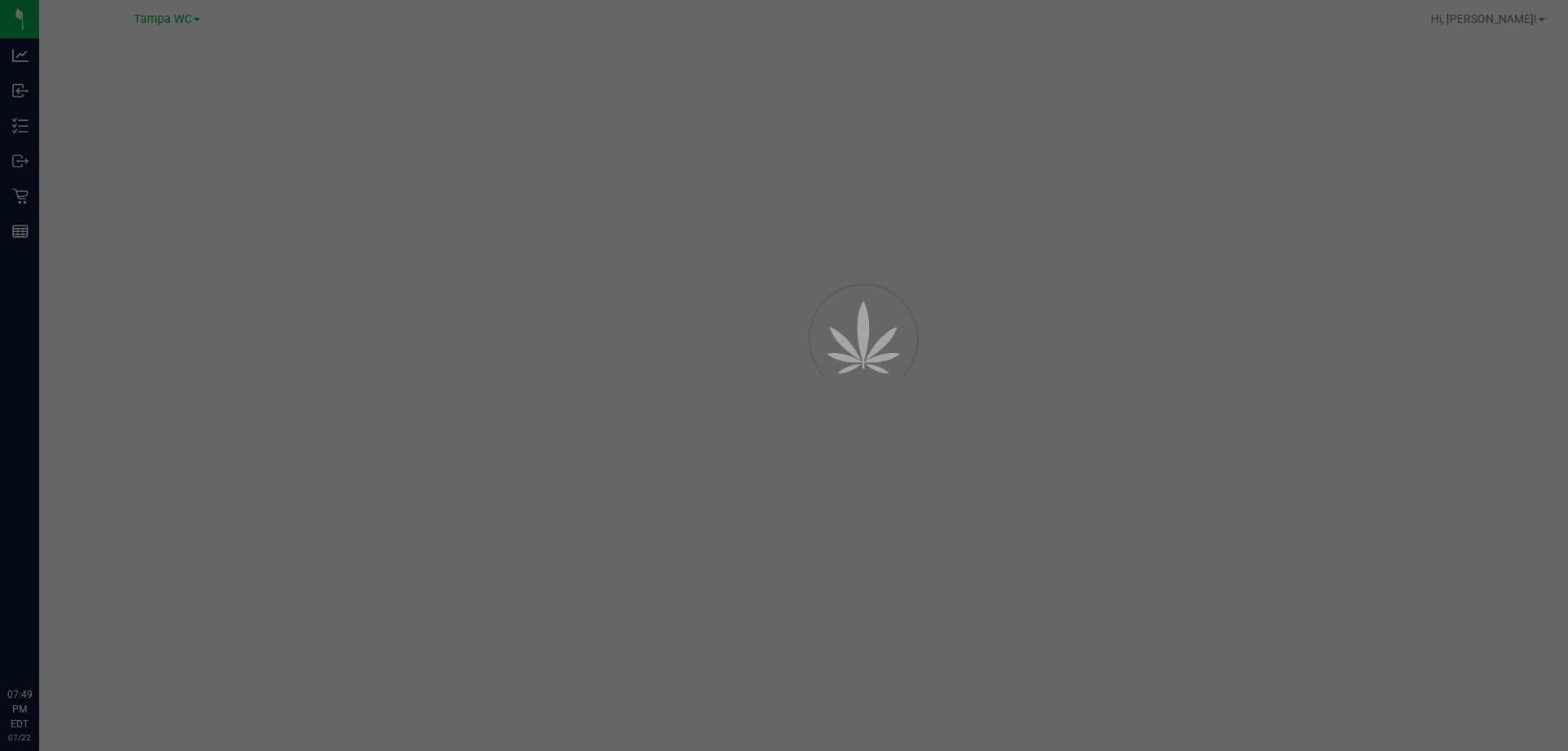 scroll, scrollTop: 0, scrollLeft: 0, axis: both 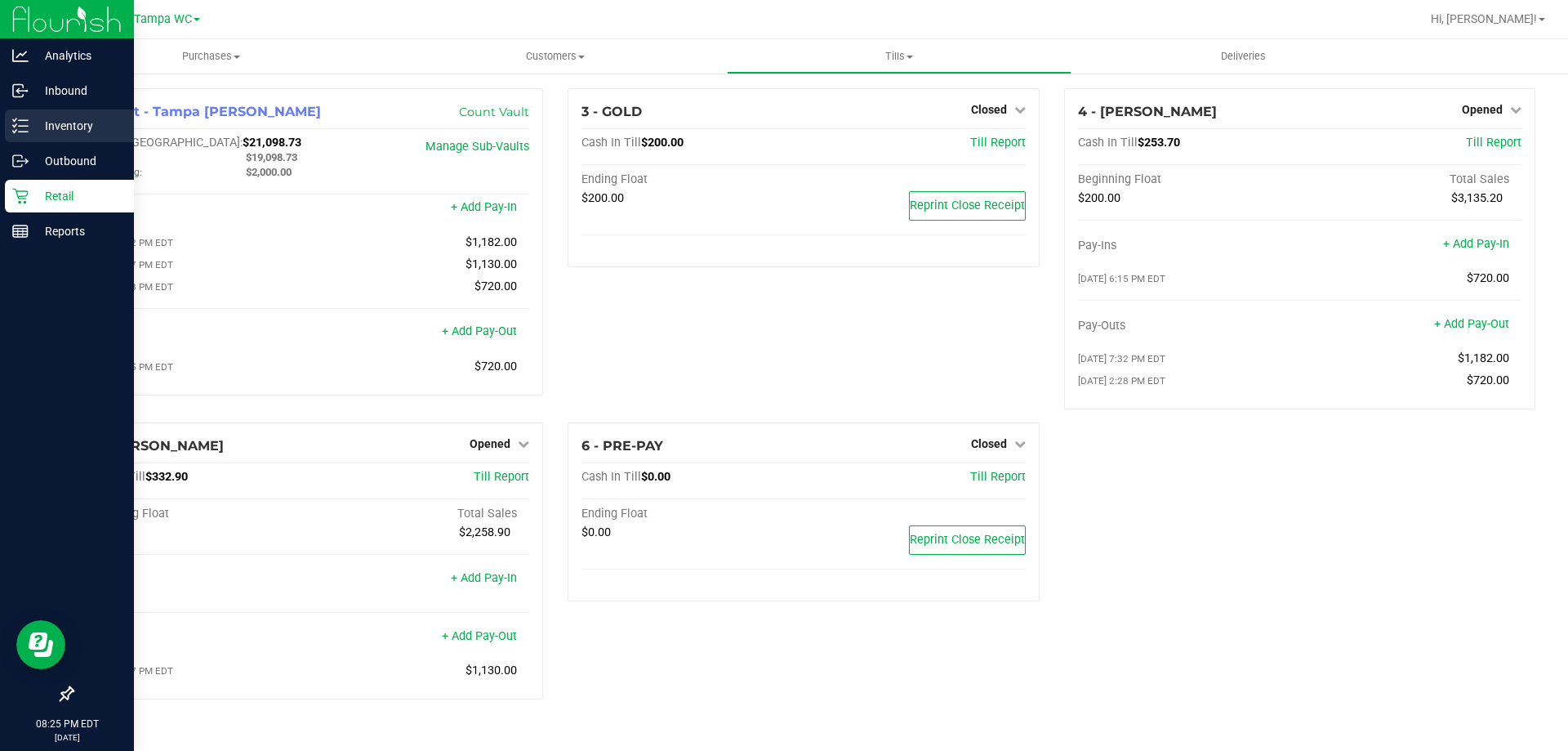 click on "Inventory" at bounding box center [78, 126] 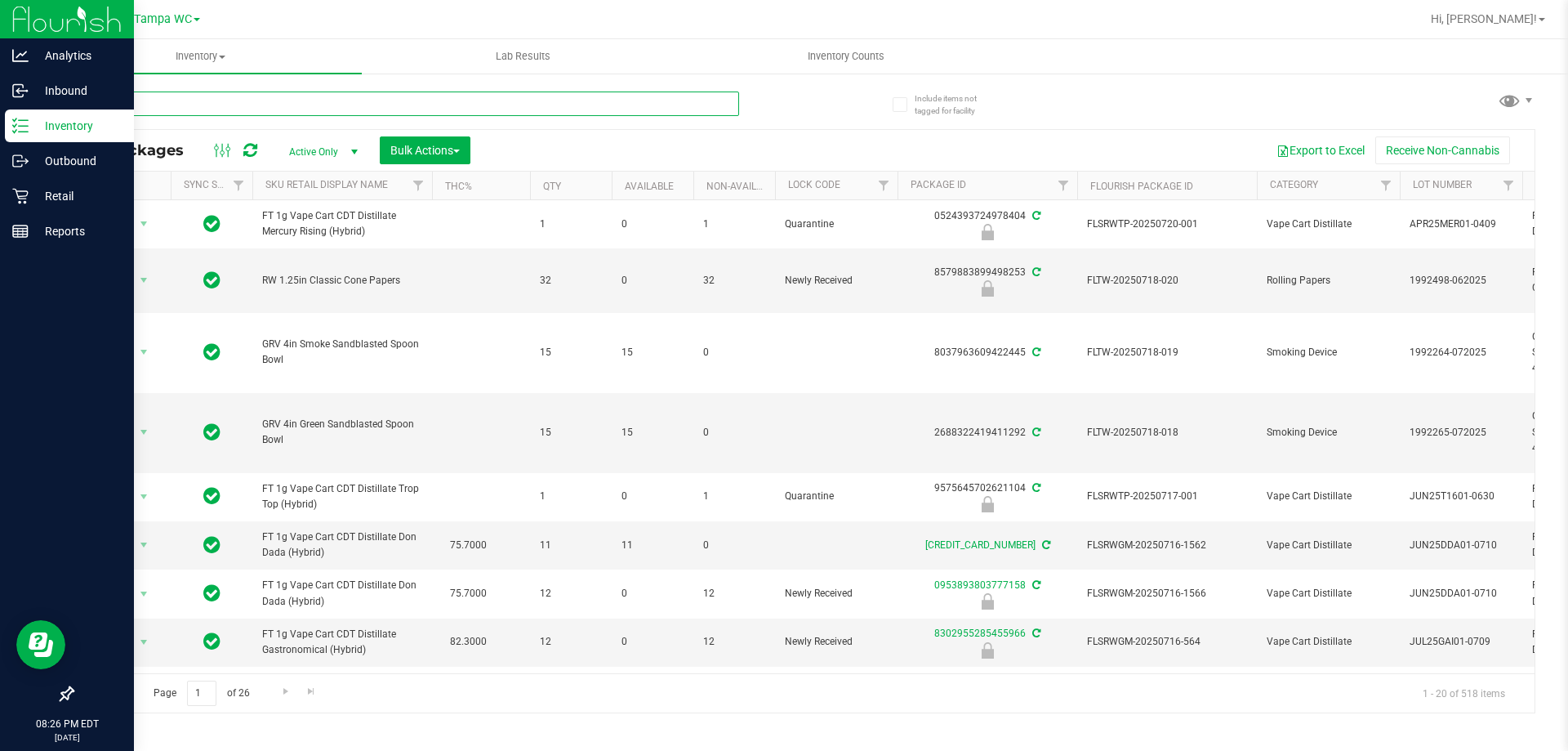 click at bounding box center [405, 104] 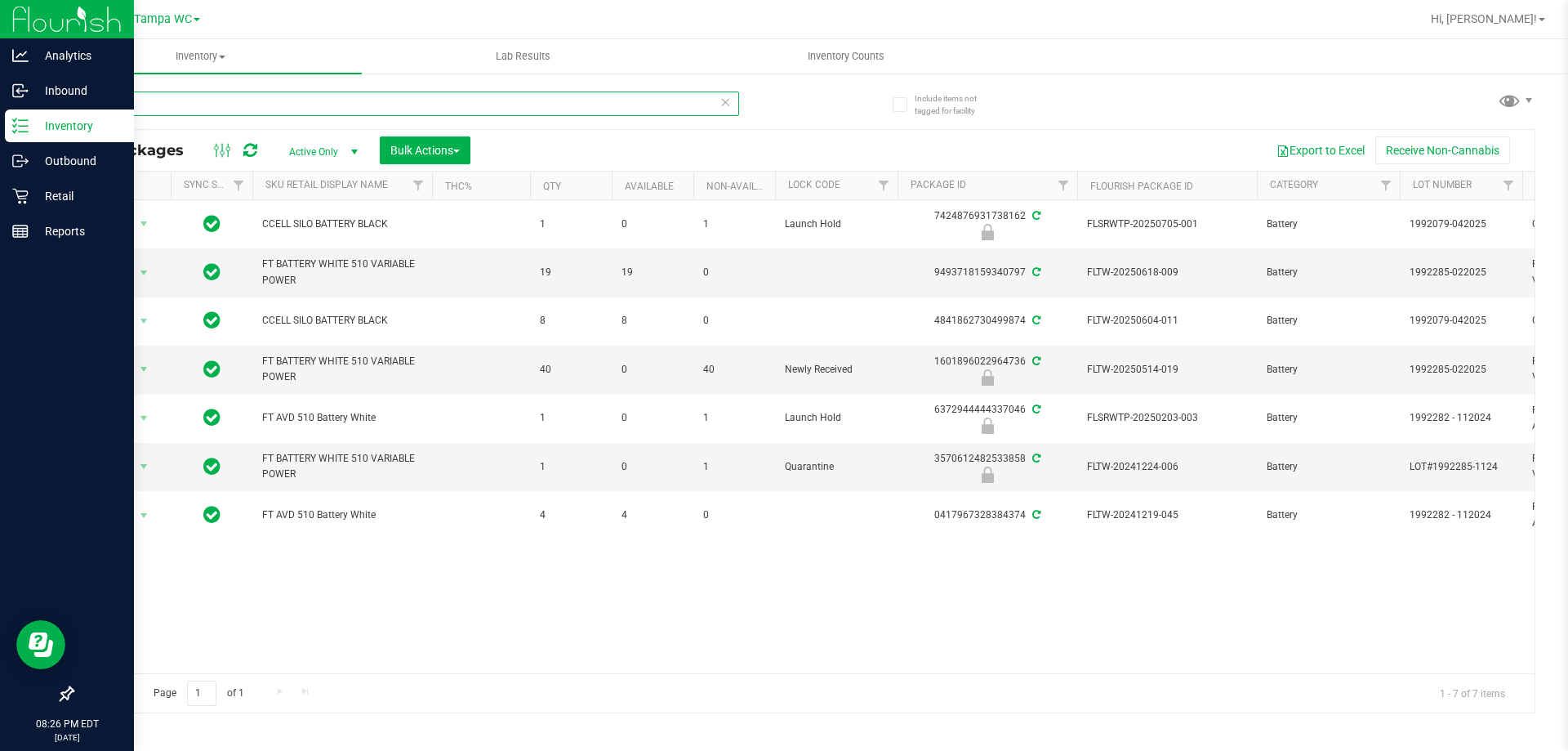 type on "b" 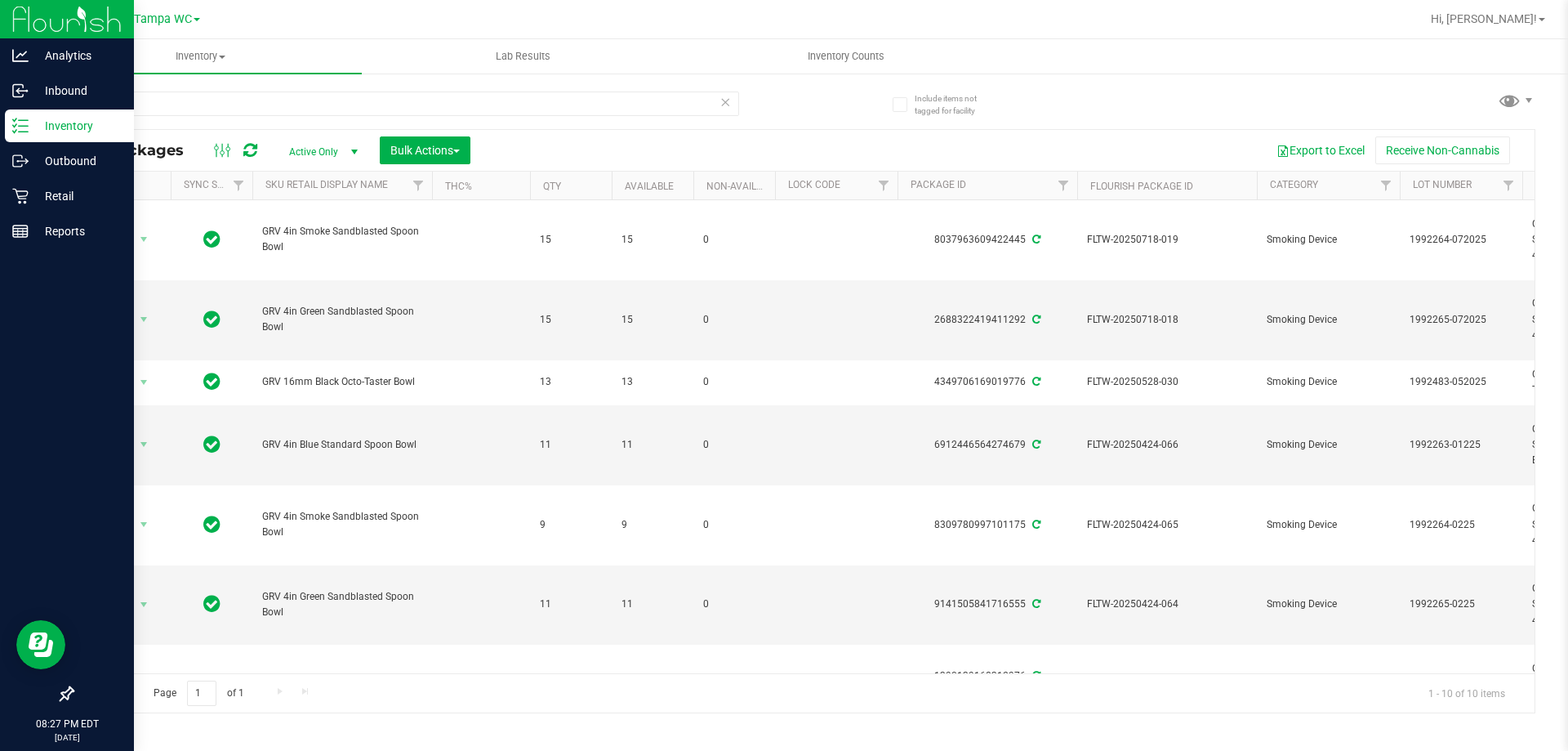 click on "grav" at bounding box center [438, 103] 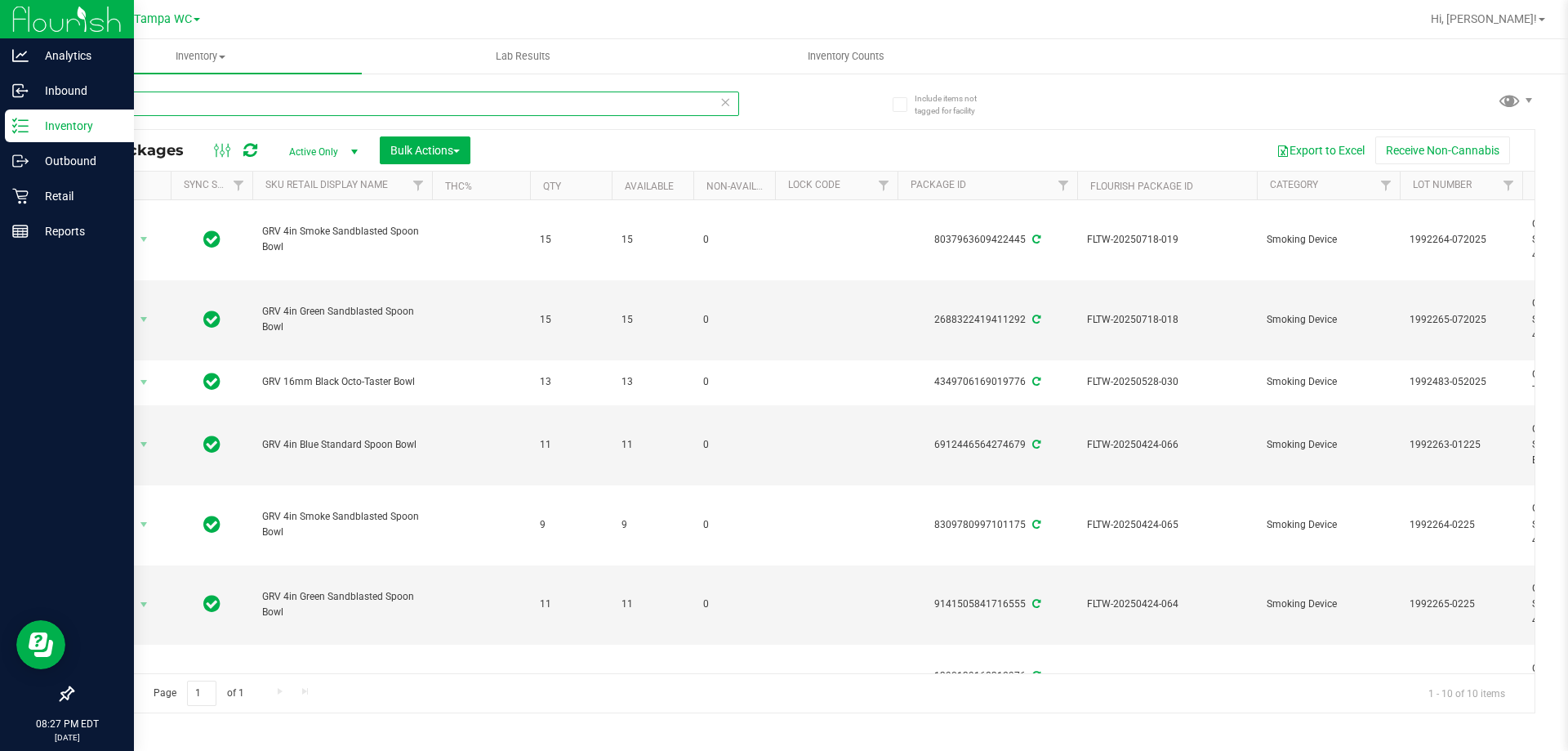 click on "grav" at bounding box center [405, 104] 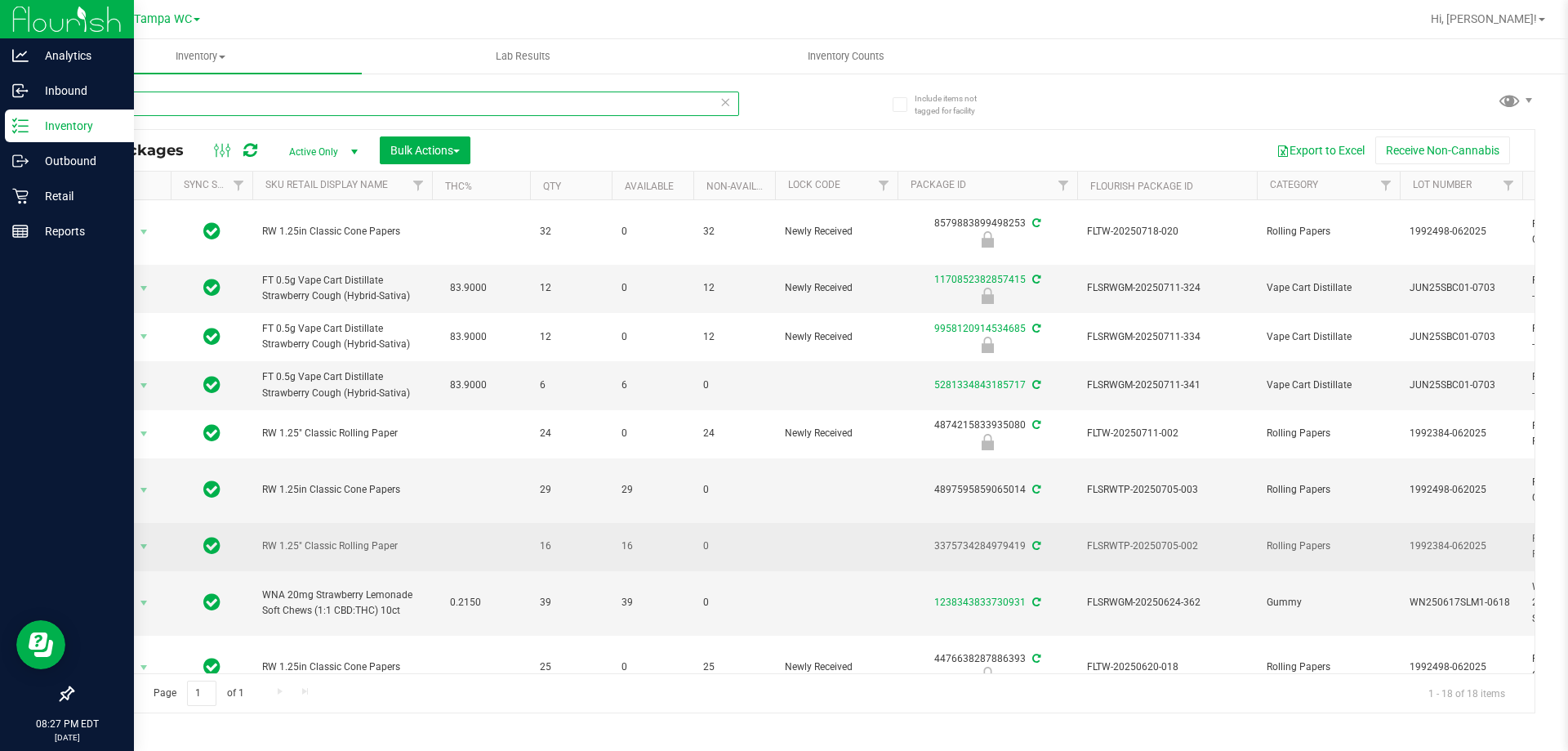 type on "r" 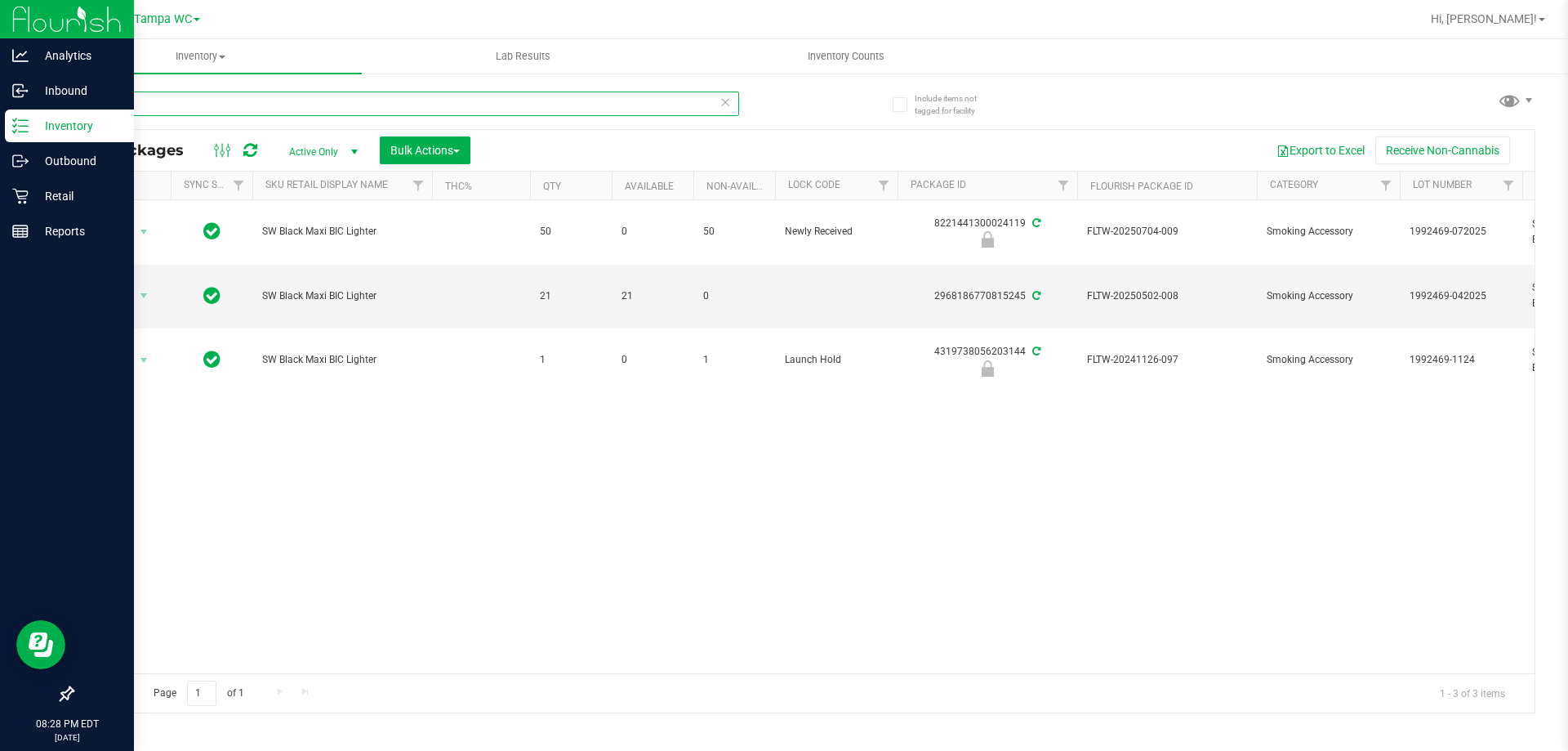 type on "l" 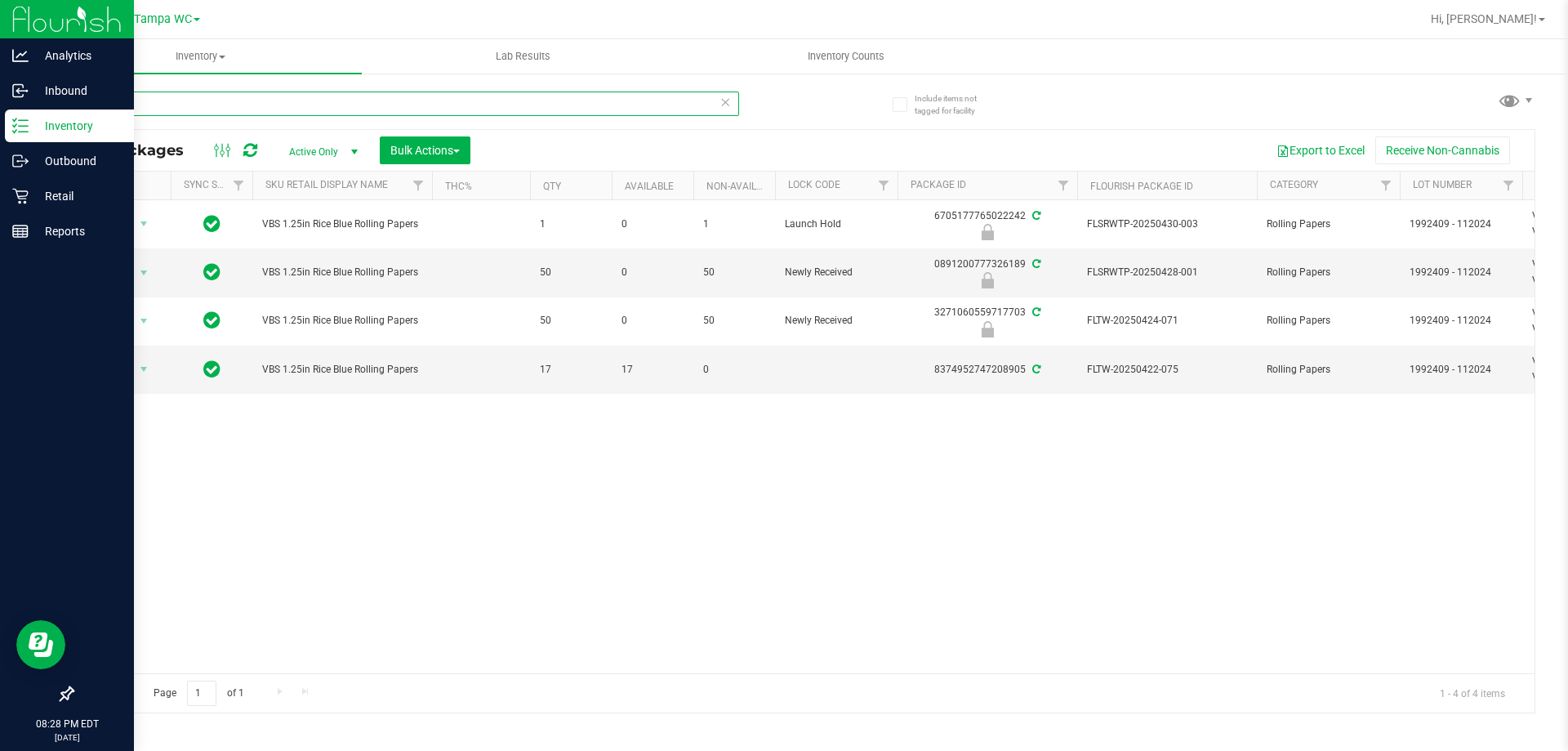 type on "v" 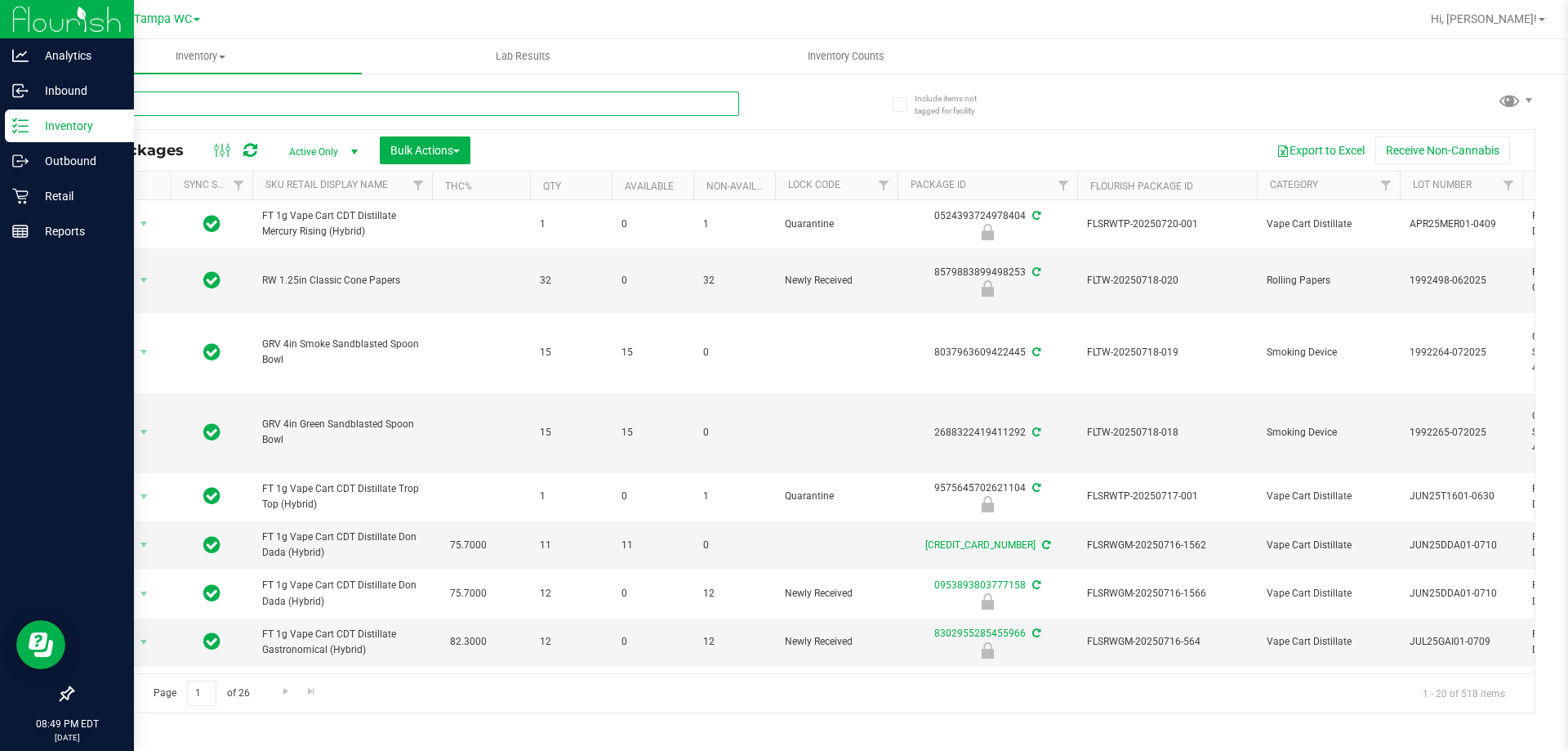 type 